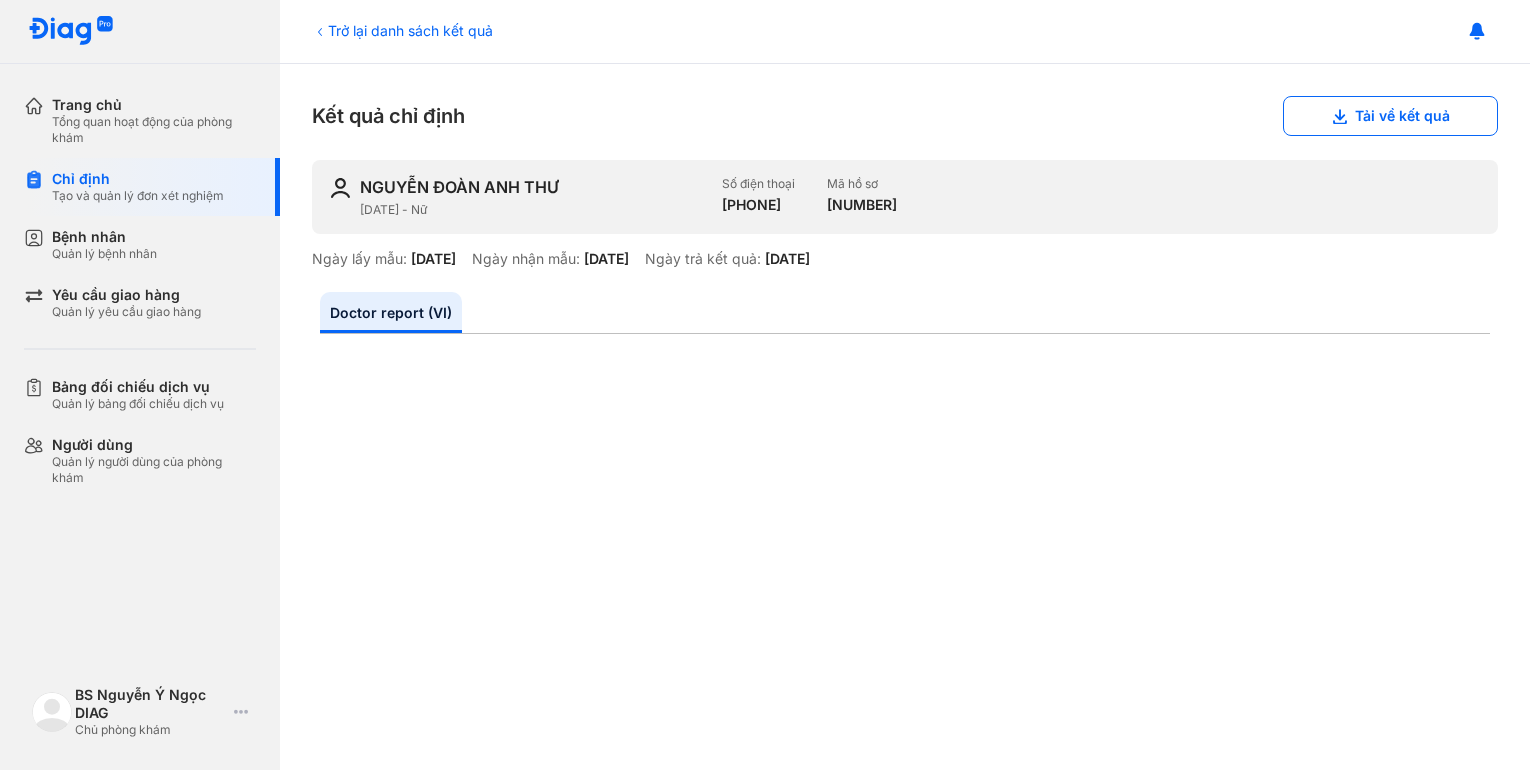 scroll, scrollTop: 0, scrollLeft: 0, axis: both 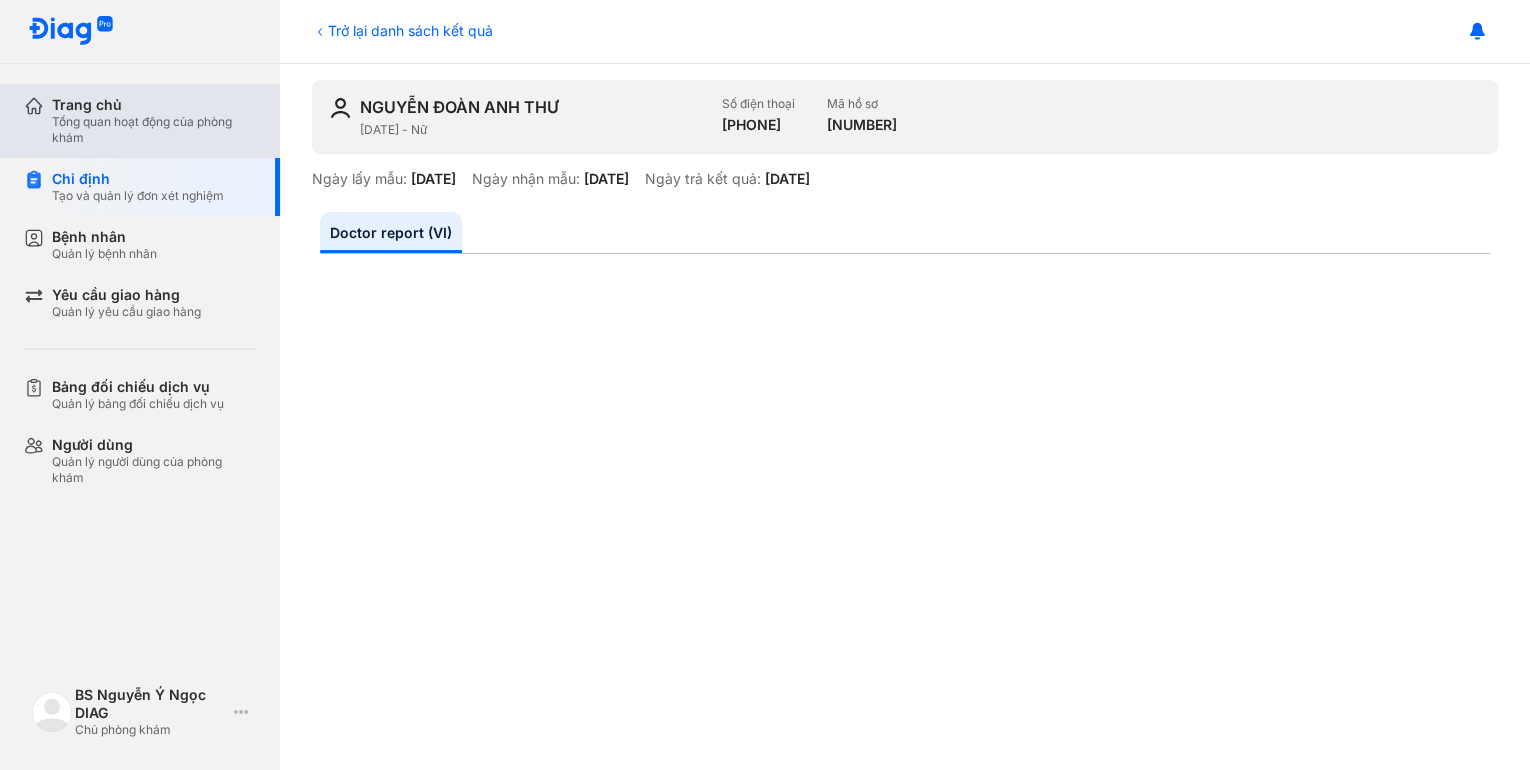 click on "Tổng quan hoạt động của phòng khám" at bounding box center (154, 130) 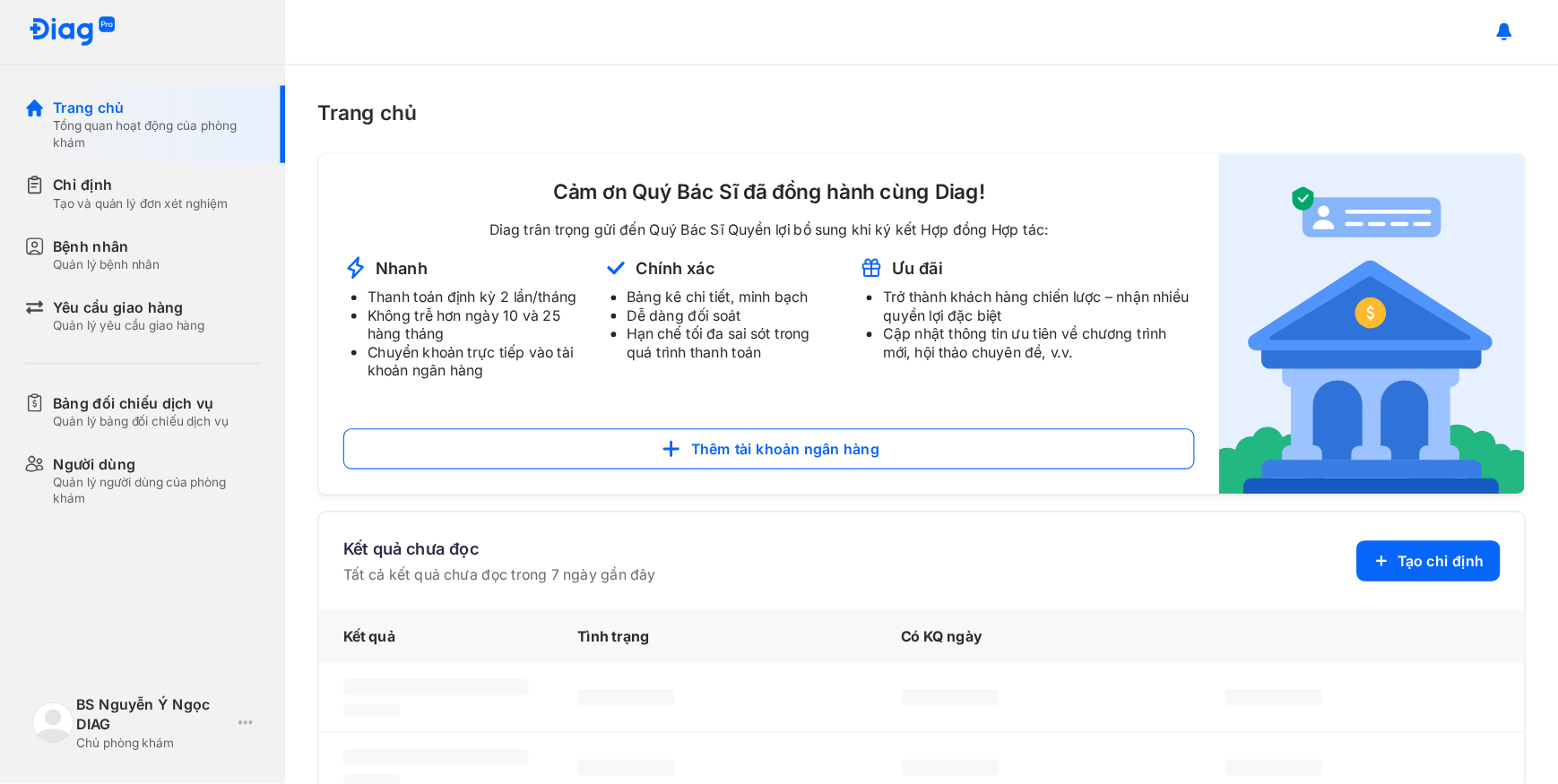 scroll, scrollTop: 0, scrollLeft: 0, axis: both 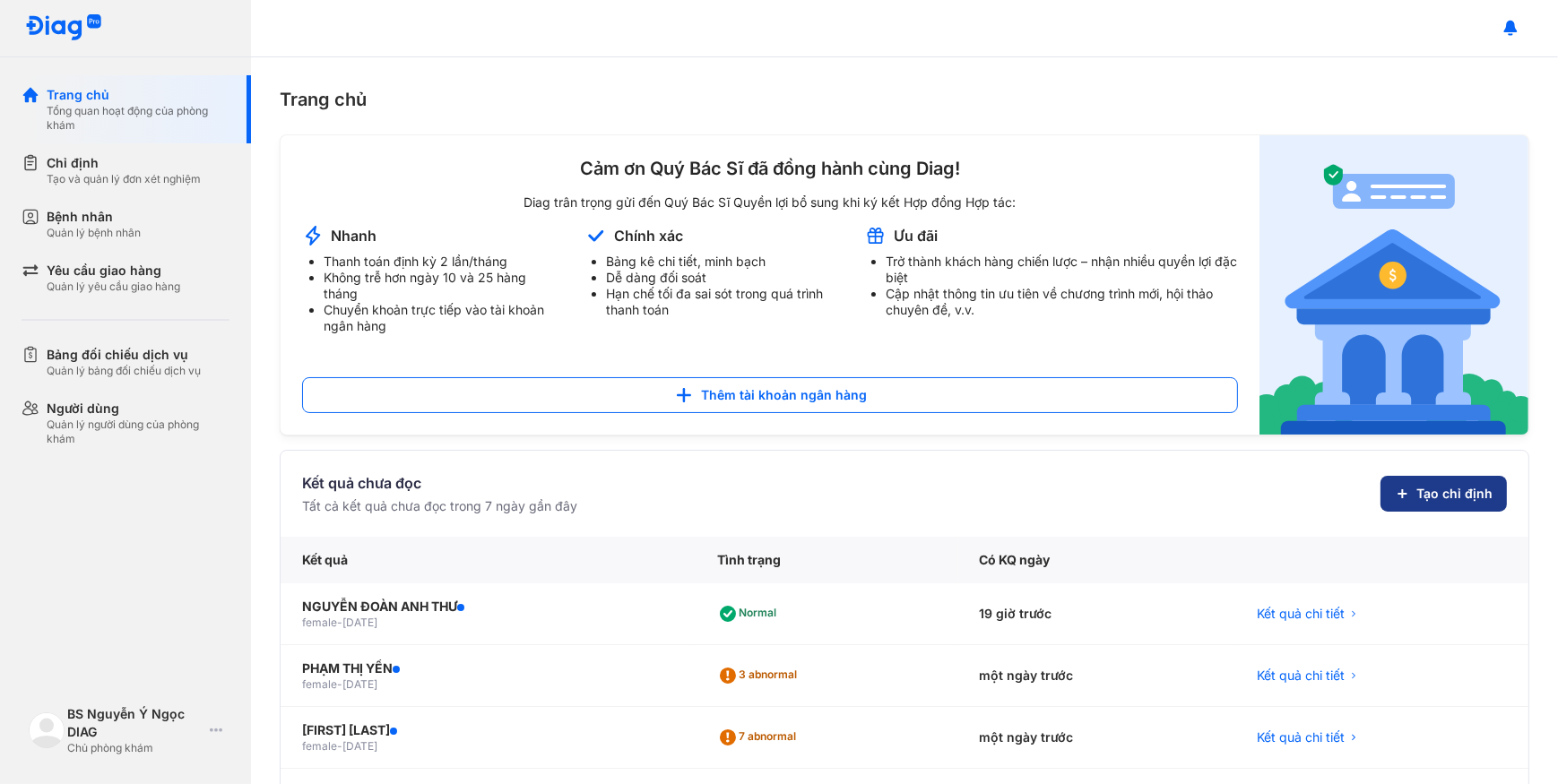drag, startPoint x: 1433, startPoint y: 493, endPoint x: 1432, endPoint y: 481, distance: 12.041595 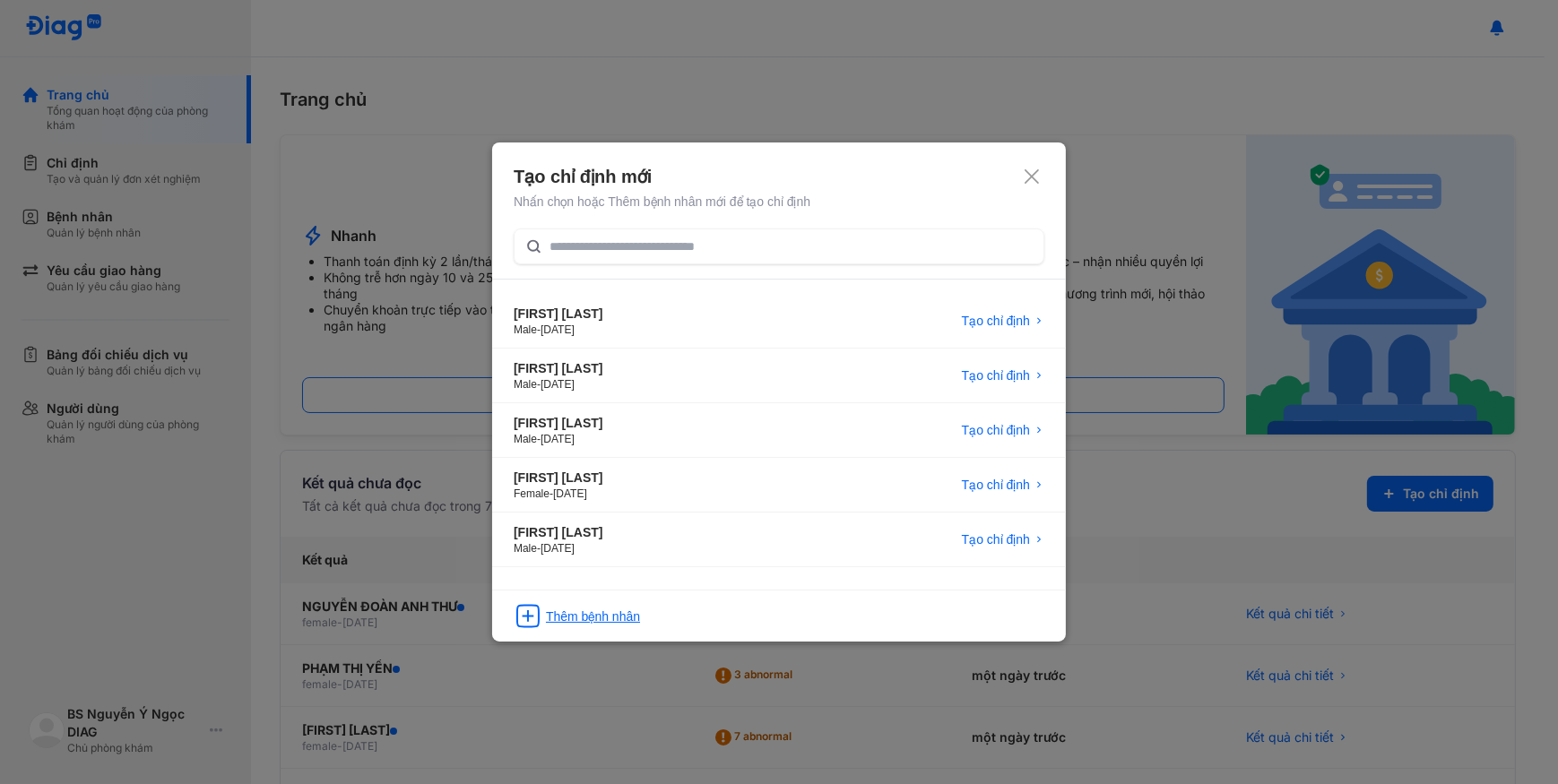 click on "Thêm bệnh nhân" 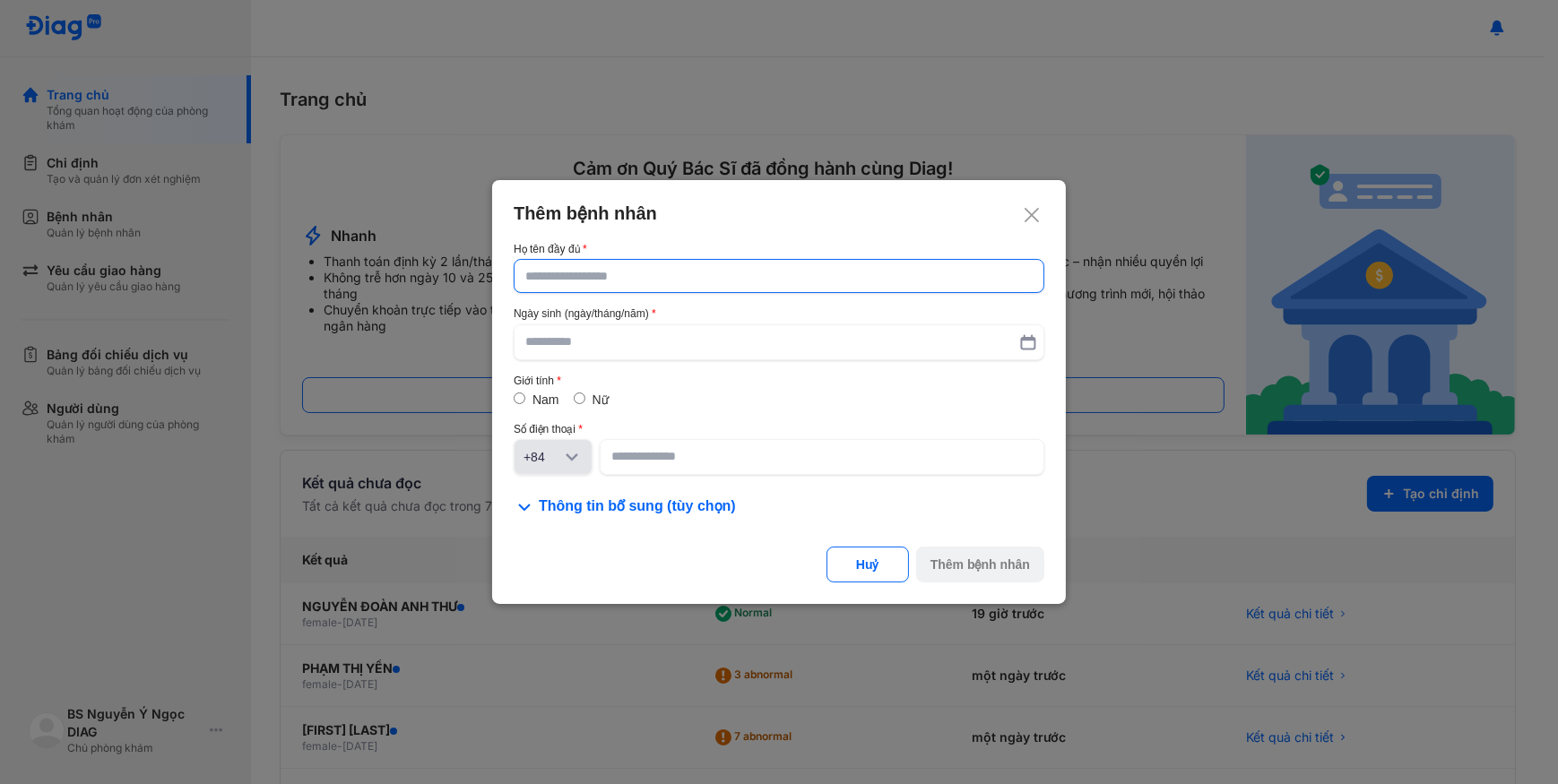 click 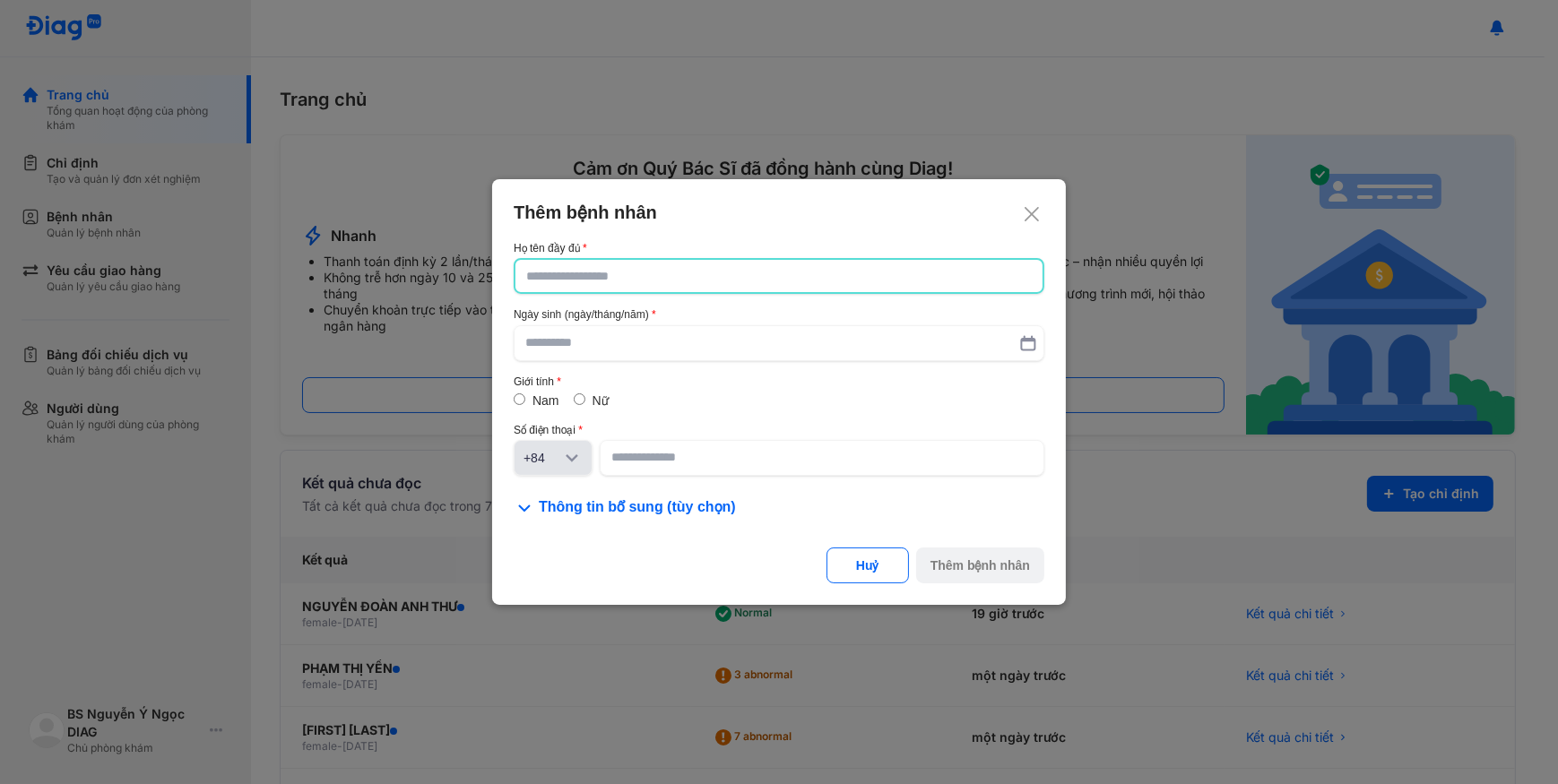 paste on "**********" 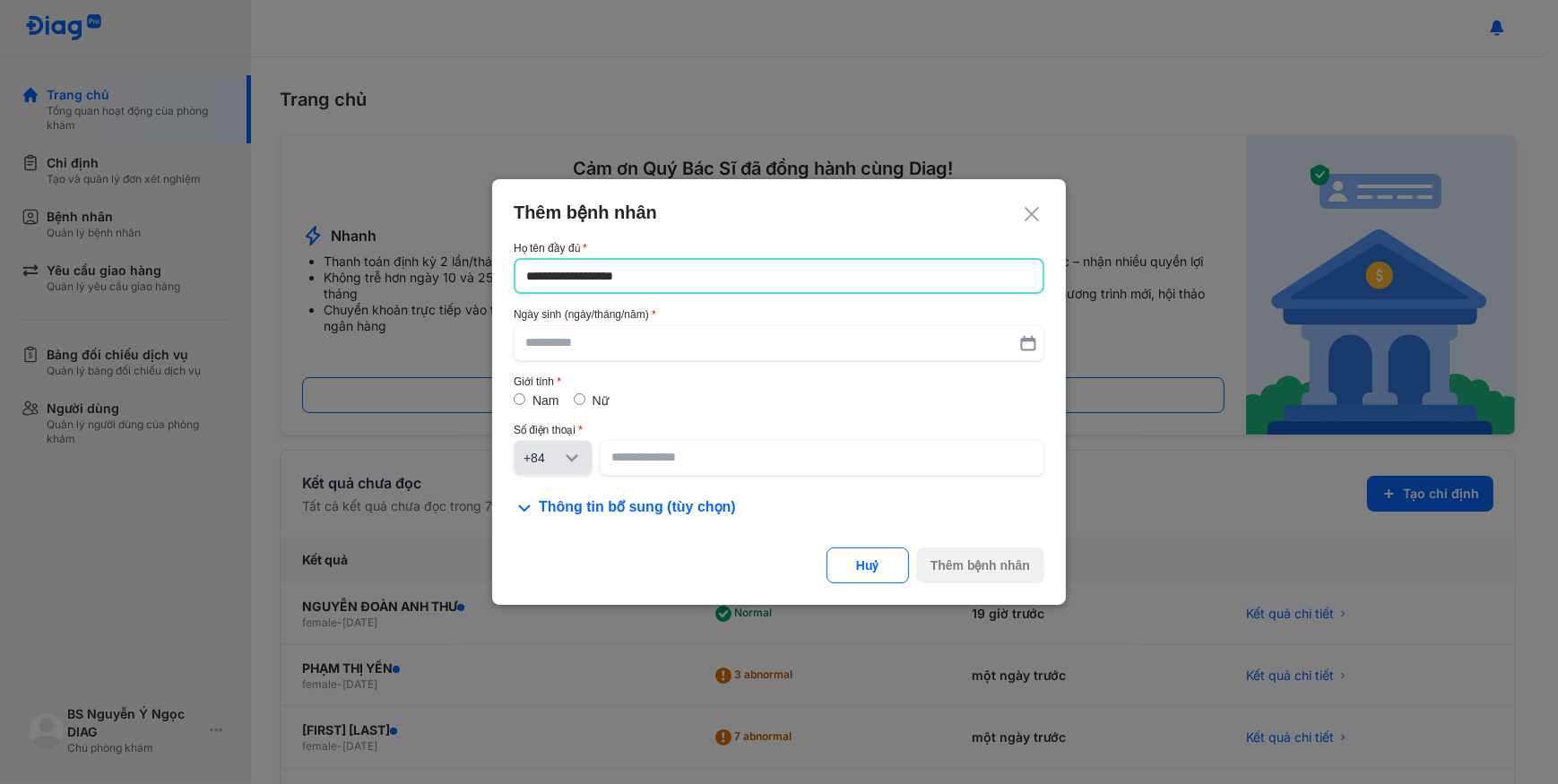 type on "**********" 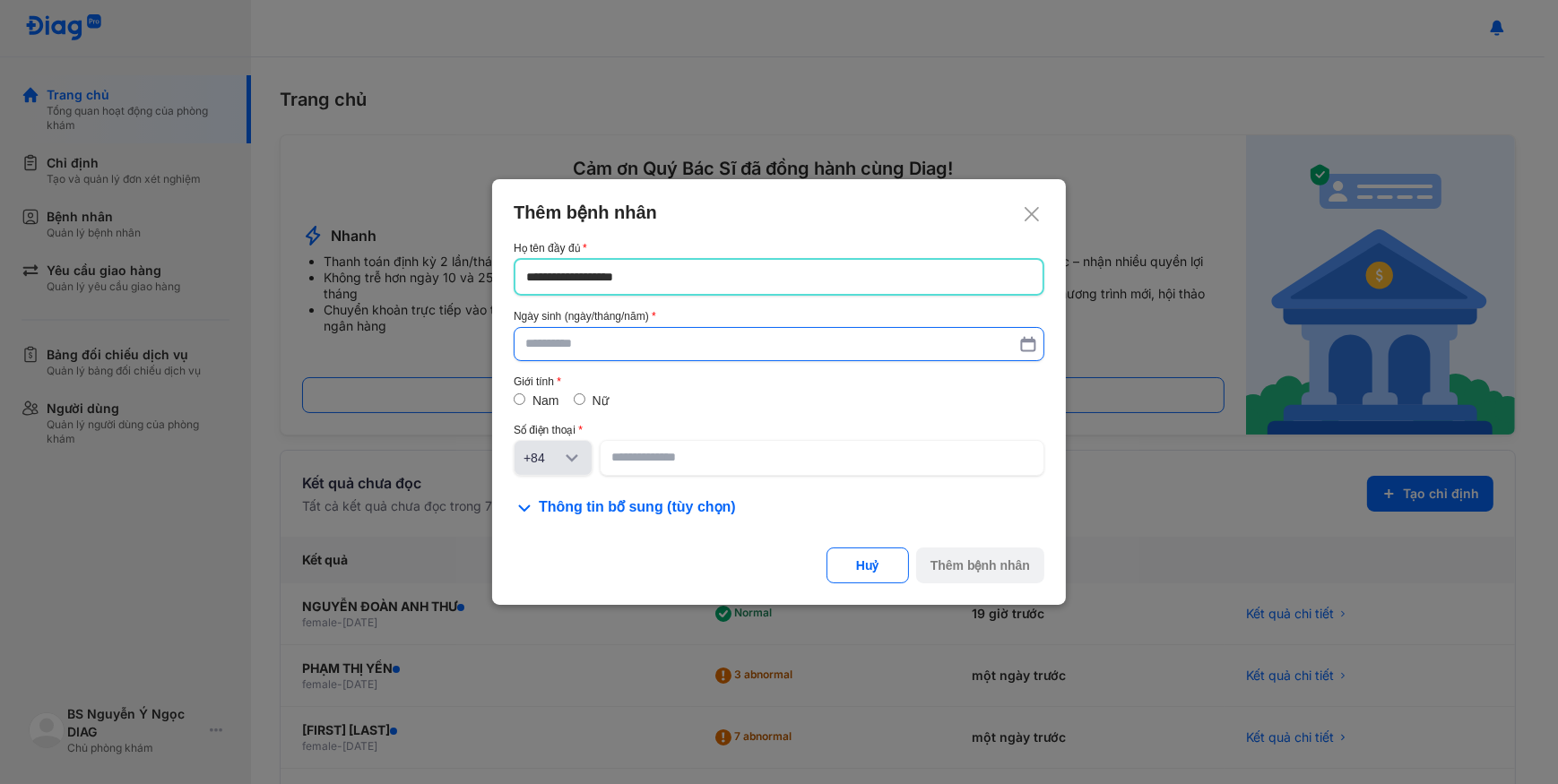 click at bounding box center (779, 344) 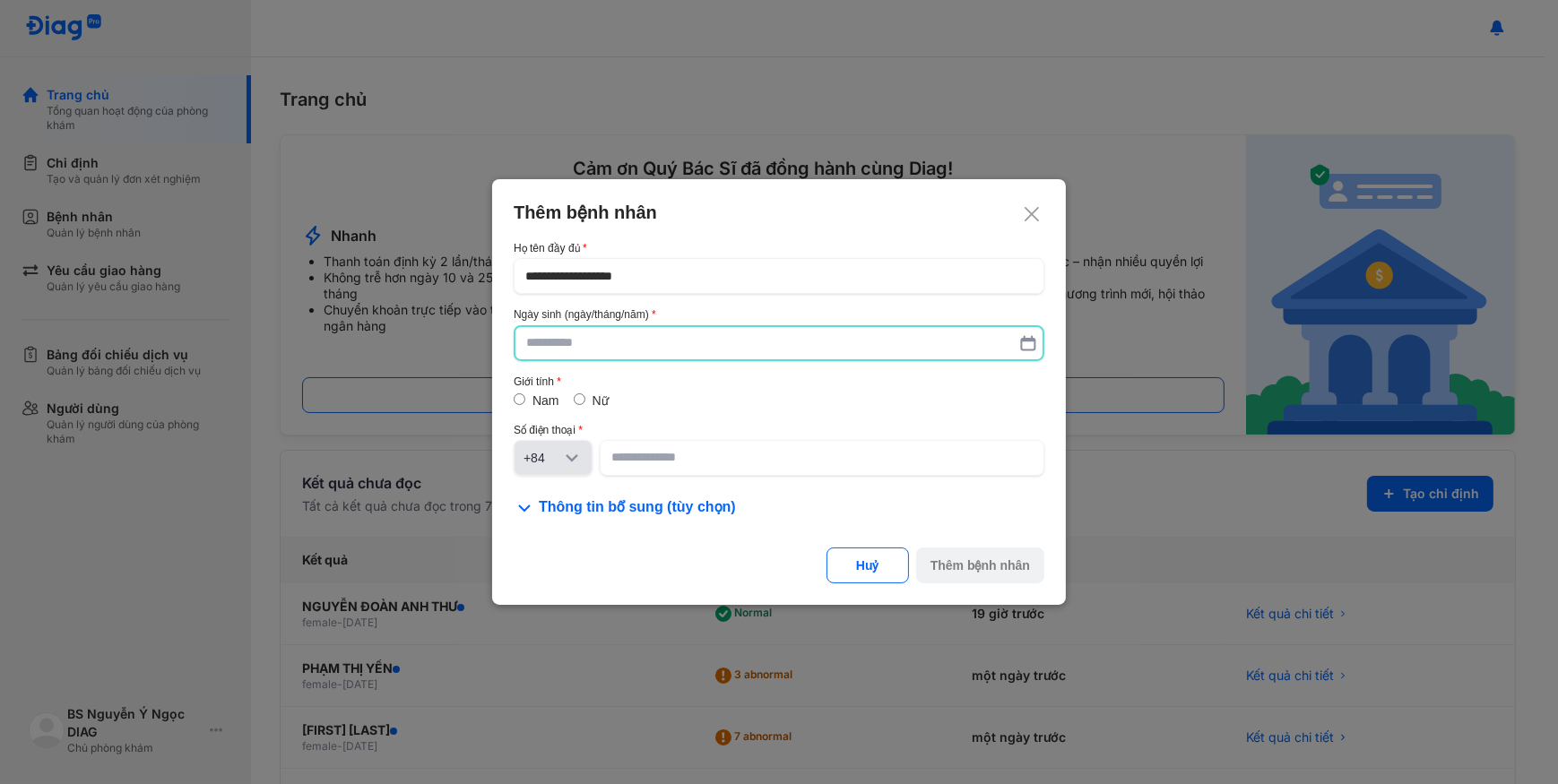 paste on "**********" 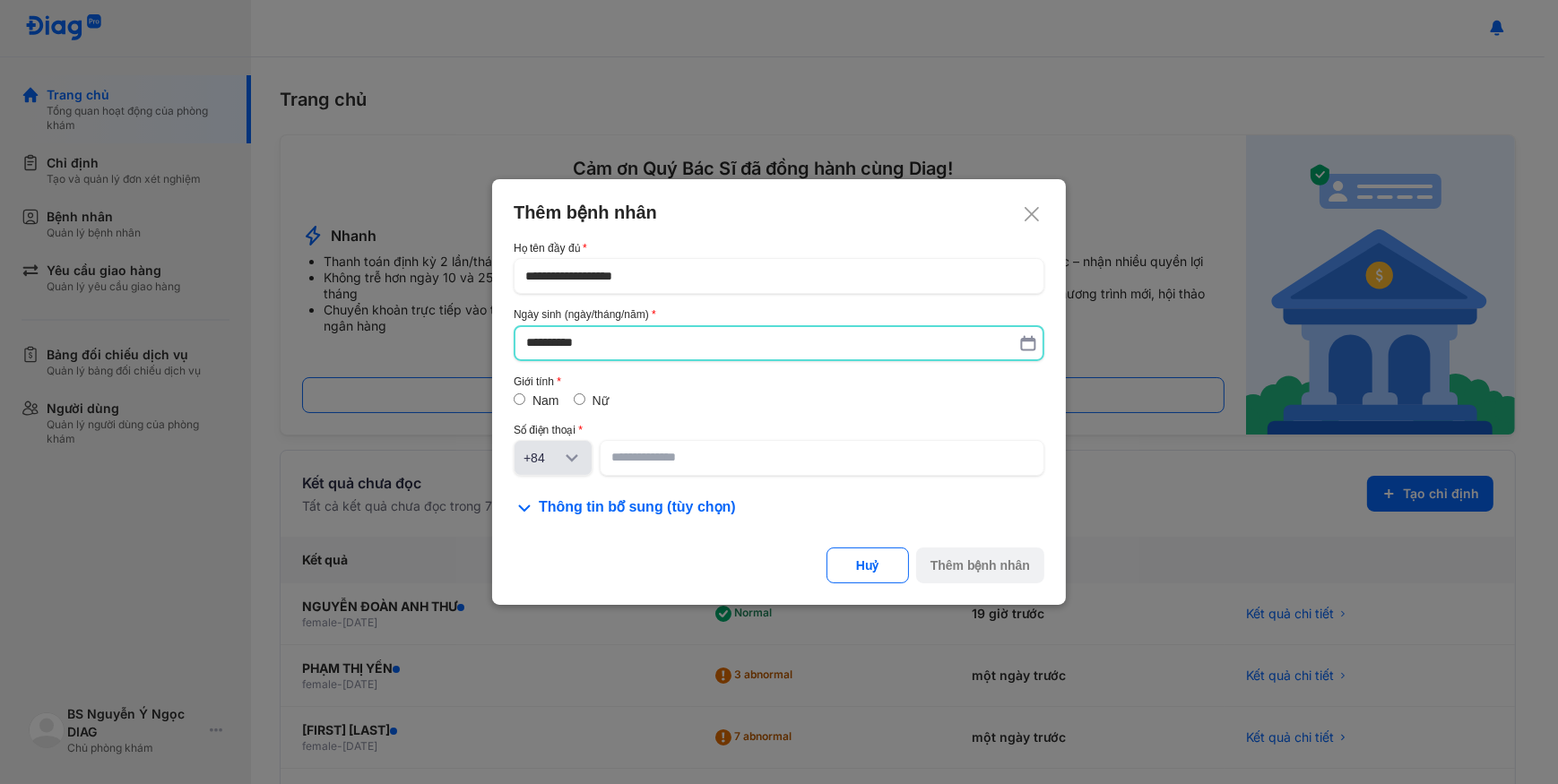 type on "**********" 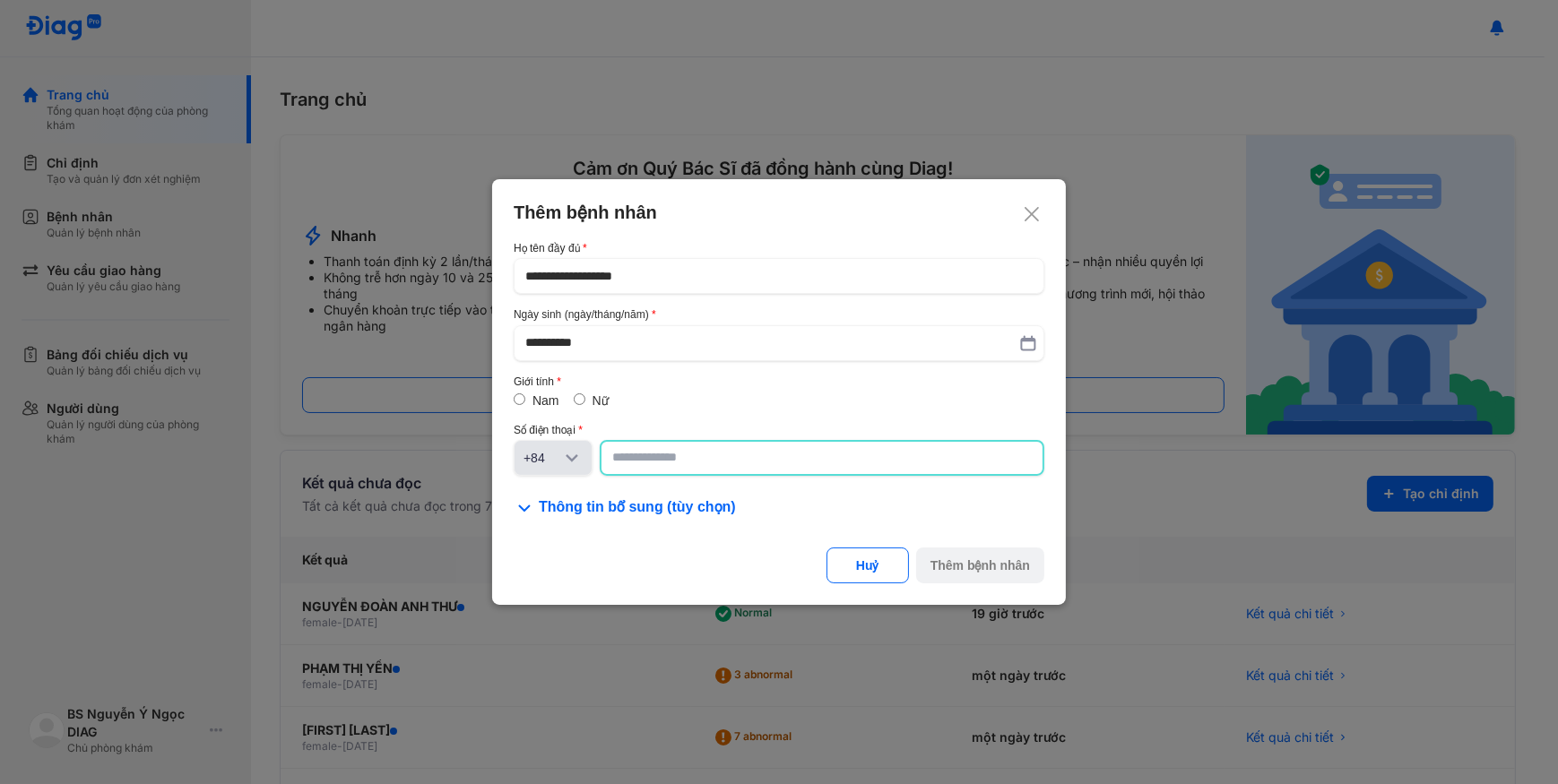 click 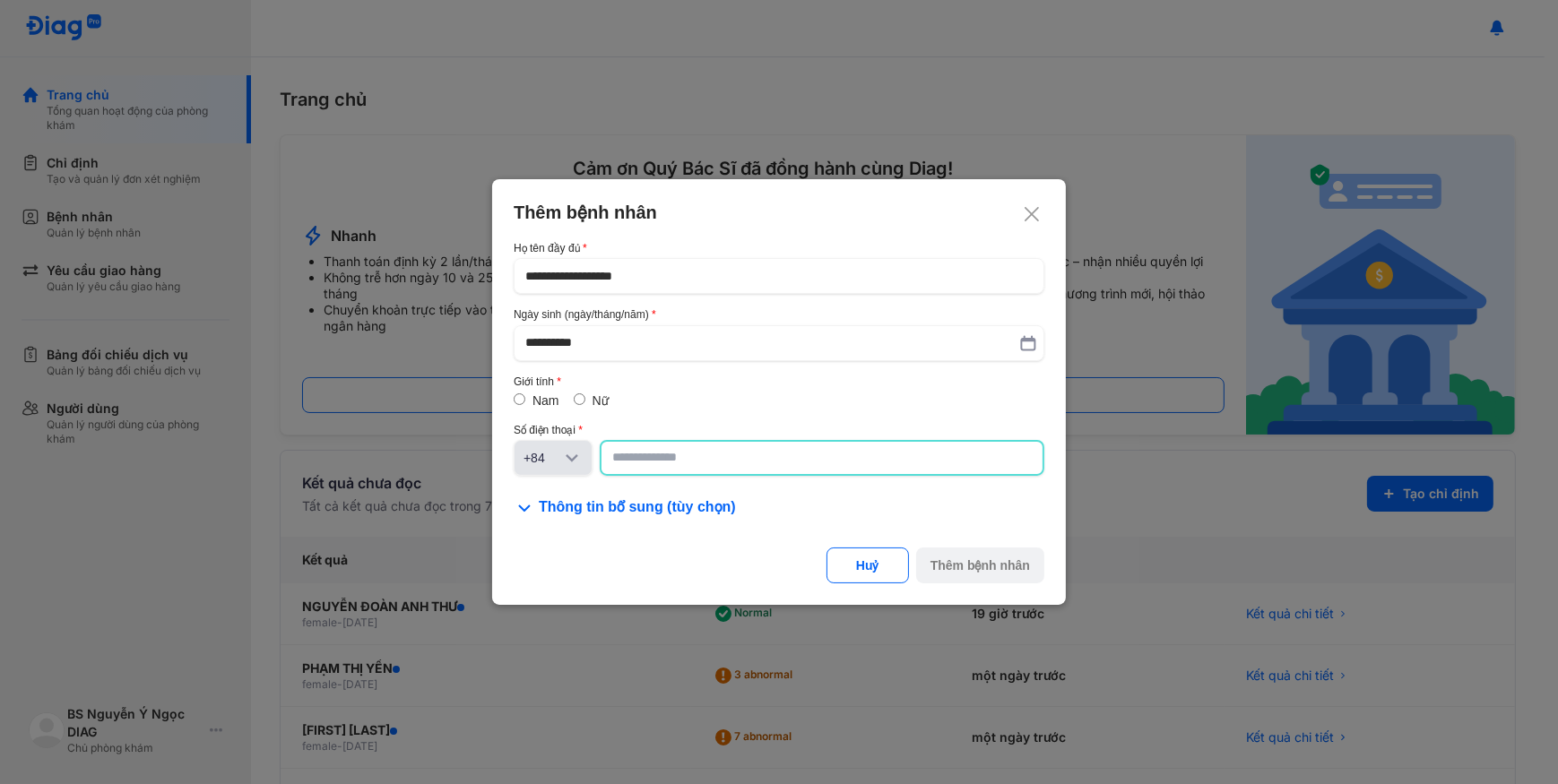 paste on "**********" 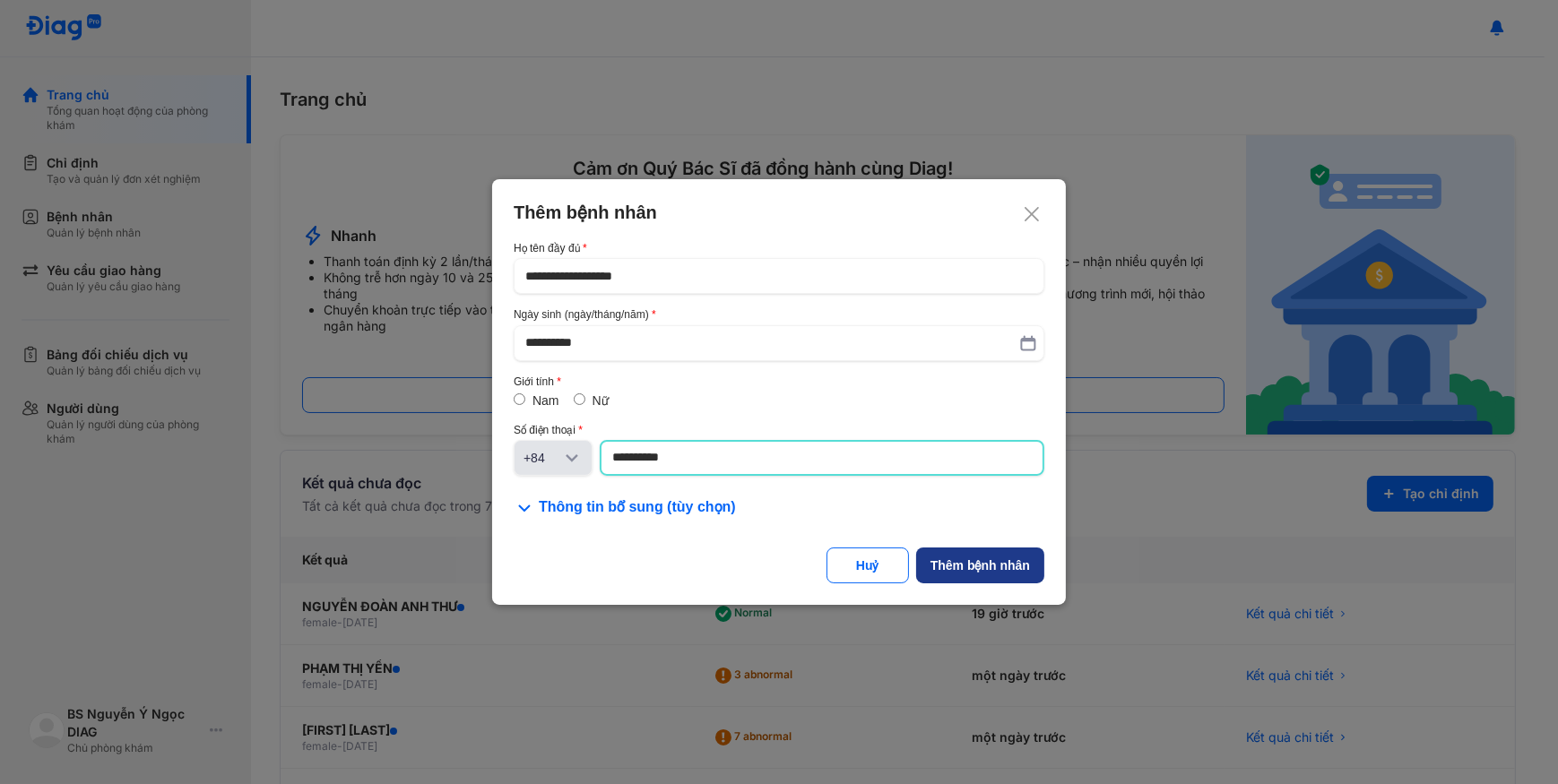 type on "**********" 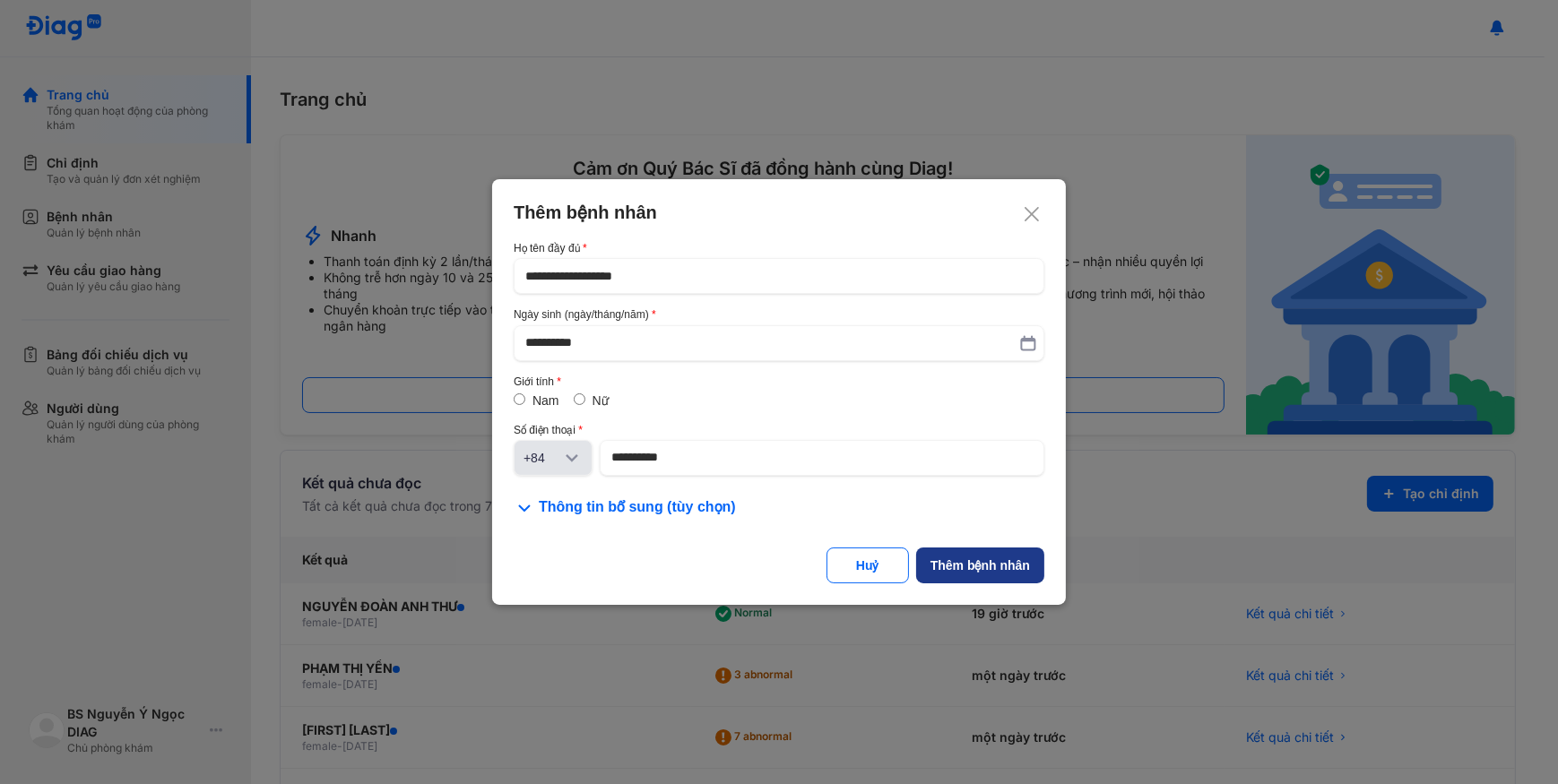 click on "Thêm bệnh nhân" at bounding box center (980, 565) 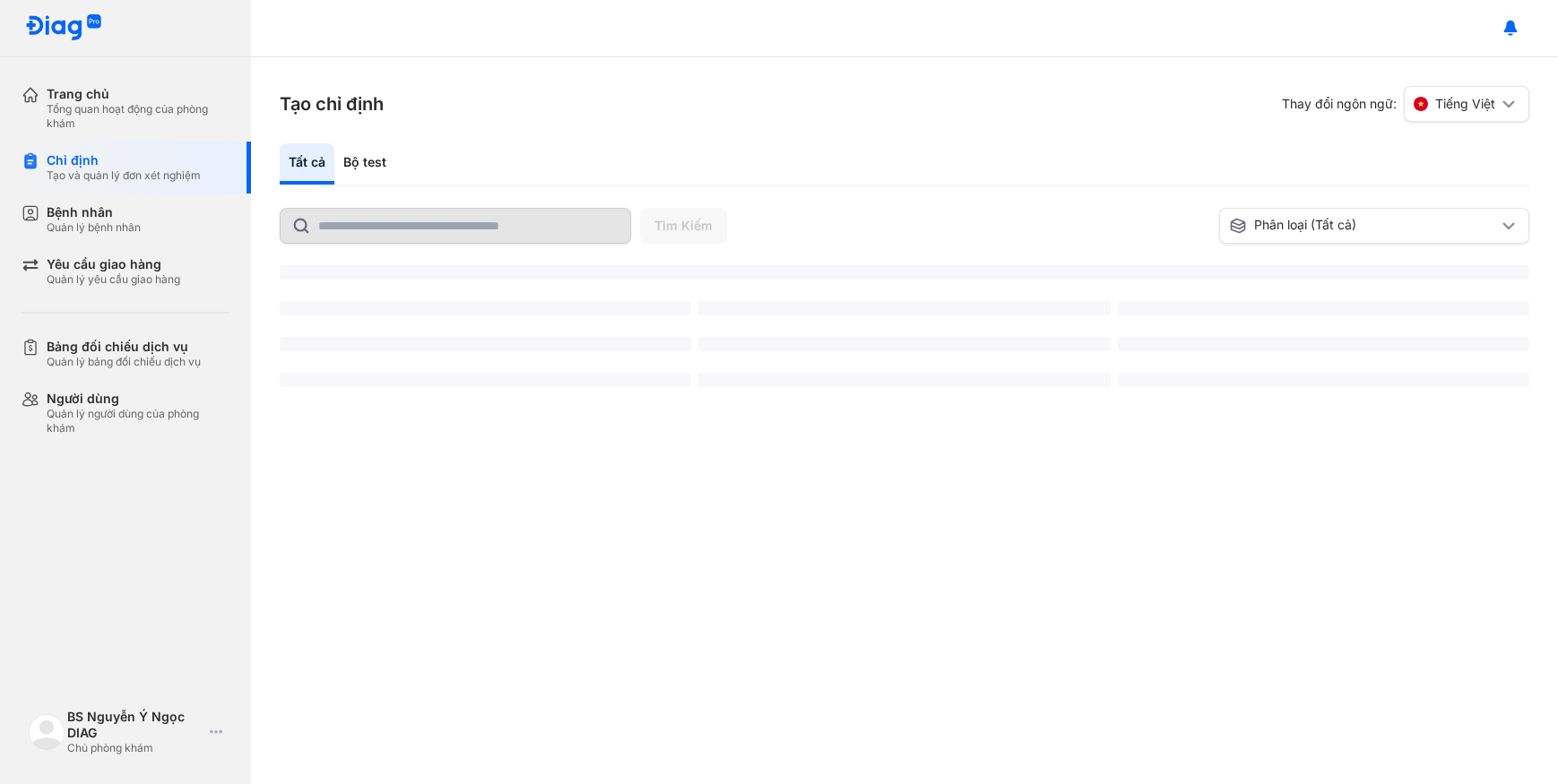 scroll, scrollTop: 0, scrollLeft: 0, axis: both 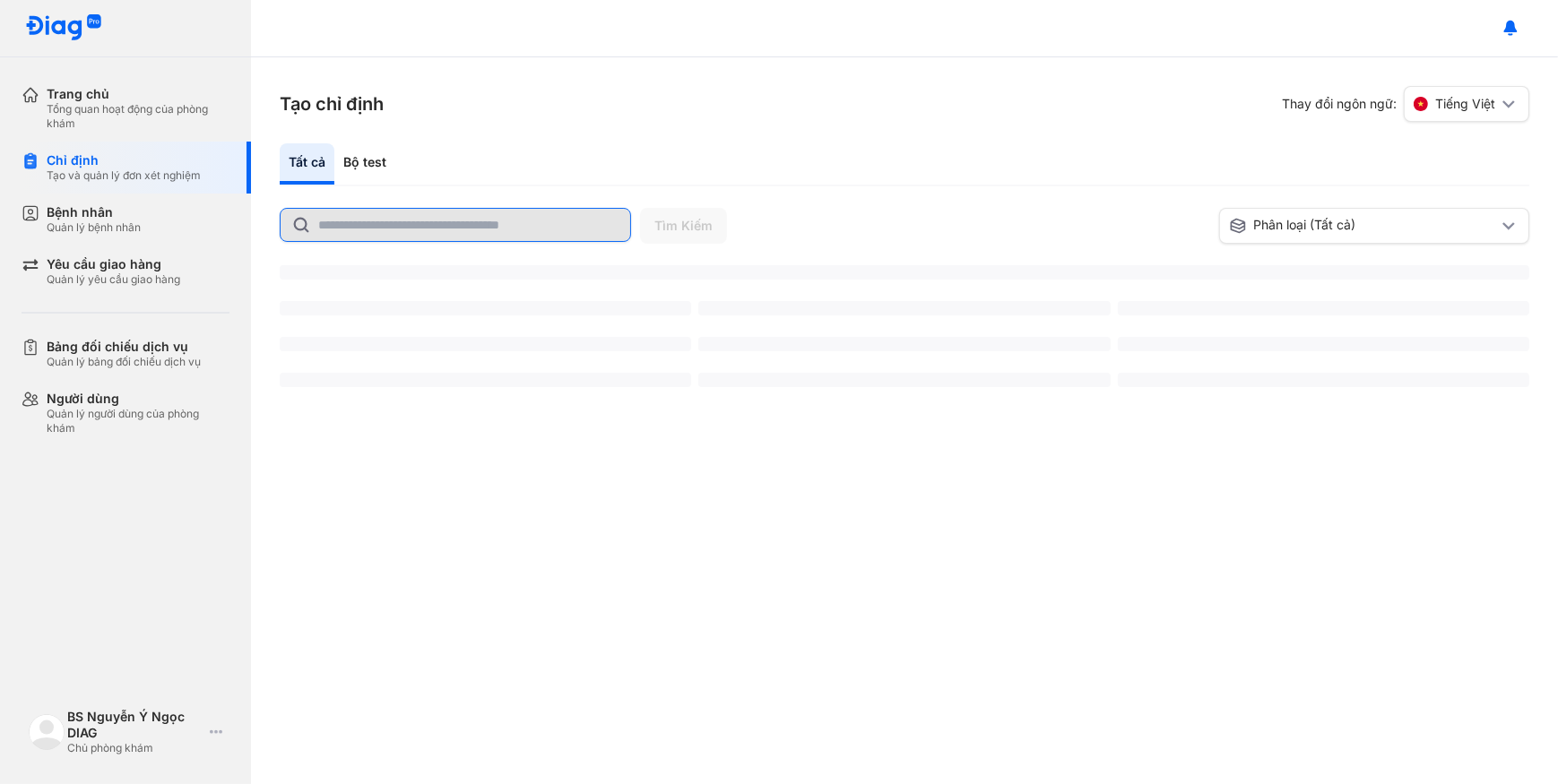 click 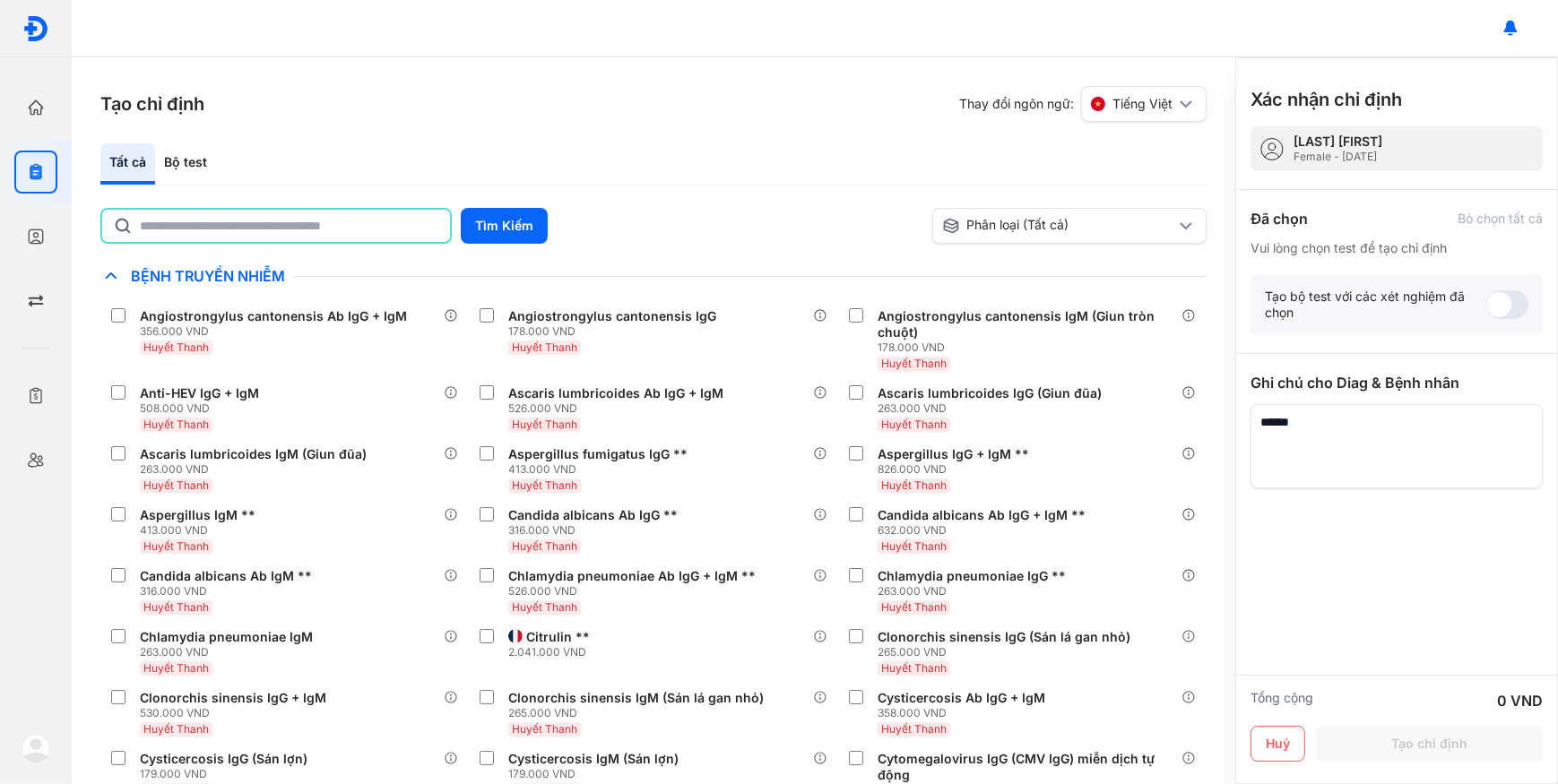 click 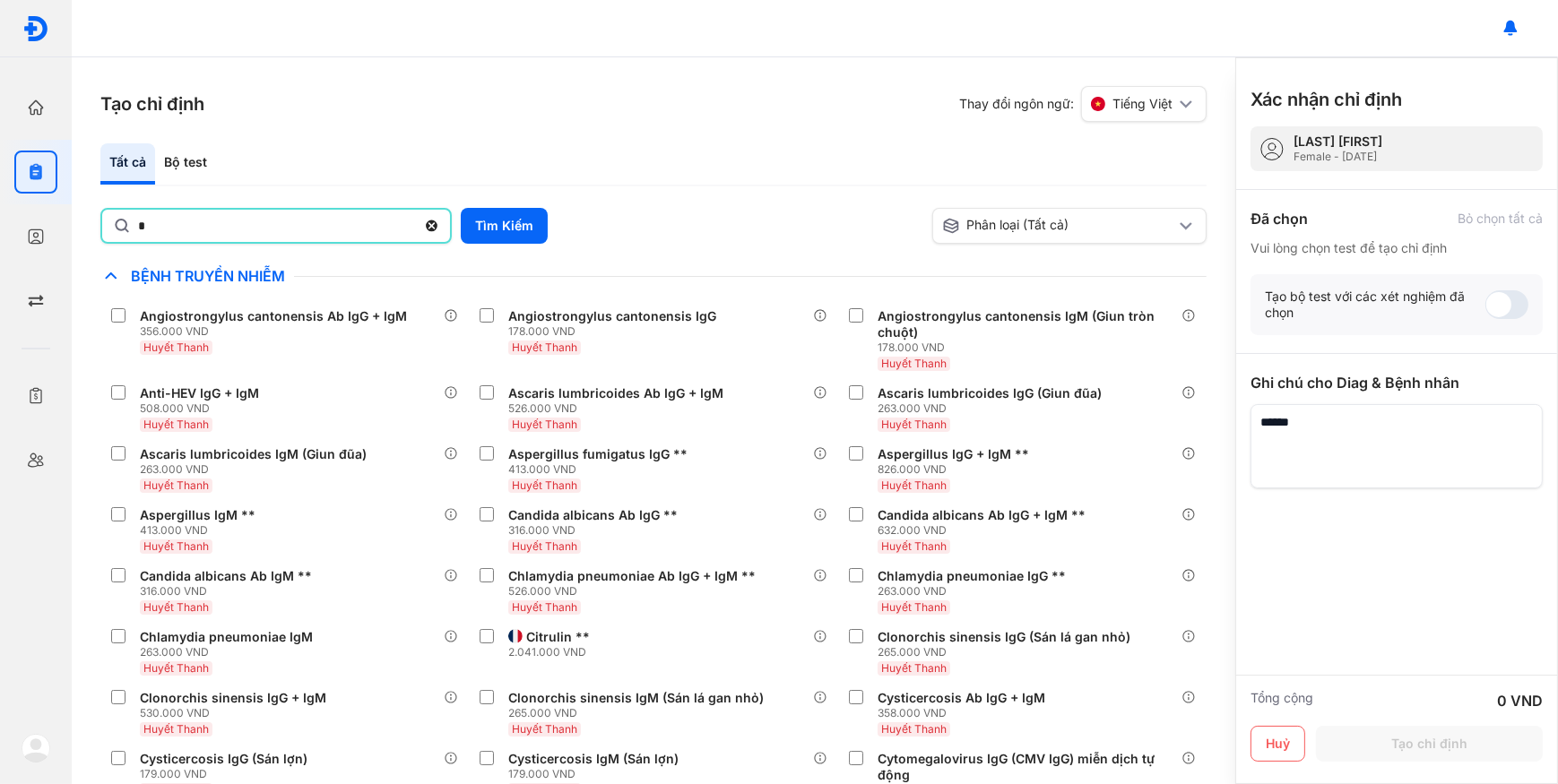 type on "*********" 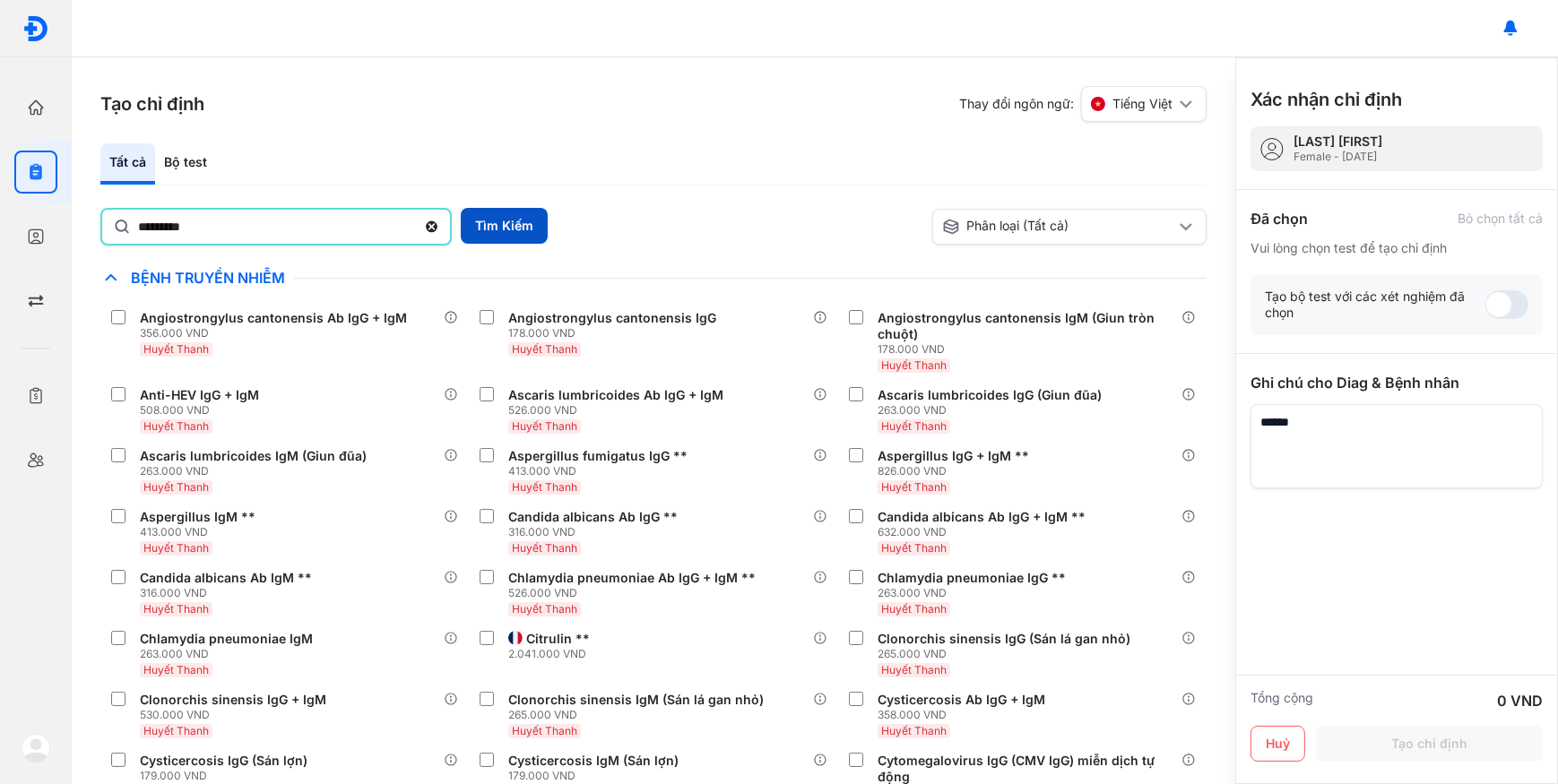 click on "Tìm Kiếm" at bounding box center (504, 226) 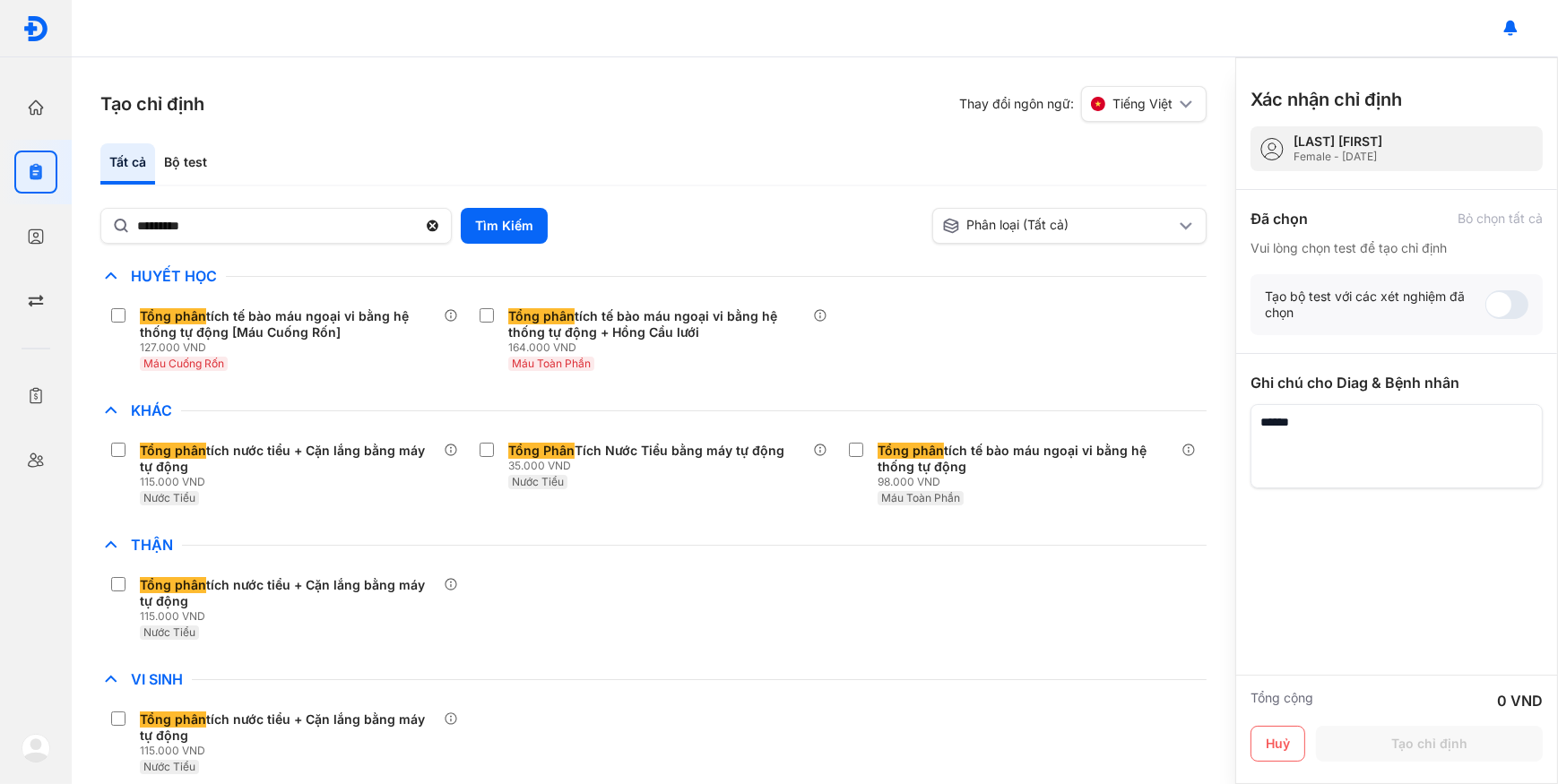 drag, startPoint x: 931, startPoint y: 482, endPoint x: 786, endPoint y: 398, distance: 167.57386 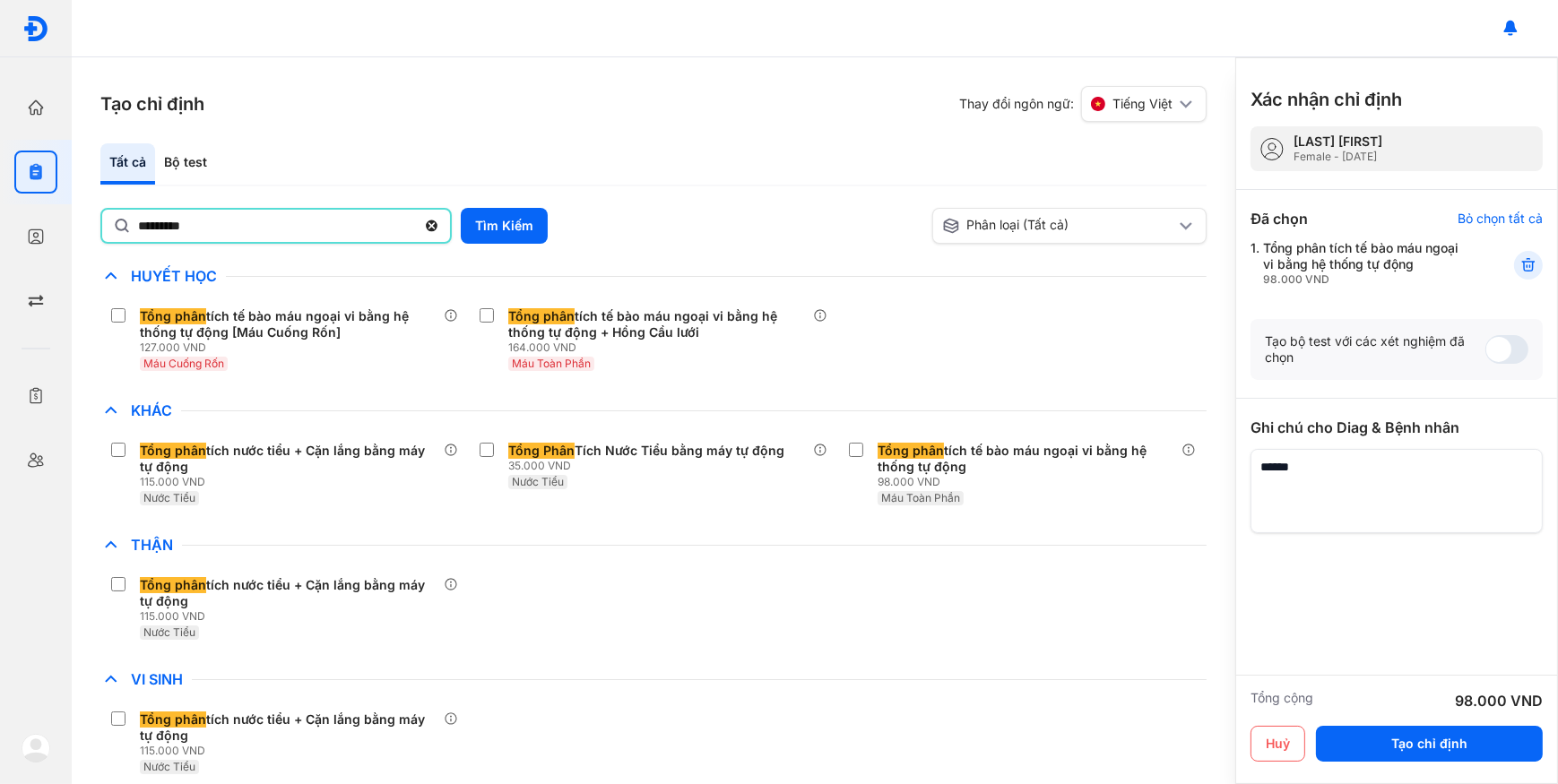 click on "*********" 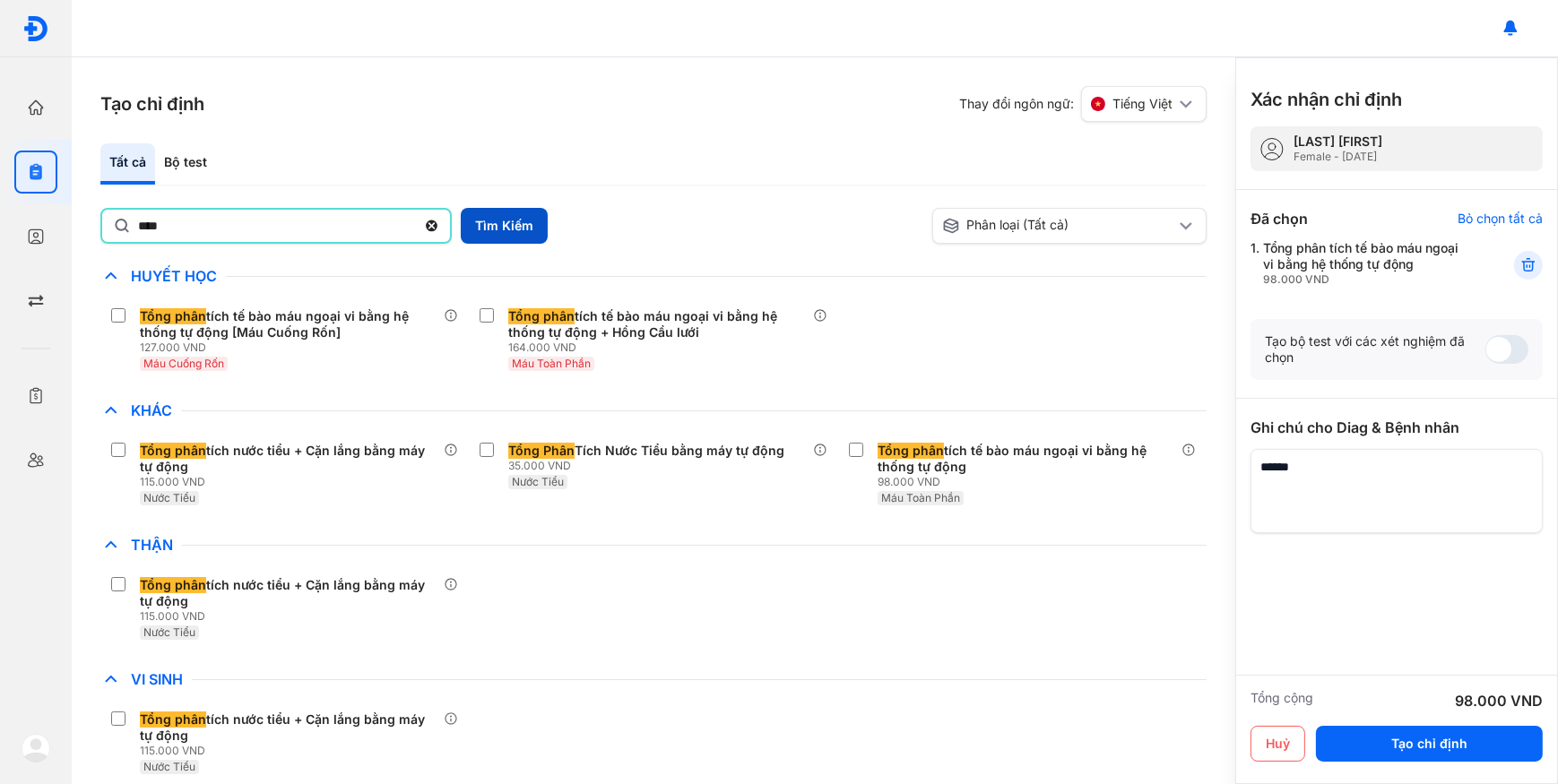 type on "****" 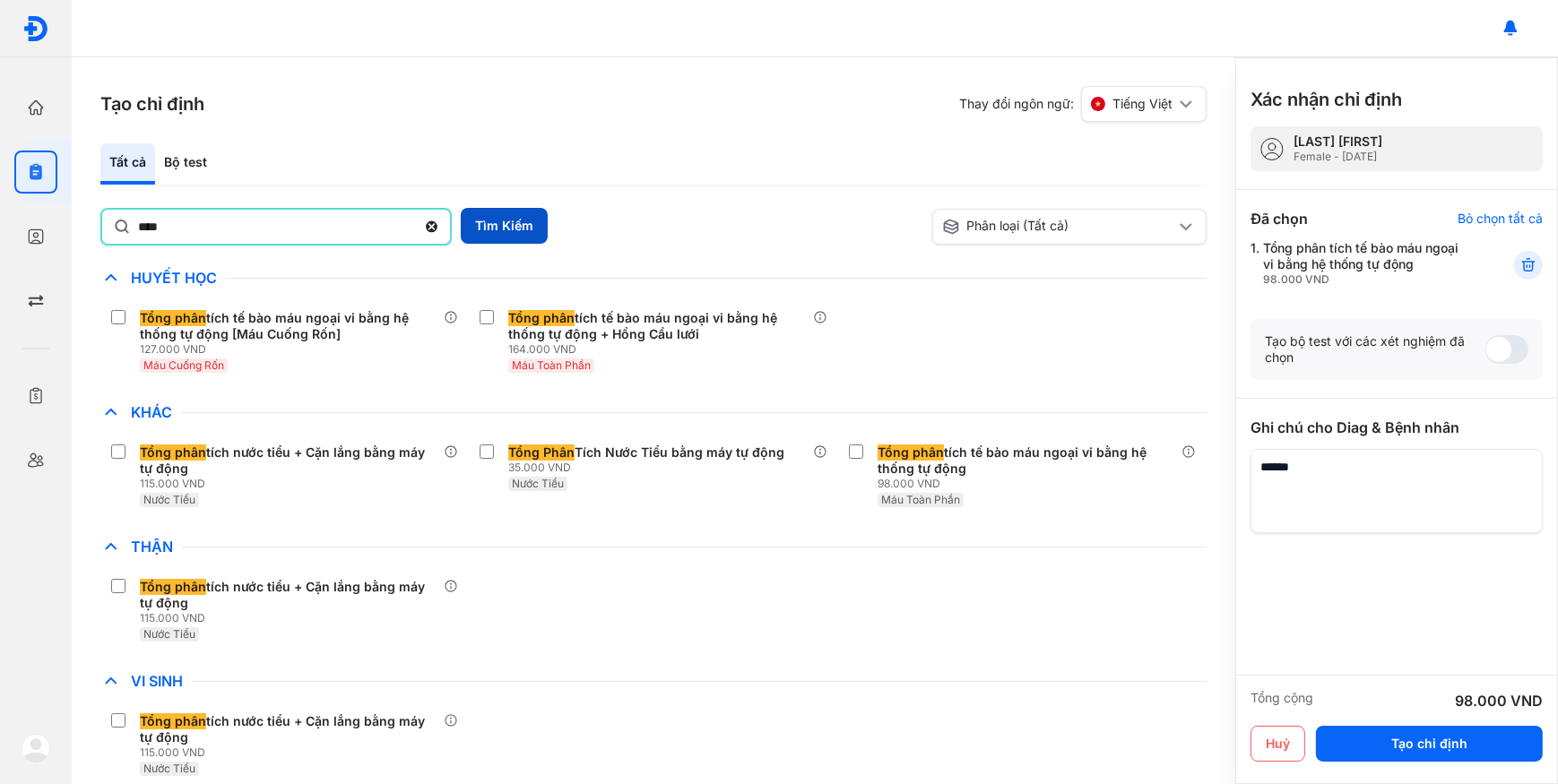 click on "Tìm Kiếm" at bounding box center (504, 226) 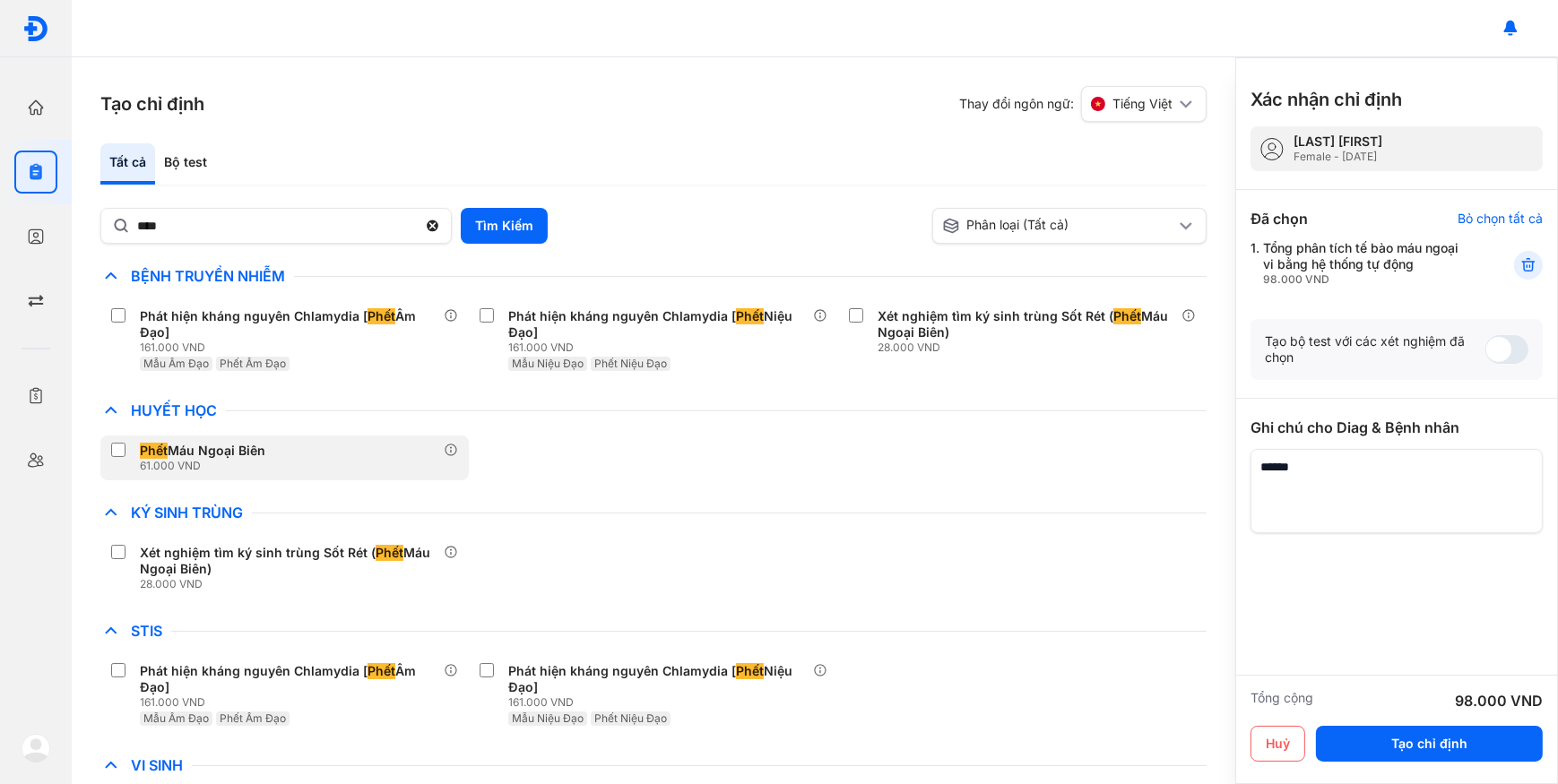 click on "Phết  Máu Ngoại Biên 61.000 VND" 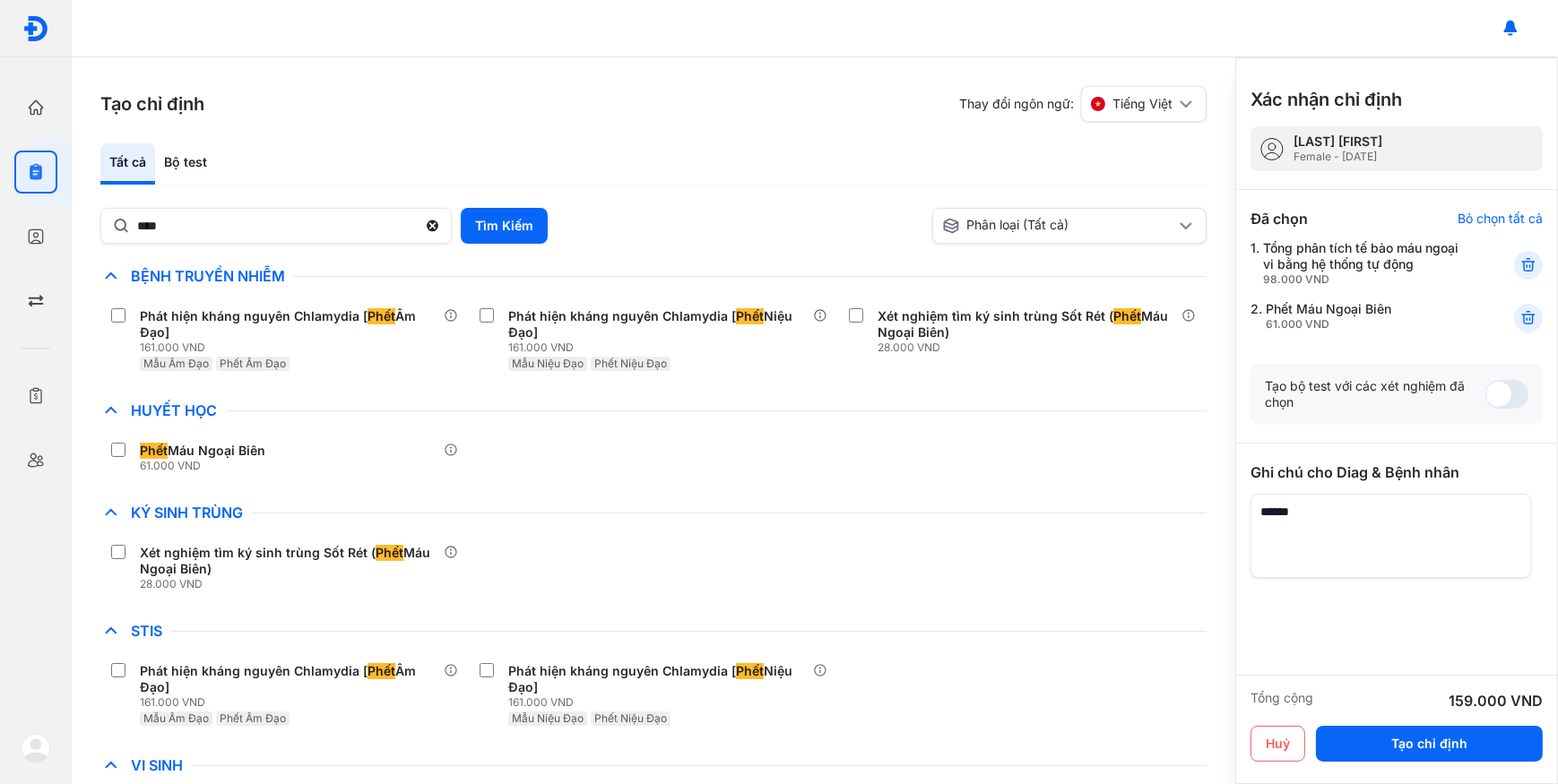 click at bounding box center [1390, 536] 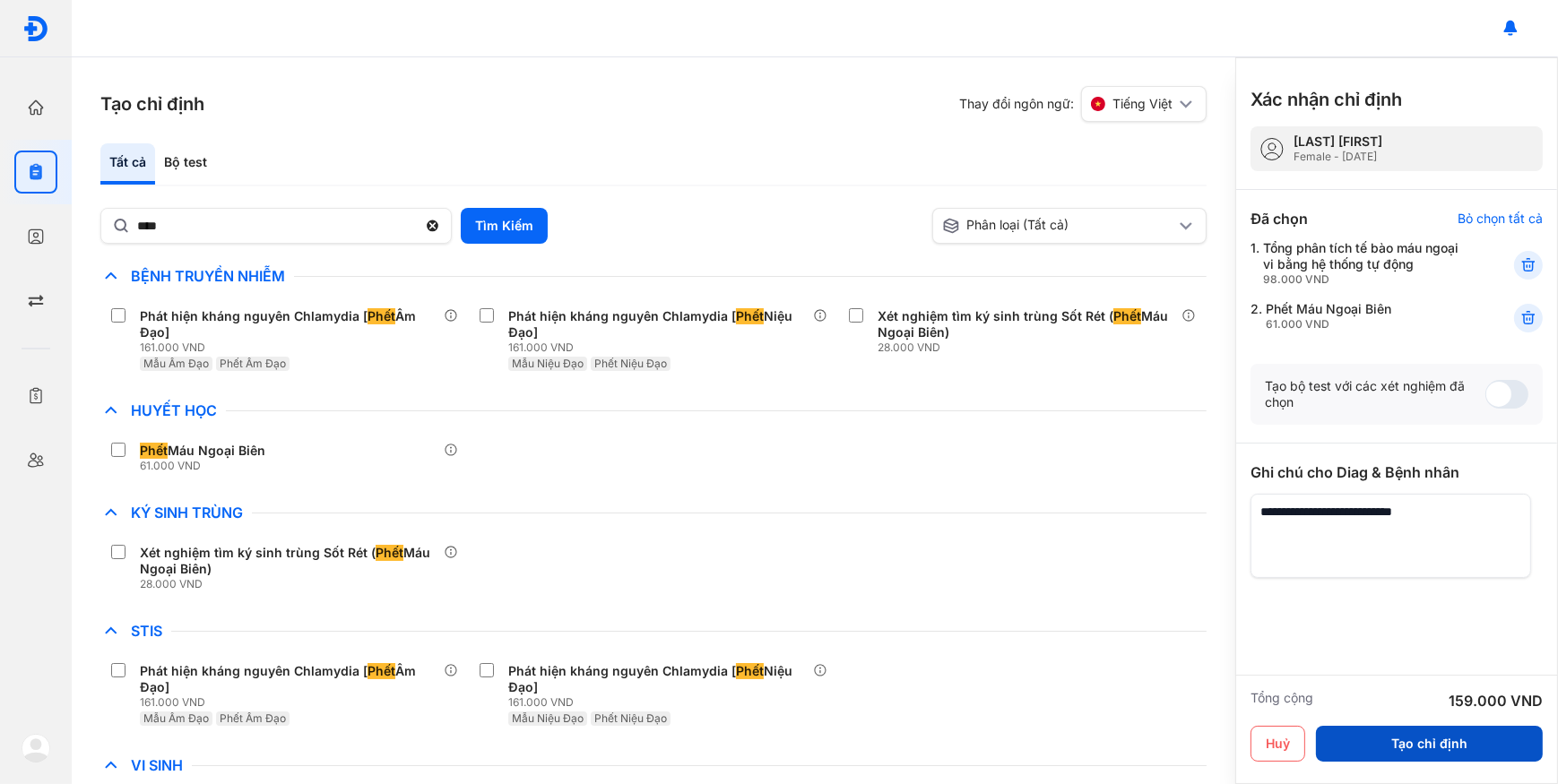 type on "**********" 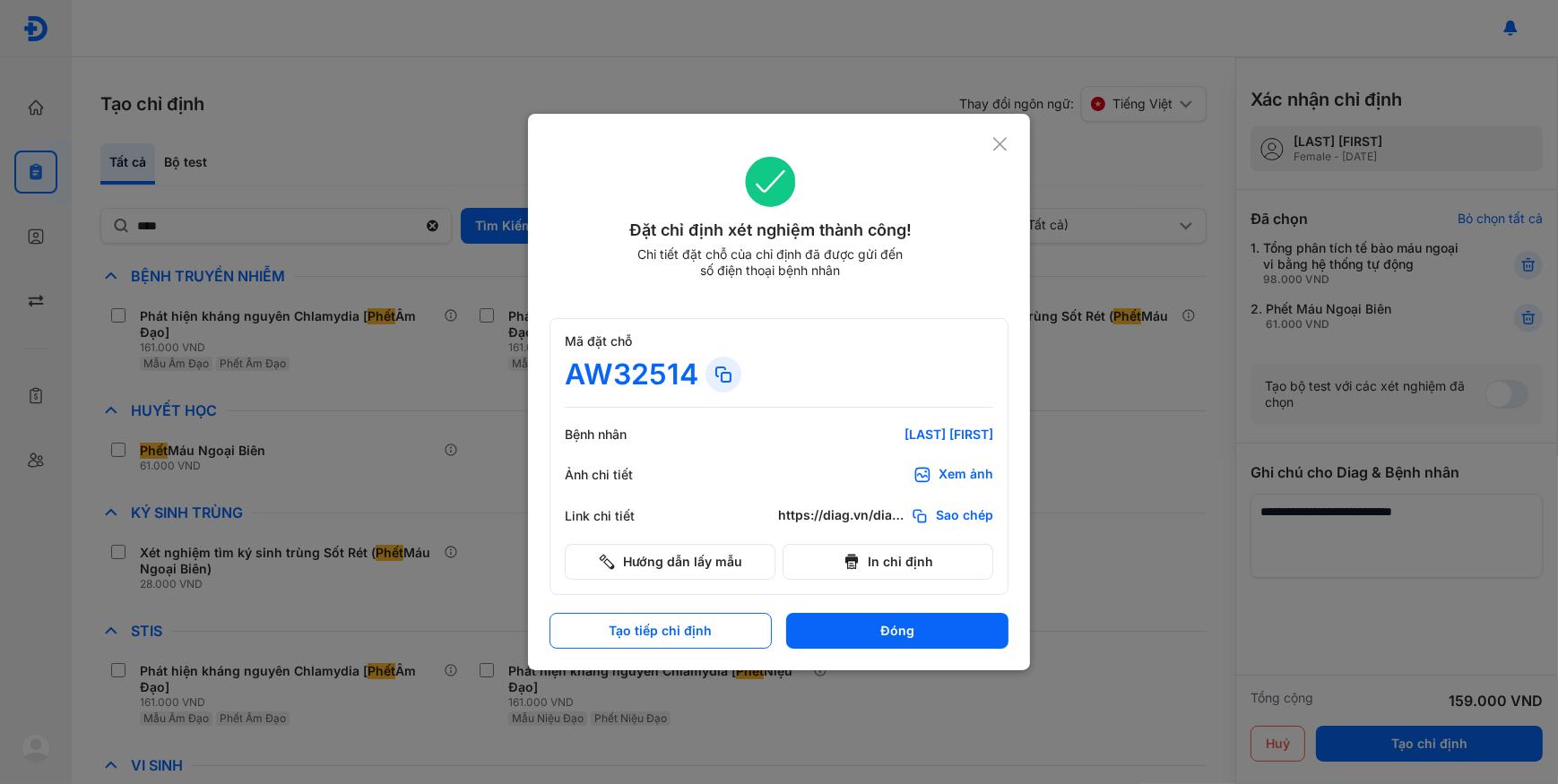 click on "Sao chép" 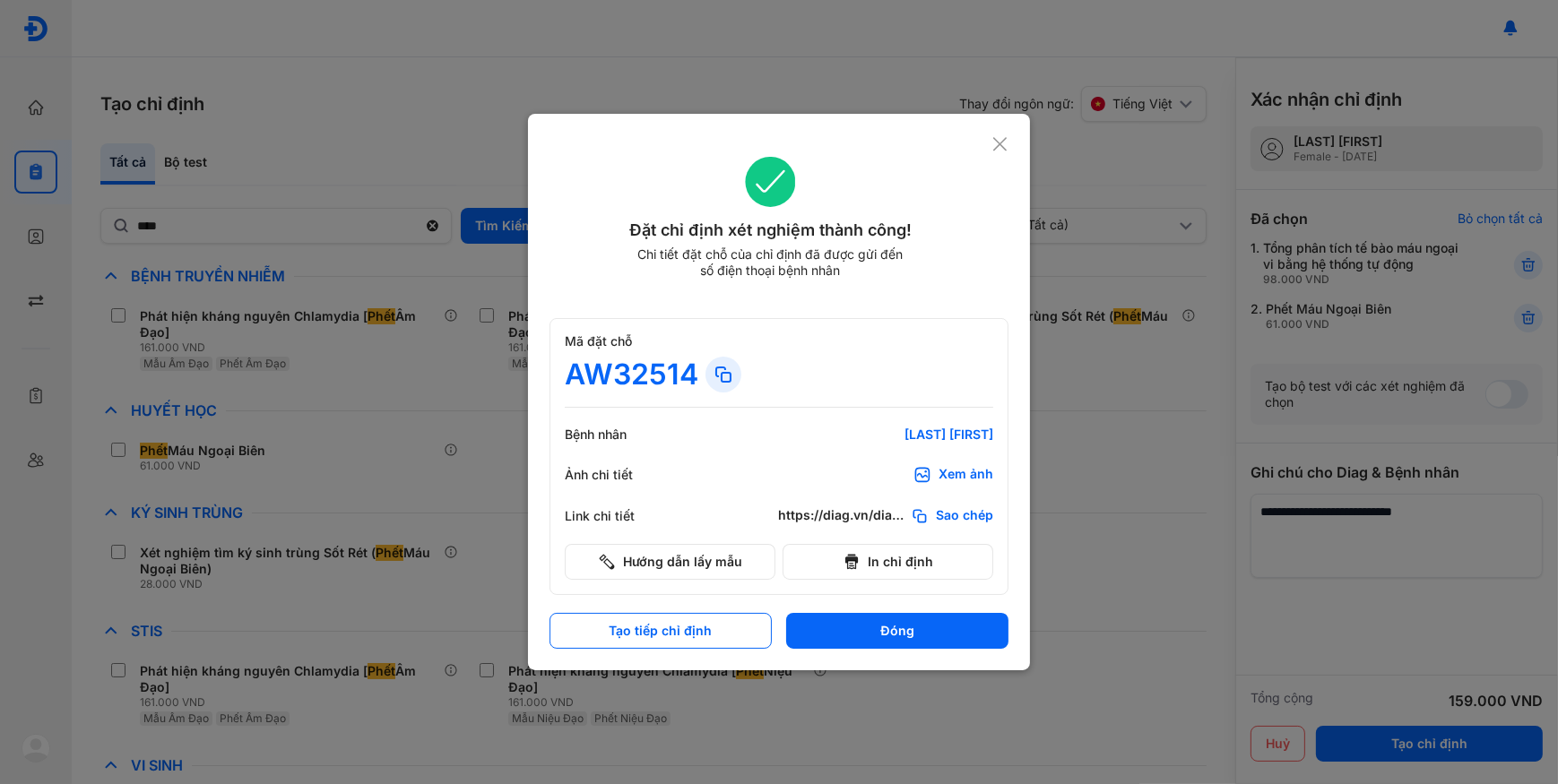 click 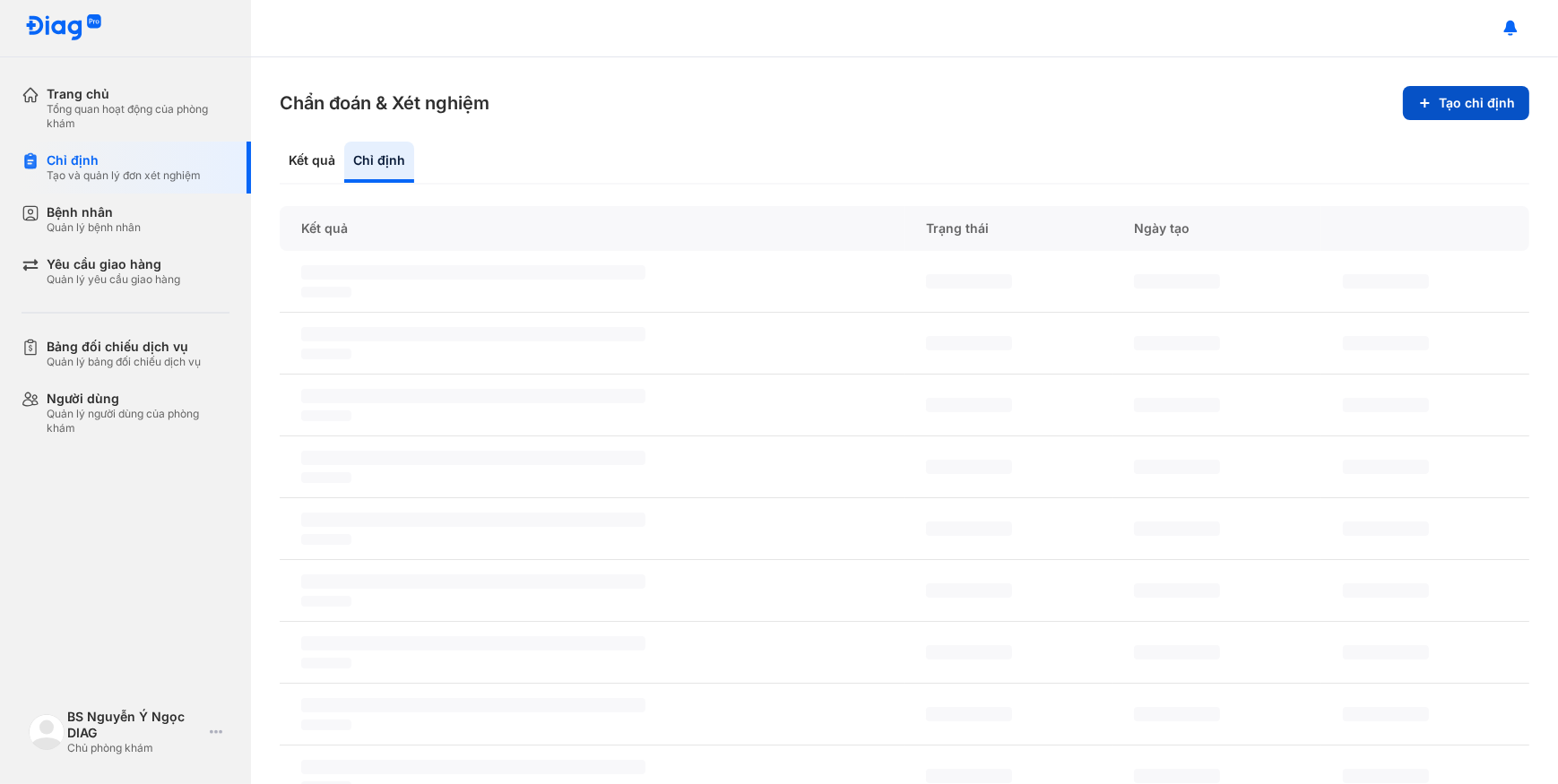 click on "Tạo chỉ định" at bounding box center (1466, 103) 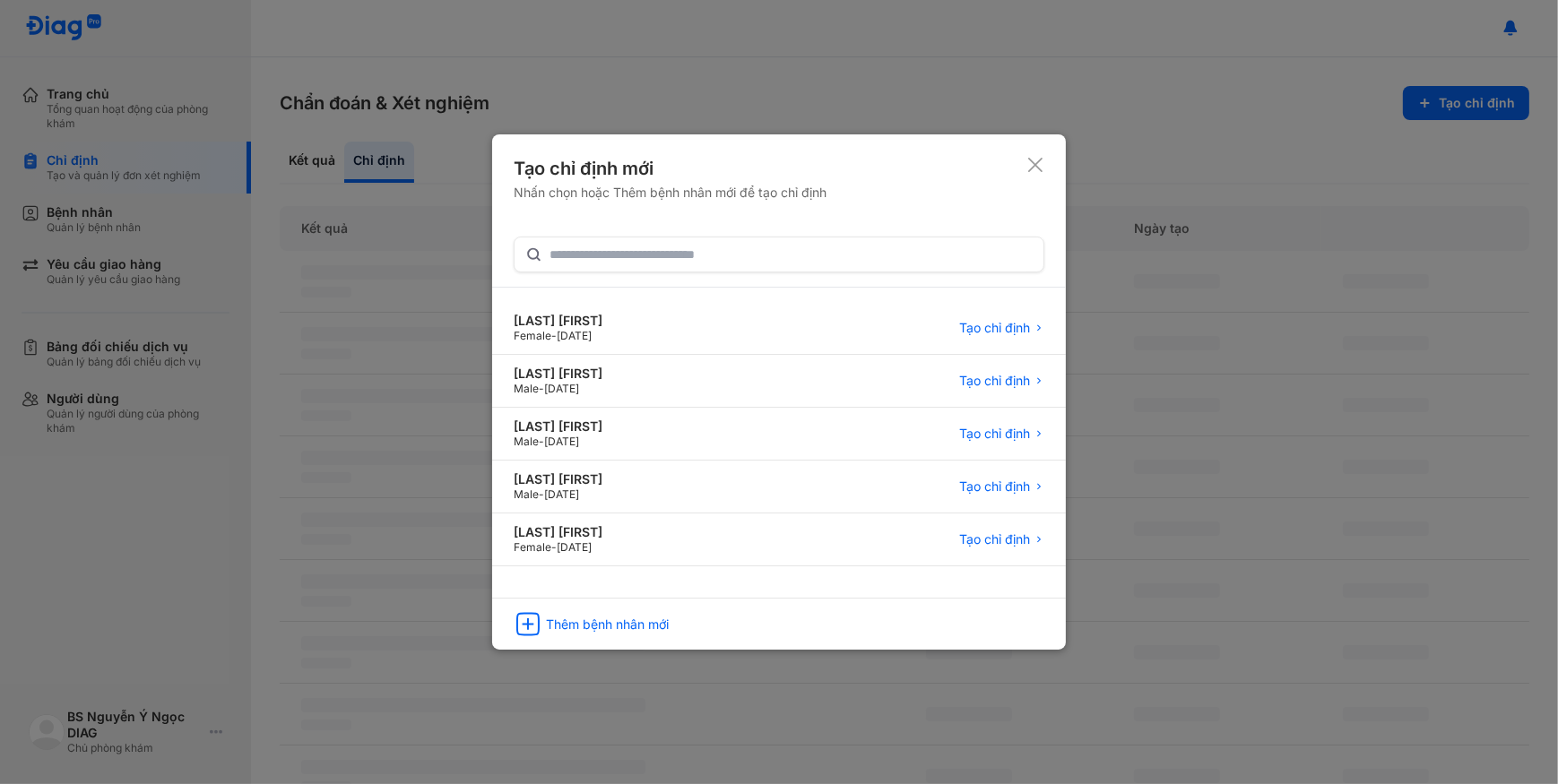click on "Tạo chỉ định mới Nhấn chọn hoặc Thêm bệnh nhân mới để tạo chỉ định PHẠM THỊ PHƯƠNG YẾN Female  -  28/07/1971 Tạo chỉ định NGUYỄN TẤN TÀI Male  -  22/10/2006 Tạo chỉ định HWANG QUỐC VIỆT Male  -  25/07/2005 Tạo chỉ định TRẦN GIA HUY Male  -  12/04/1988 Tạo chỉ định LƯU BỘI NGHI Female  -  12/05/2008 Tạo chỉ định Thêm bệnh nhân mới" at bounding box center (779, 392) 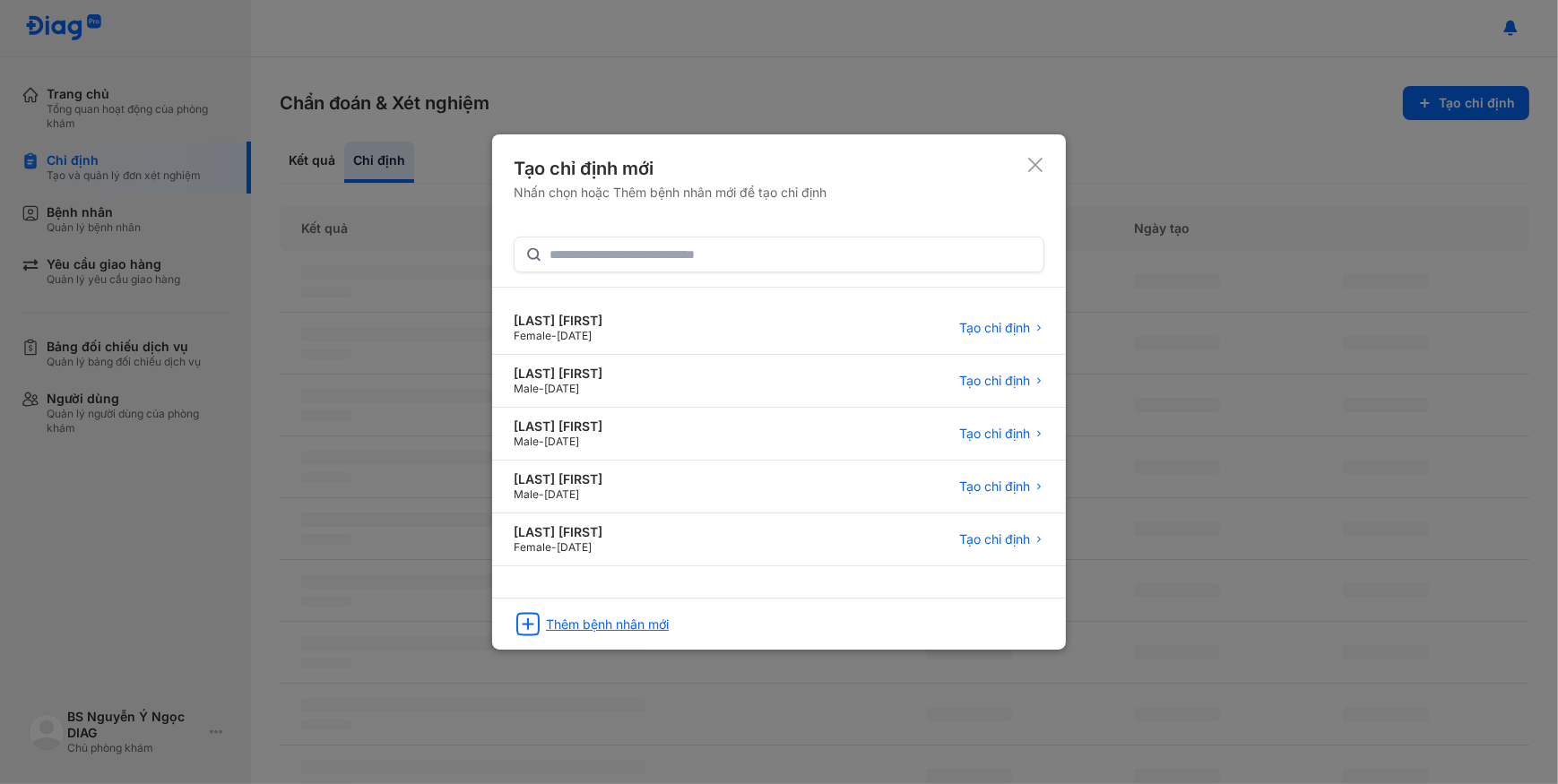 click on "Thêm bệnh nhân mới" 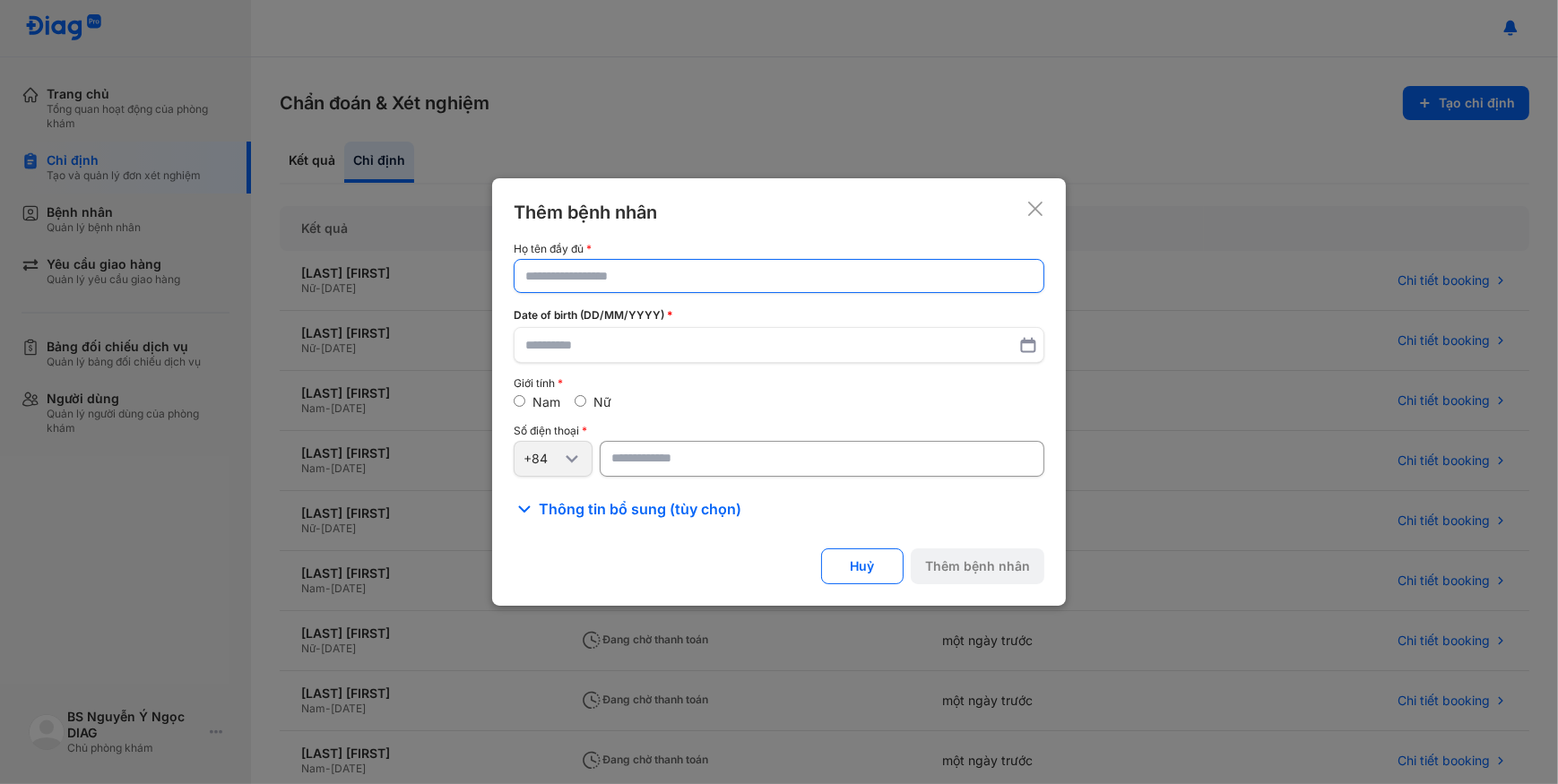 click 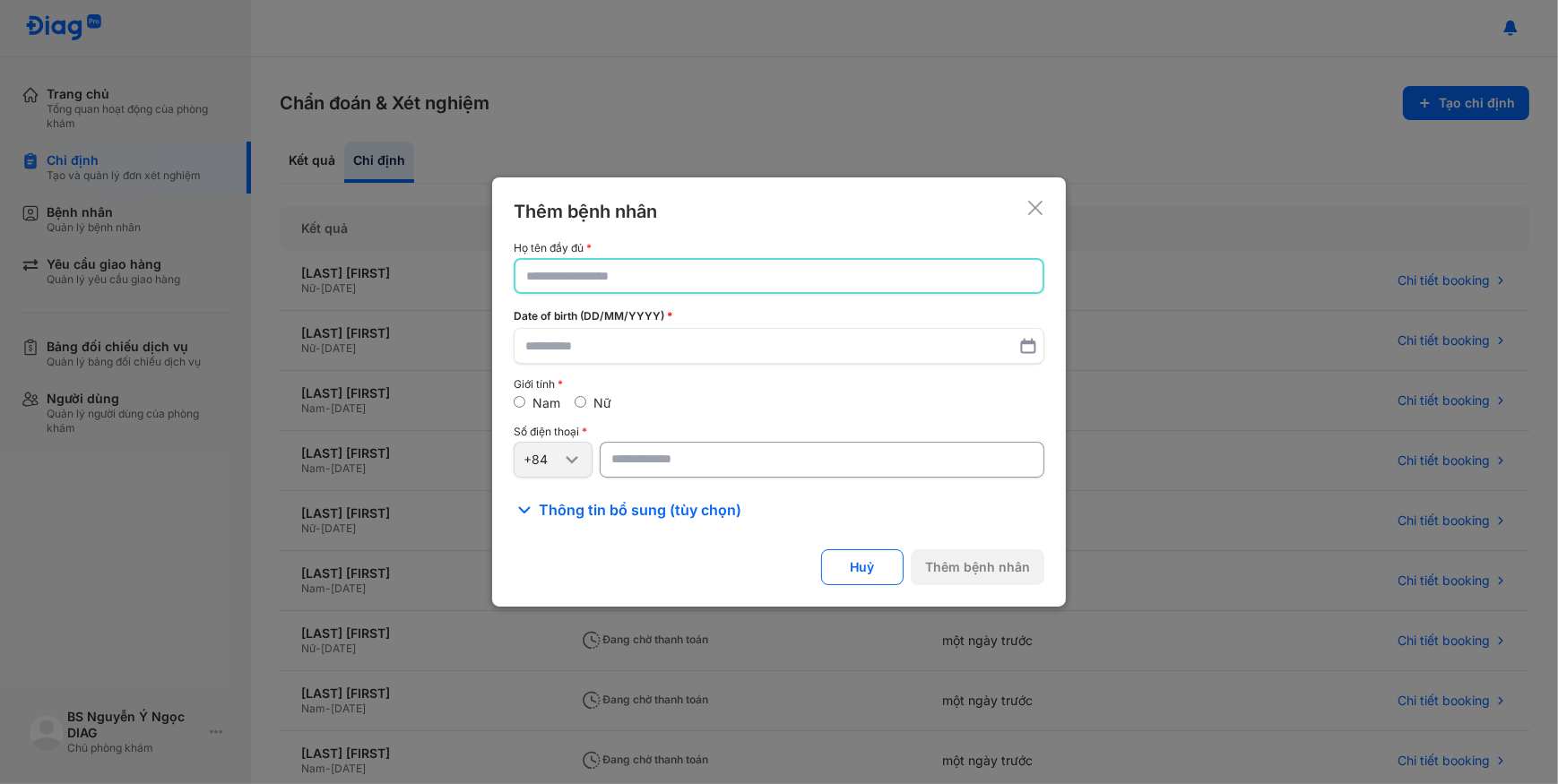 paste on "**********" 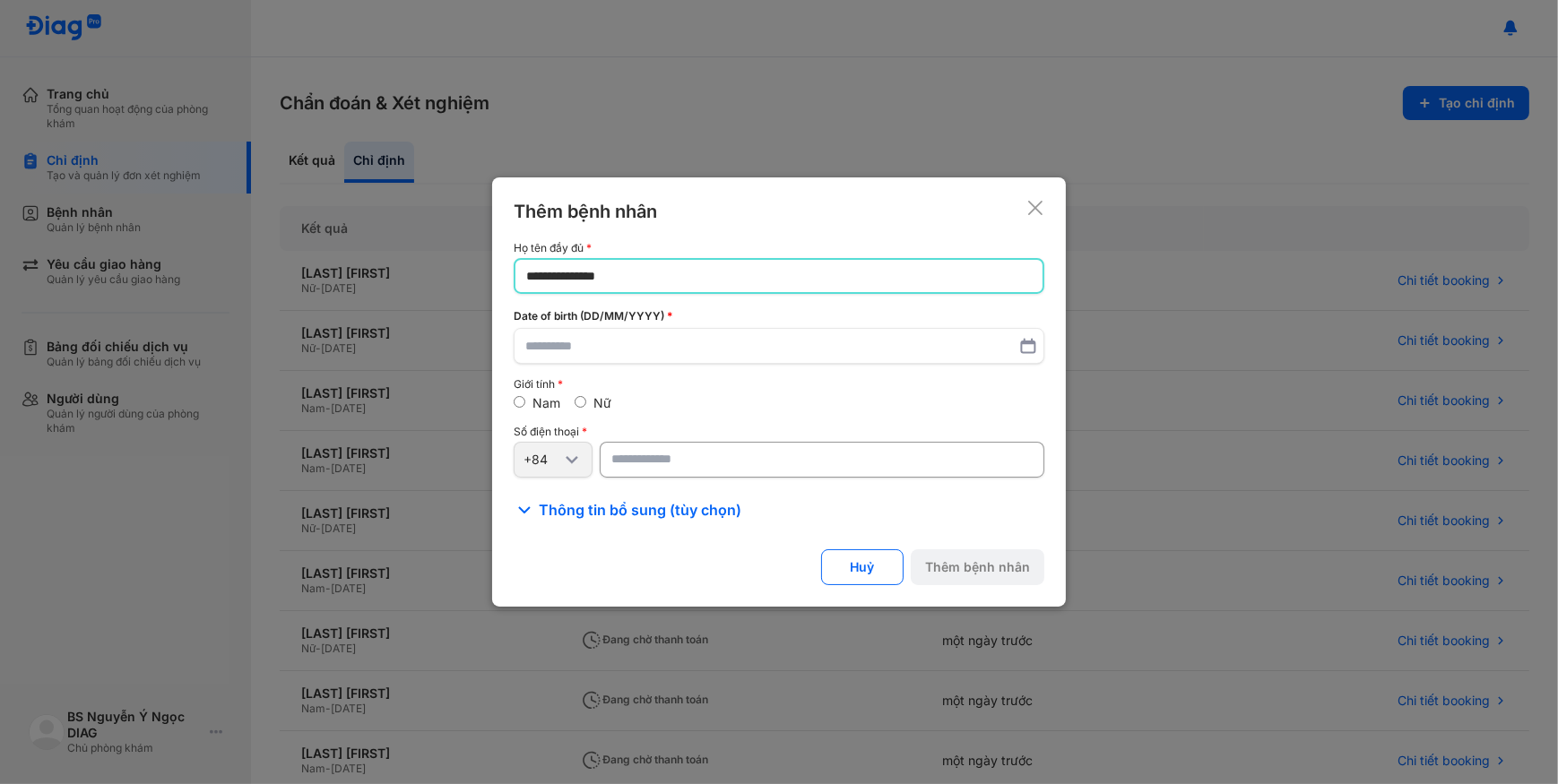 type on "**********" 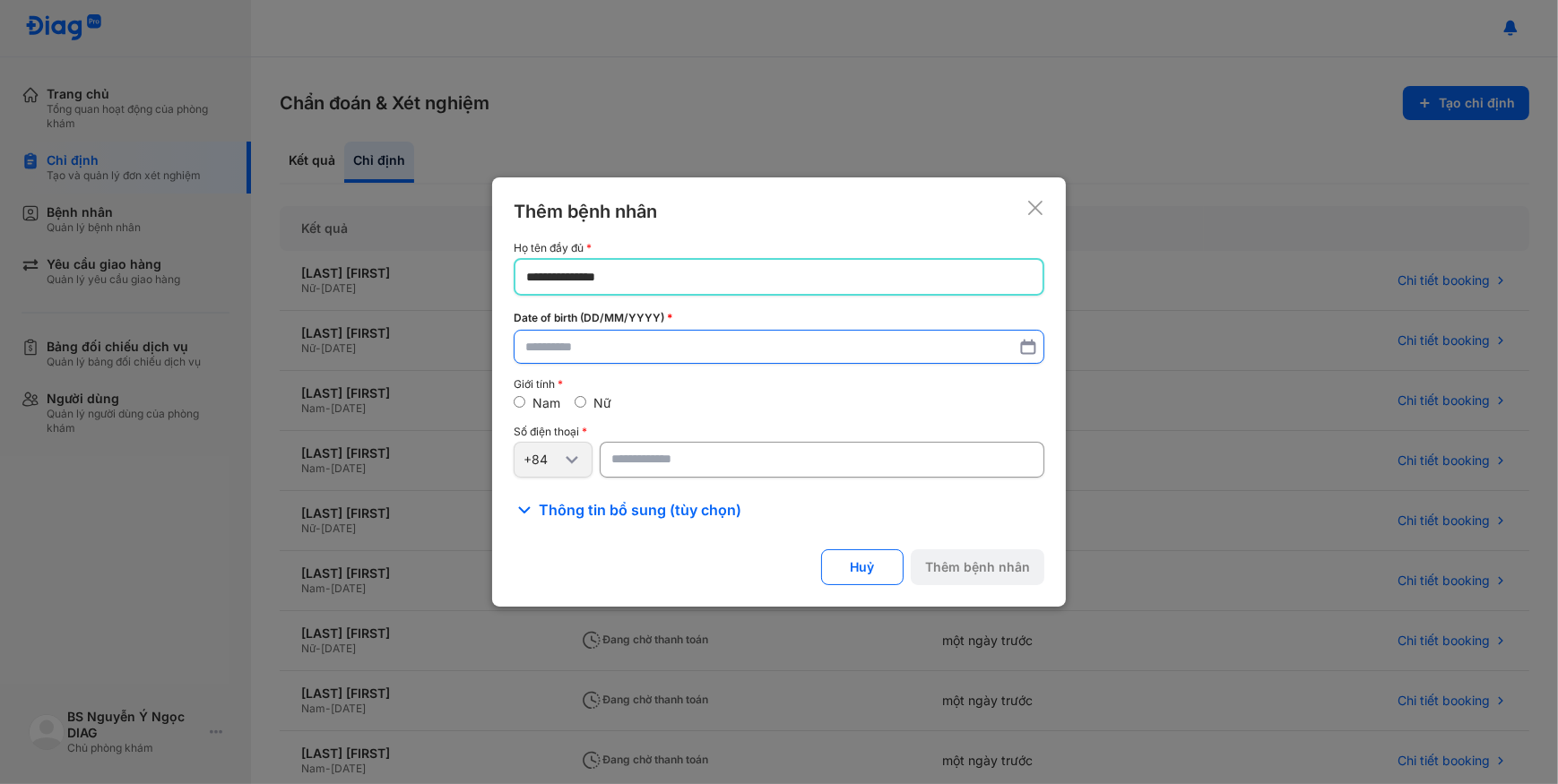 click at bounding box center [779, 347] 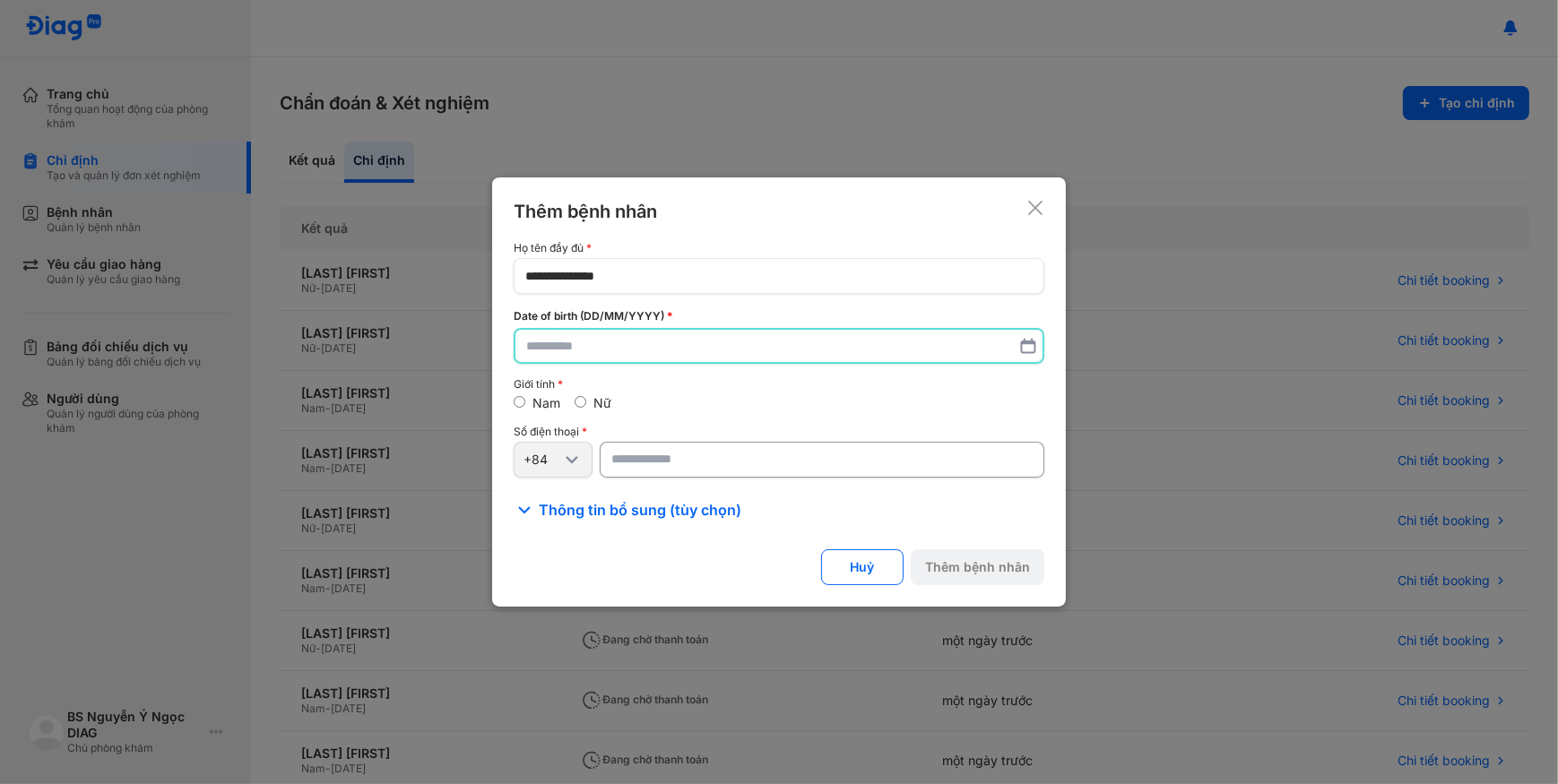 click at bounding box center (779, 346) 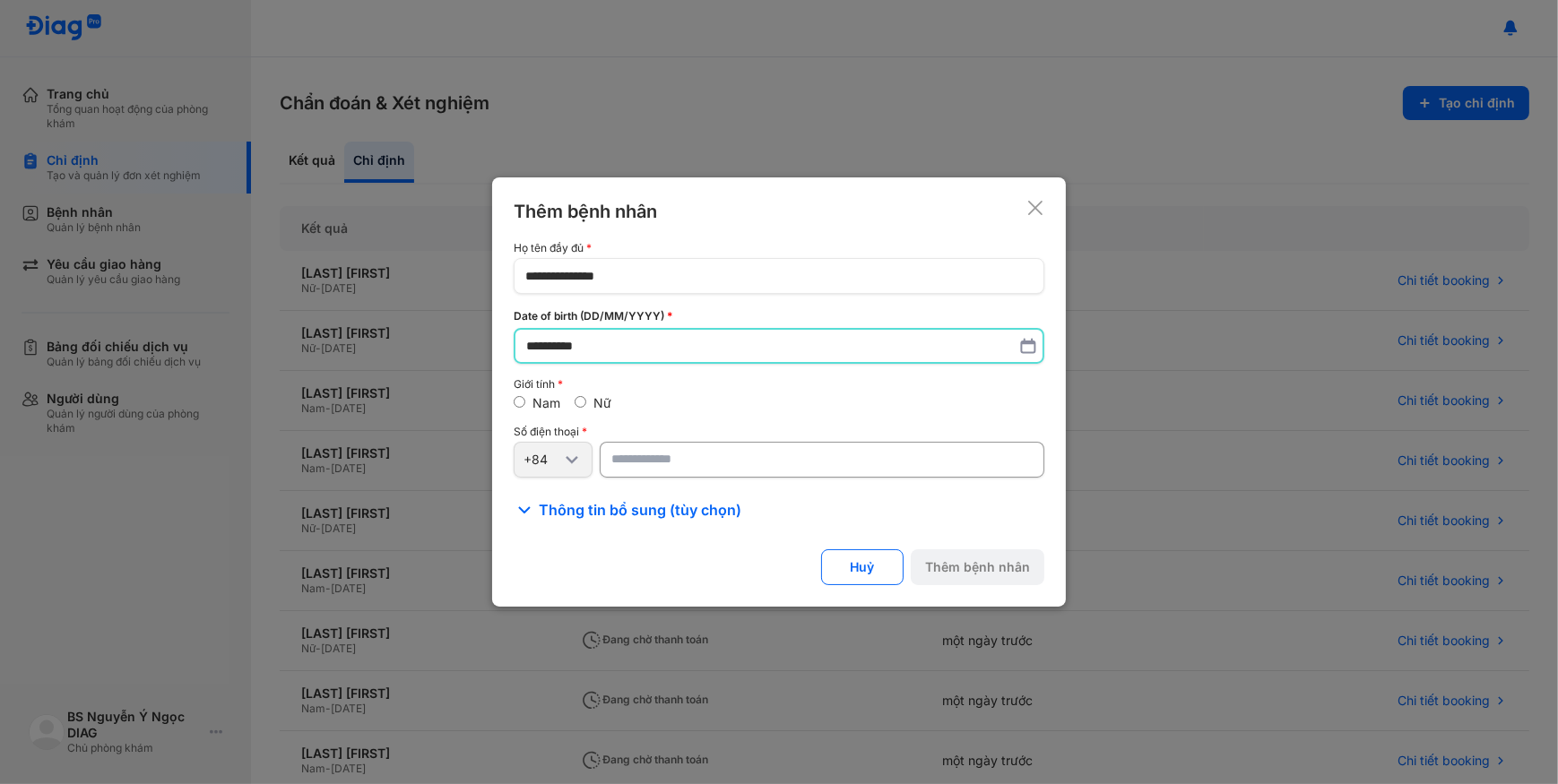 type on "**********" 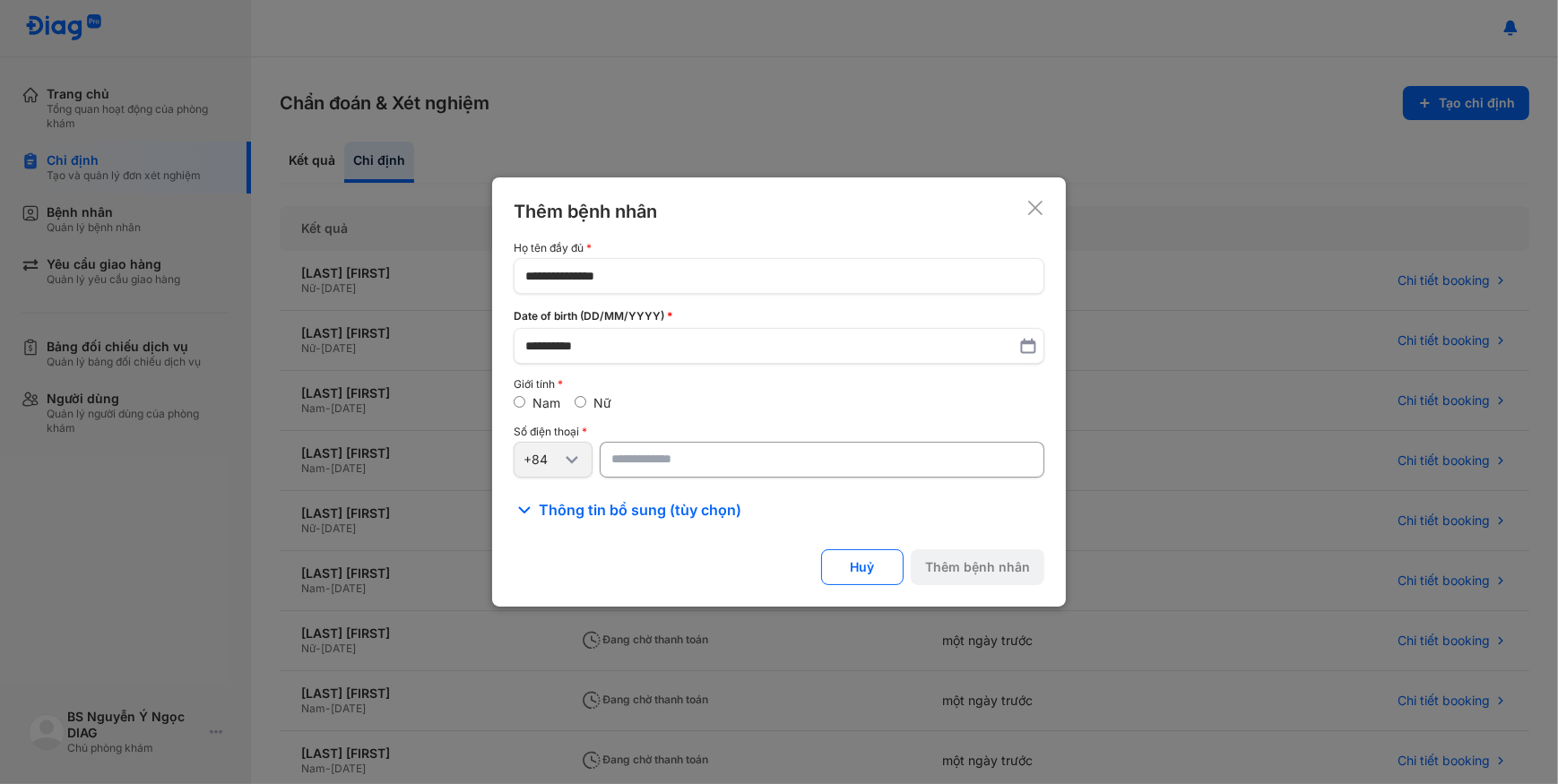 click at bounding box center (822, 460) 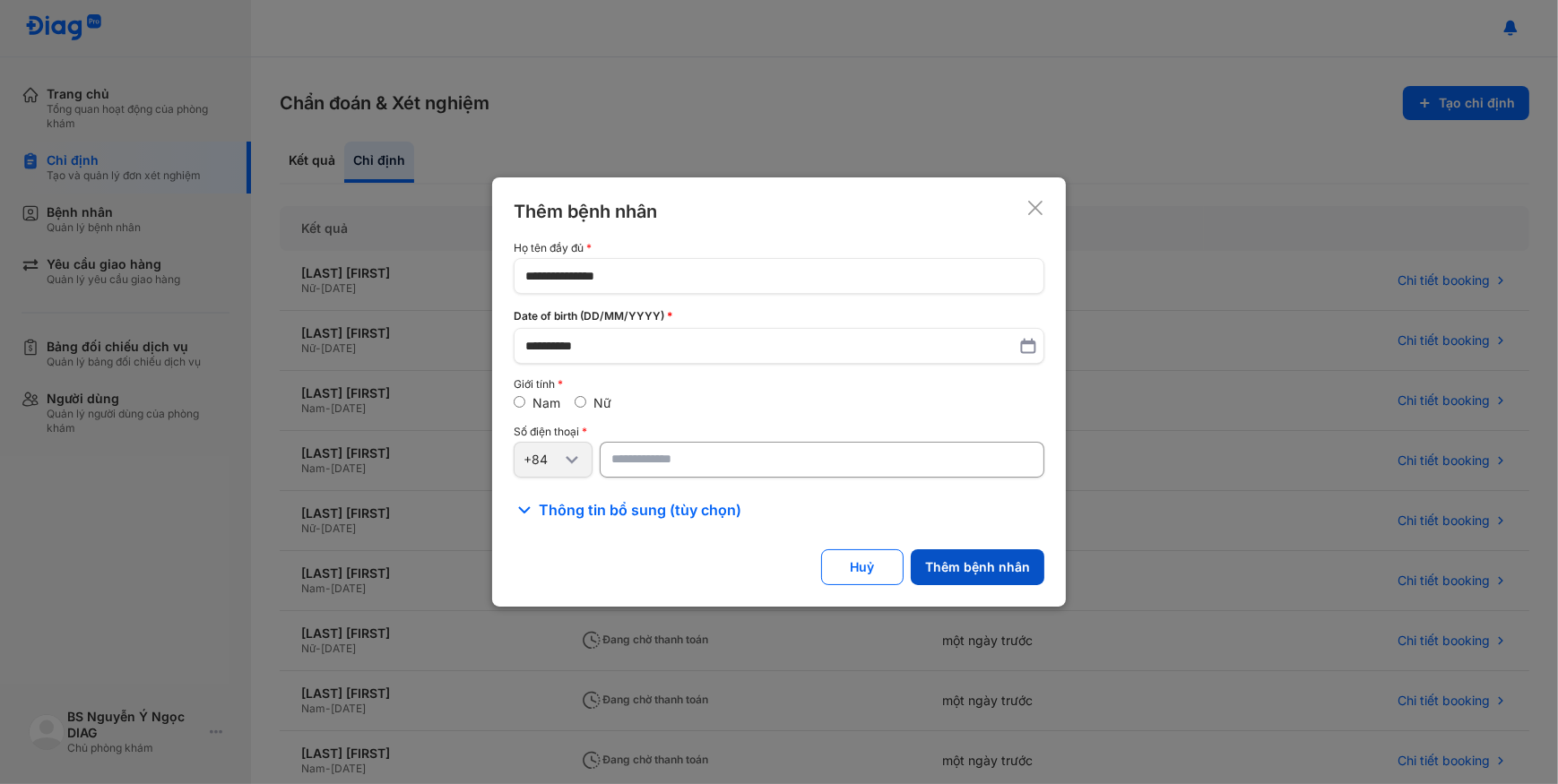 type on "**********" 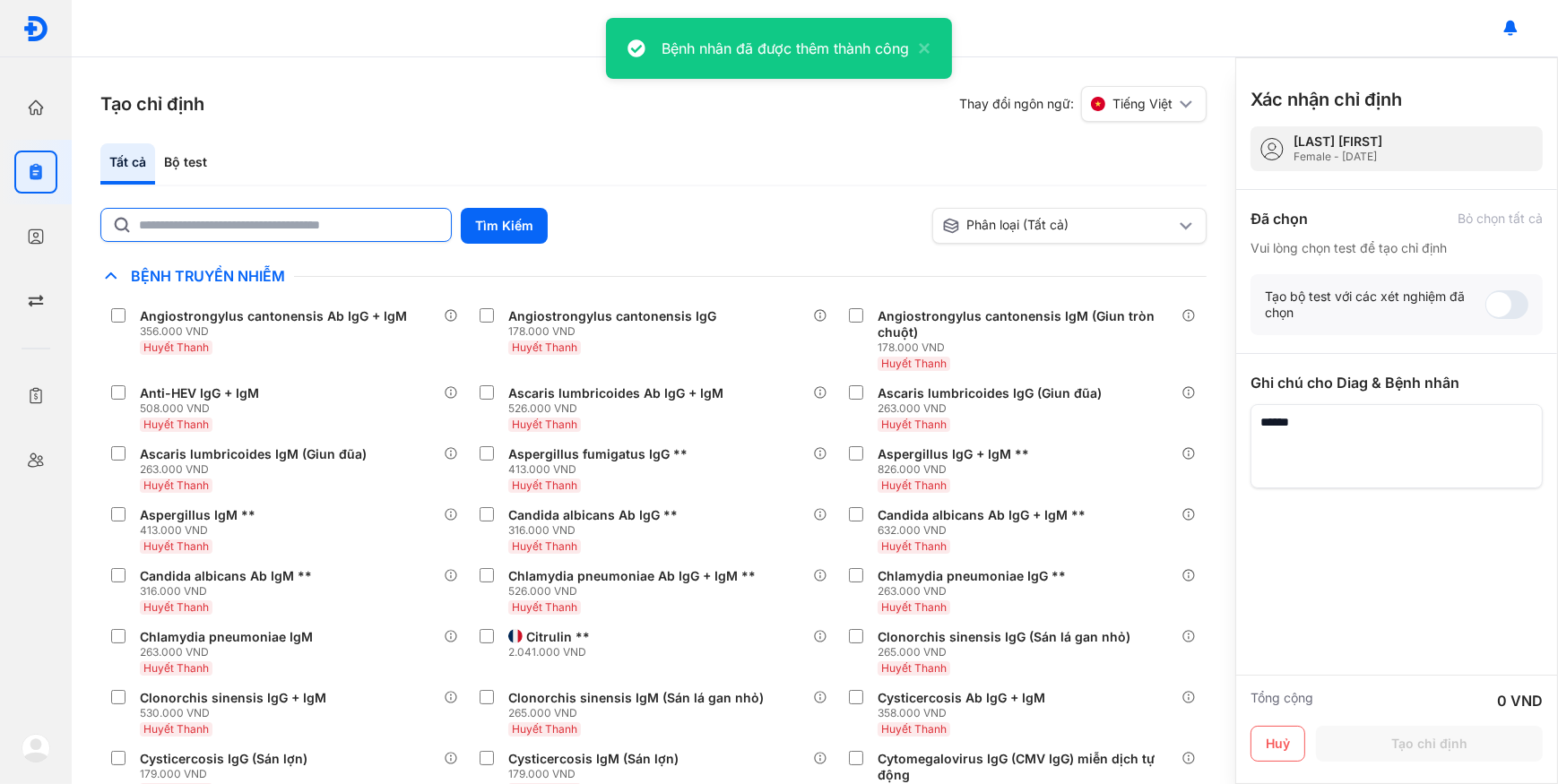 click 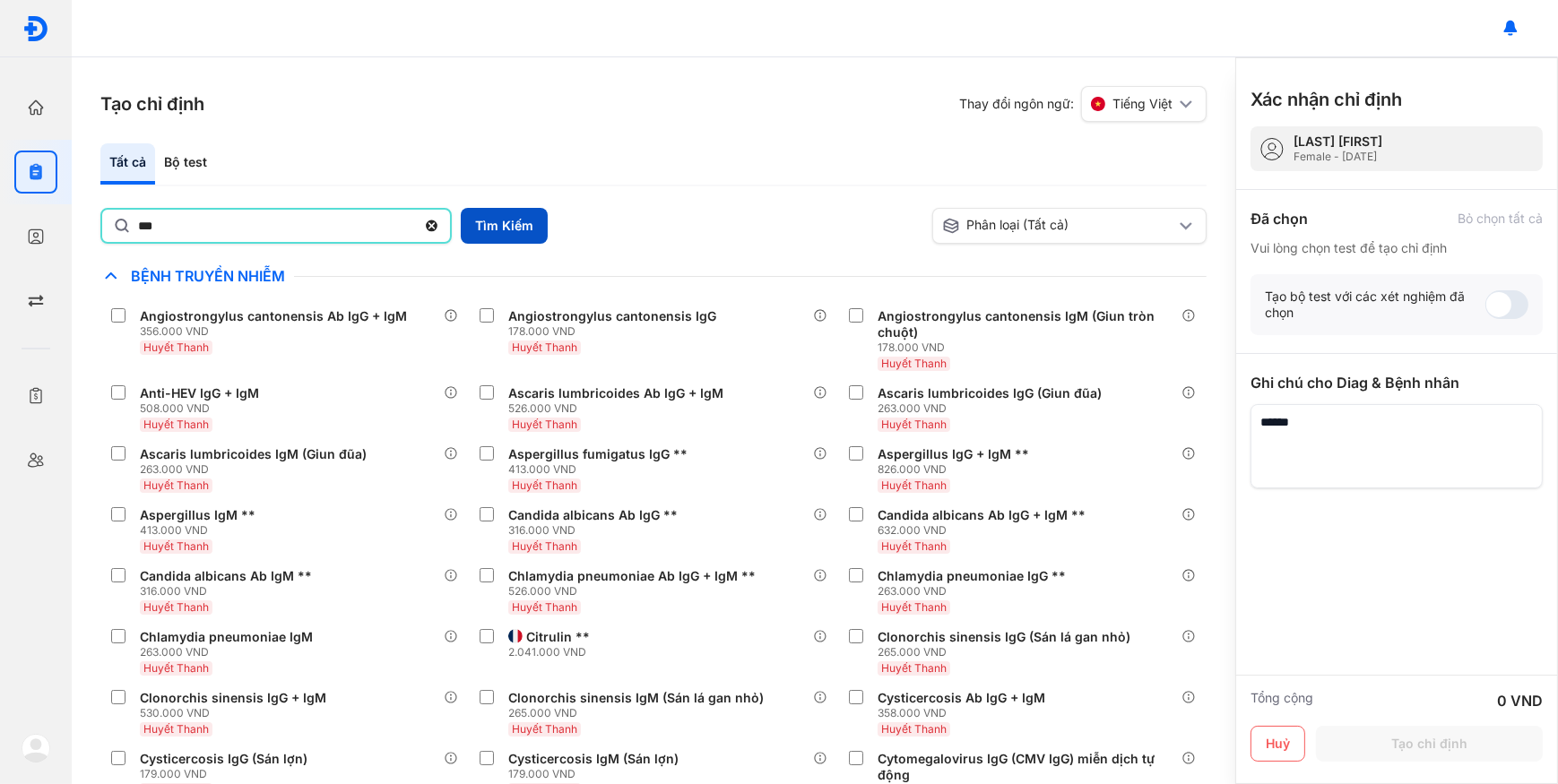 type on "***" 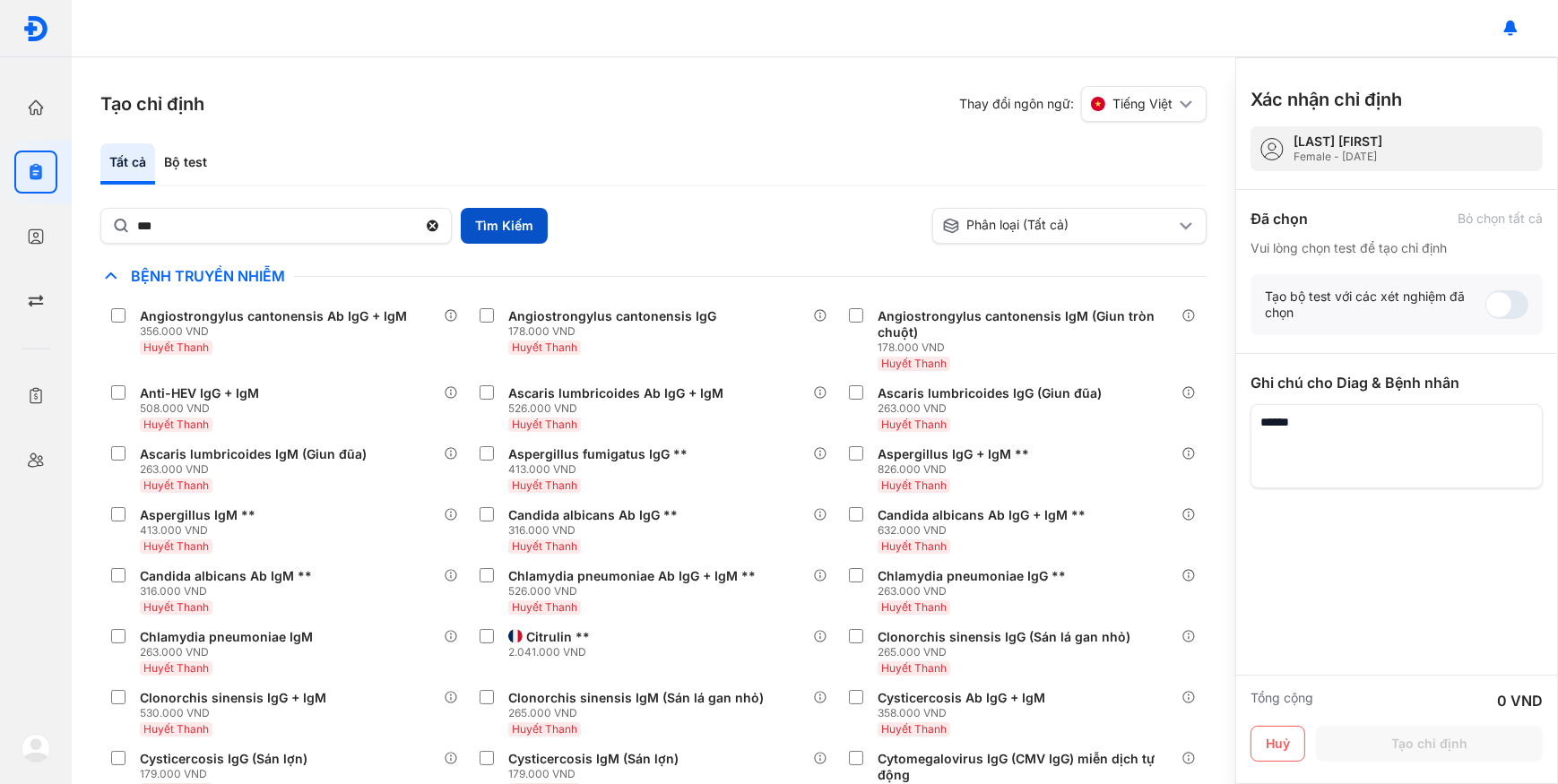 click on "Tìm Kiếm" at bounding box center (504, 226) 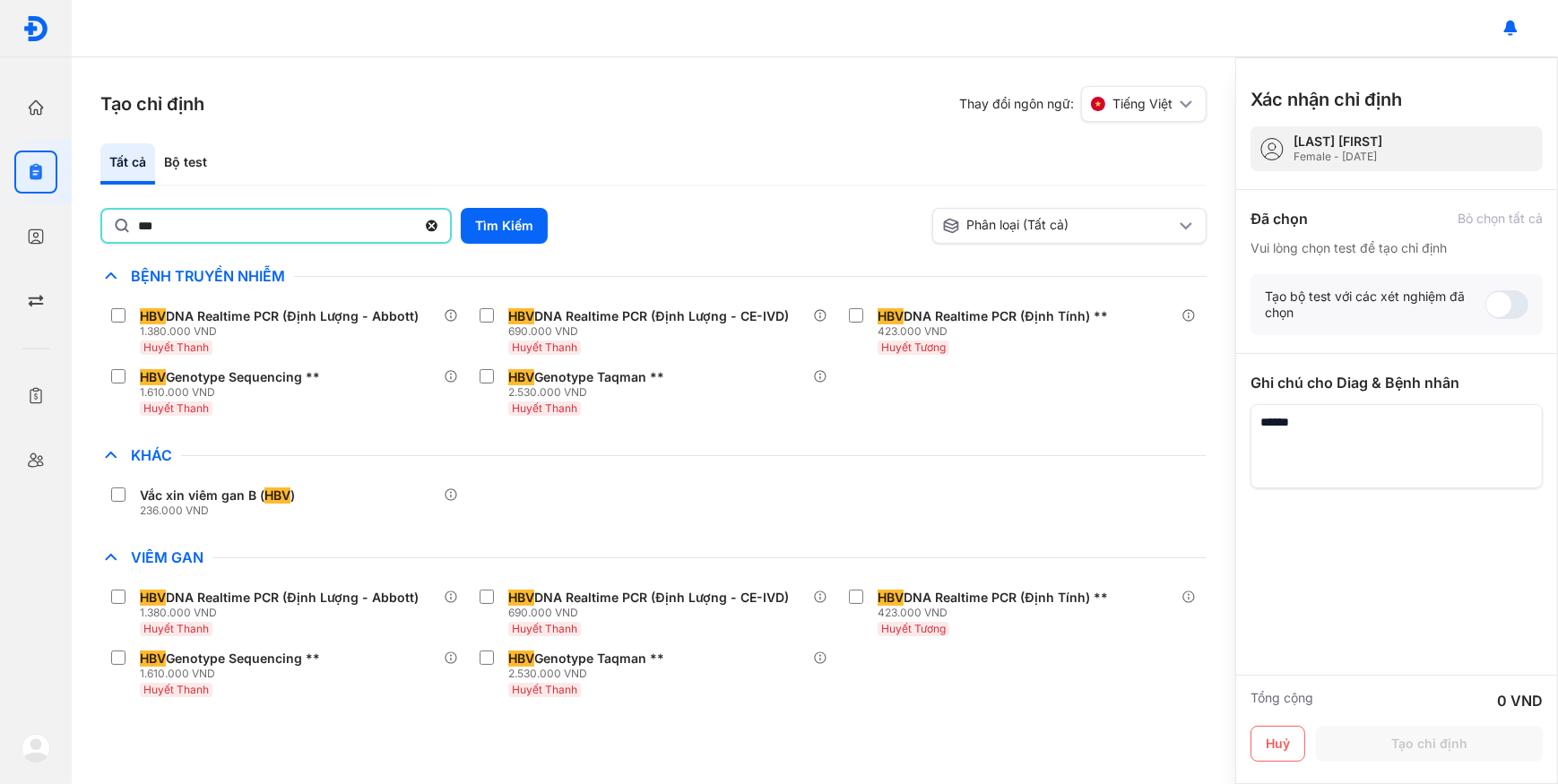 click on "***" 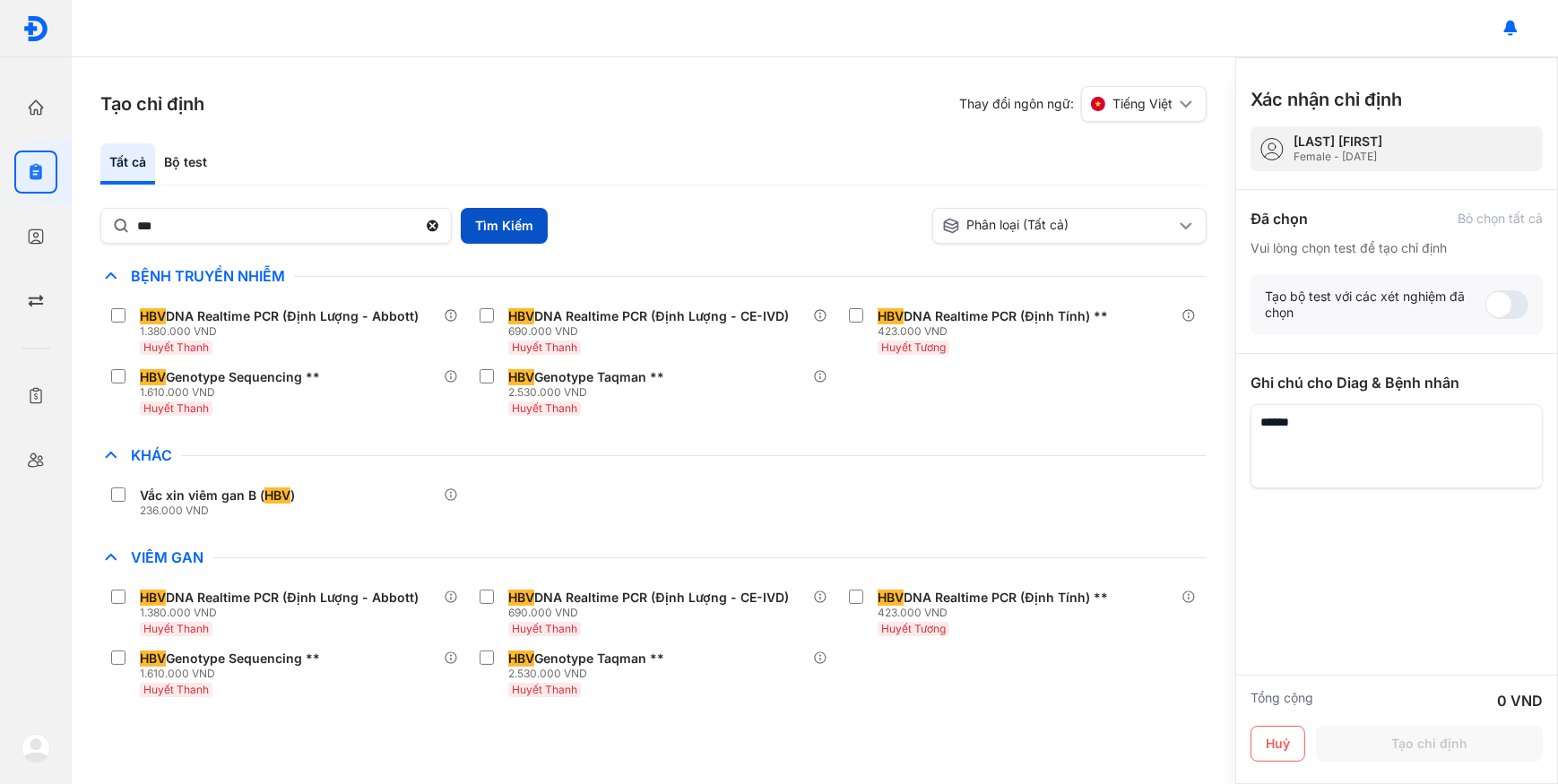 click on "Tìm Kiếm" at bounding box center (504, 226) 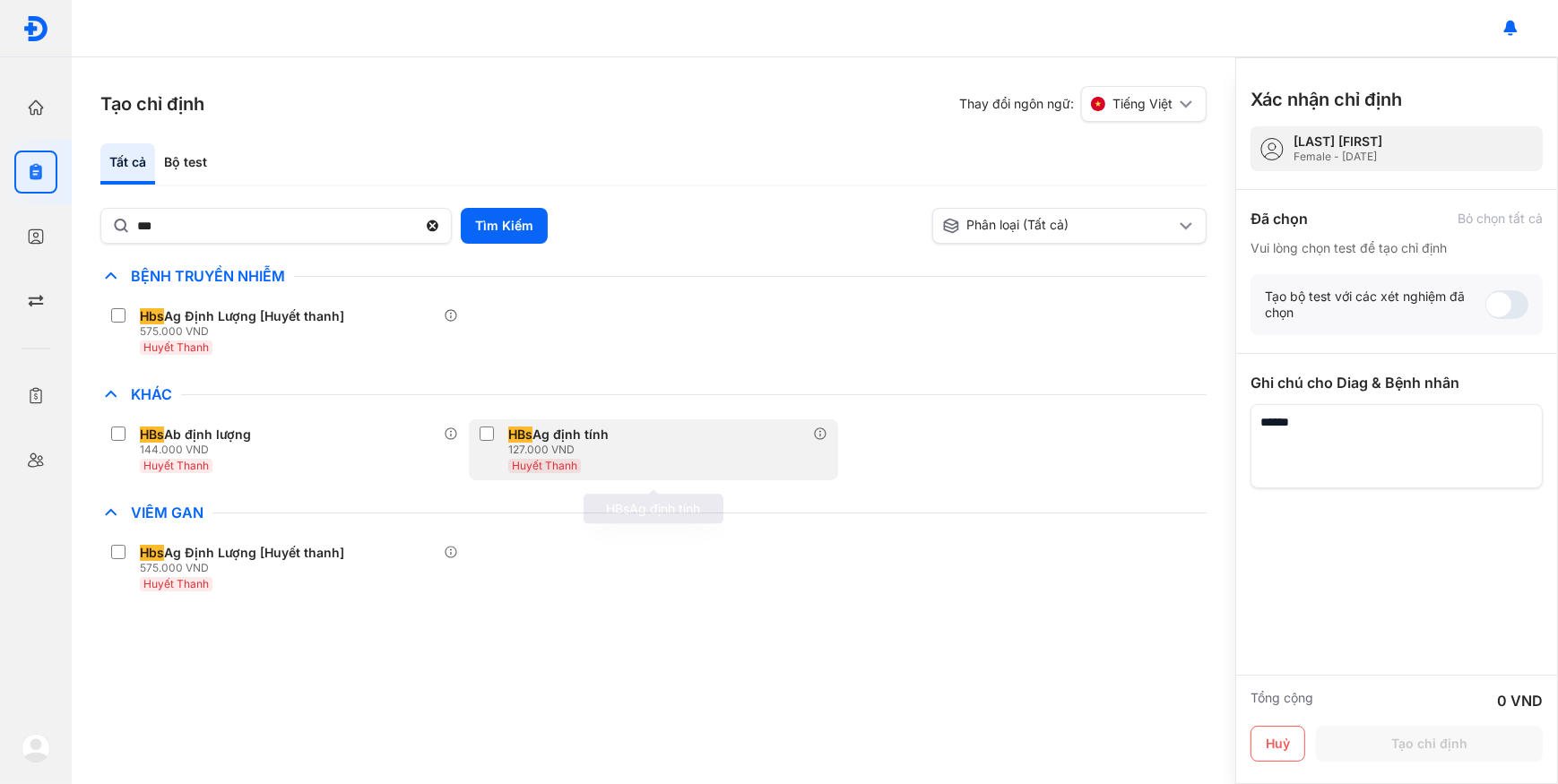 click on "HBs Ag định tính 127.000 VND Huyết Thanh" 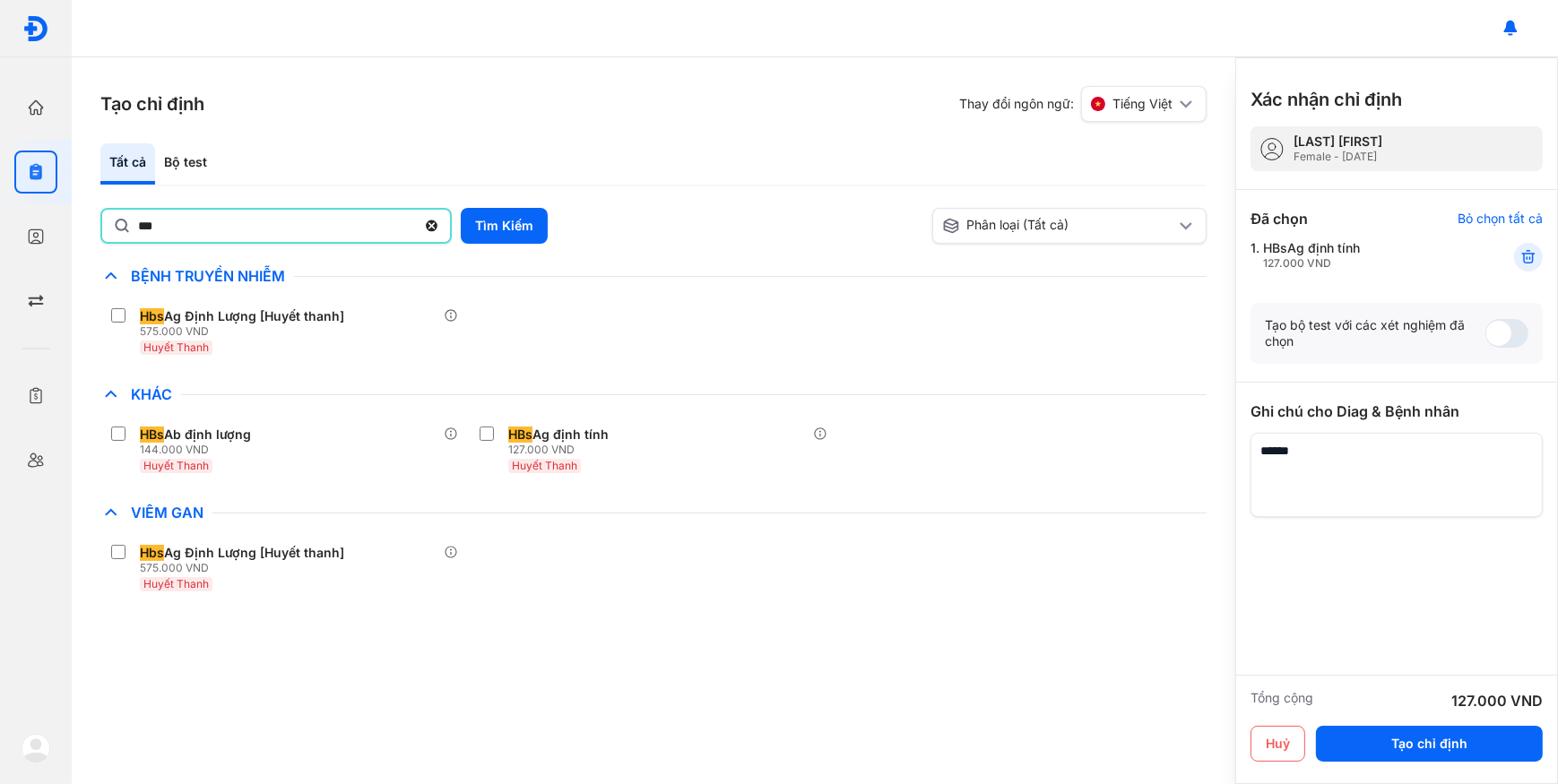 click on "***" 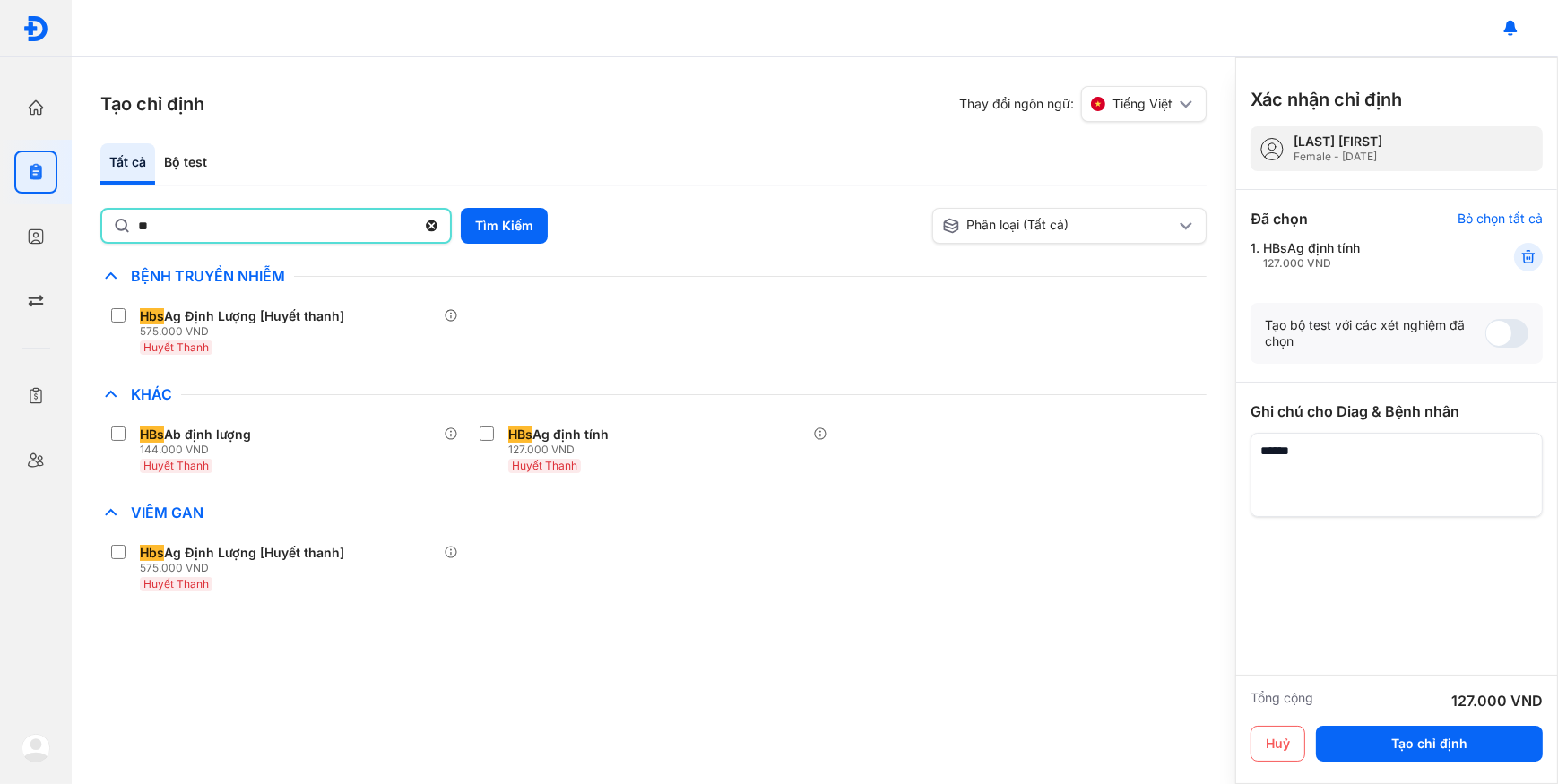 type on "*" 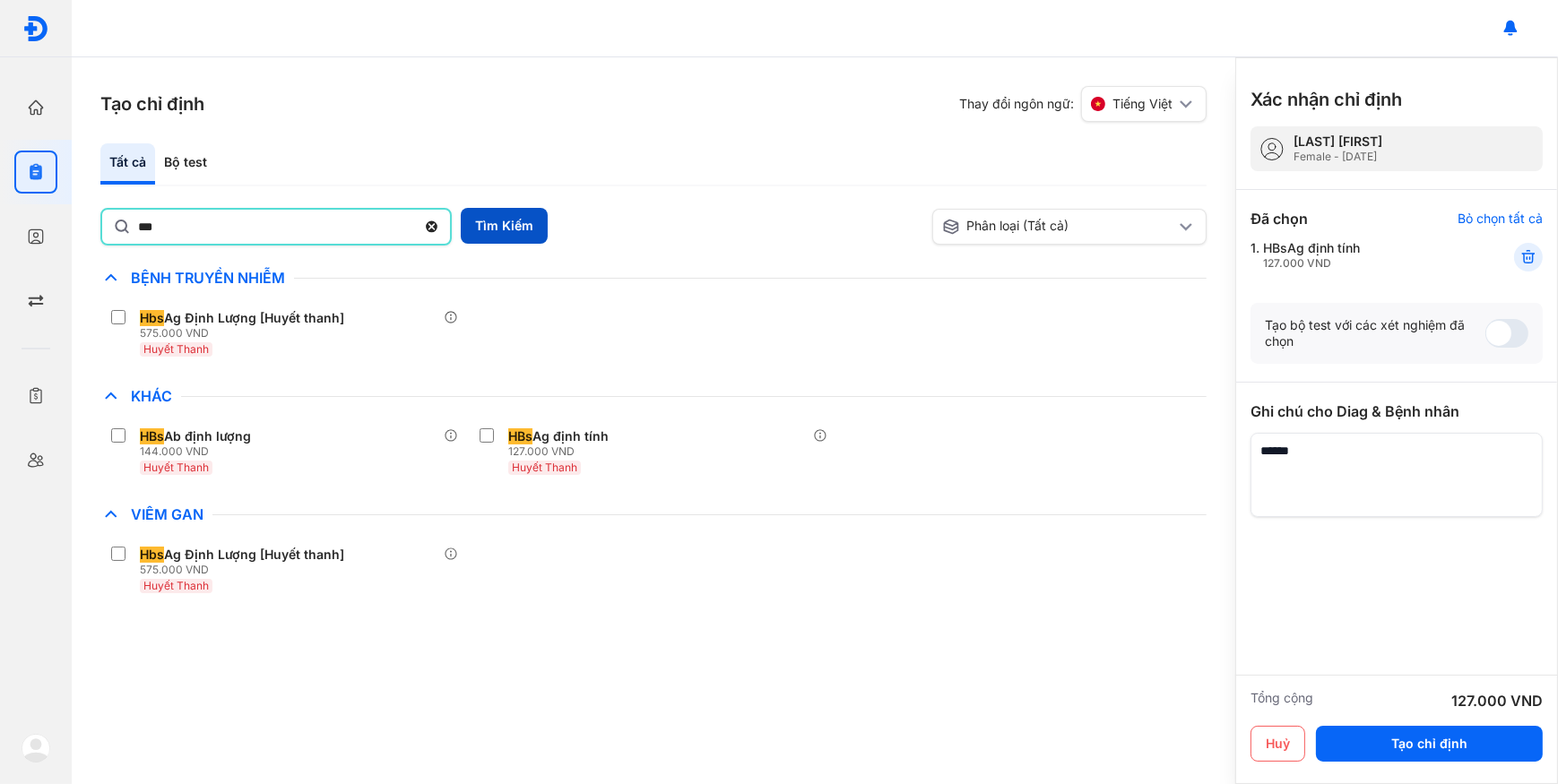 click on "Tìm Kiếm" at bounding box center (504, 226) 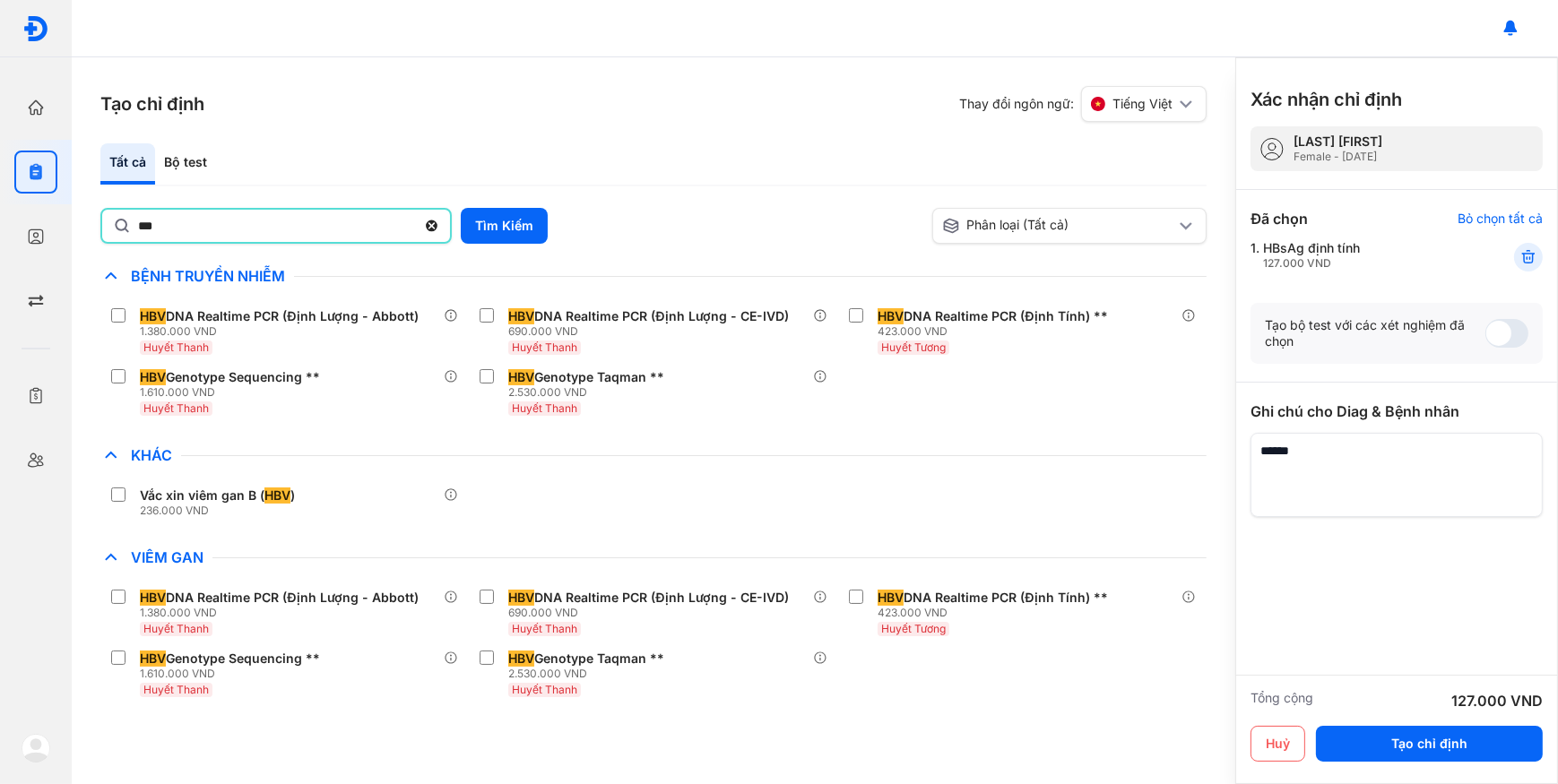 click on "***" 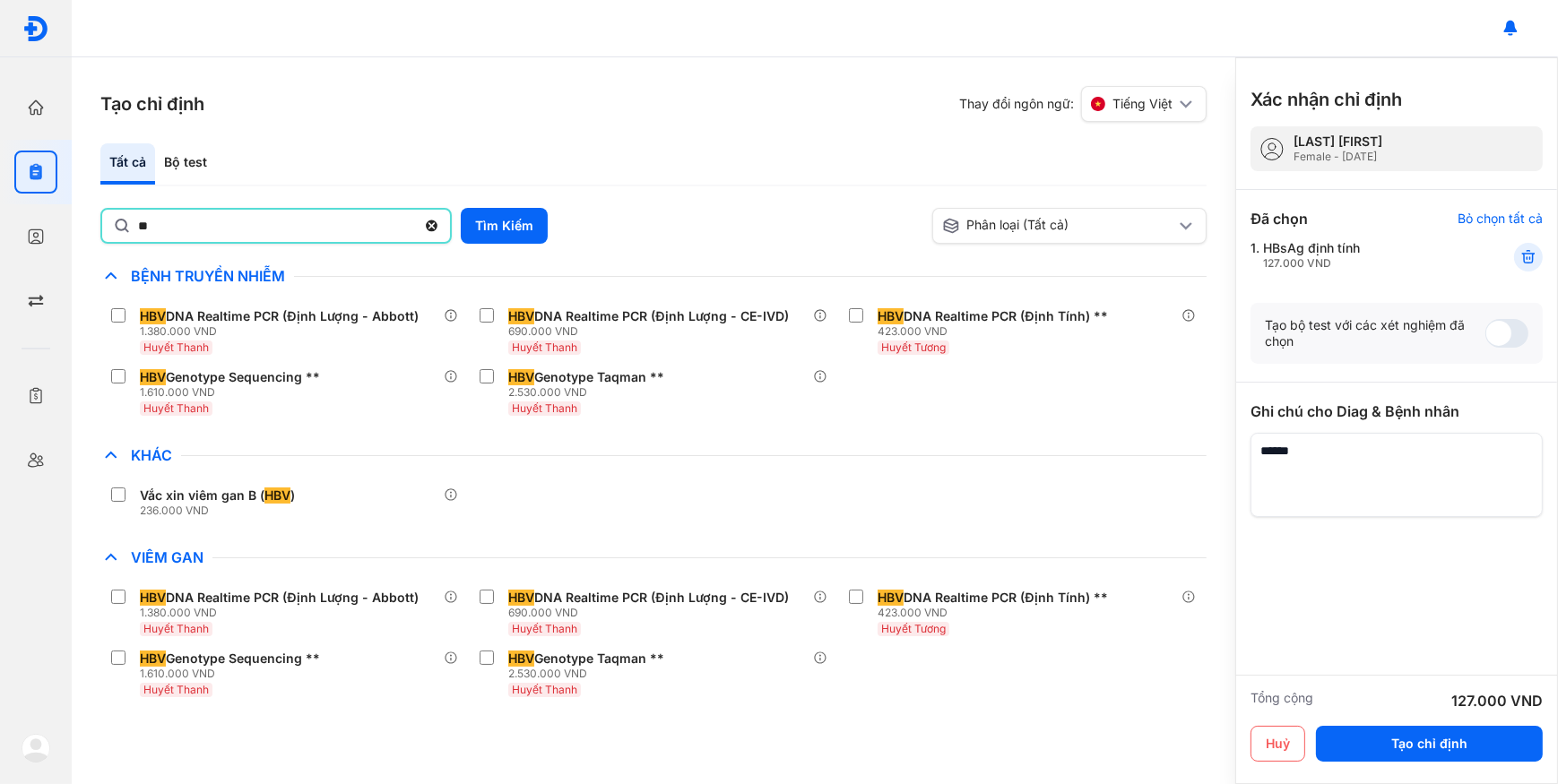 type on "*" 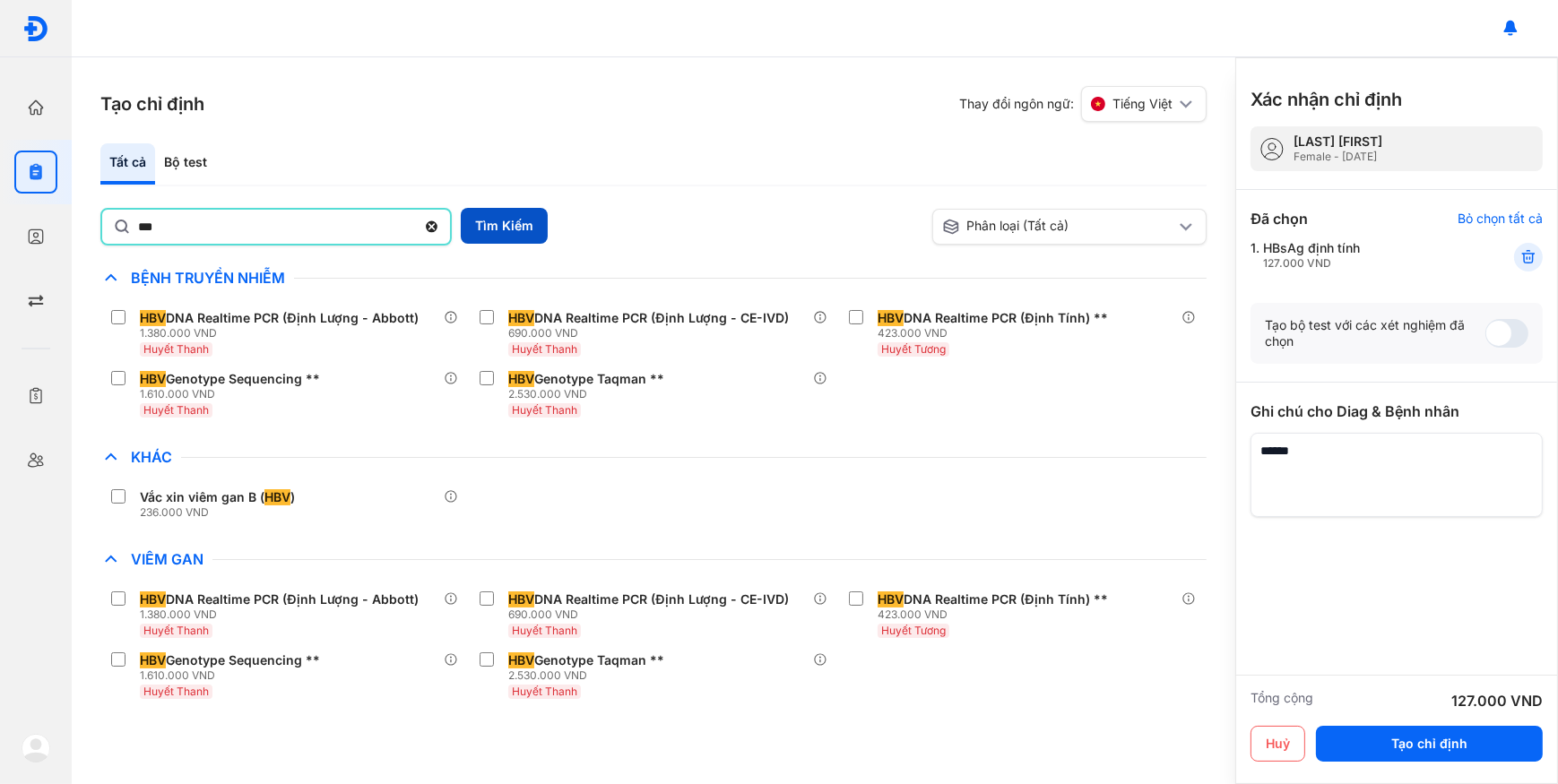 click on "Tìm Kiếm" at bounding box center [504, 226] 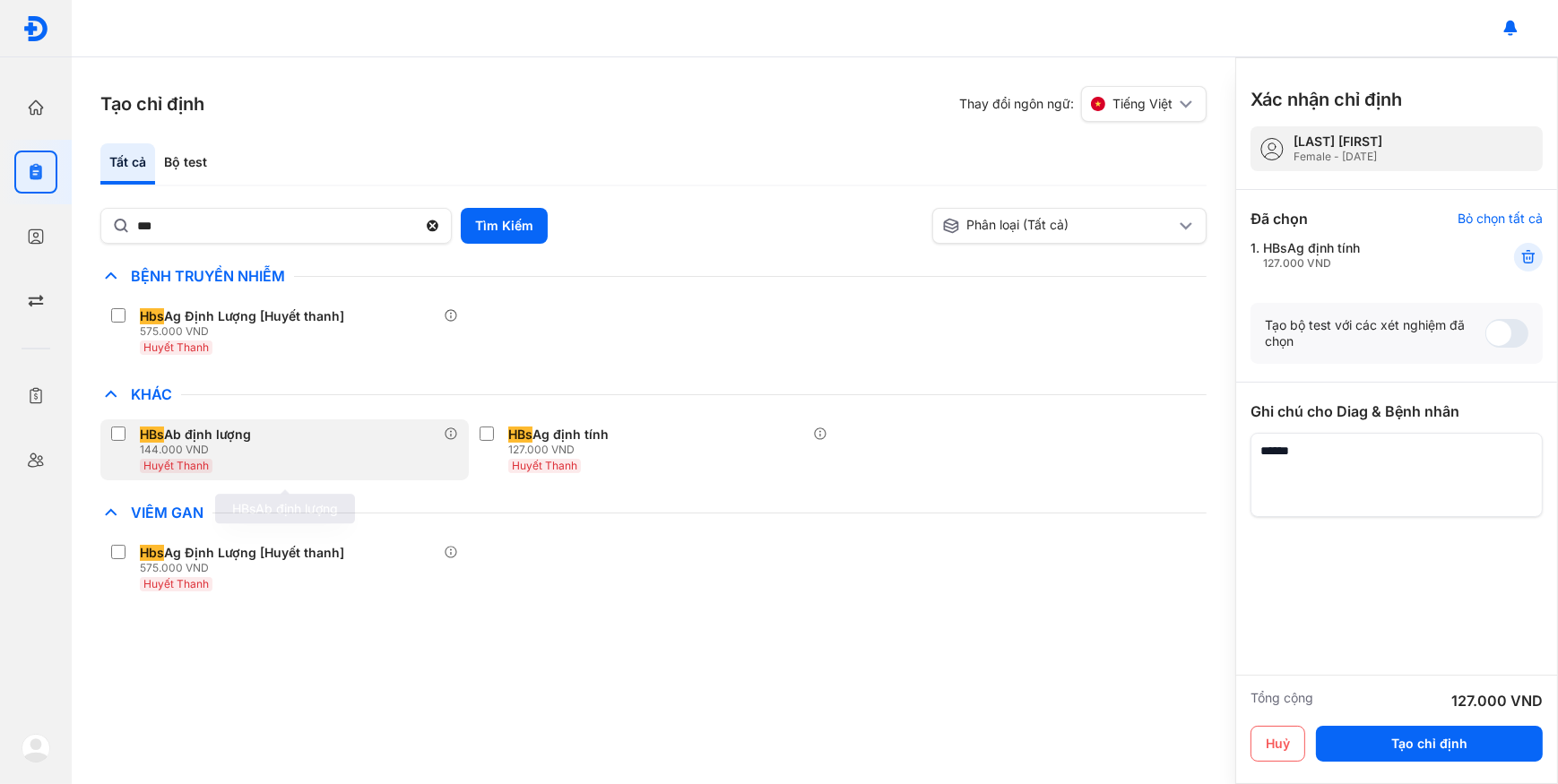 click on "HBs Ab định lượng 144.000 VND Huyết Thanh" 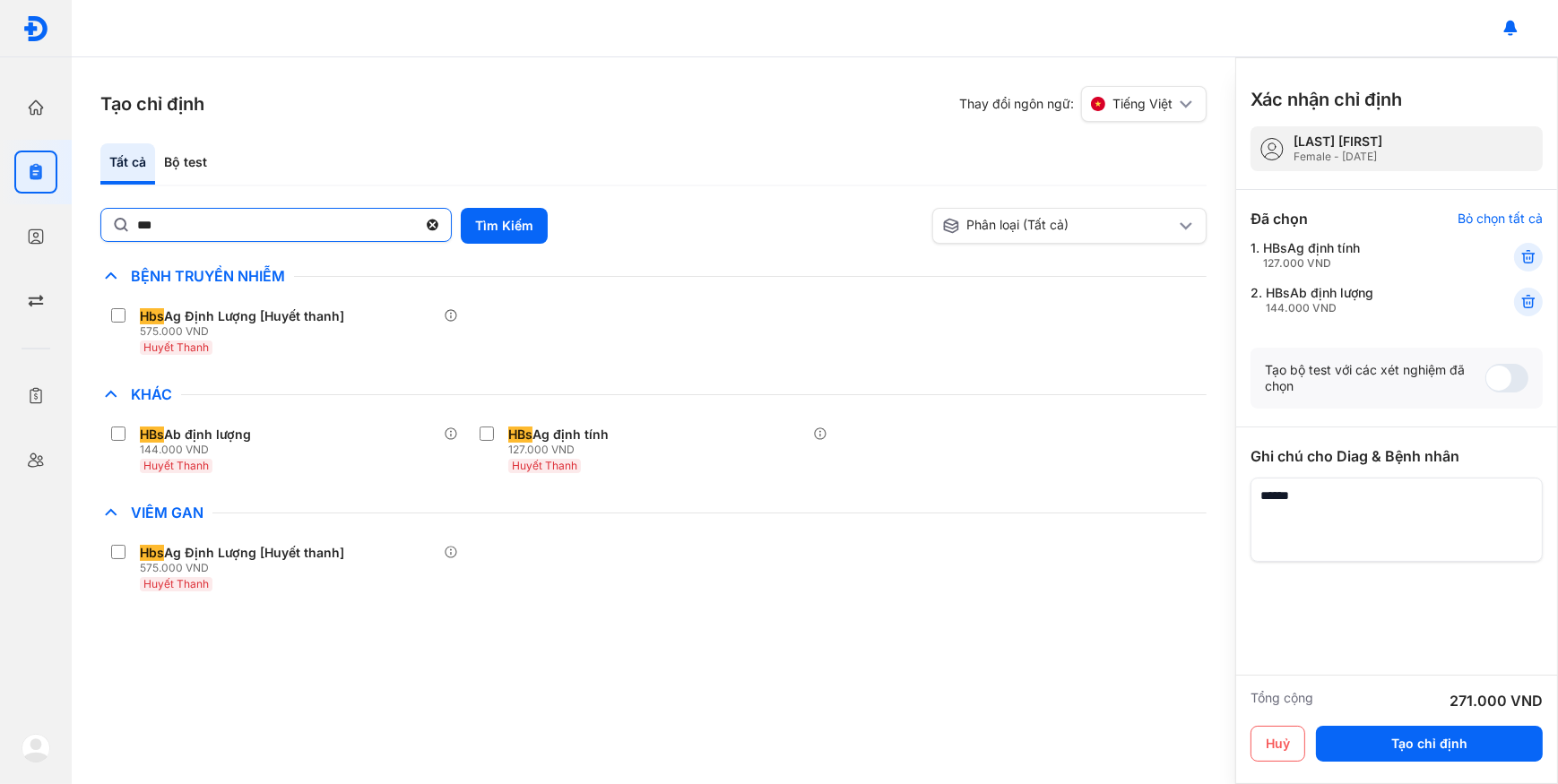 click on "***" 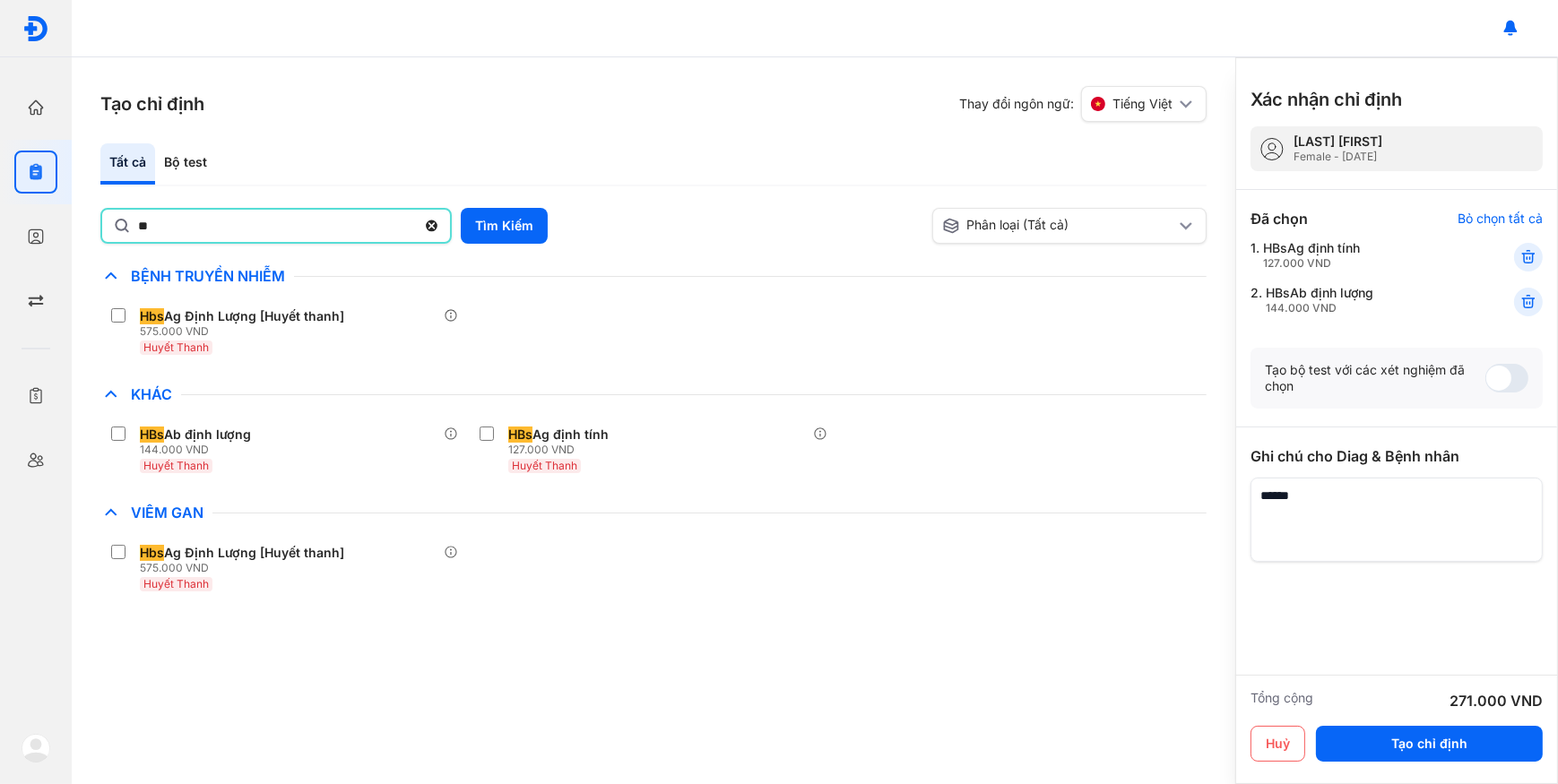 type on "*" 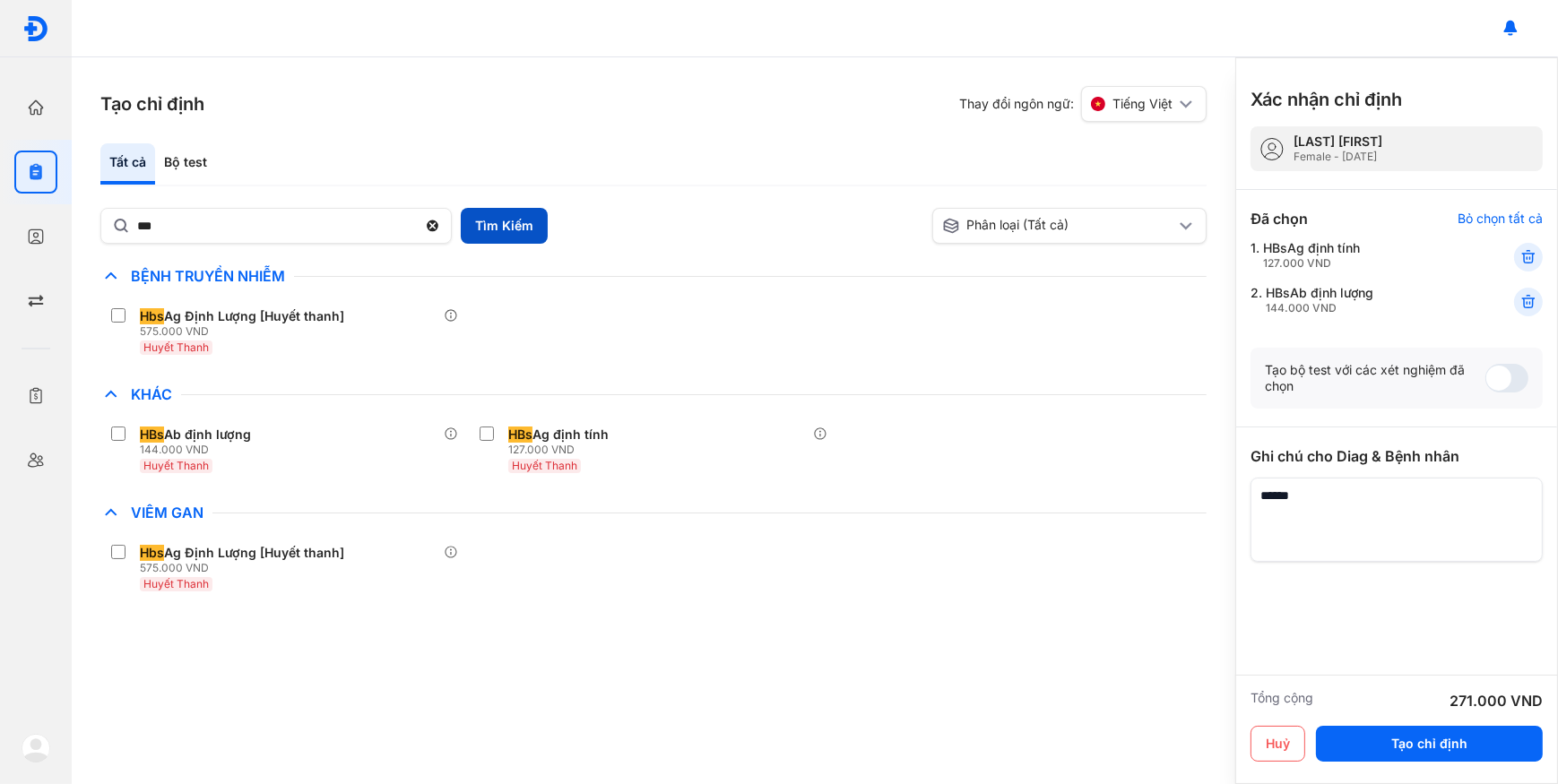 click on "Tìm Kiếm" at bounding box center (504, 226) 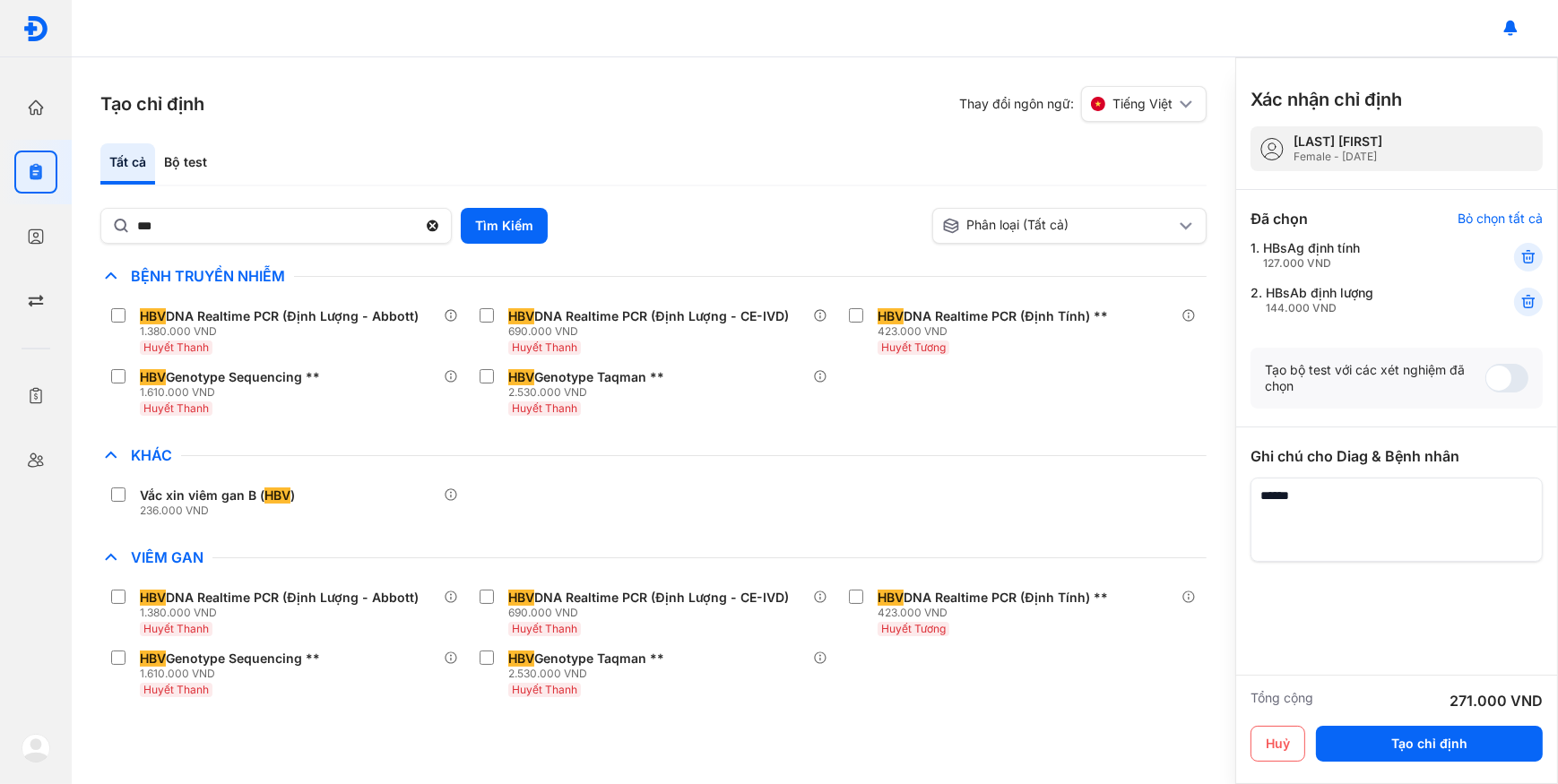 scroll, scrollTop: 0, scrollLeft: 0, axis: both 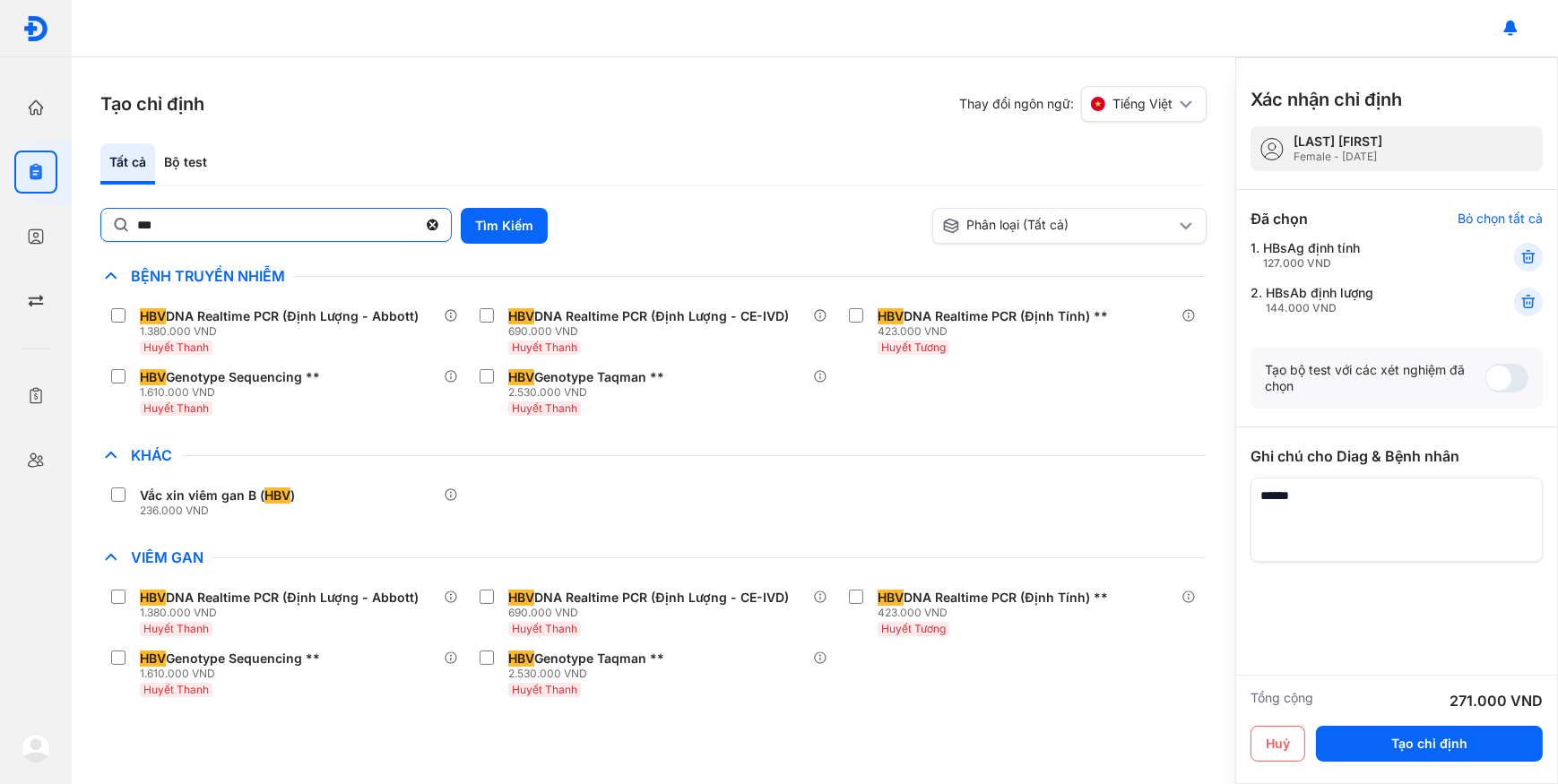 click on "***" 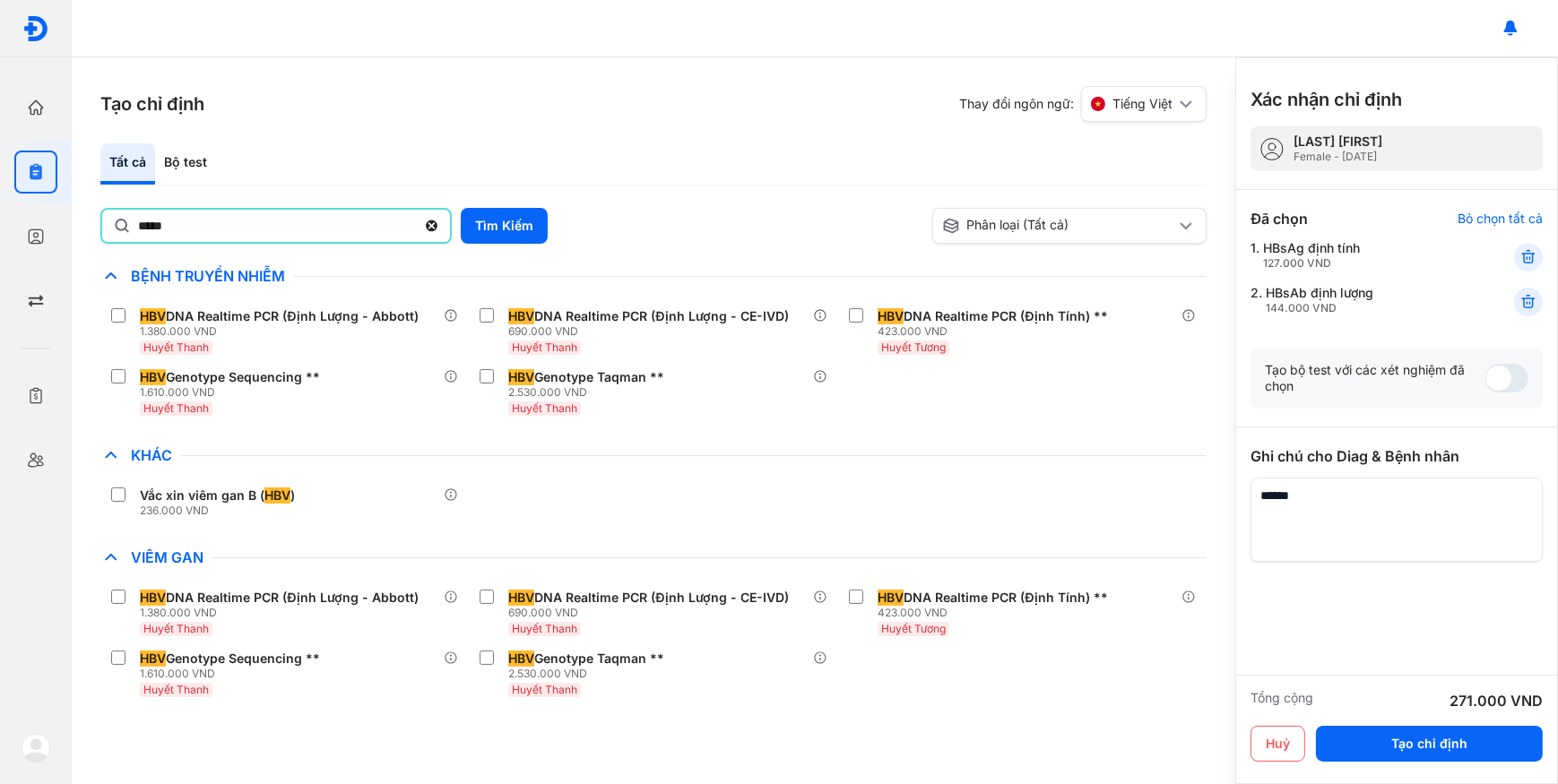 type on "*****" 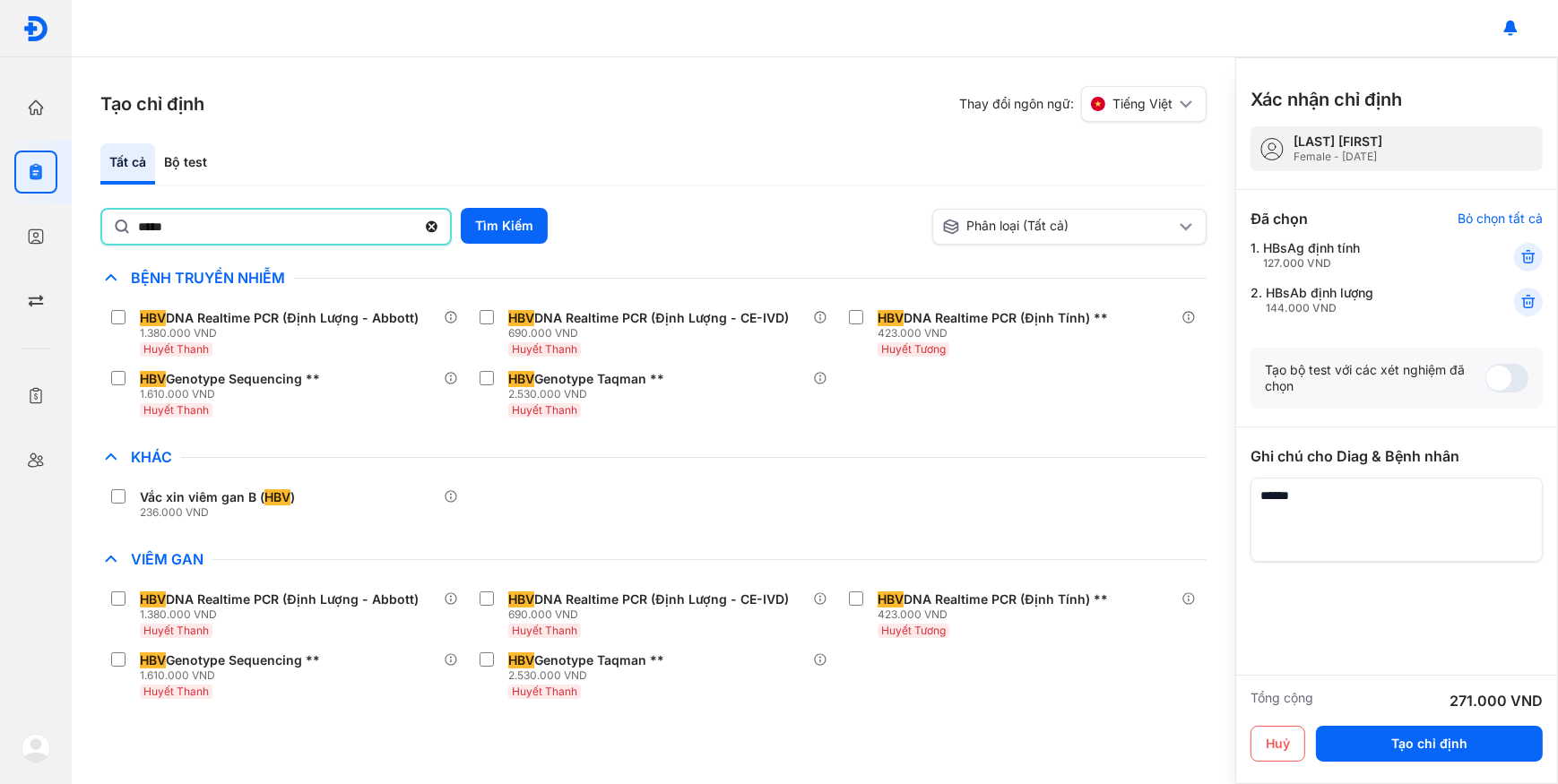 click 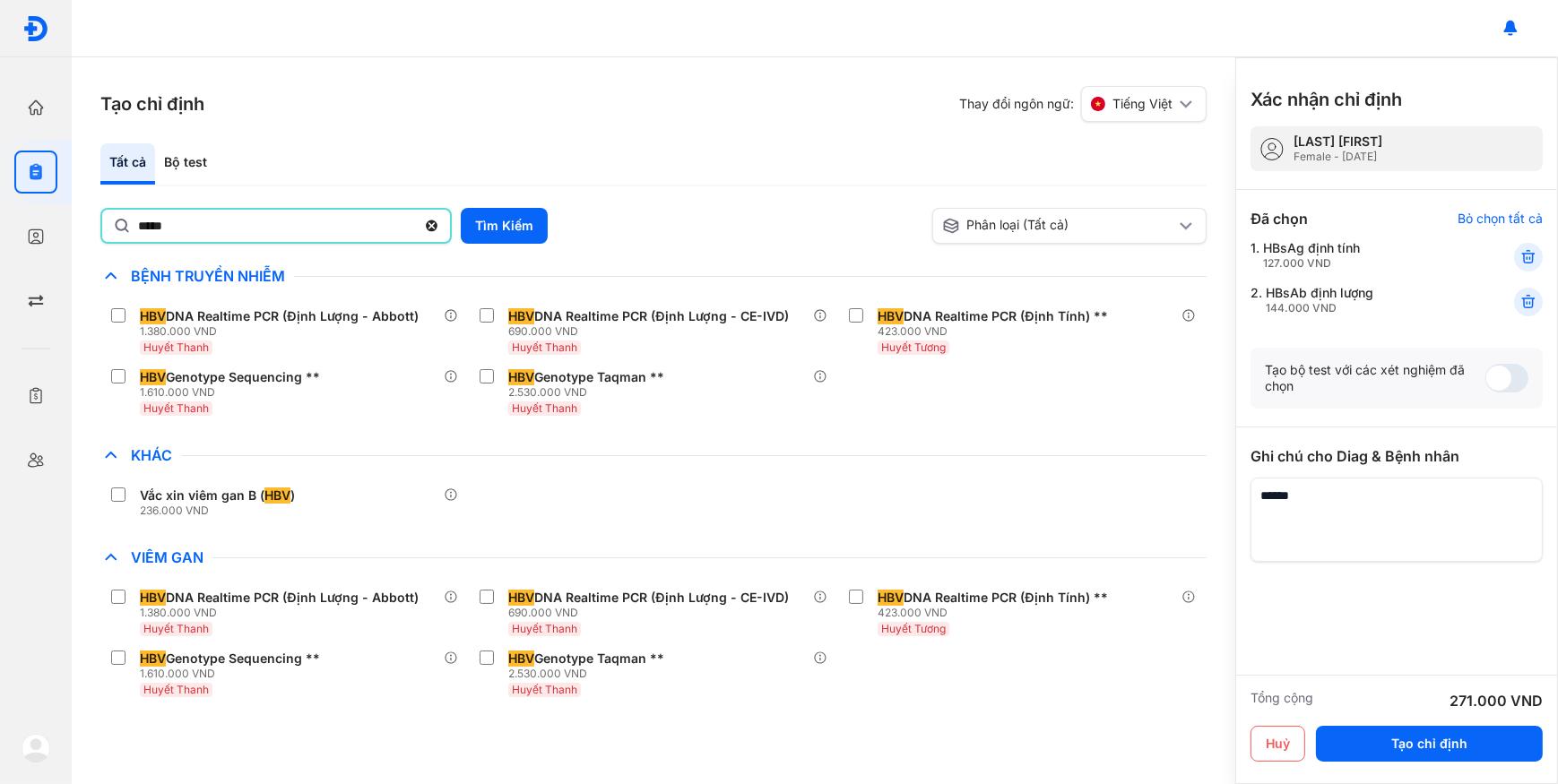 click on "*****" 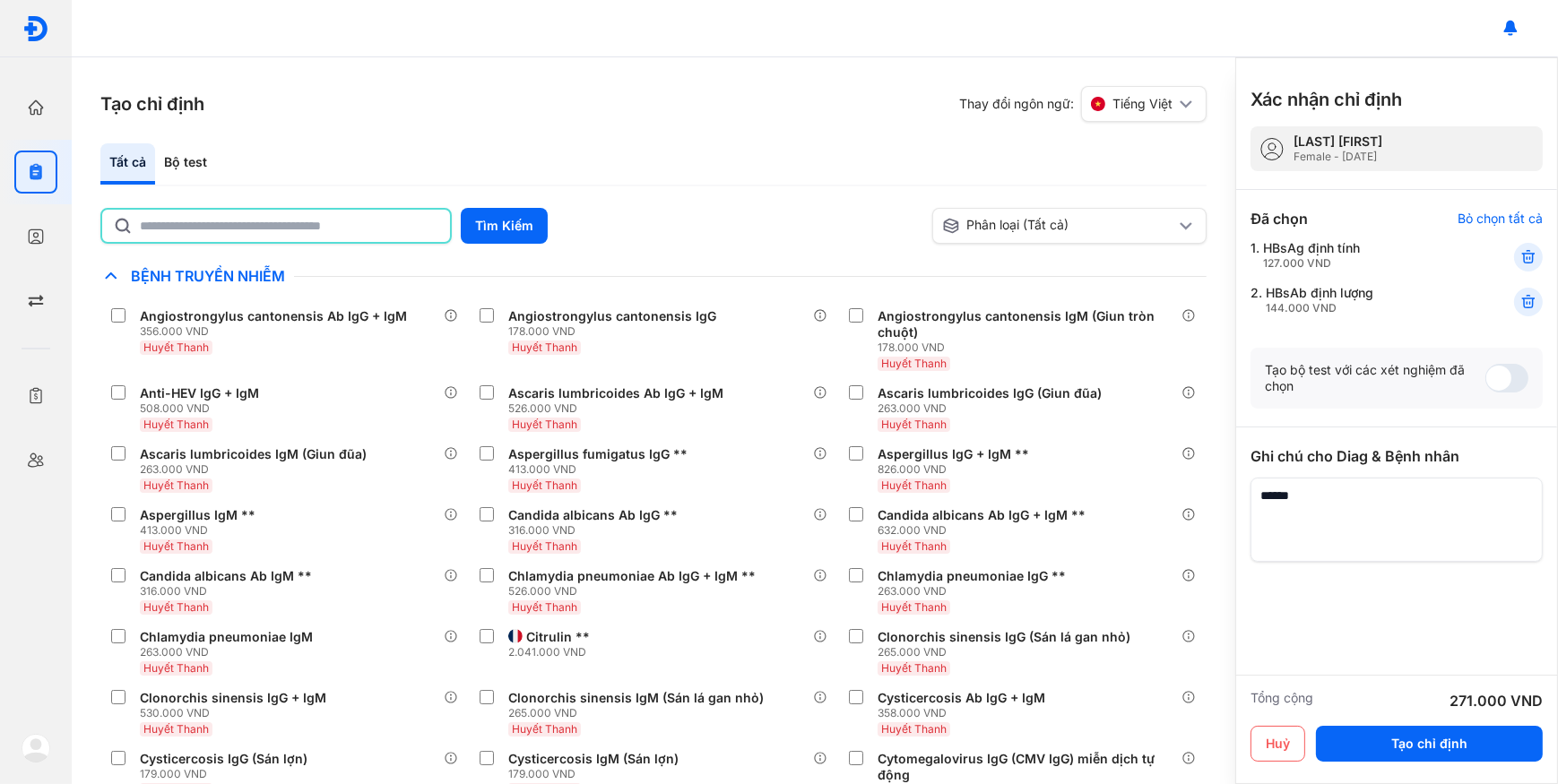 click 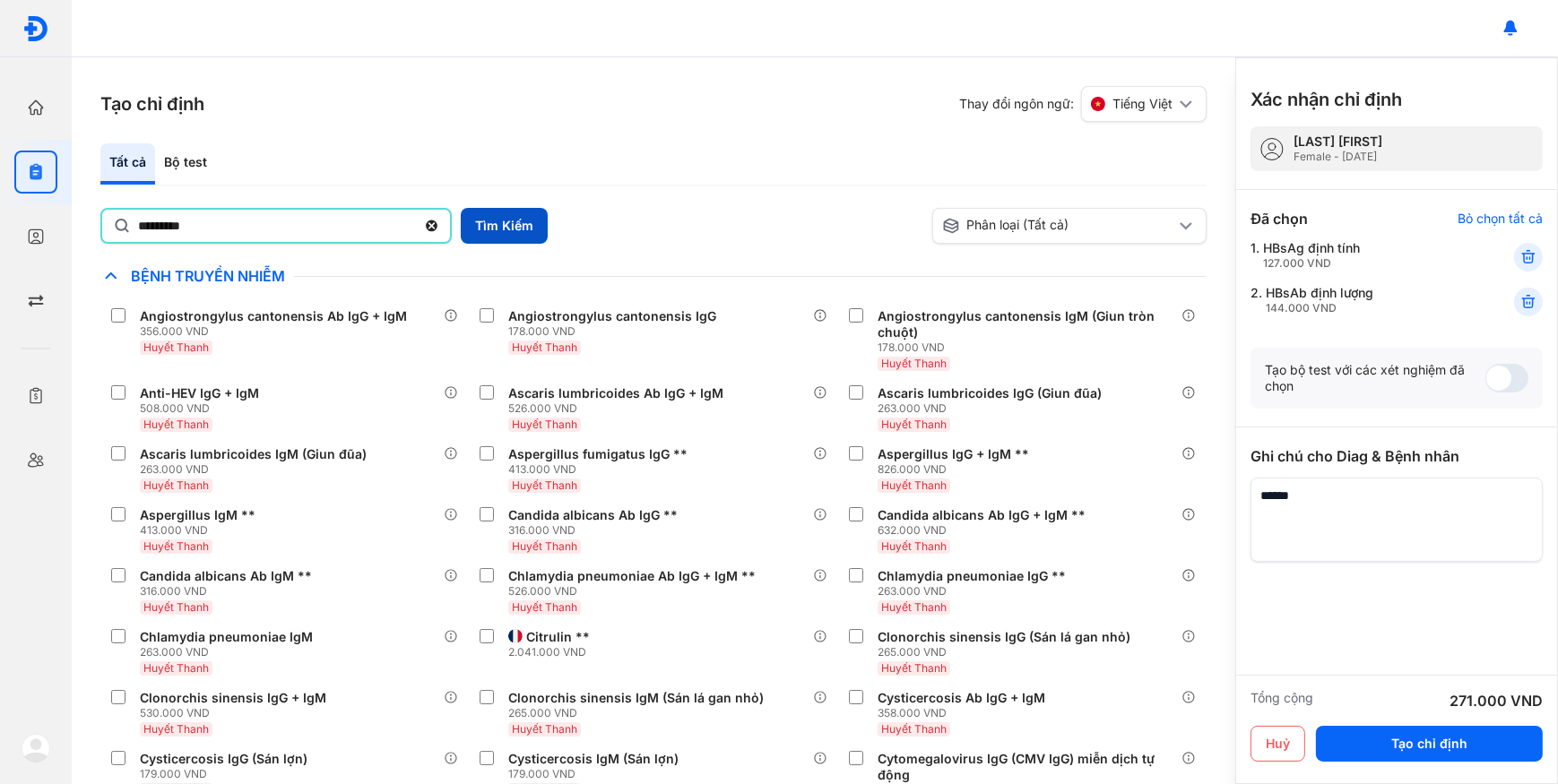 type on "********" 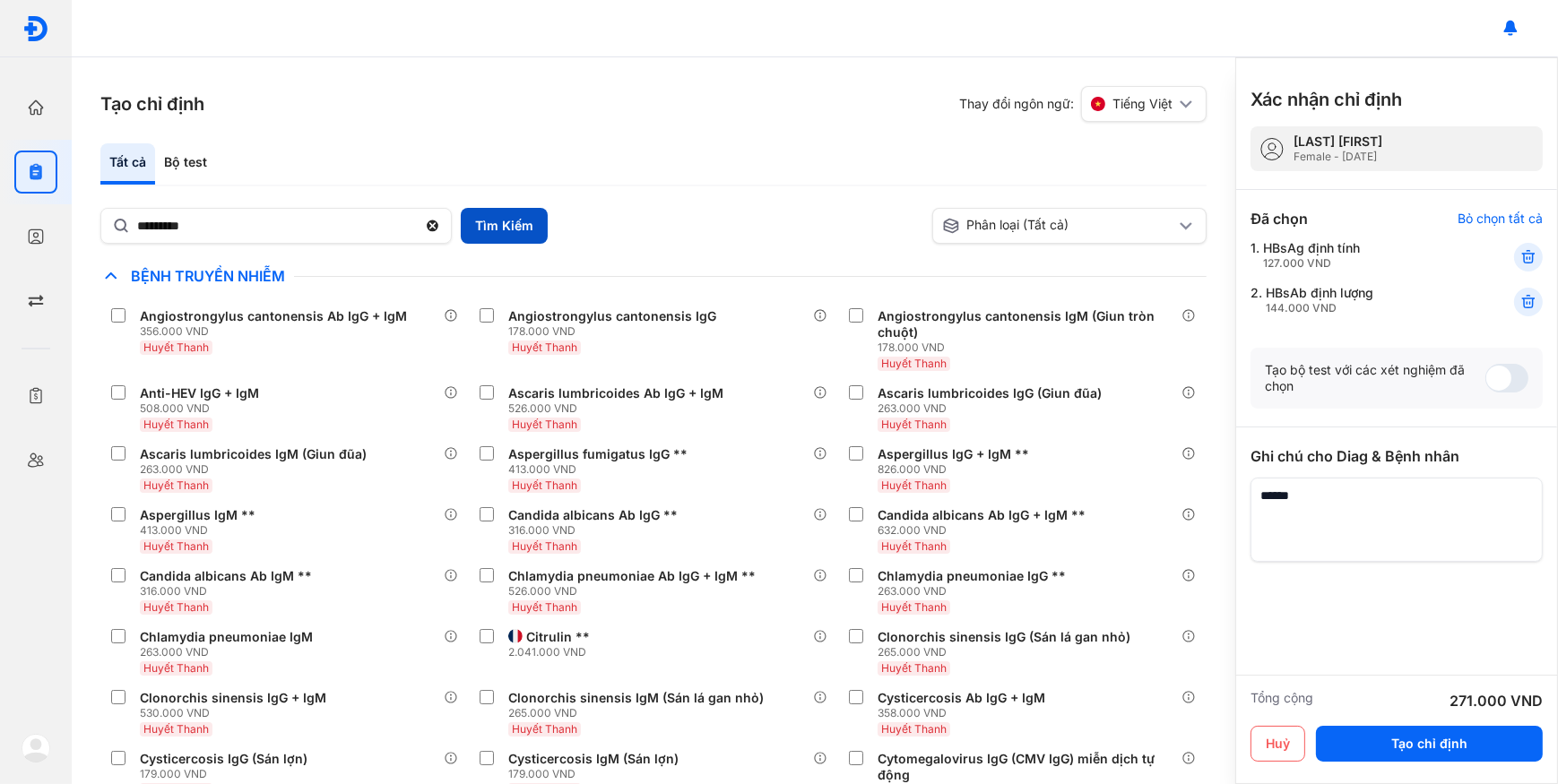 click on "Tìm Kiếm" at bounding box center (504, 226) 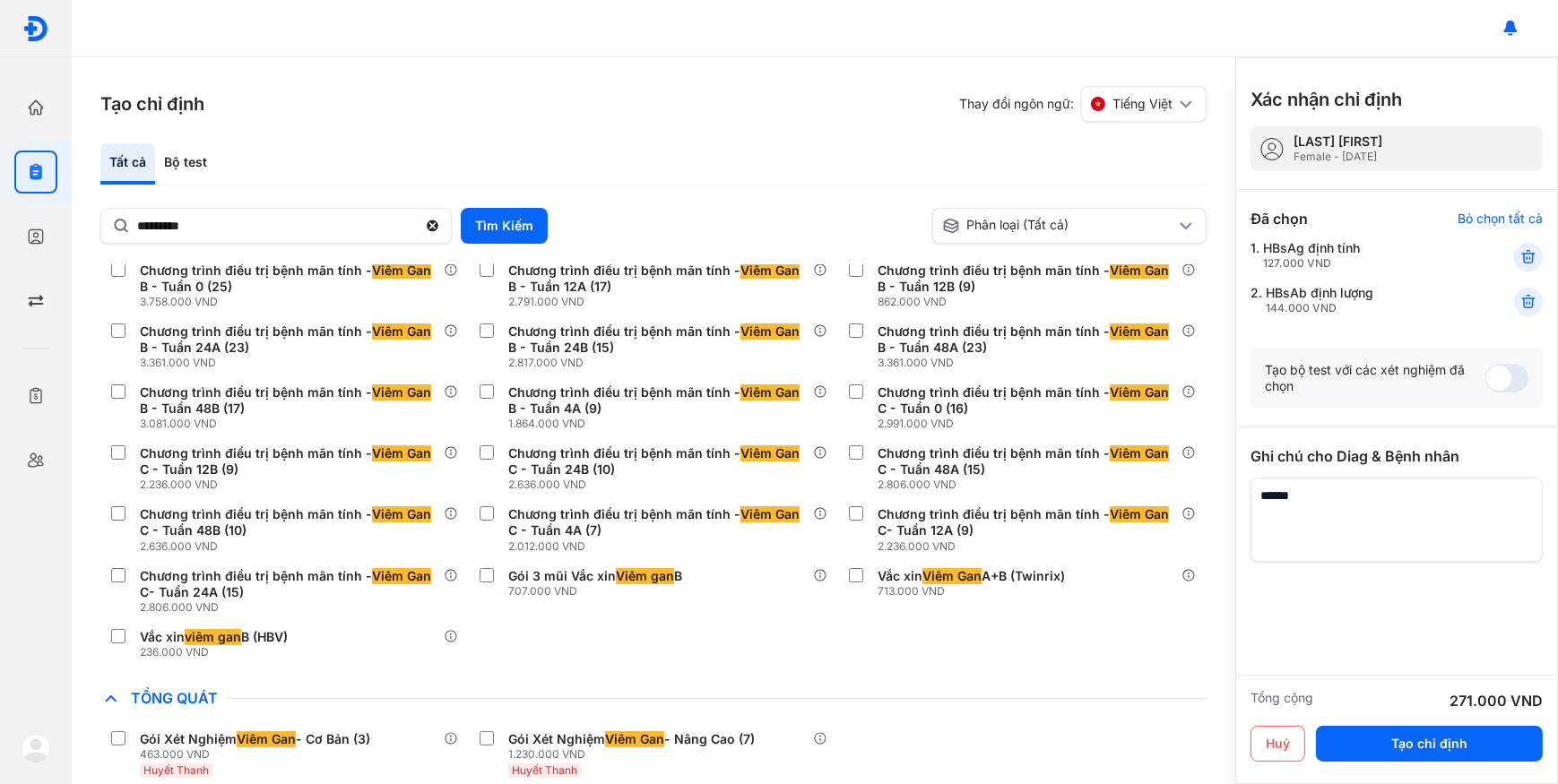 scroll, scrollTop: 67, scrollLeft: 0, axis: vertical 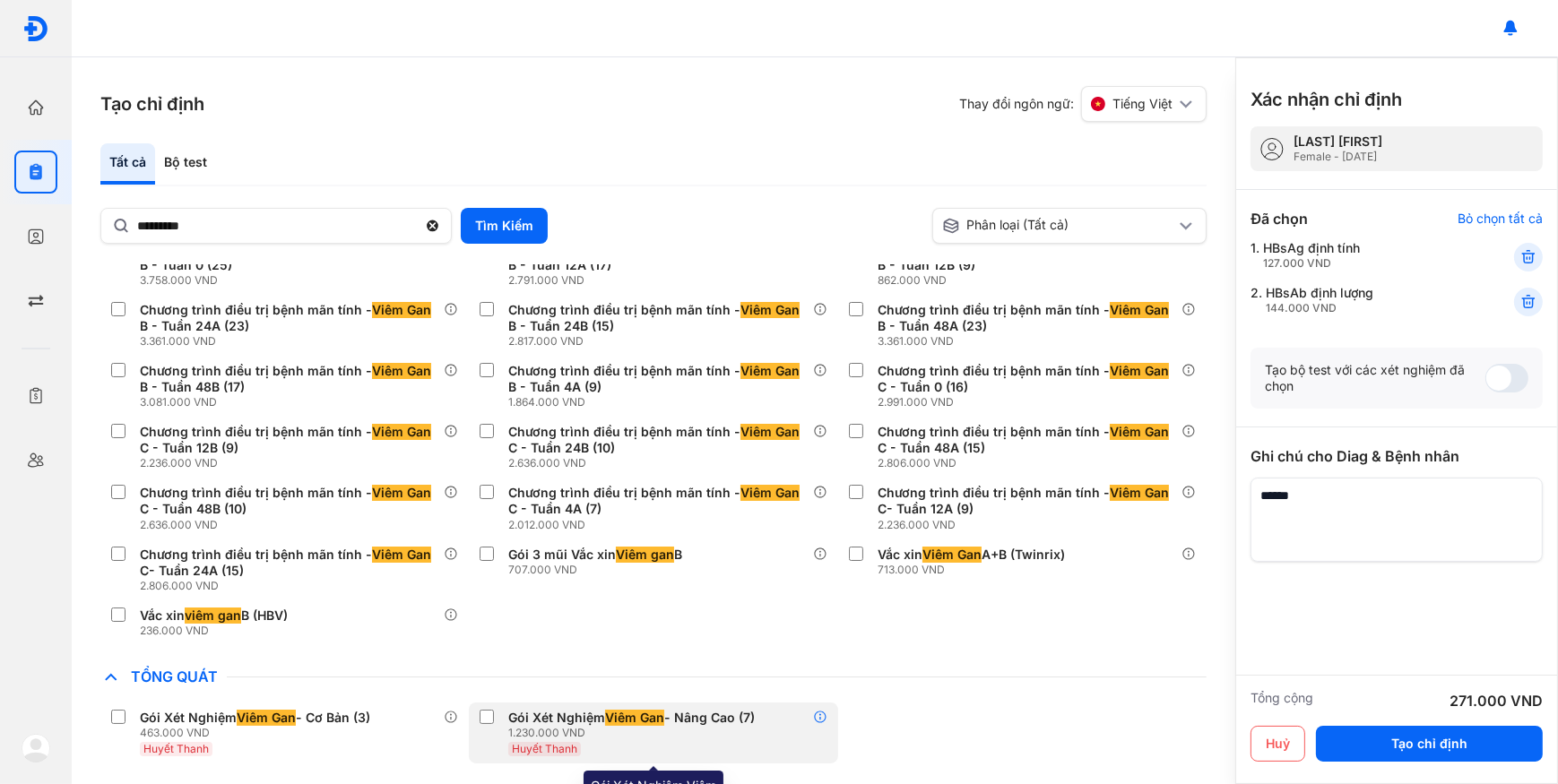 click 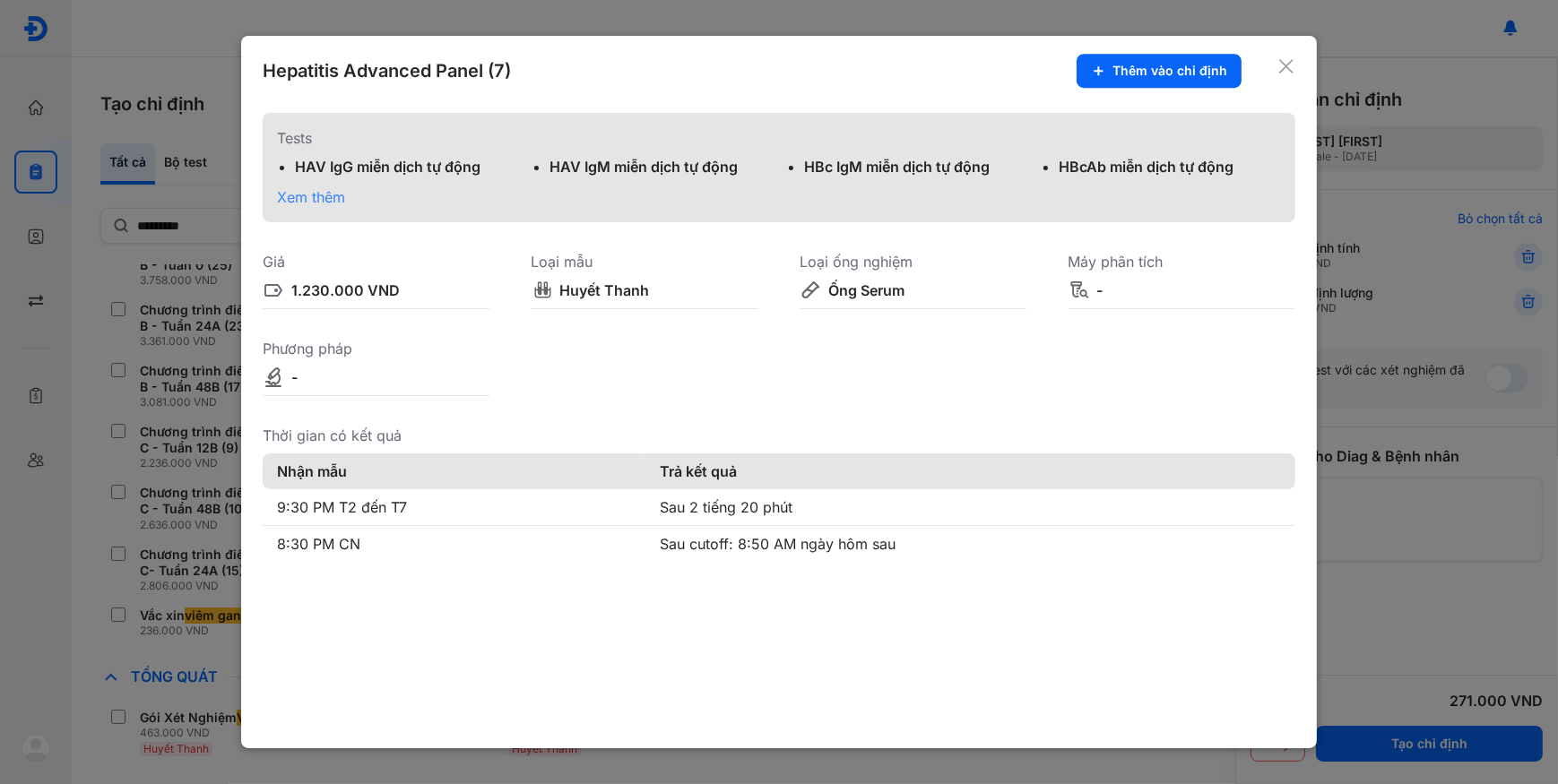 click on "Xem thêm" at bounding box center [311, 197] 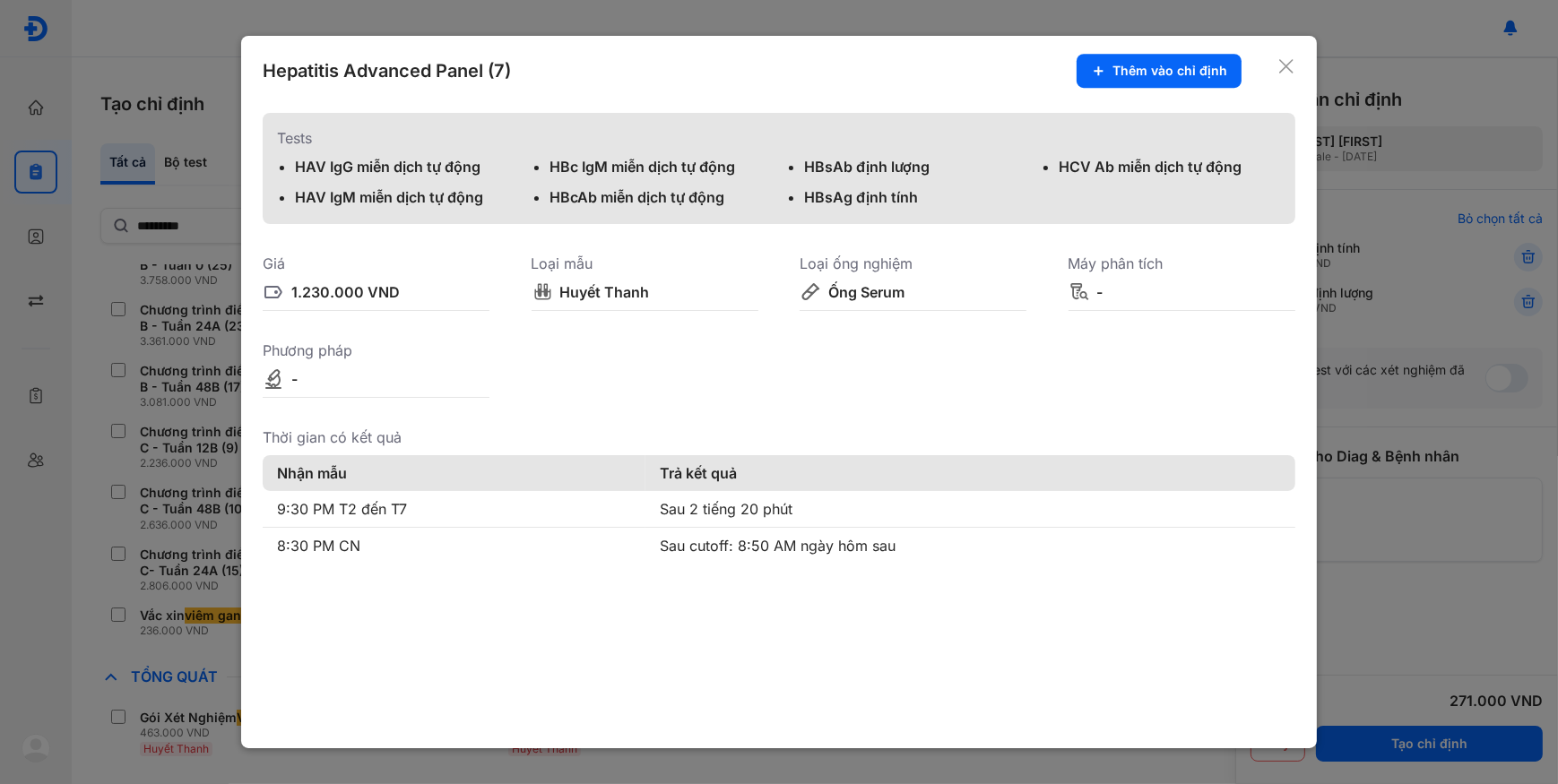 click at bounding box center [779, 392] 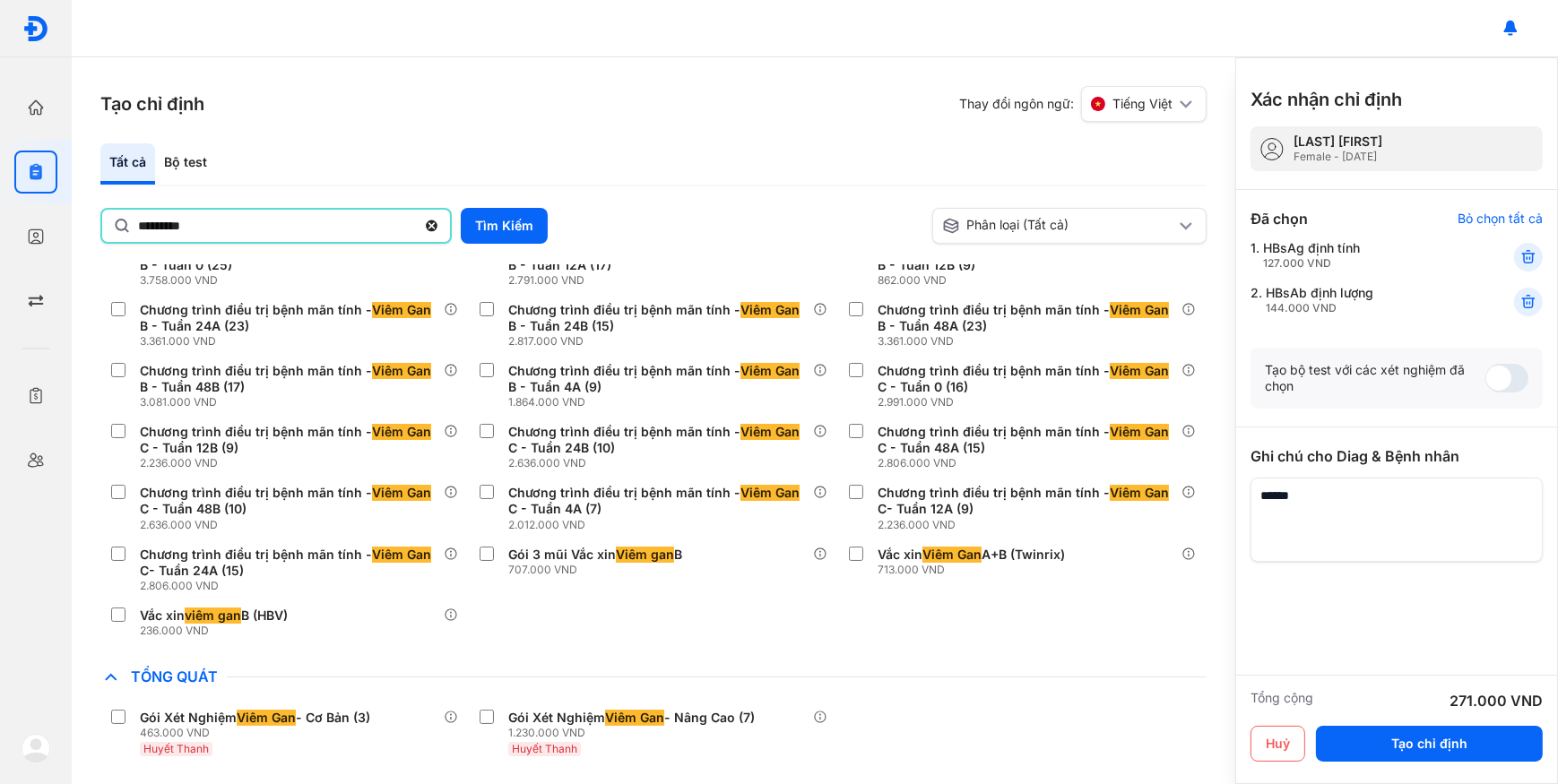 click on "********" 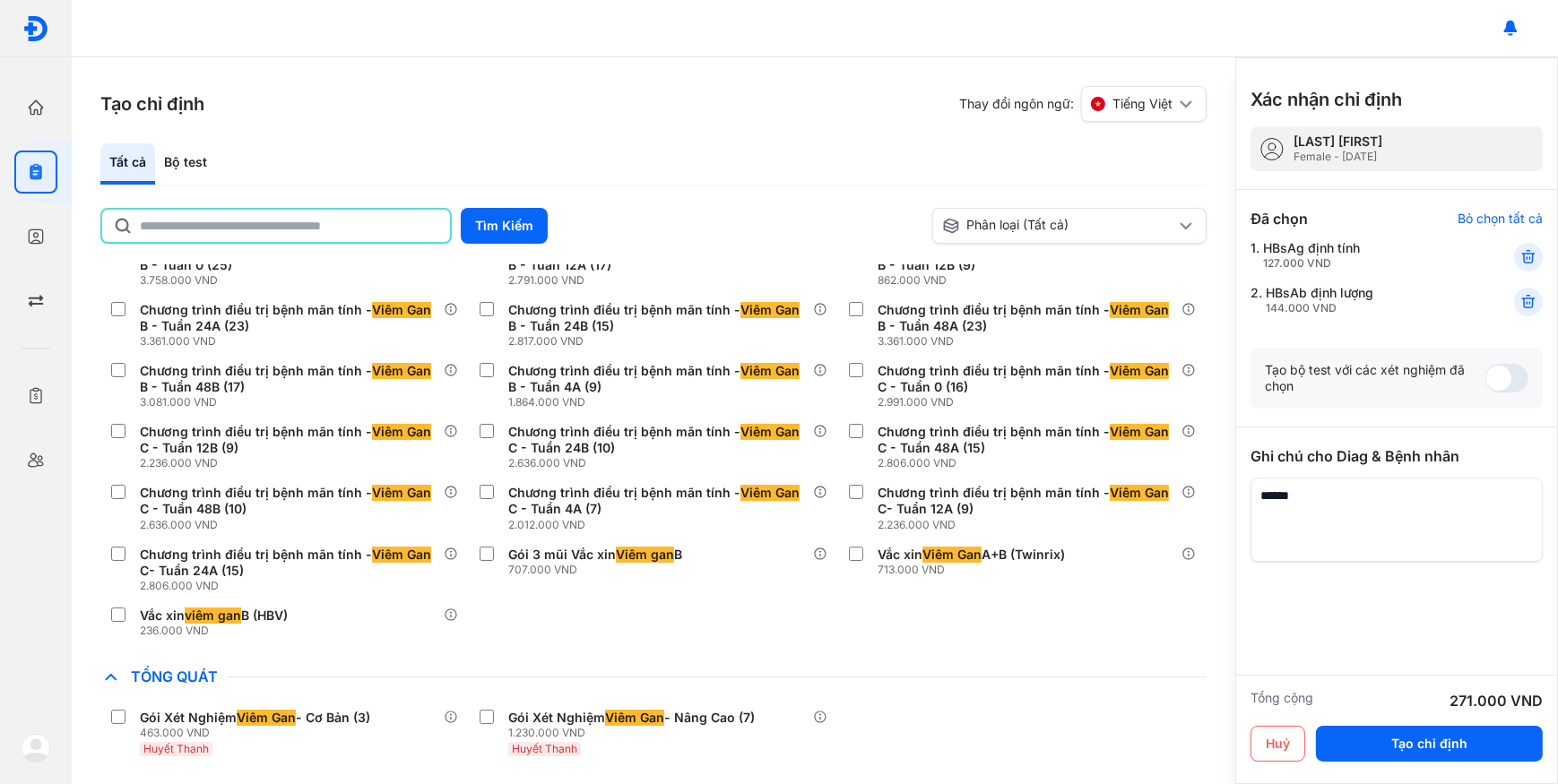 click 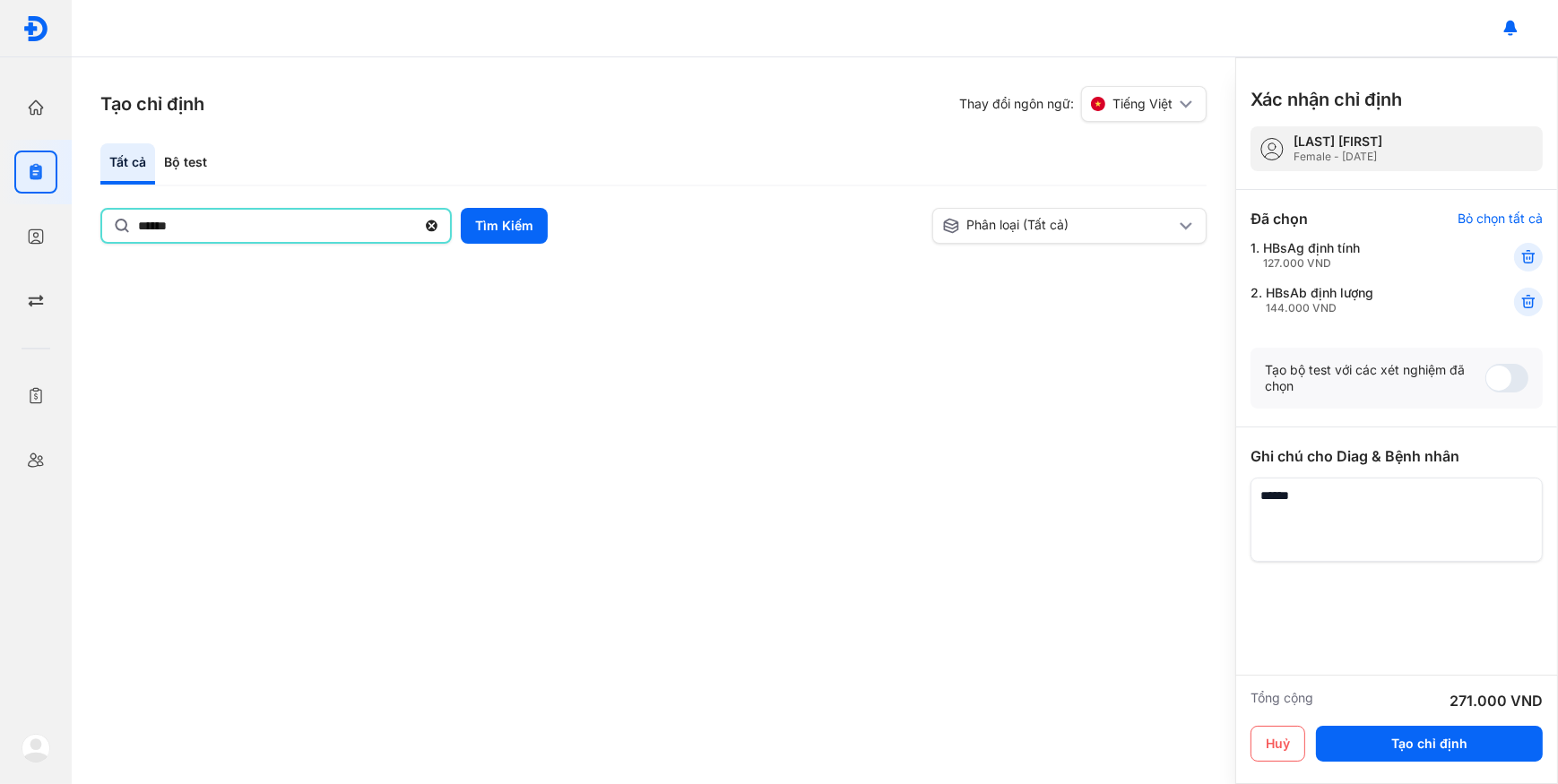 scroll, scrollTop: 0, scrollLeft: 0, axis: both 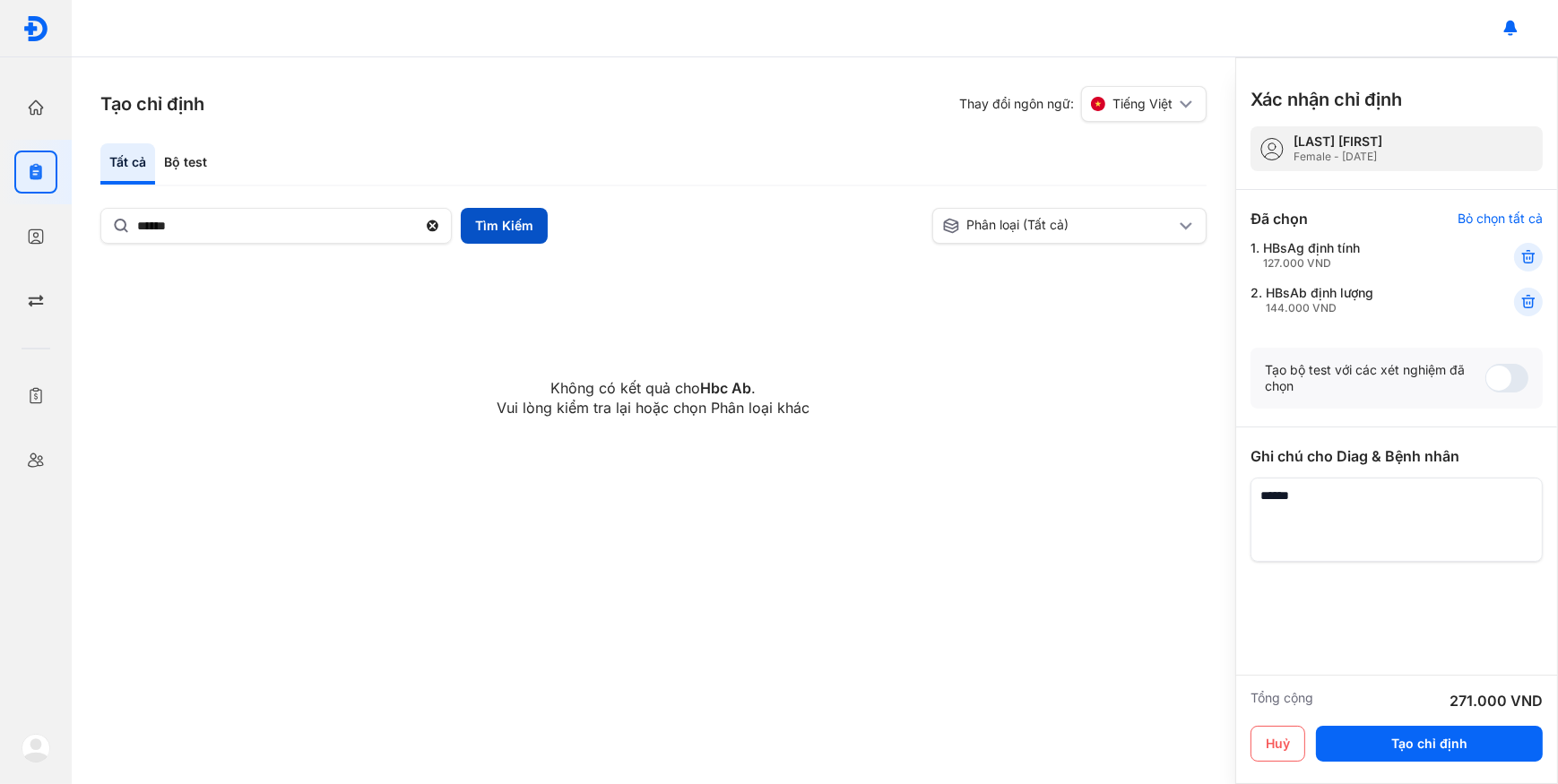 click on "Tìm Kiếm" at bounding box center [504, 226] 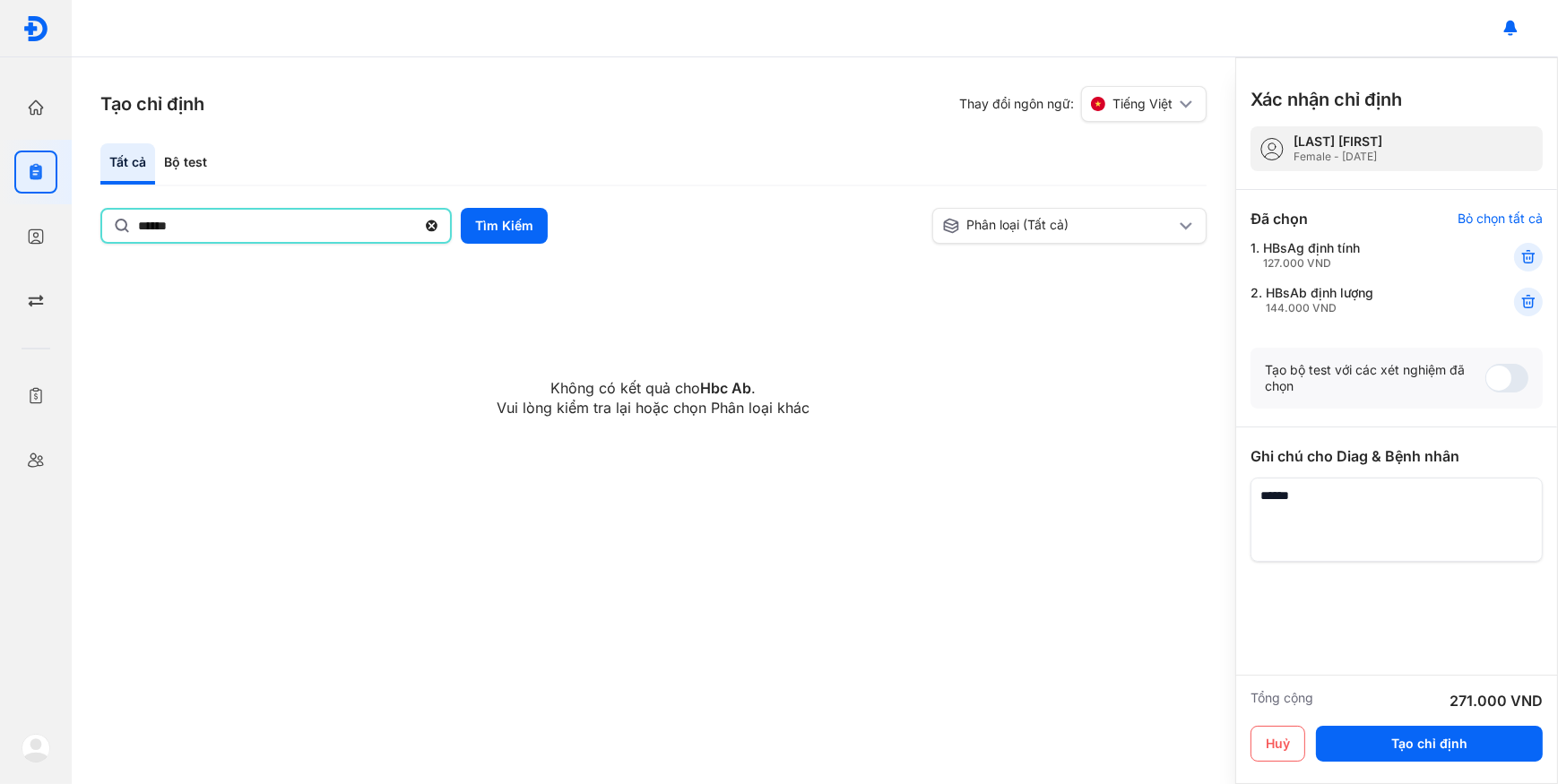 click on "******" 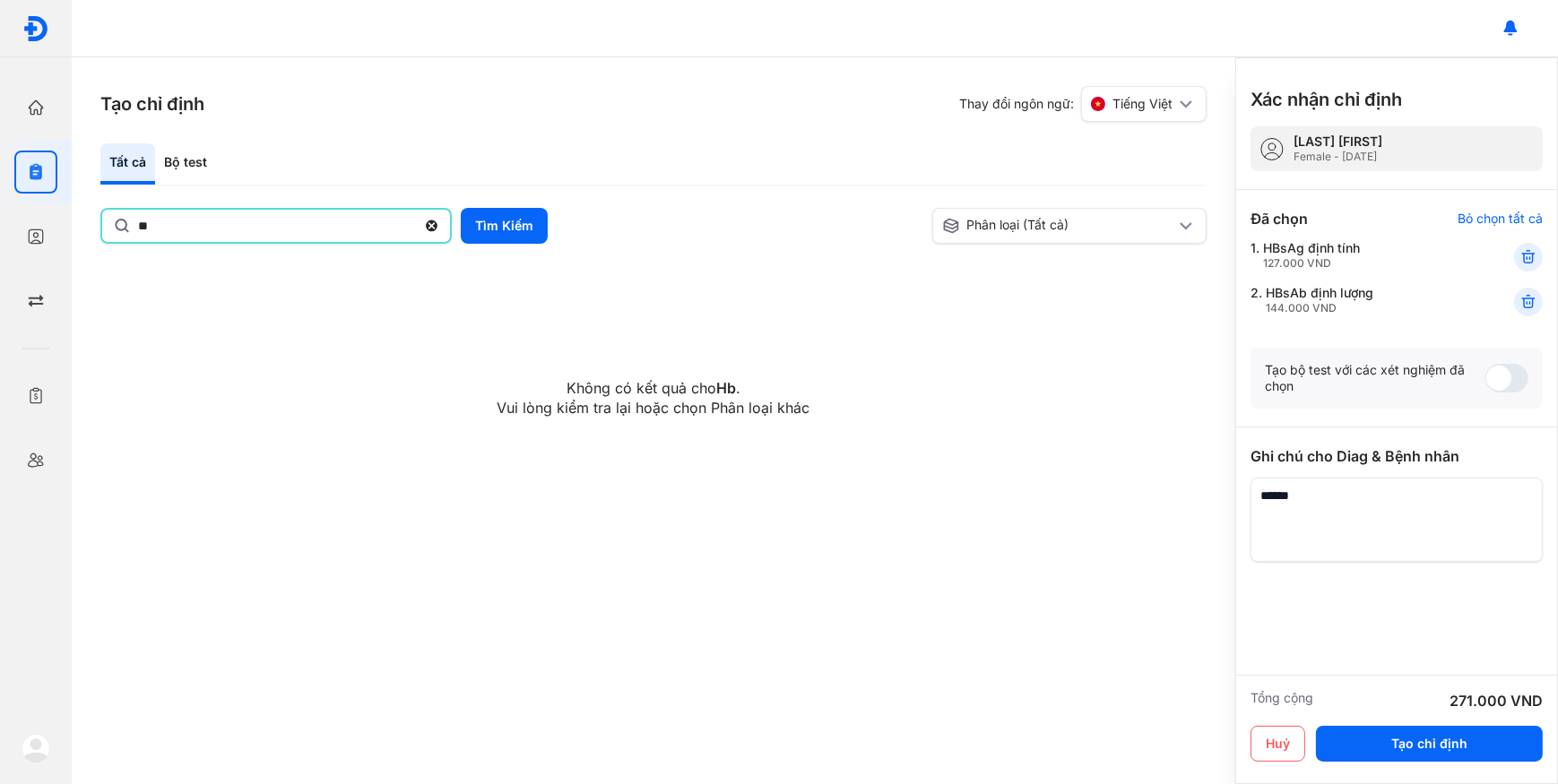 type on "*" 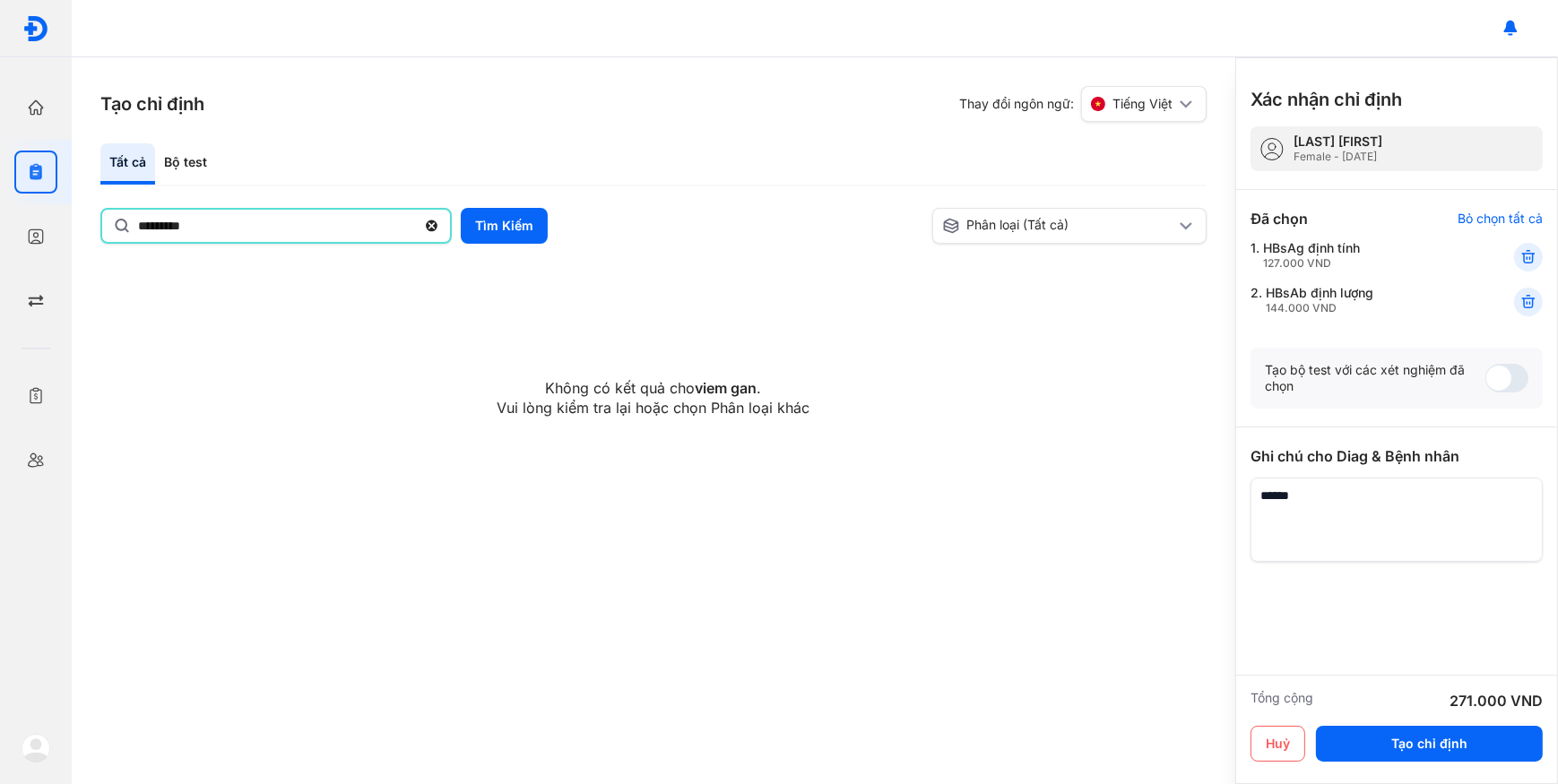 click on "********" 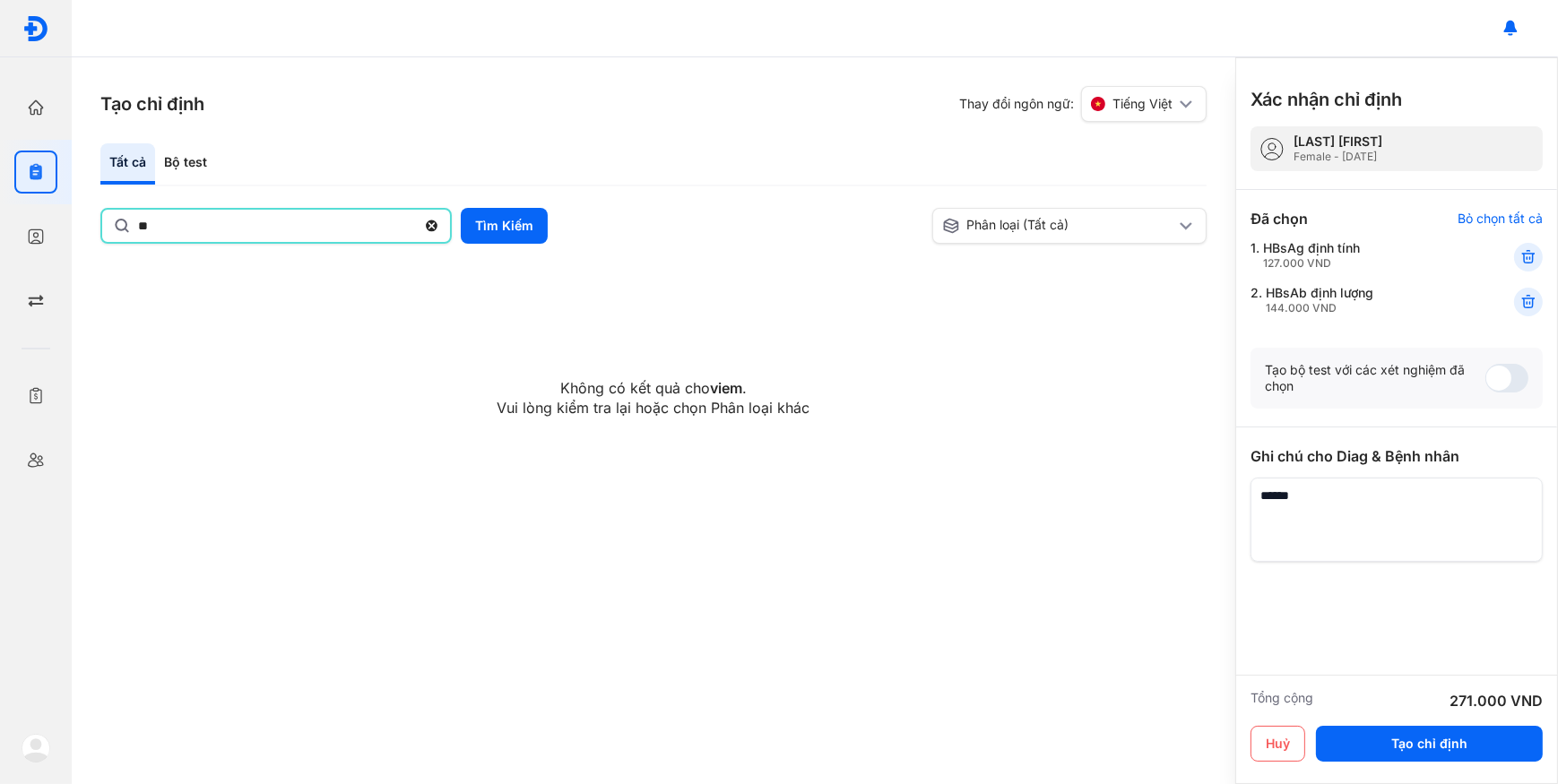 type on "*" 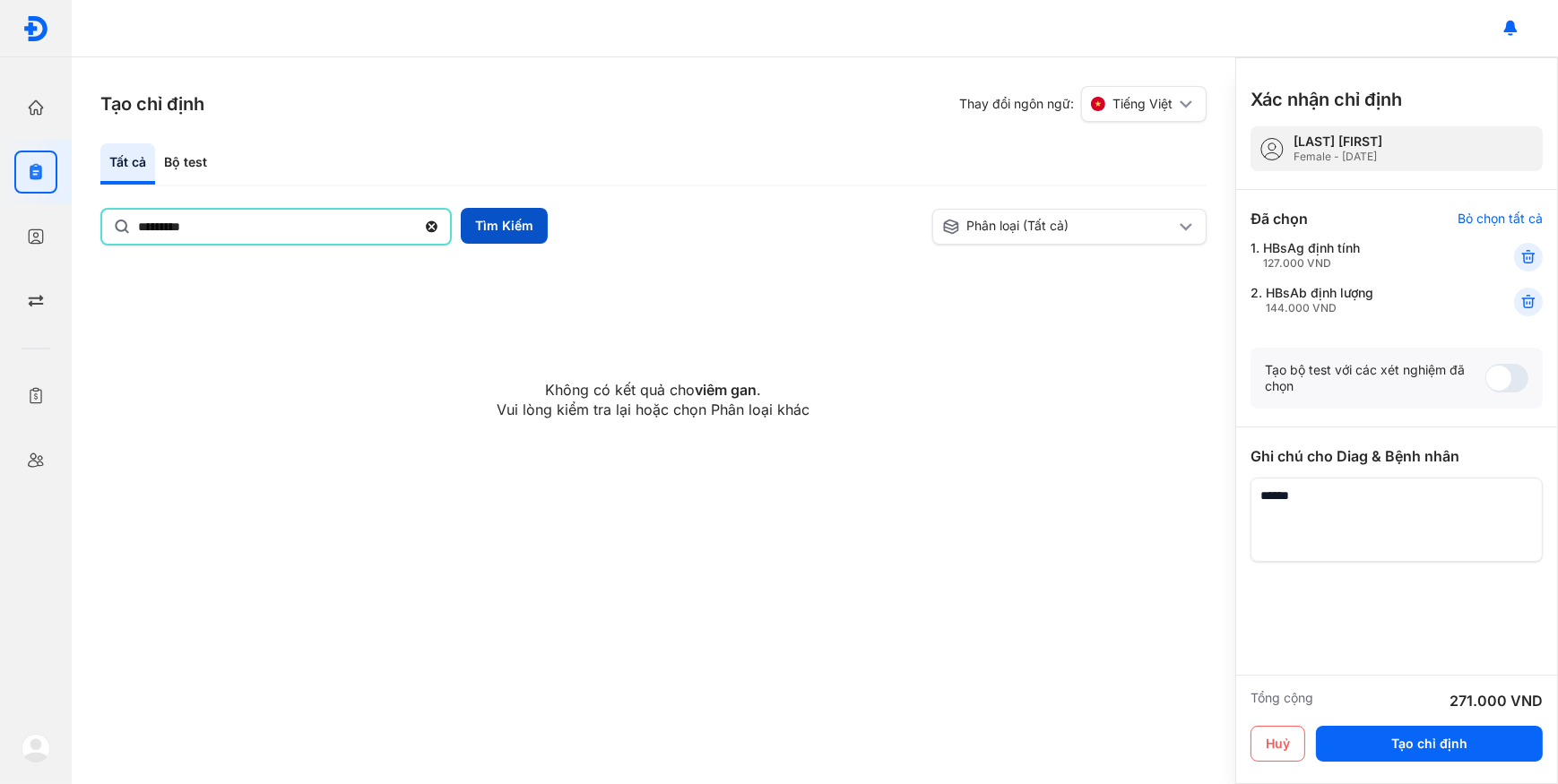 click on "Tìm Kiếm" at bounding box center [504, 226] 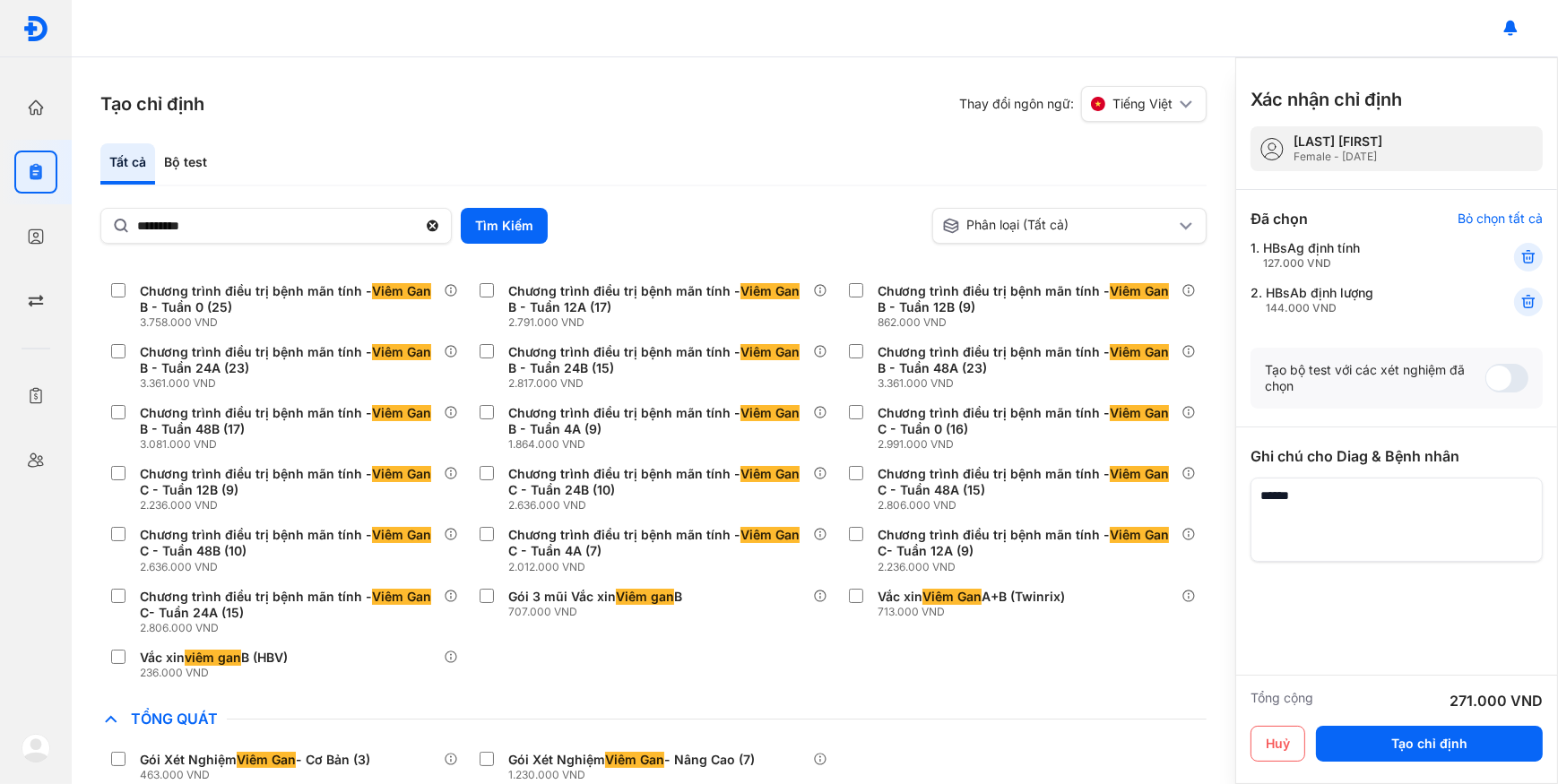 scroll, scrollTop: 67, scrollLeft: 0, axis: vertical 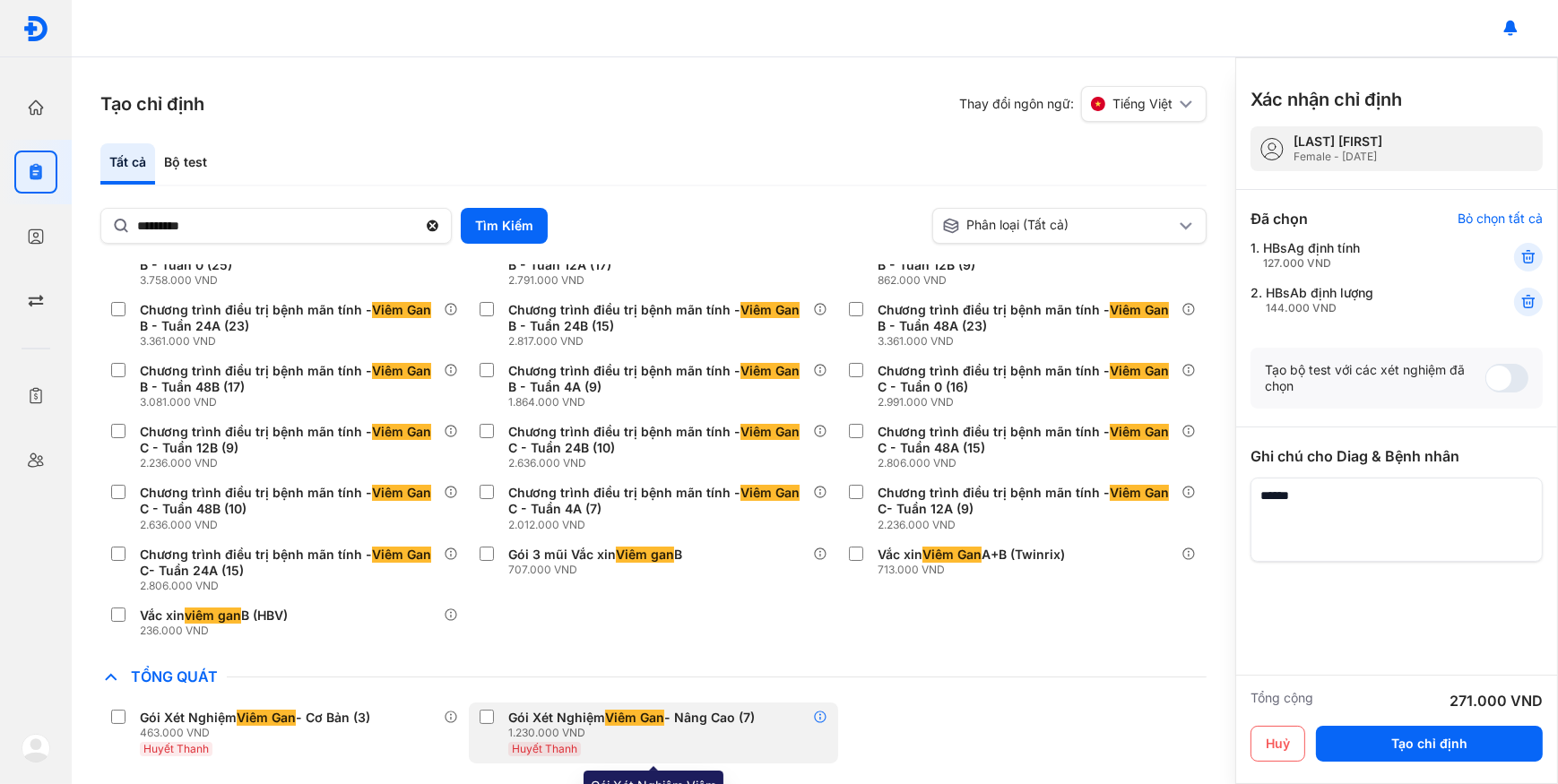 click 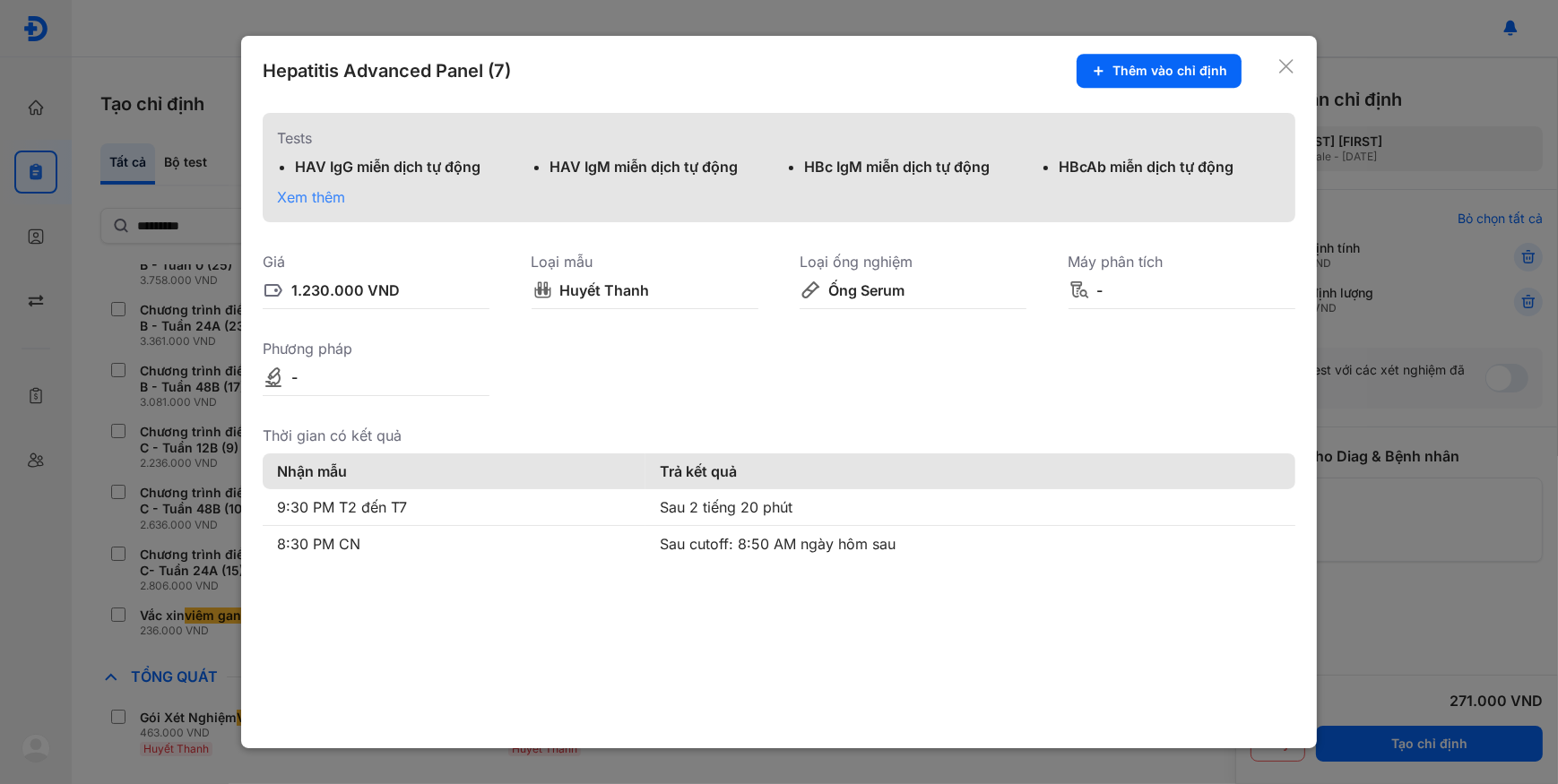 click at bounding box center (779, 392) 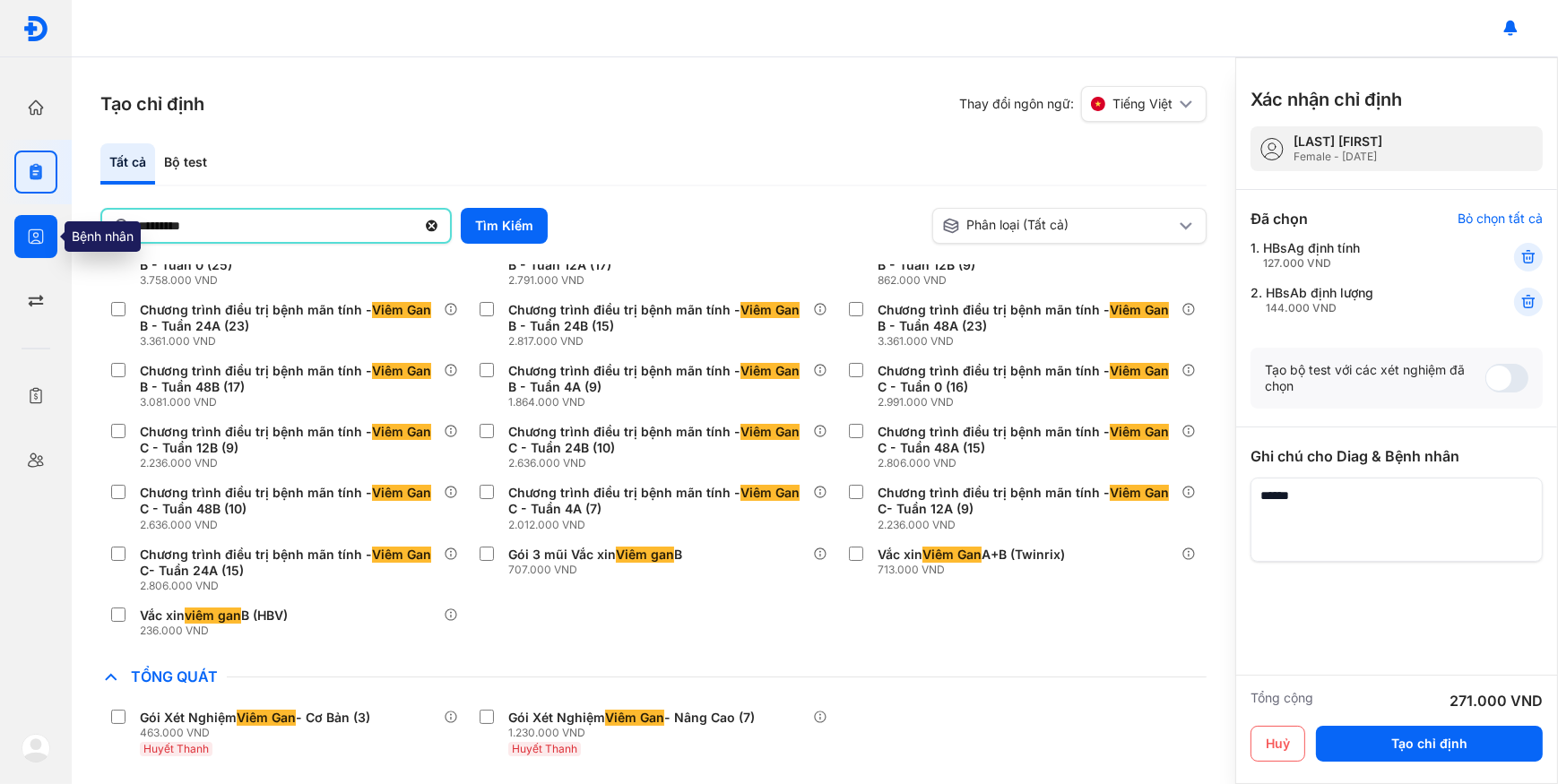drag, startPoint x: 242, startPoint y: 223, endPoint x: 51, endPoint y: 237, distance: 191.5124 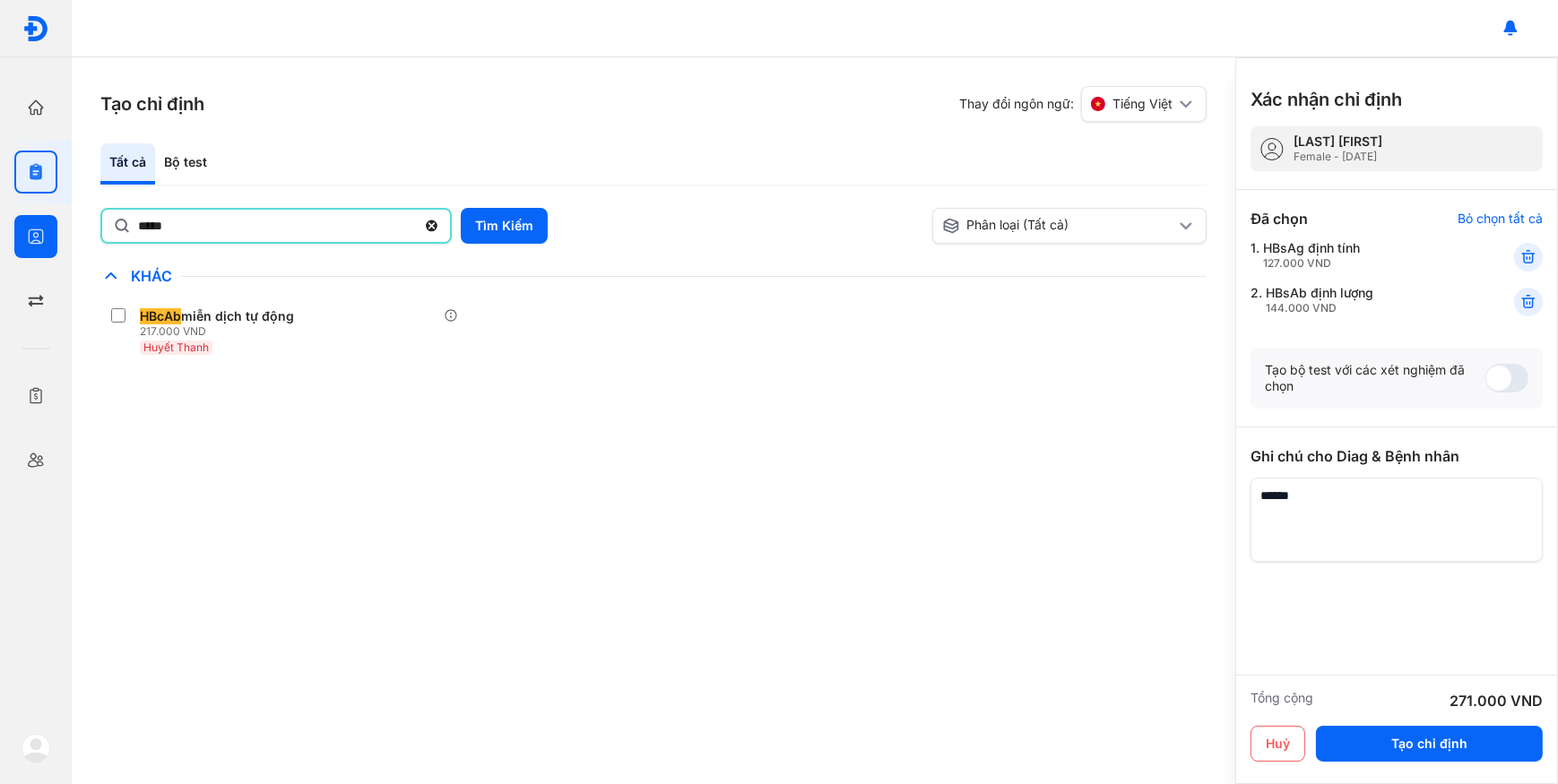 scroll, scrollTop: 0, scrollLeft: 0, axis: both 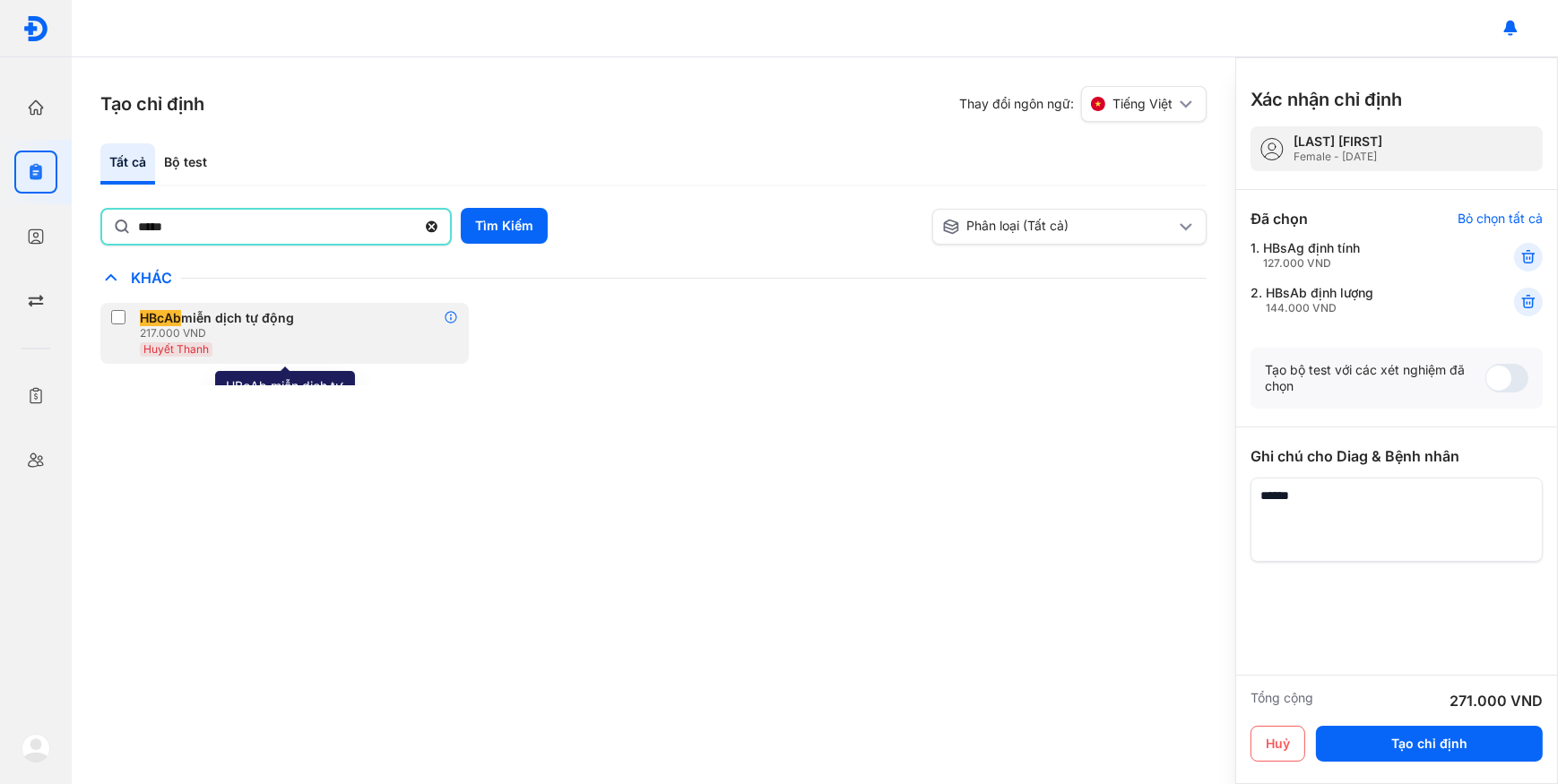 click 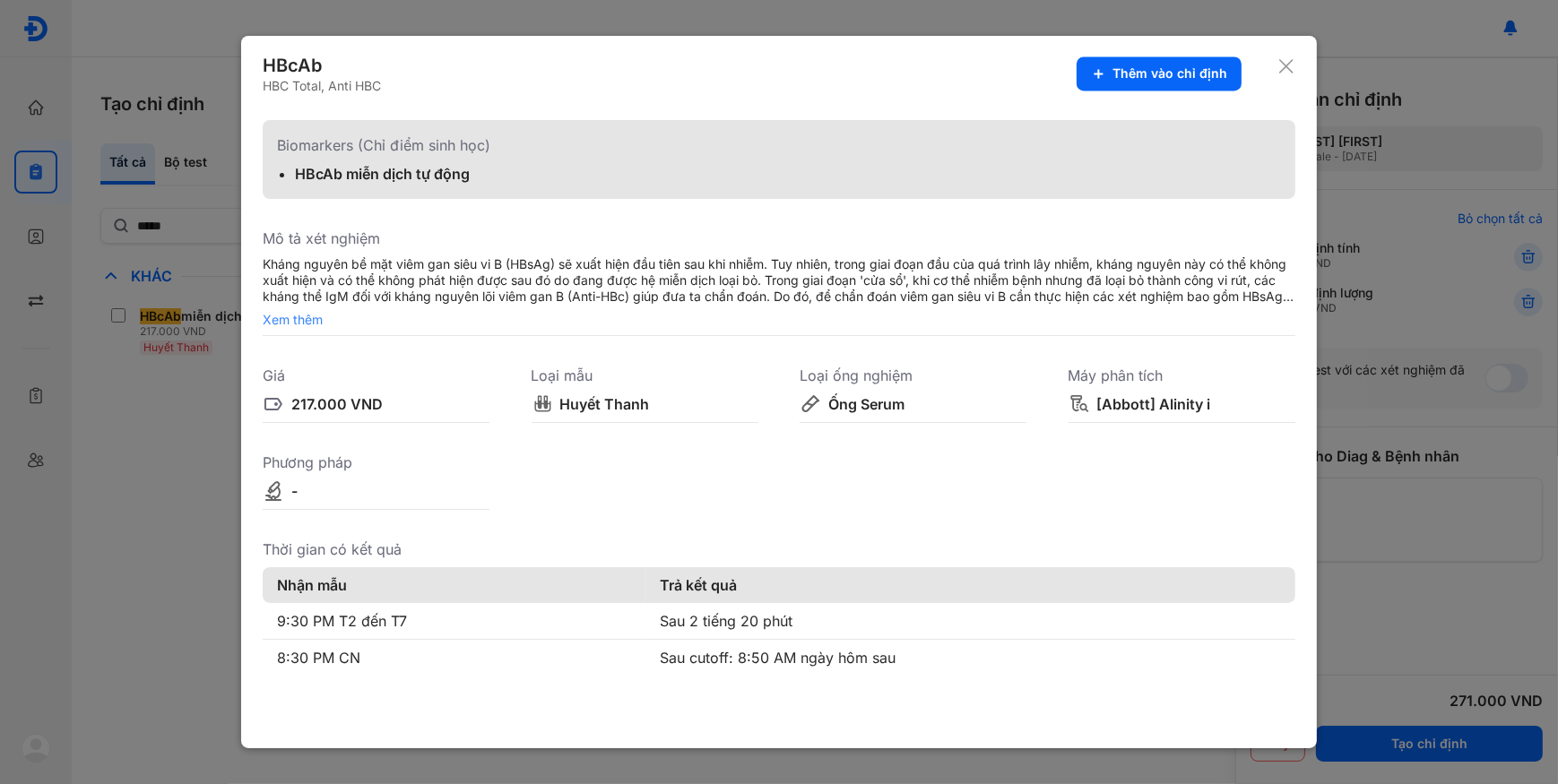 click on "Xem thêm" at bounding box center (779, 320) 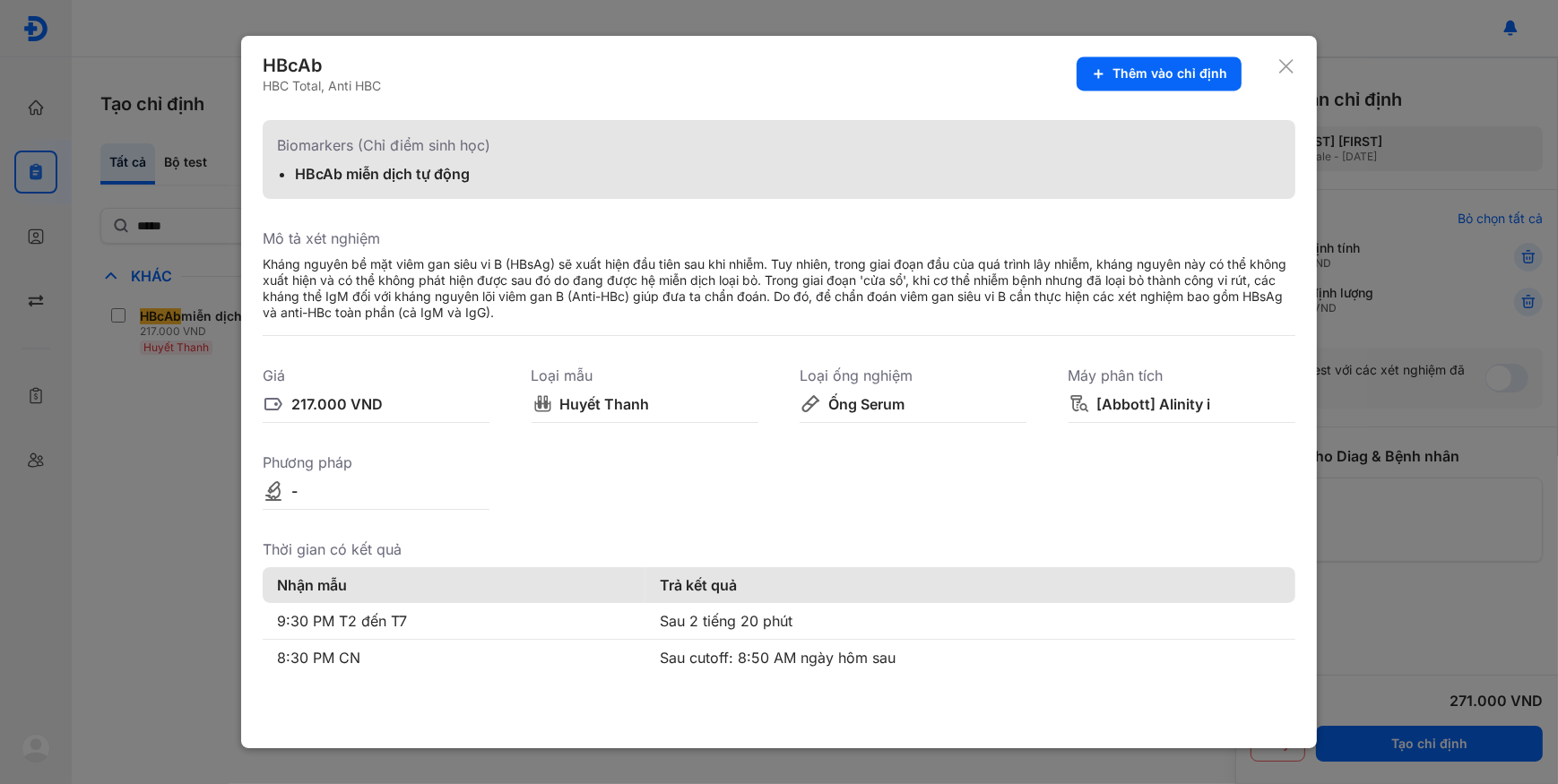 click at bounding box center [779, 392] 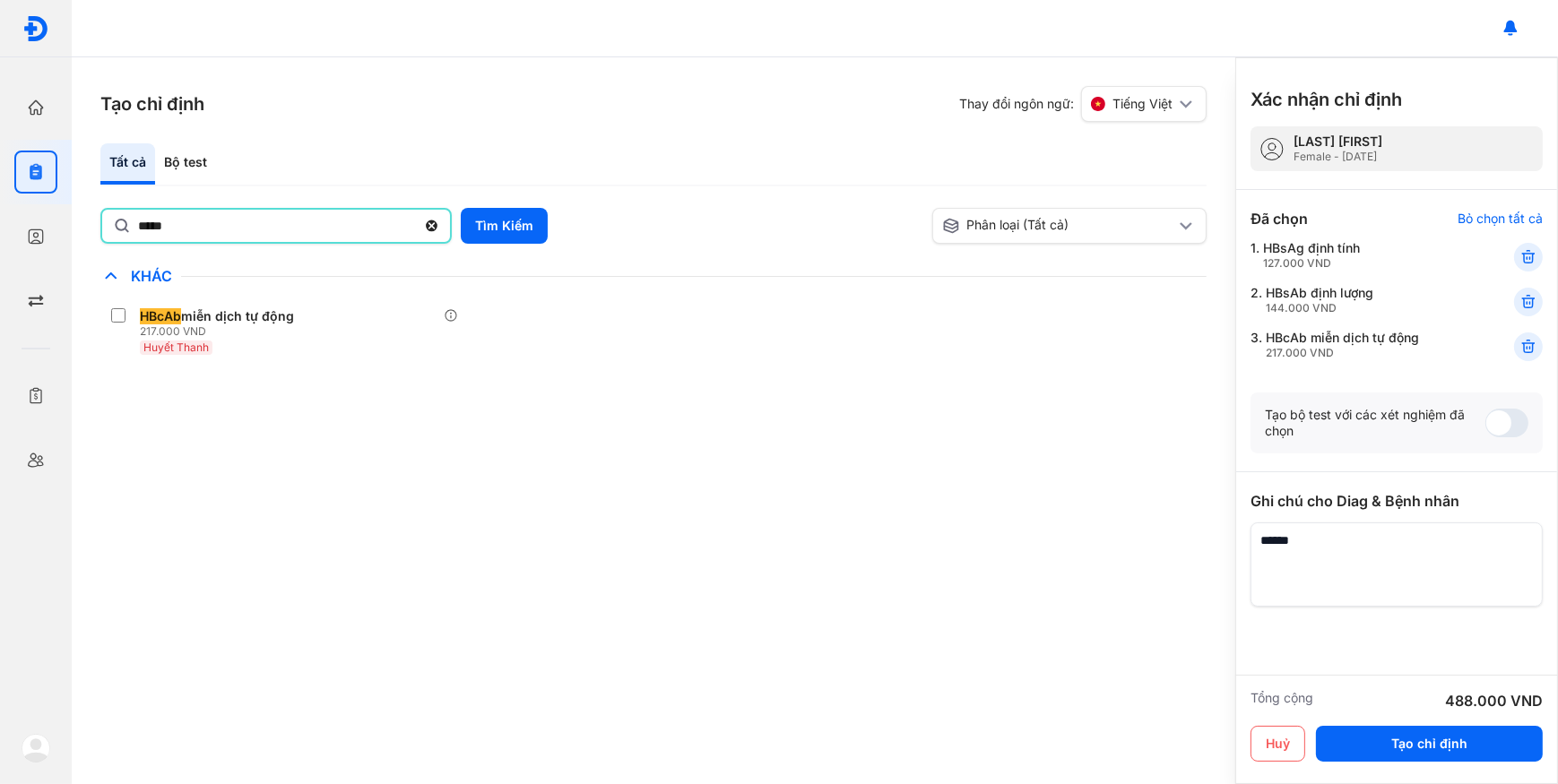 click on "*****" 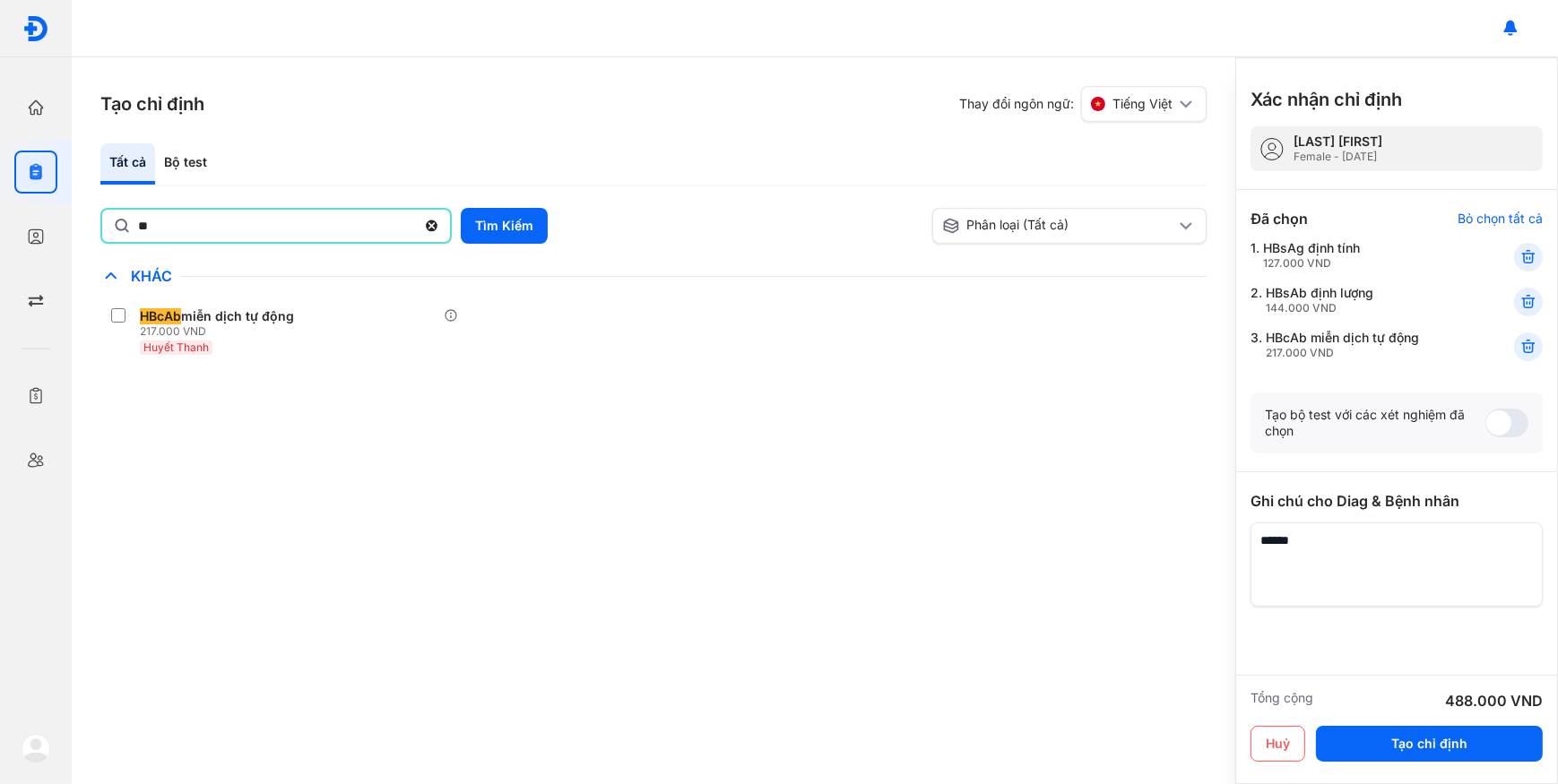 type on "*" 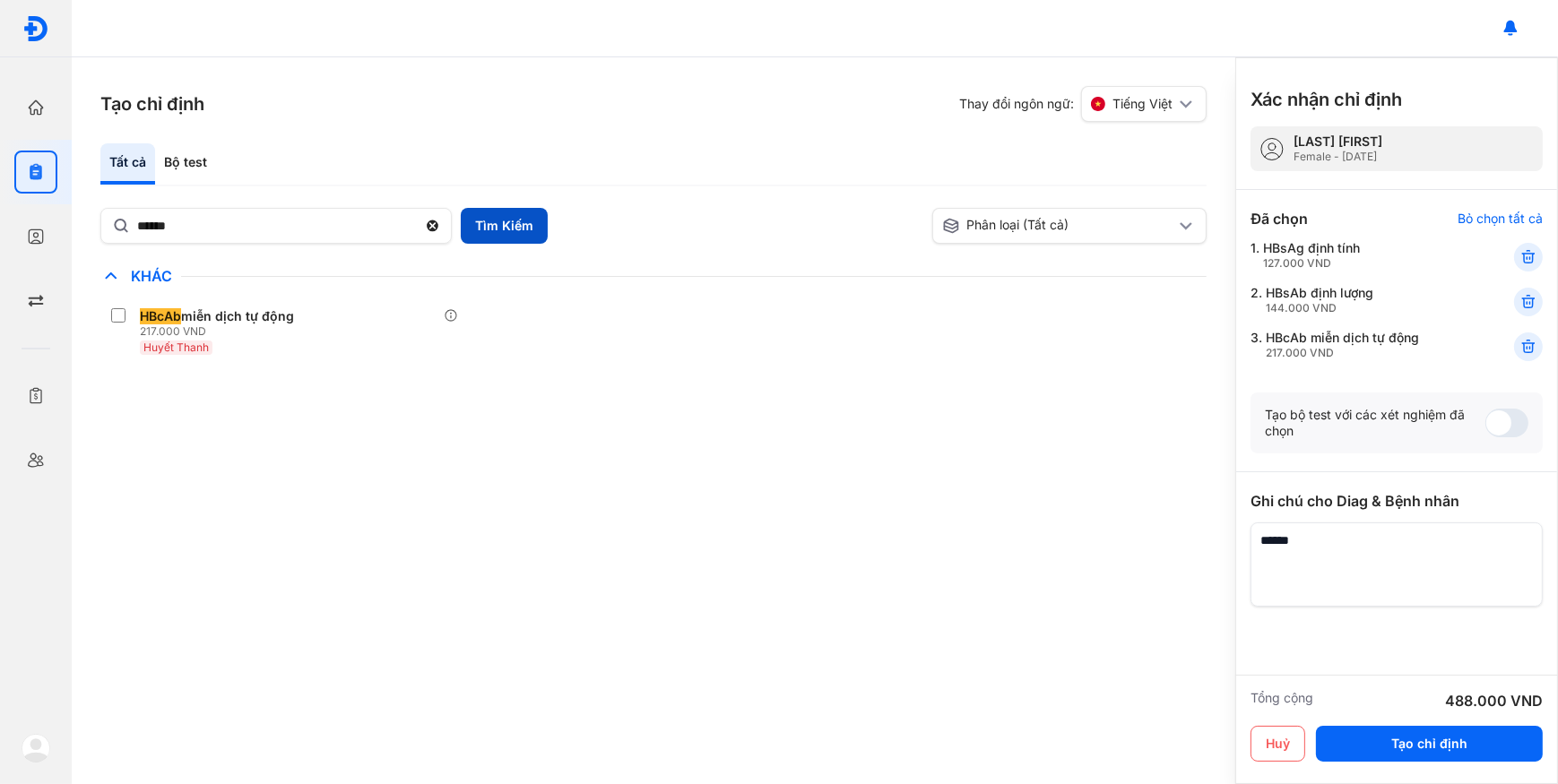 click on "Tìm Kiếm" at bounding box center [504, 226] 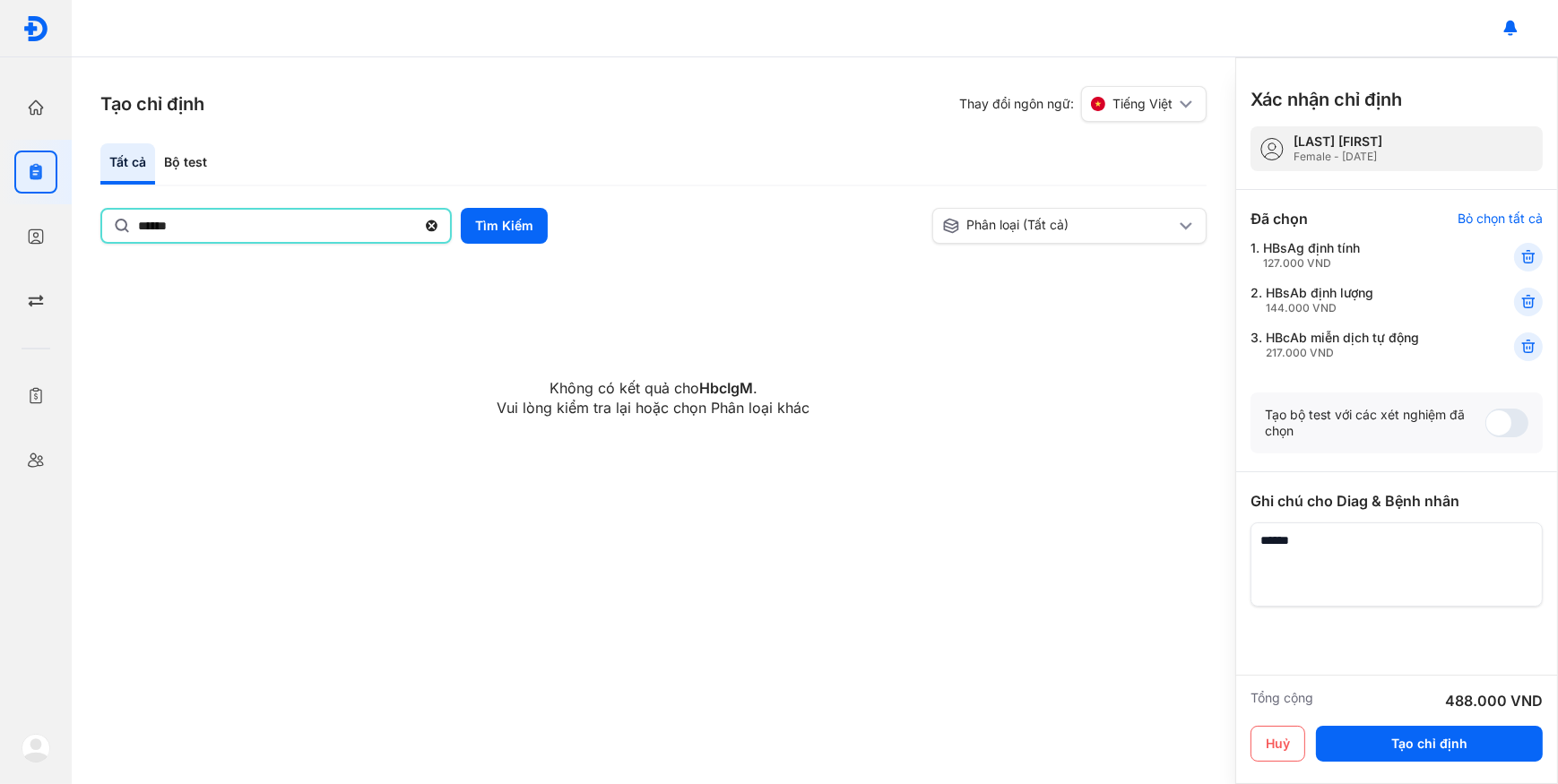 click on "******" 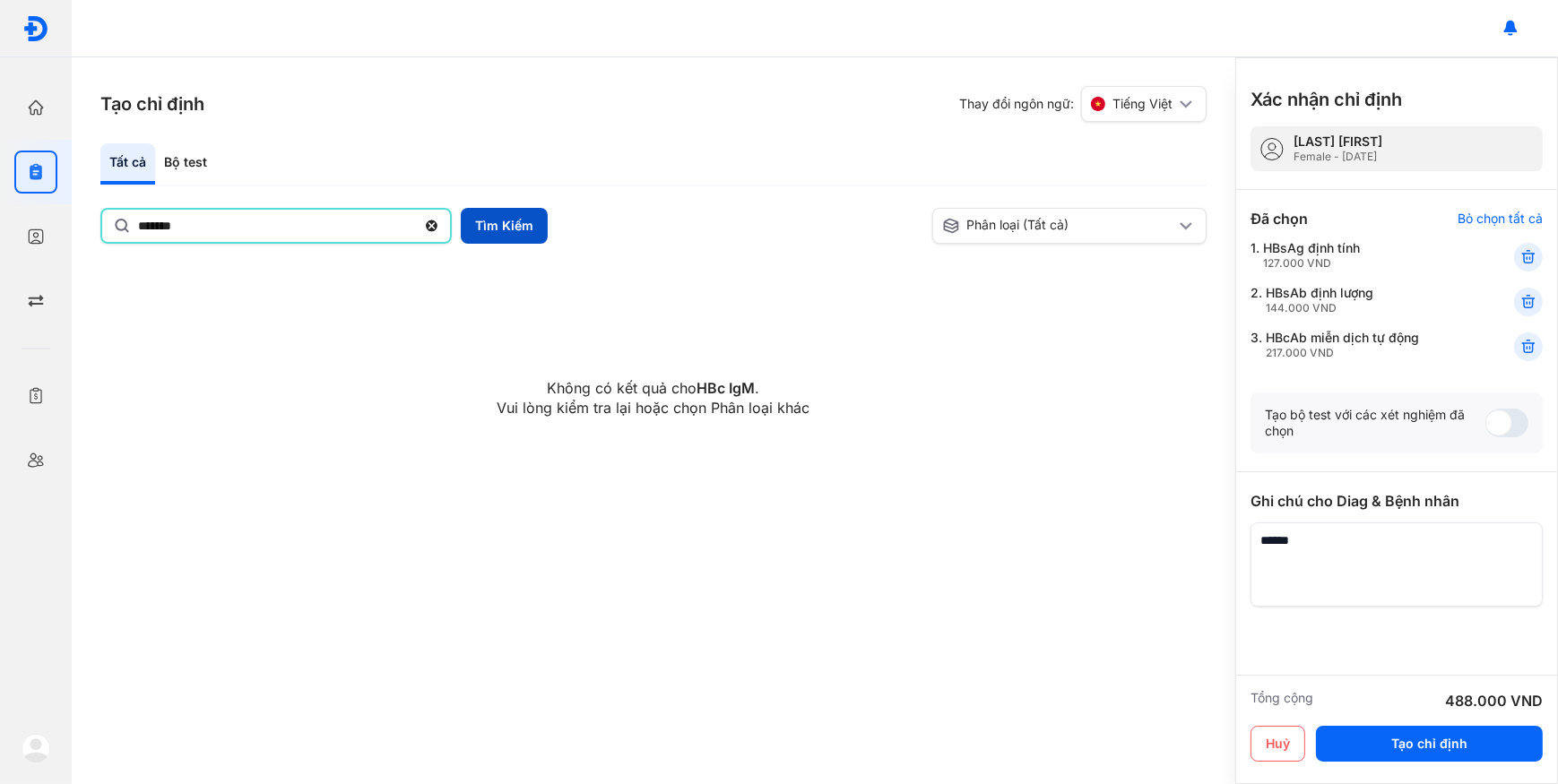 type on "*******" 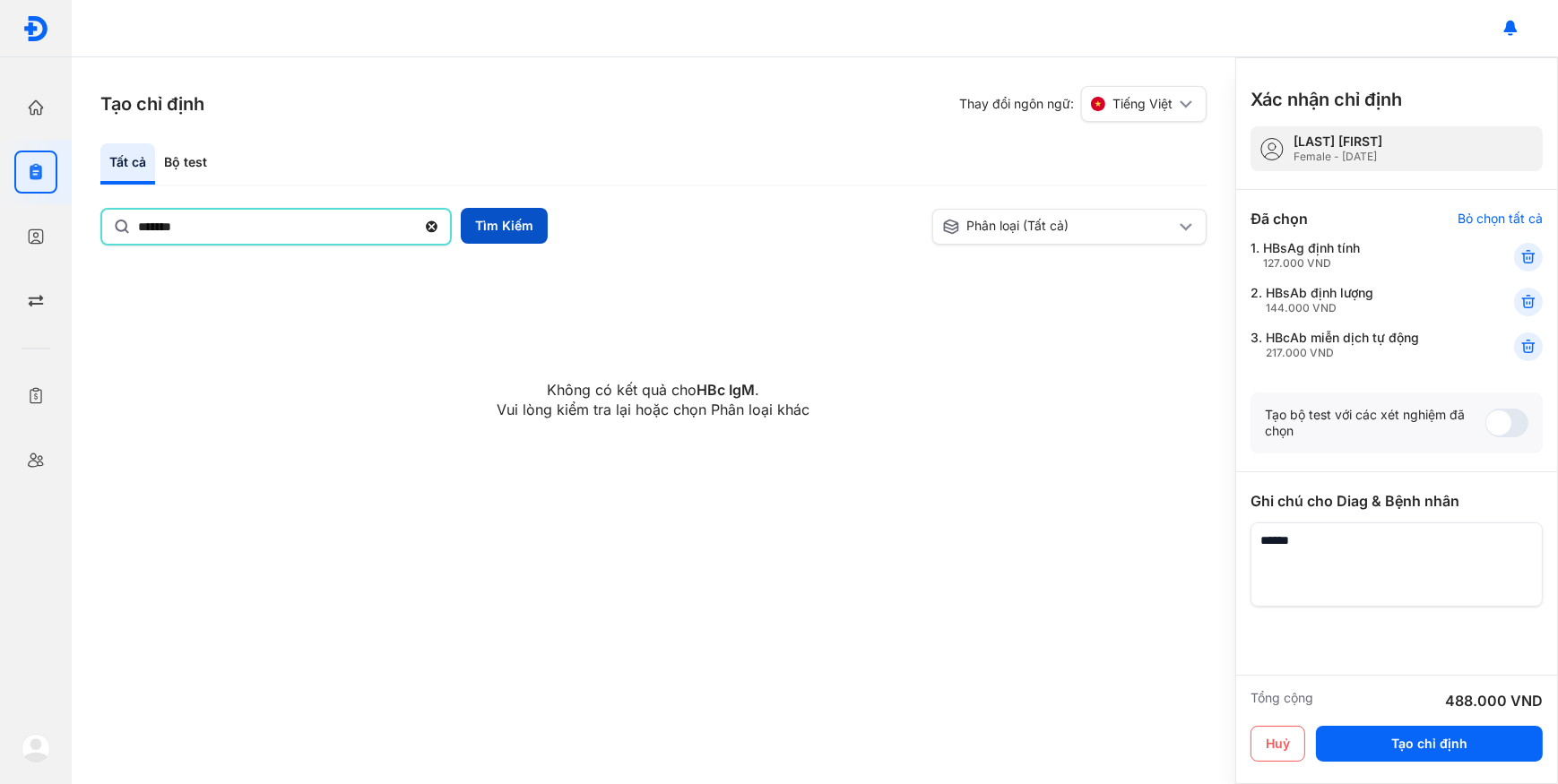click on "Tìm Kiếm" at bounding box center (504, 226) 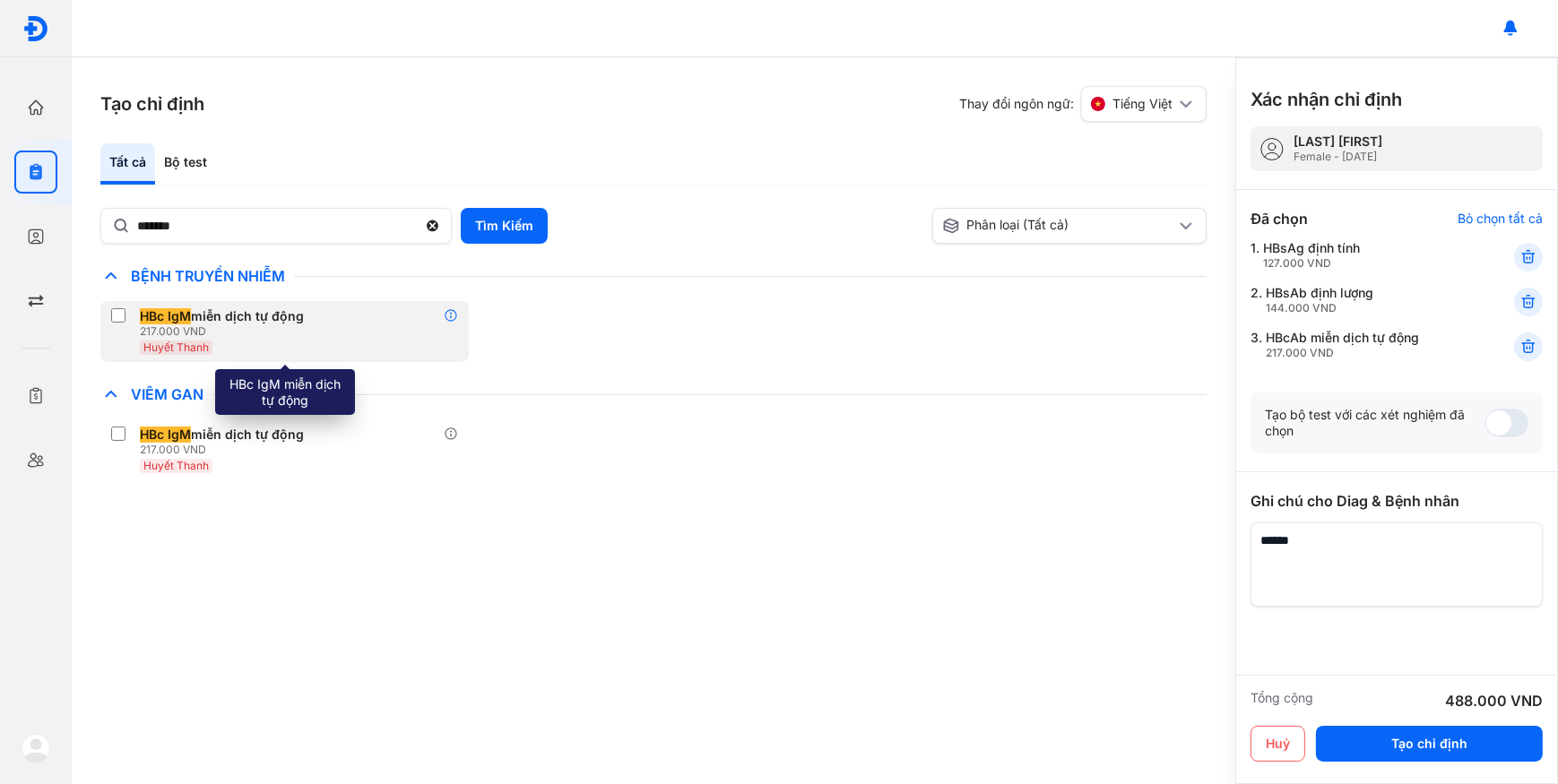 click 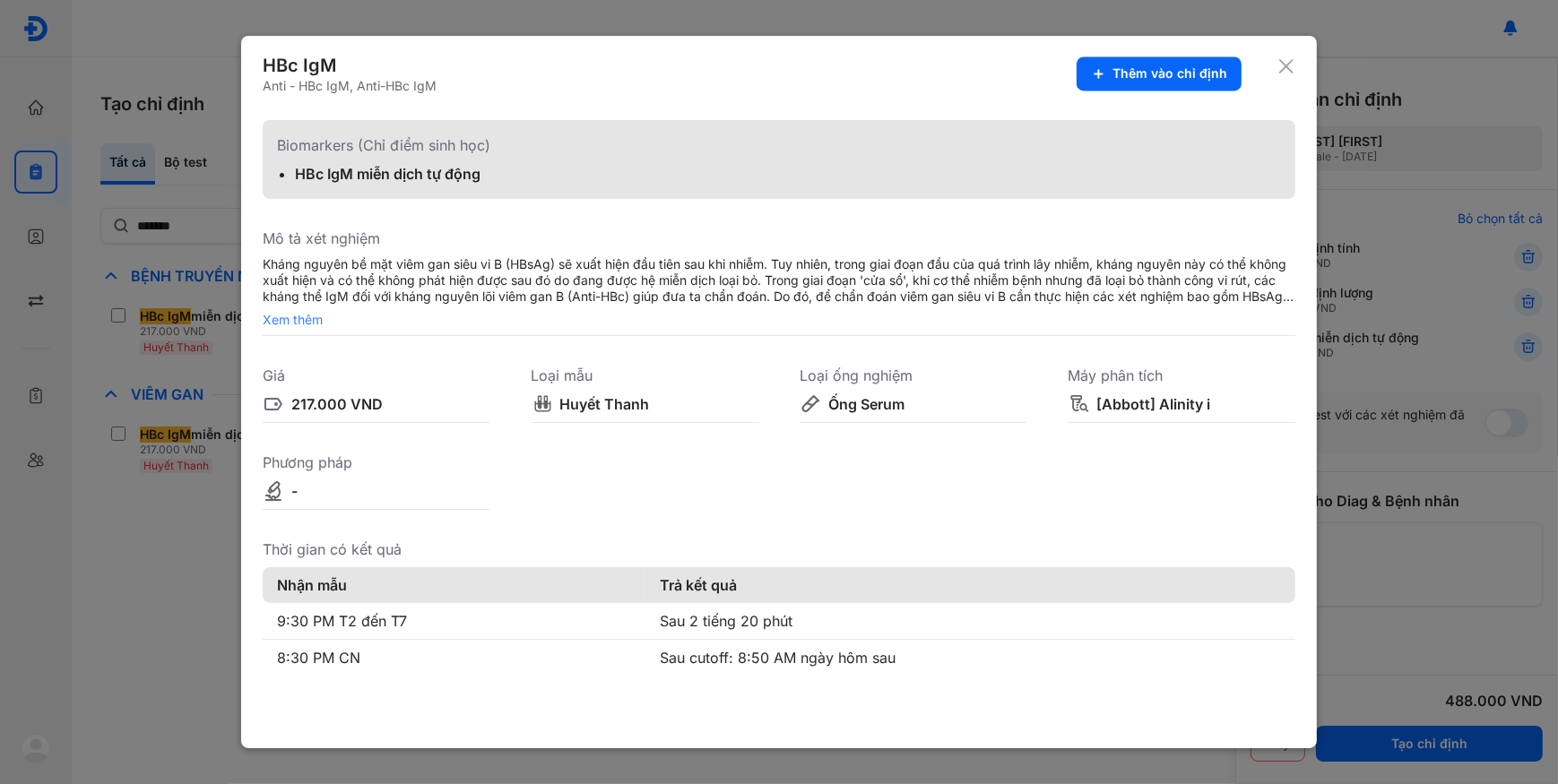 click at bounding box center (779, 392) 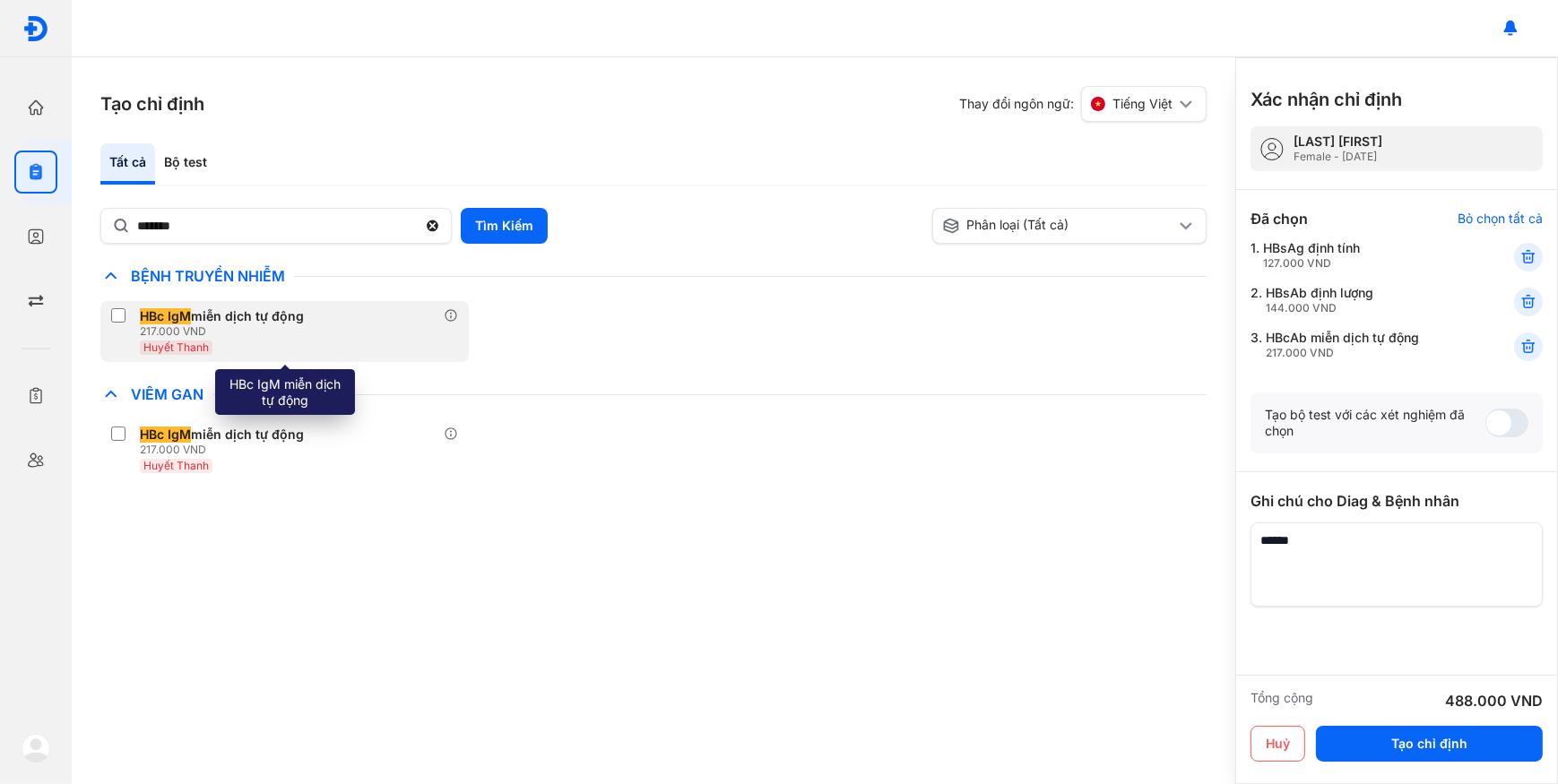 click on "HBc IgM  miễn dịch tự động 217.000 VND Huyết Thanh" 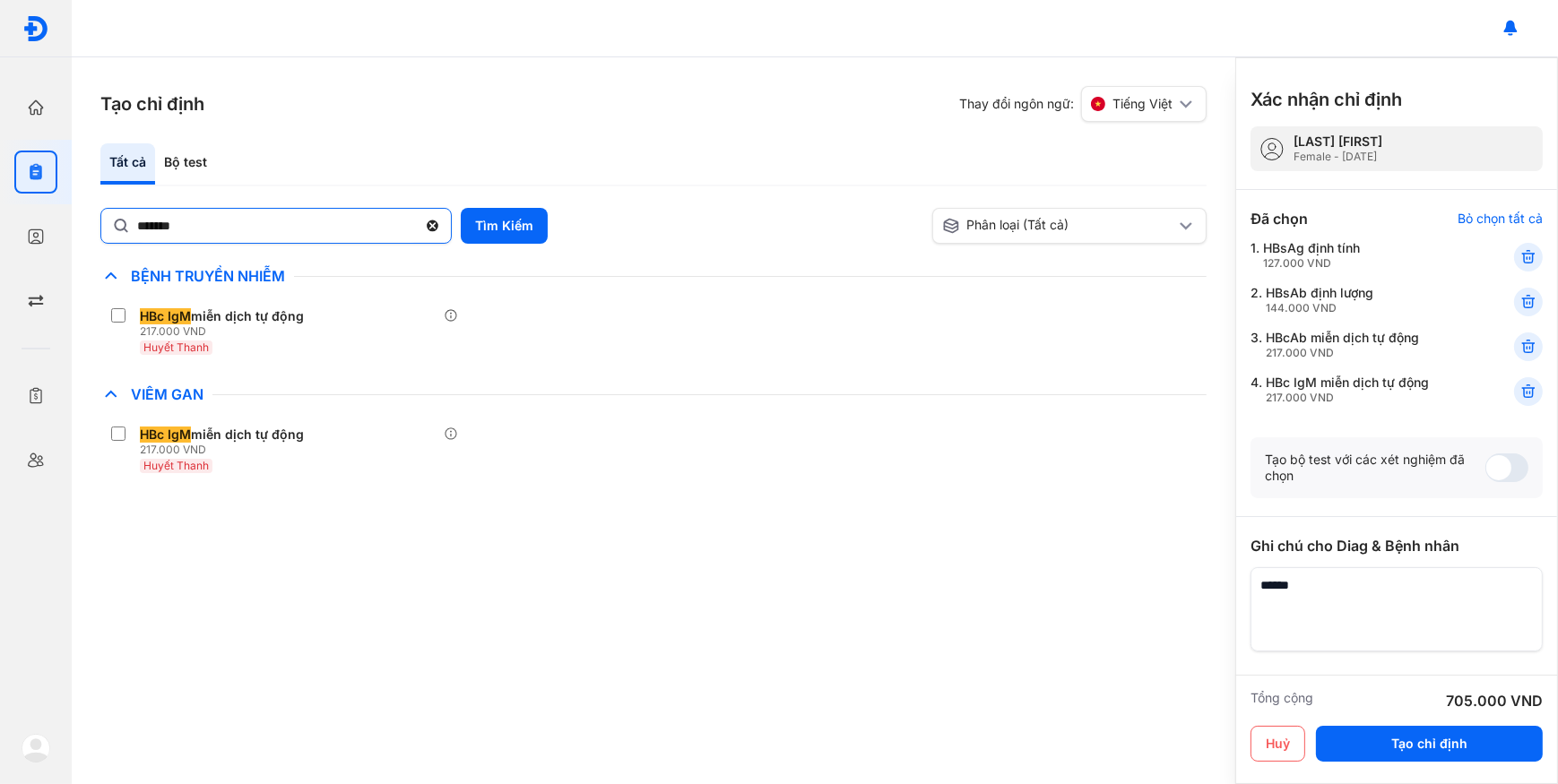 drag, startPoint x: 318, startPoint y: 242, endPoint x: 314, endPoint y: 223, distance: 19.416488 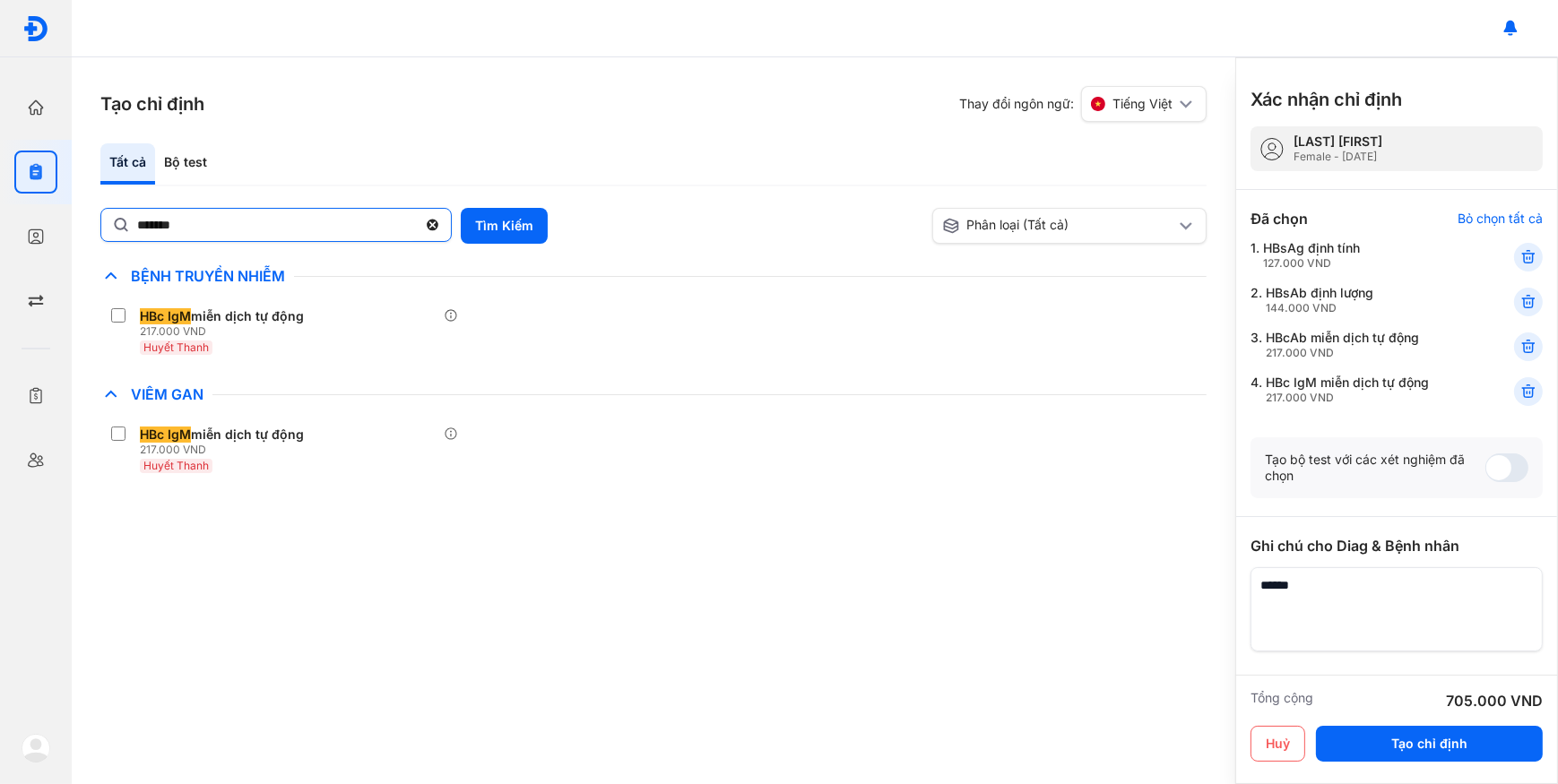 click on "*******" 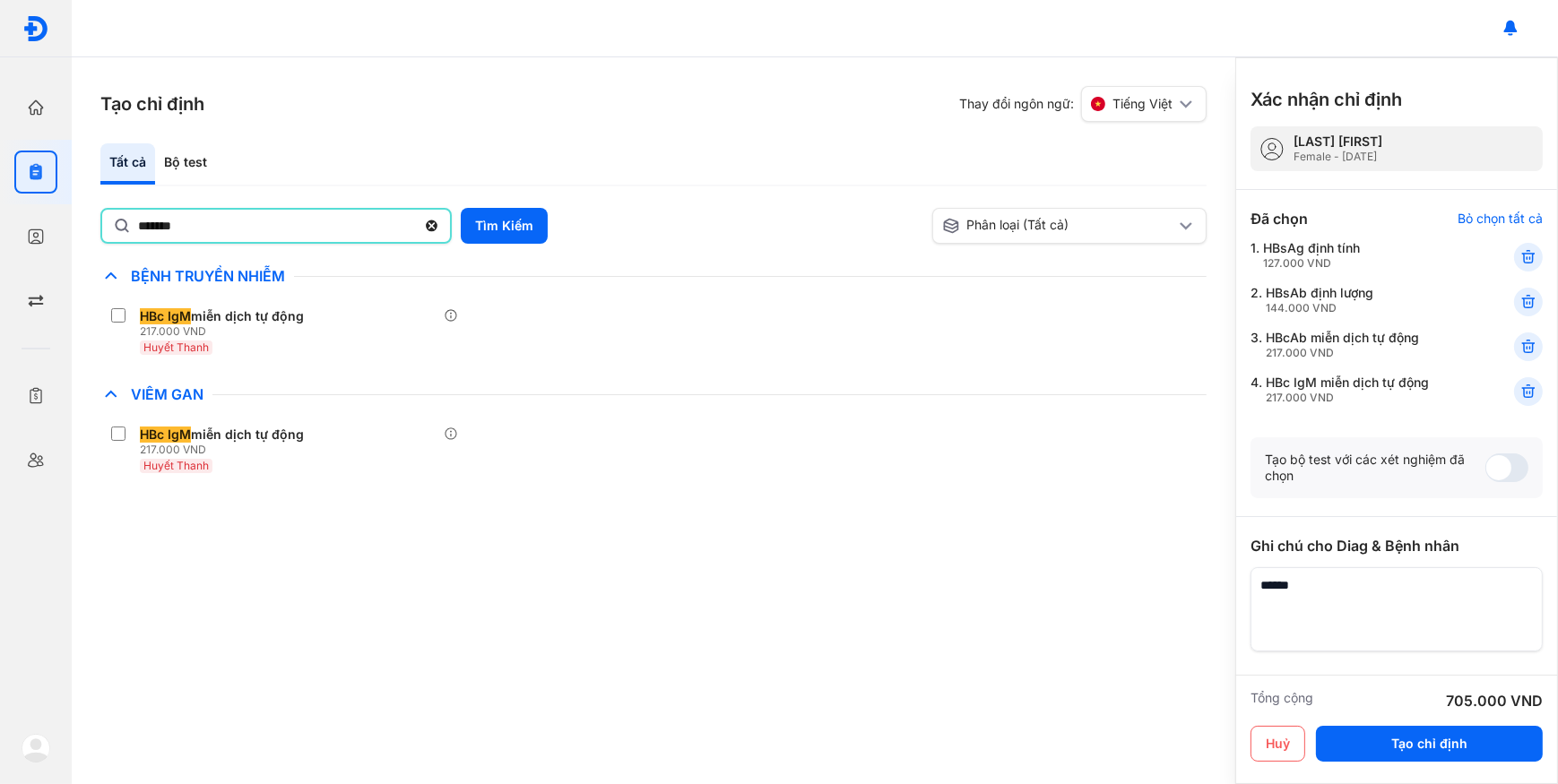 click on "*******" 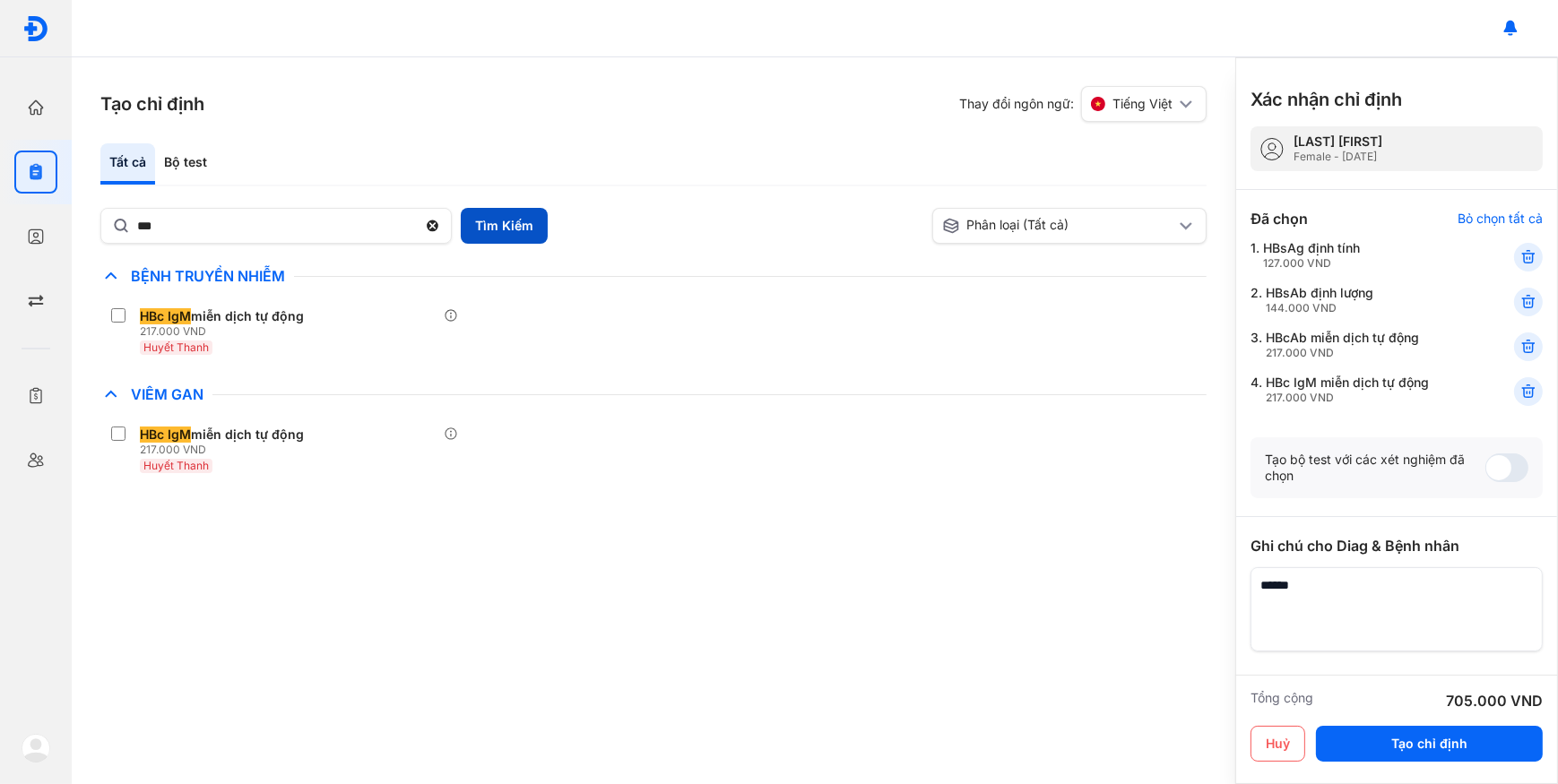 click on "Tìm Kiếm" at bounding box center [504, 226] 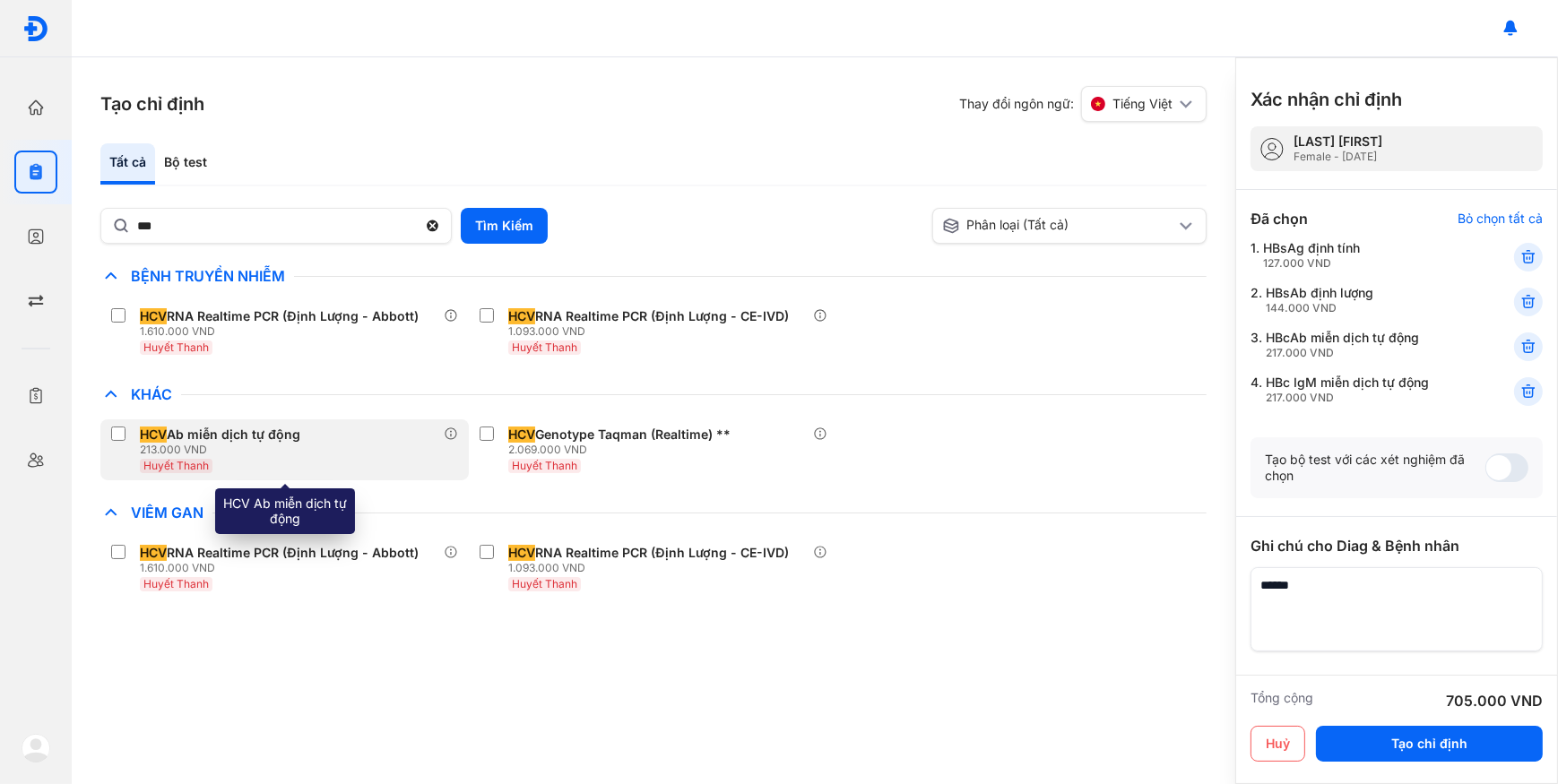 click on "Huyết Thanh" at bounding box center (223, 465) 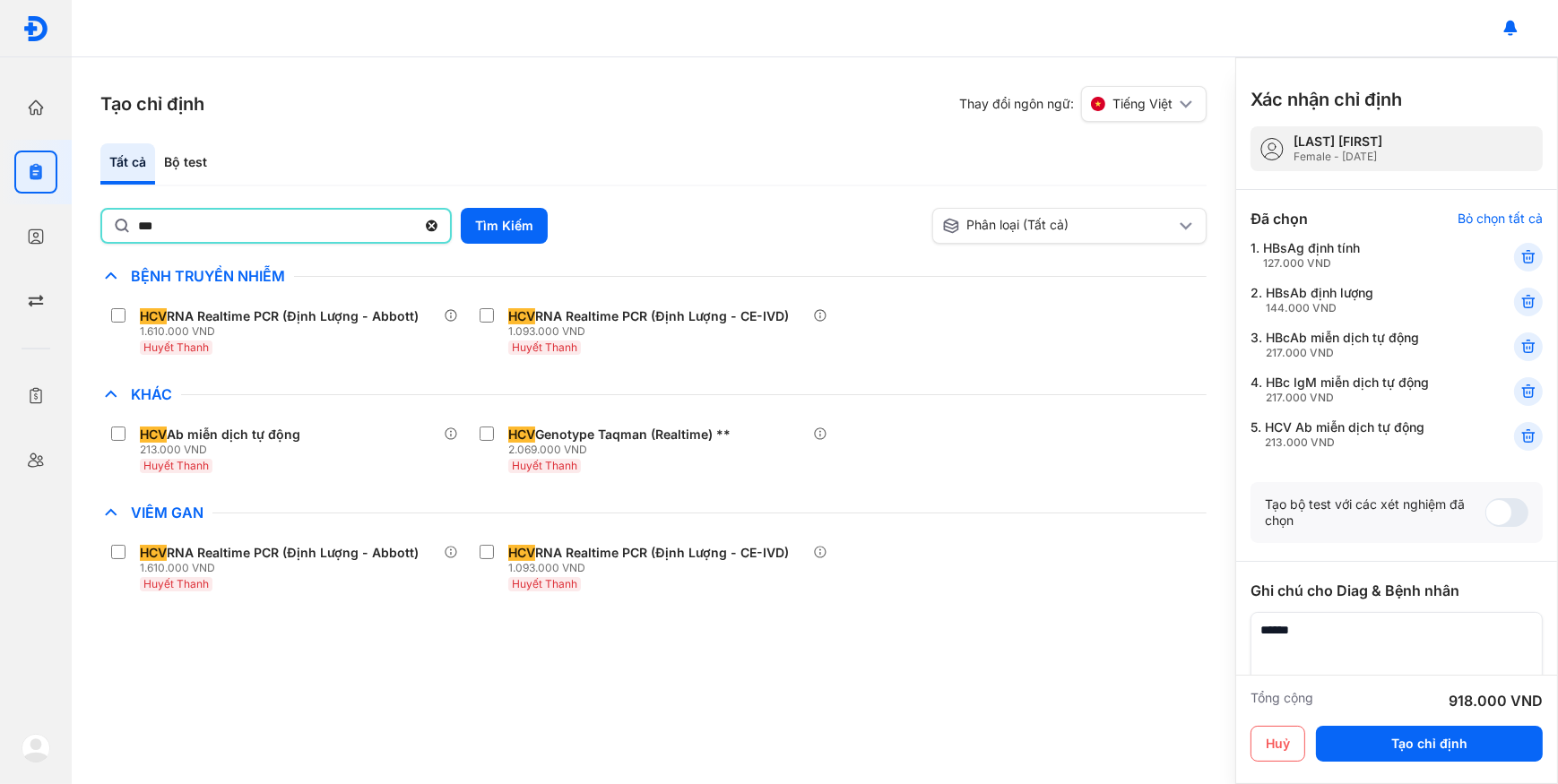 click on "***" 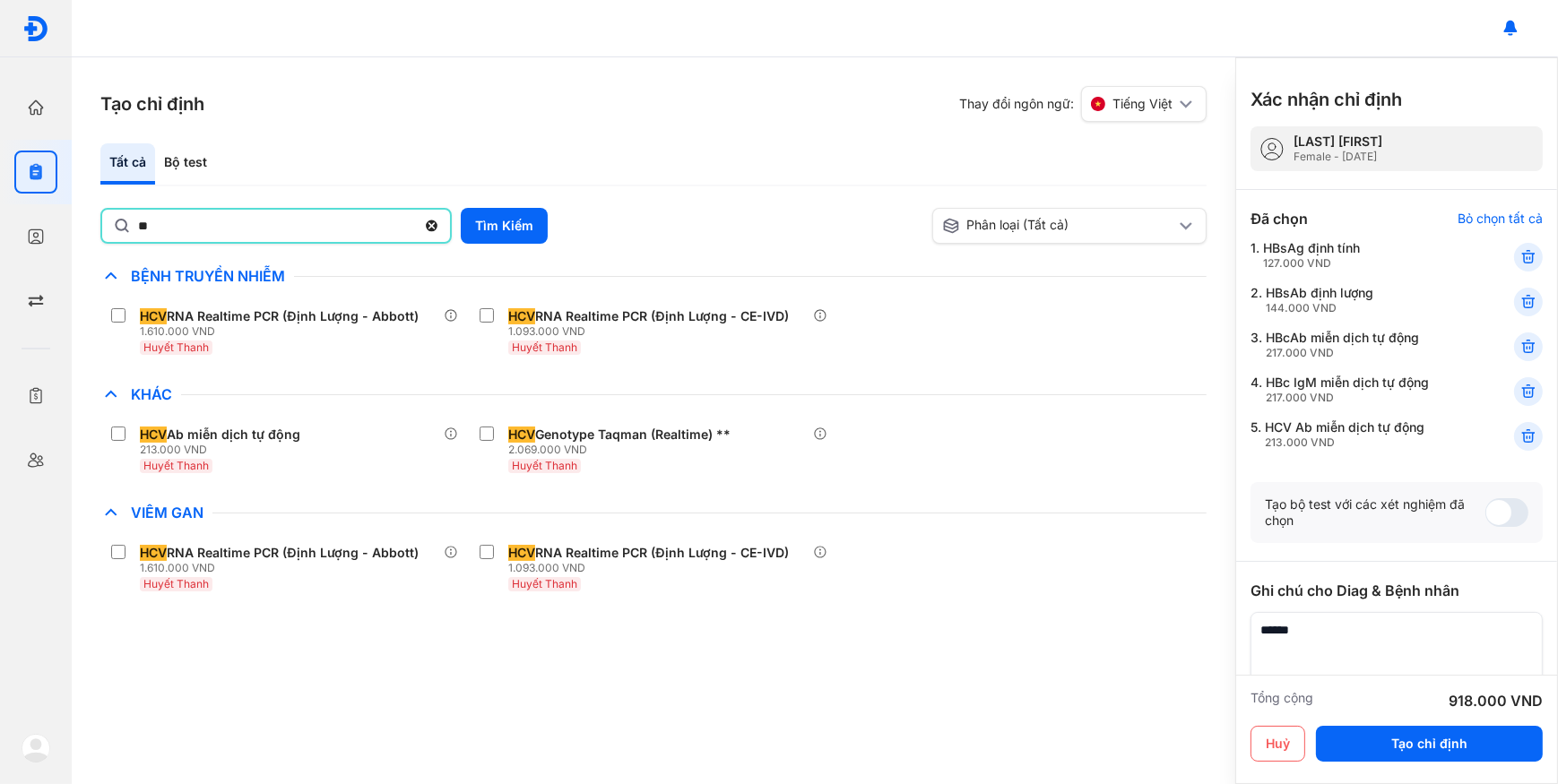 type on "*" 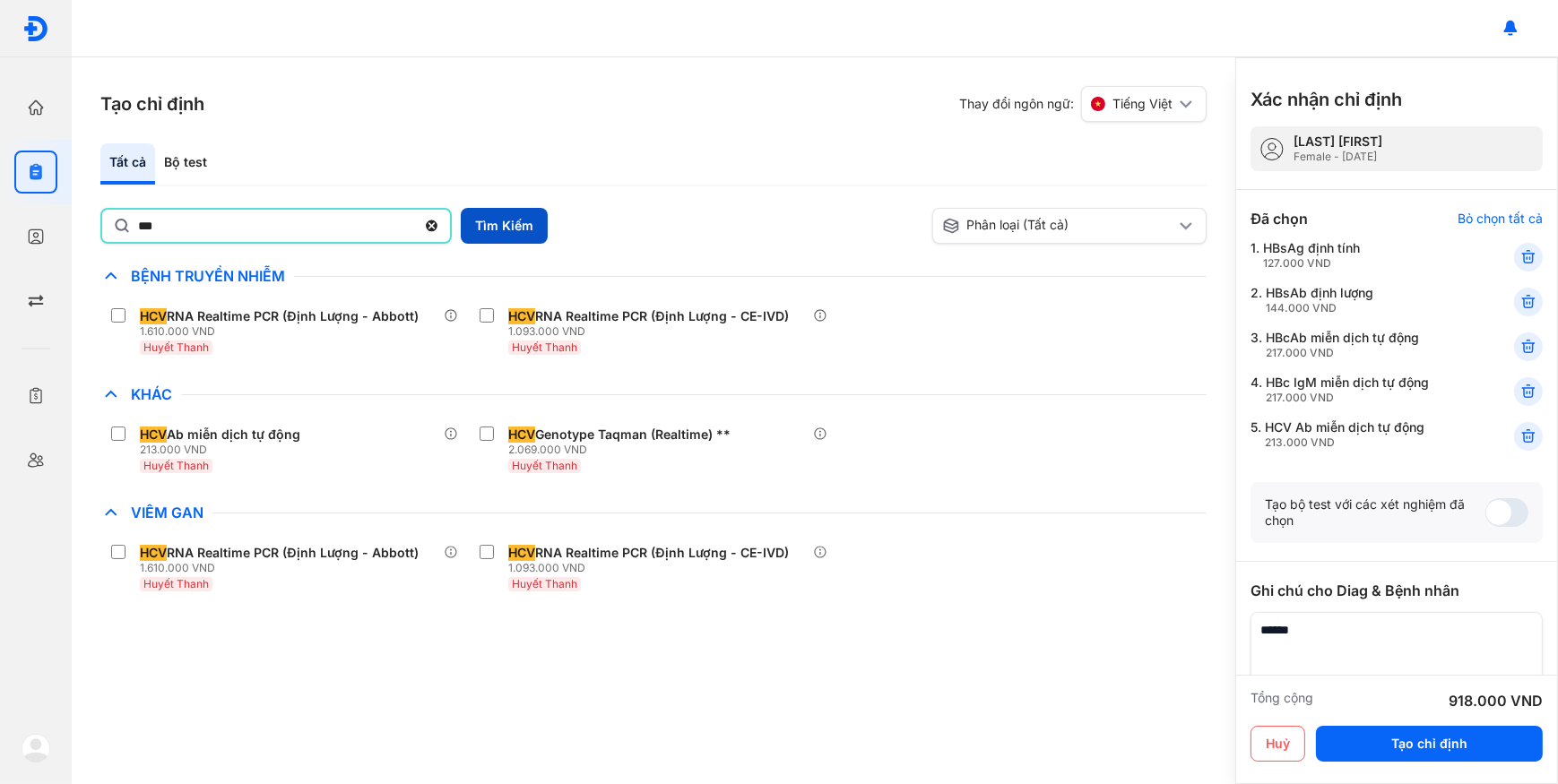 type on "***" 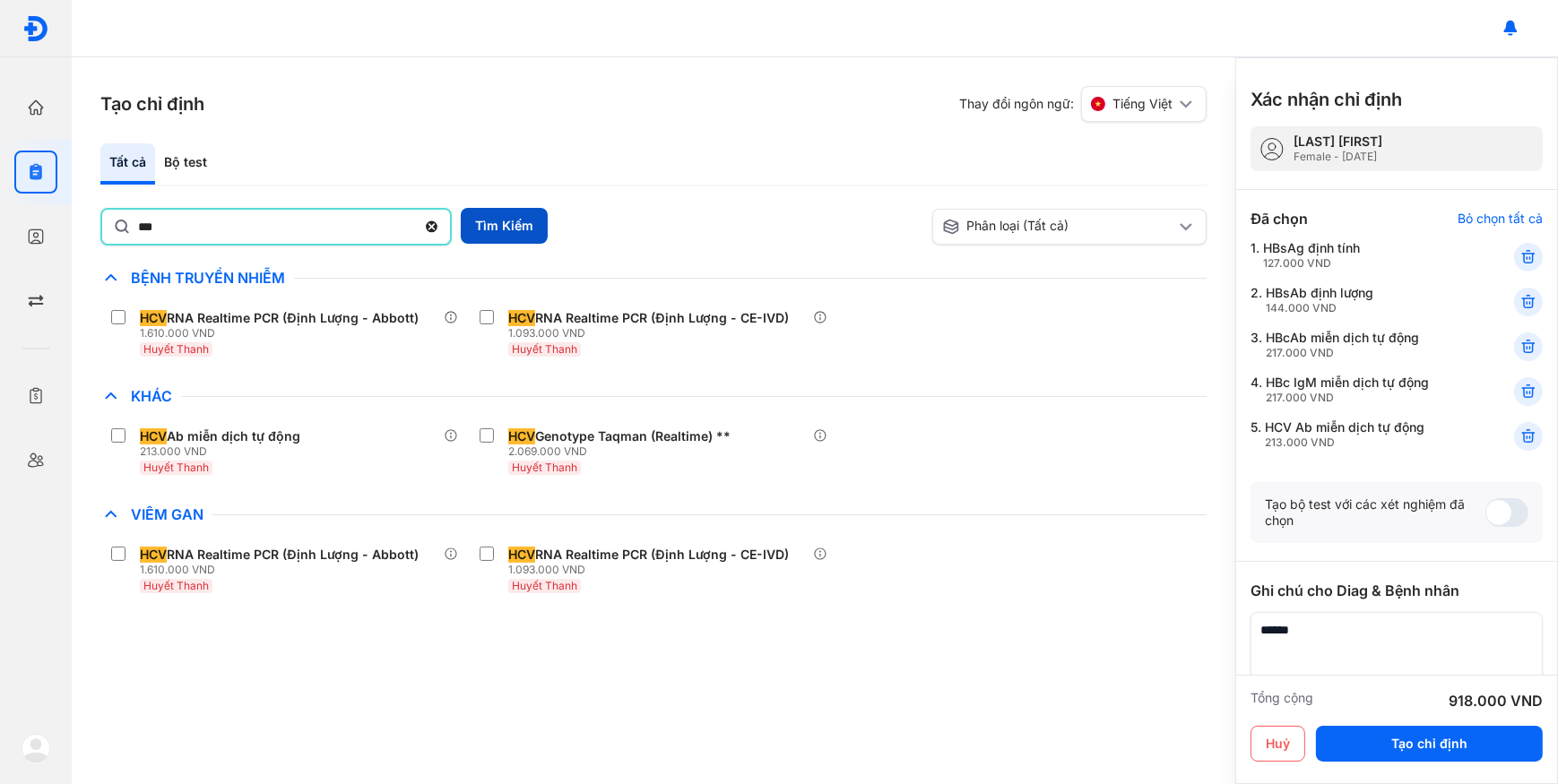 click on "Tìm Kiếm" at bounding box center [504, 226] 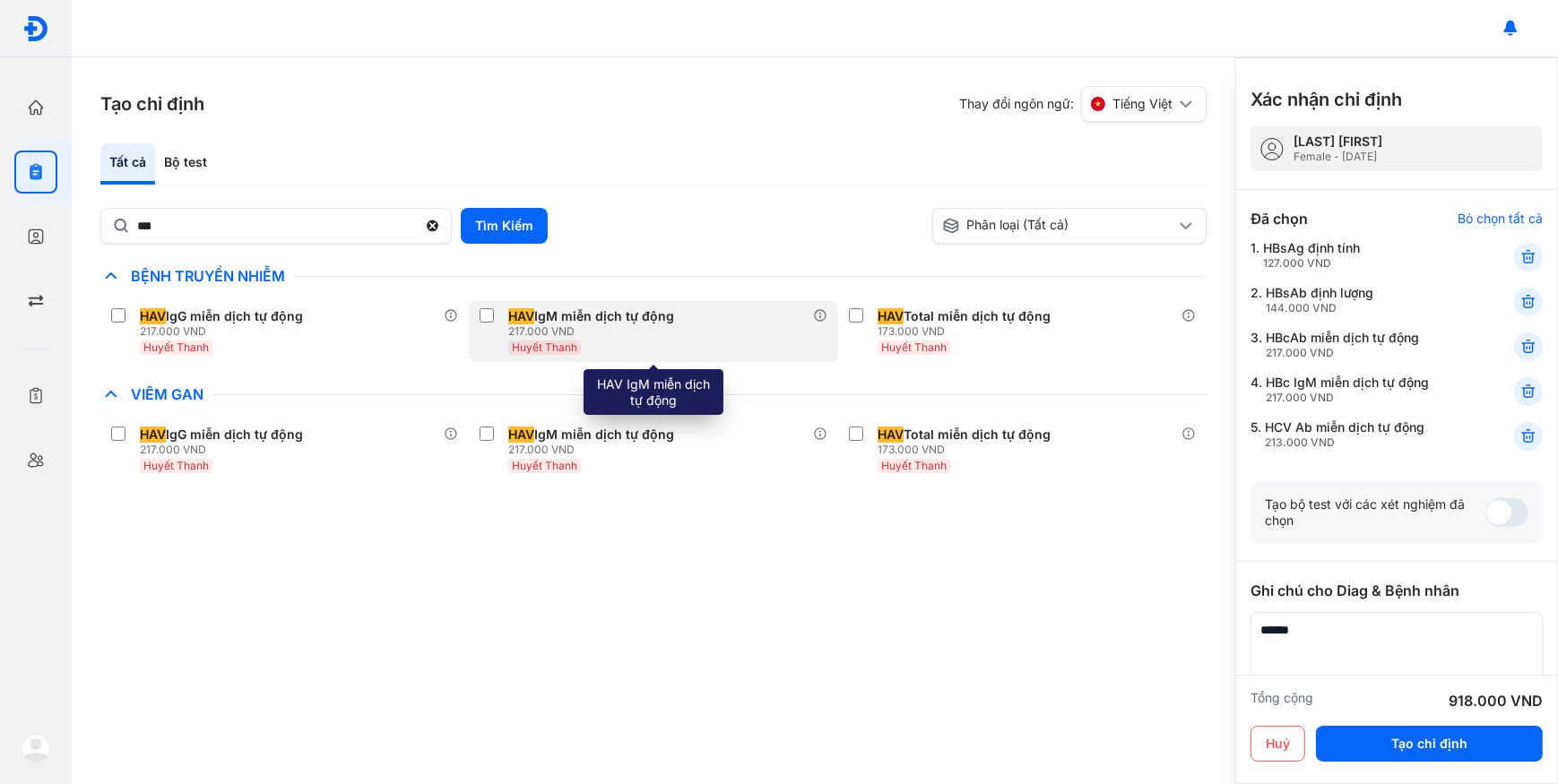 click on "HAV  IgM miễn dịch tự động" at bounding box center [591, 316] 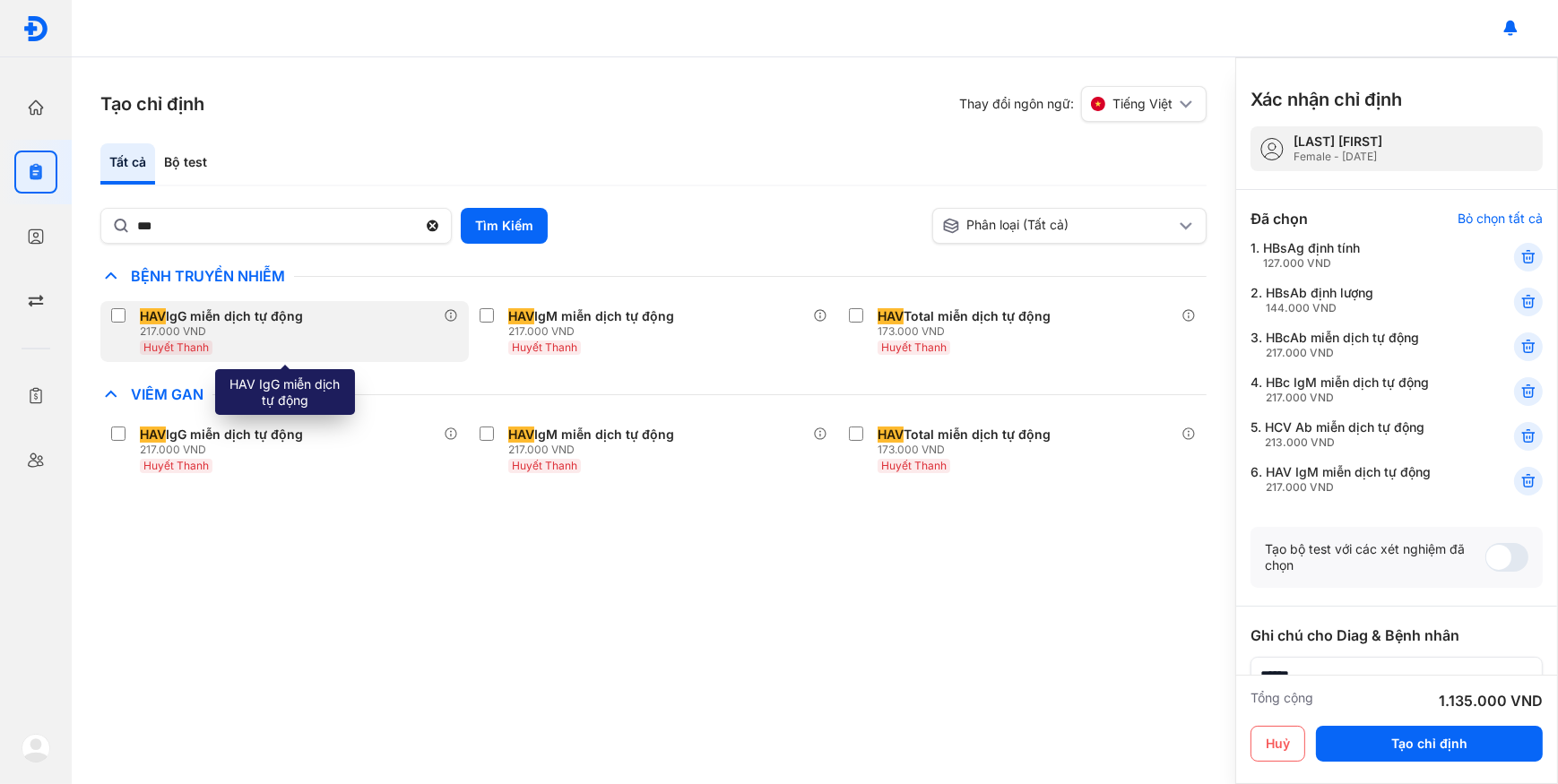 click on "Huyết Thanh" at bounding box center (225, 347) 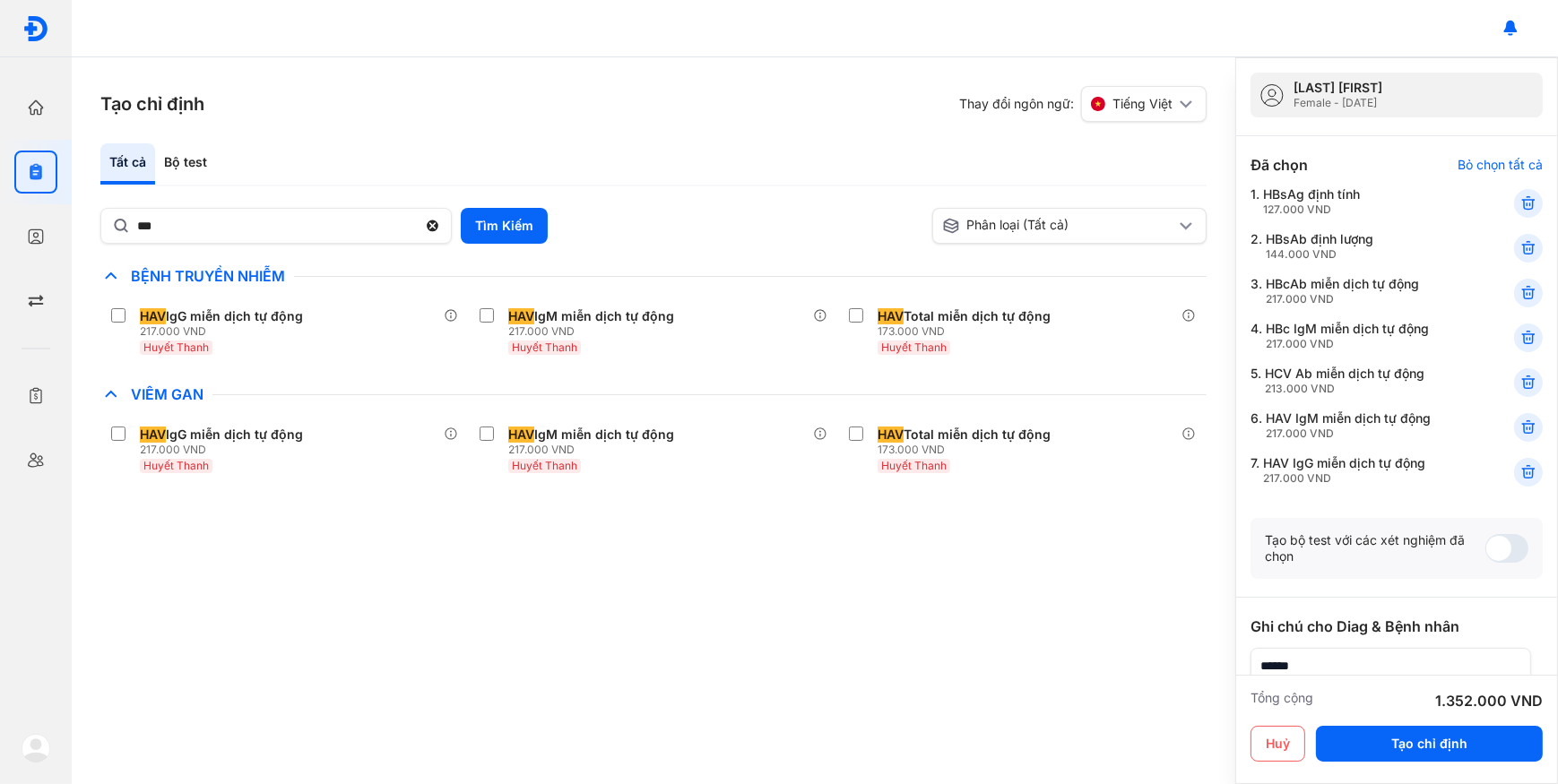 scroll, scrollTop: 81, scrollLeft: 0, axis: vertical 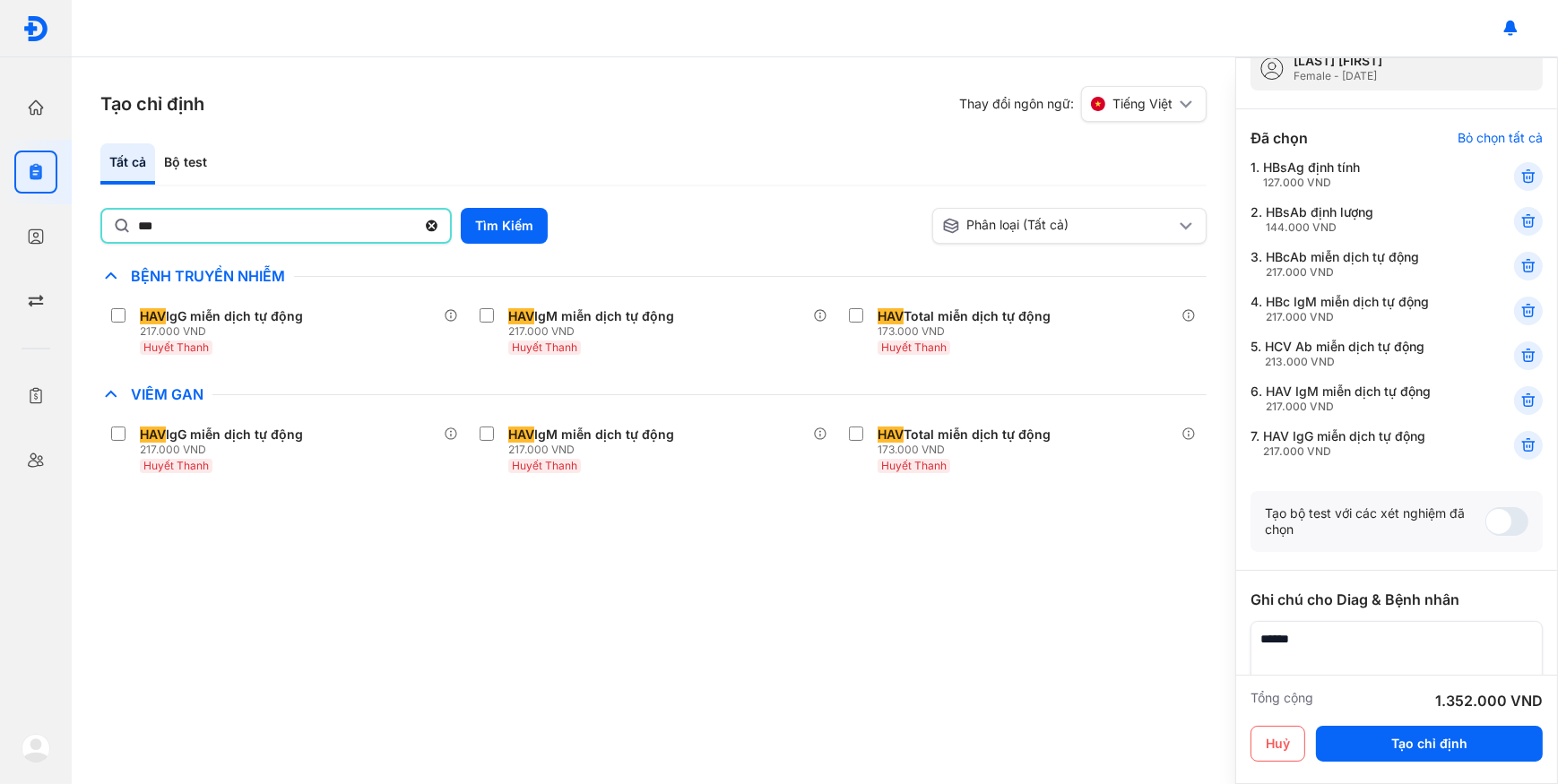 click on "***" 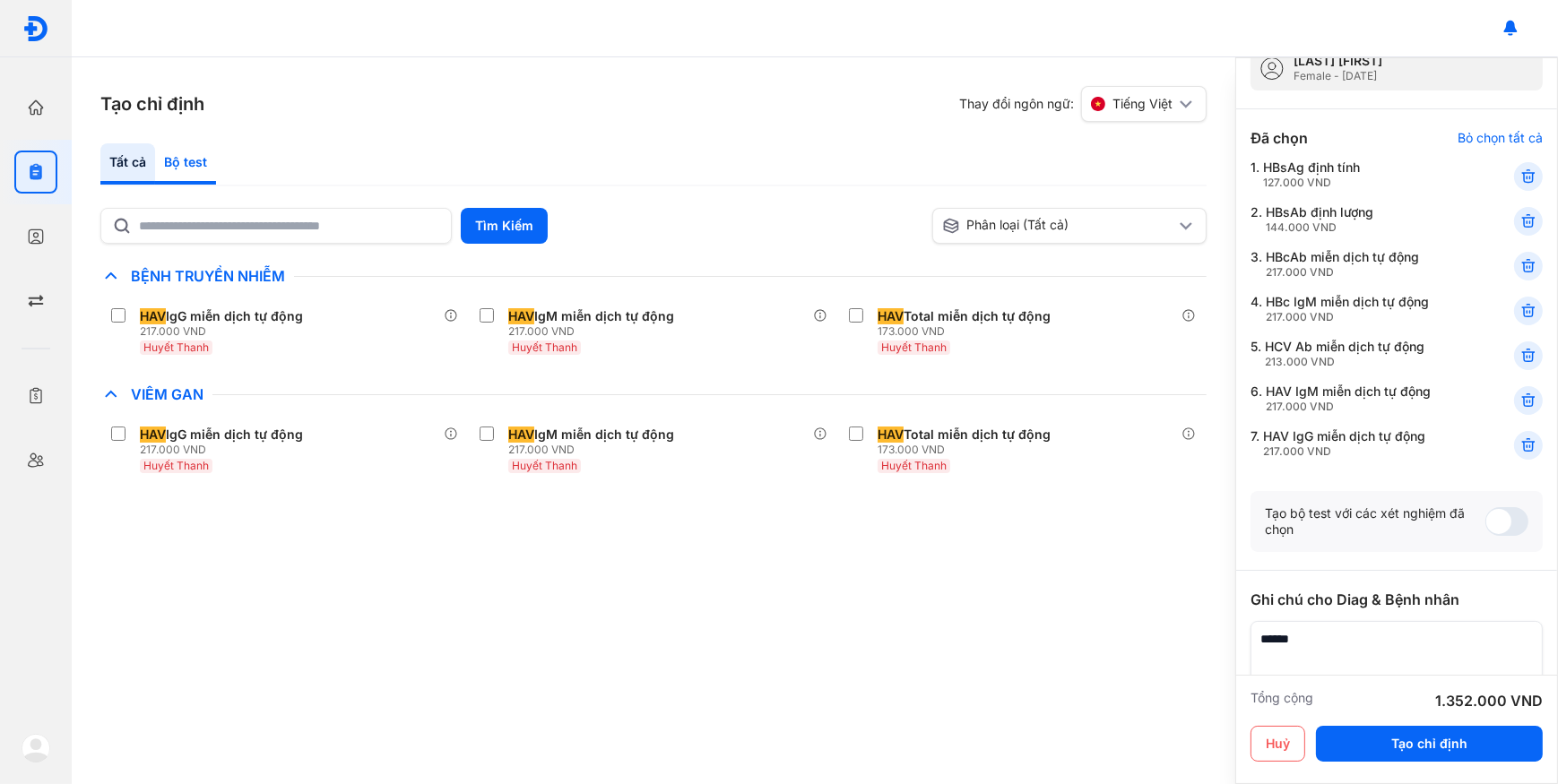 click on "Bộ test" 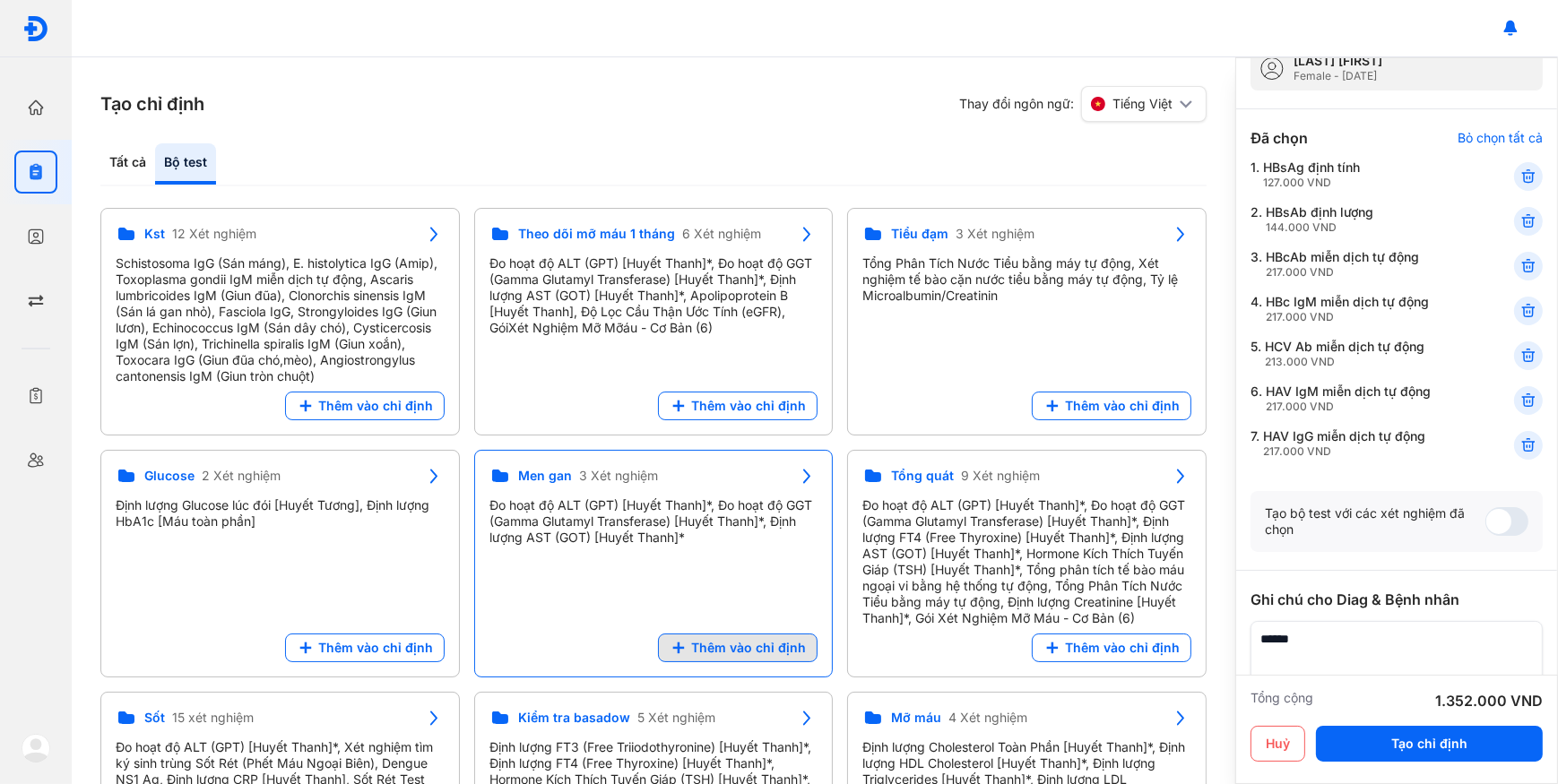 click on "Thêm vào chỉ định" 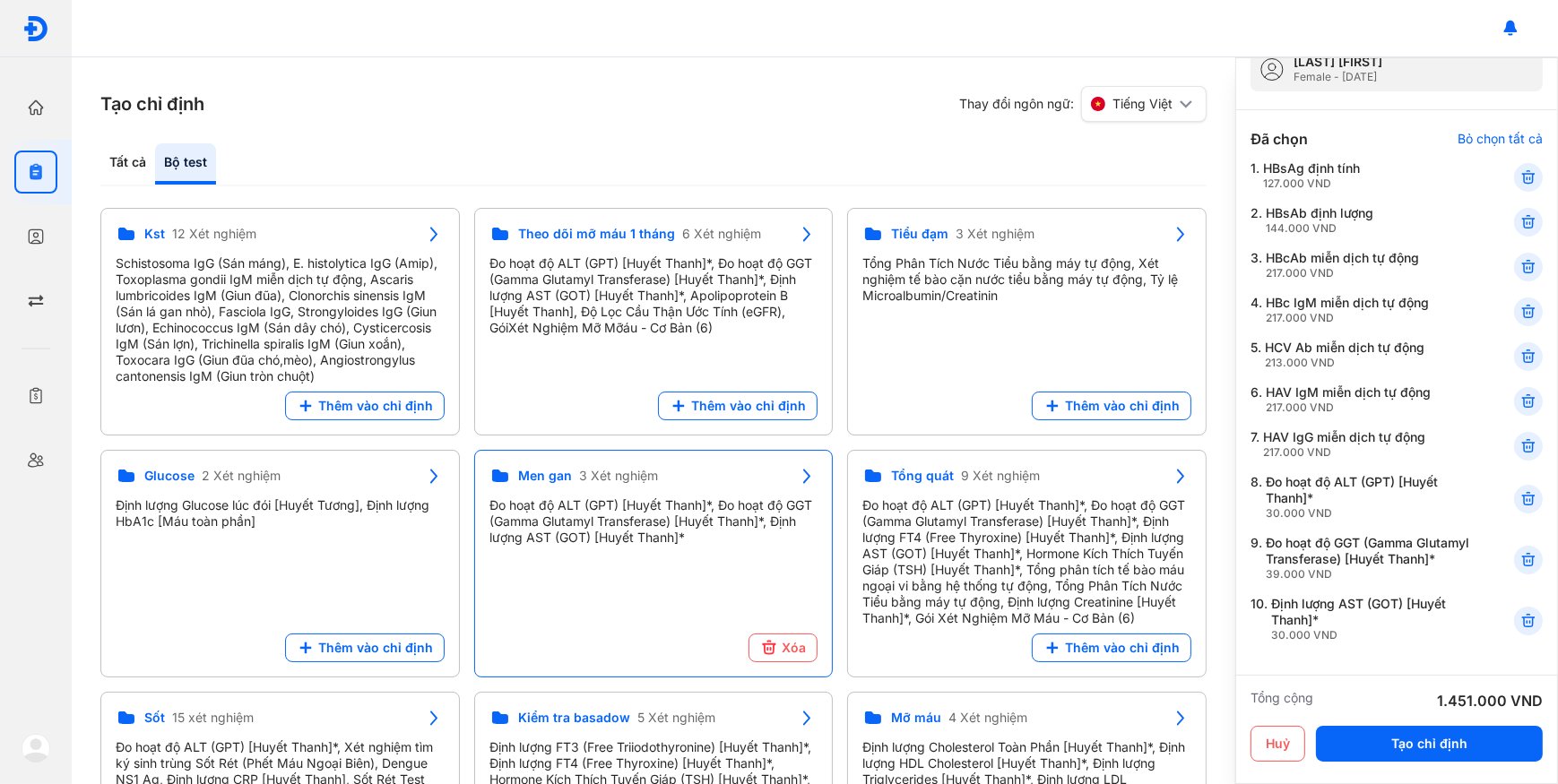 scroll, scrollTop: 0, scrollLeft: 0, axis: both 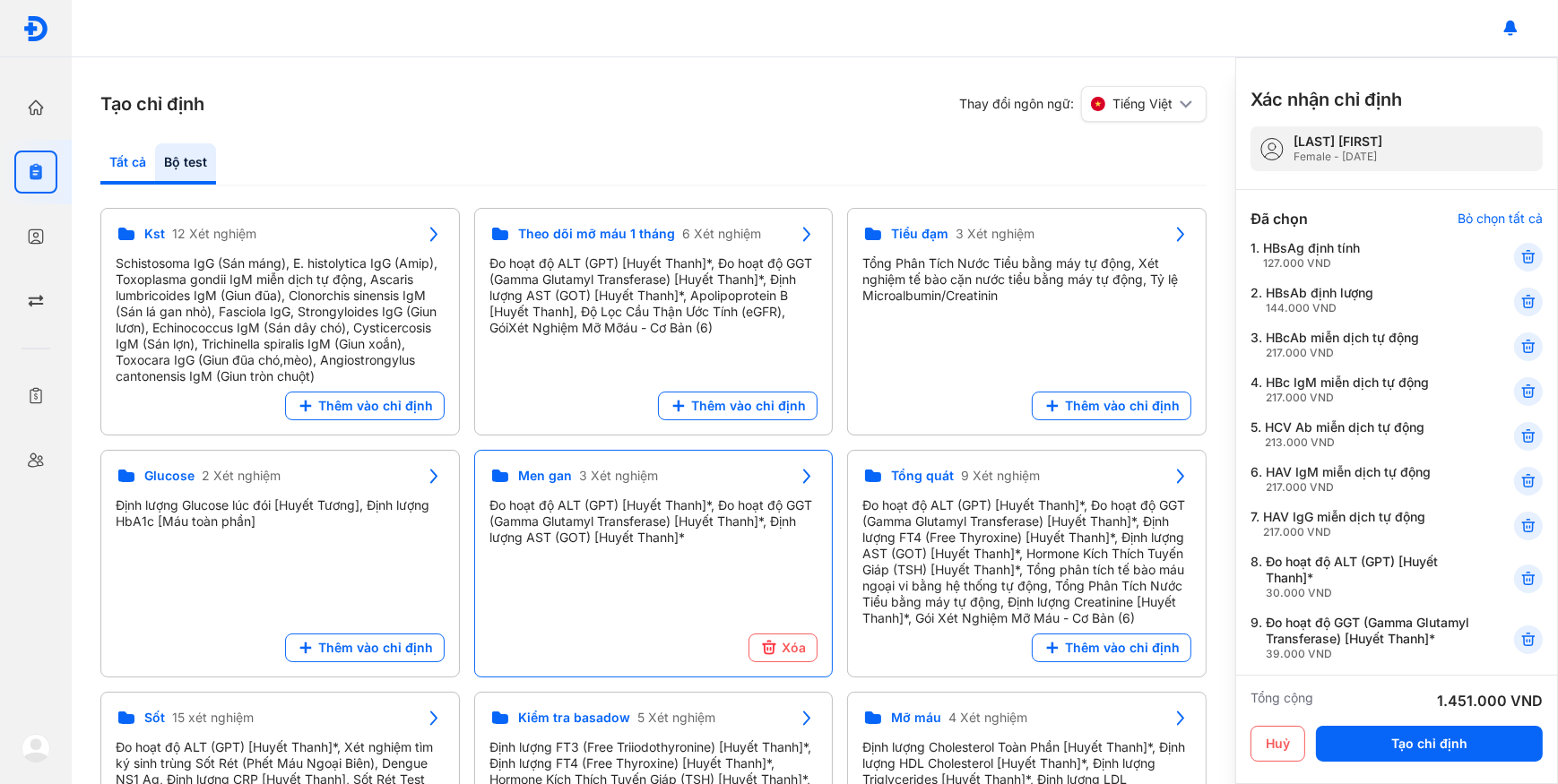 click on "Tất cả" 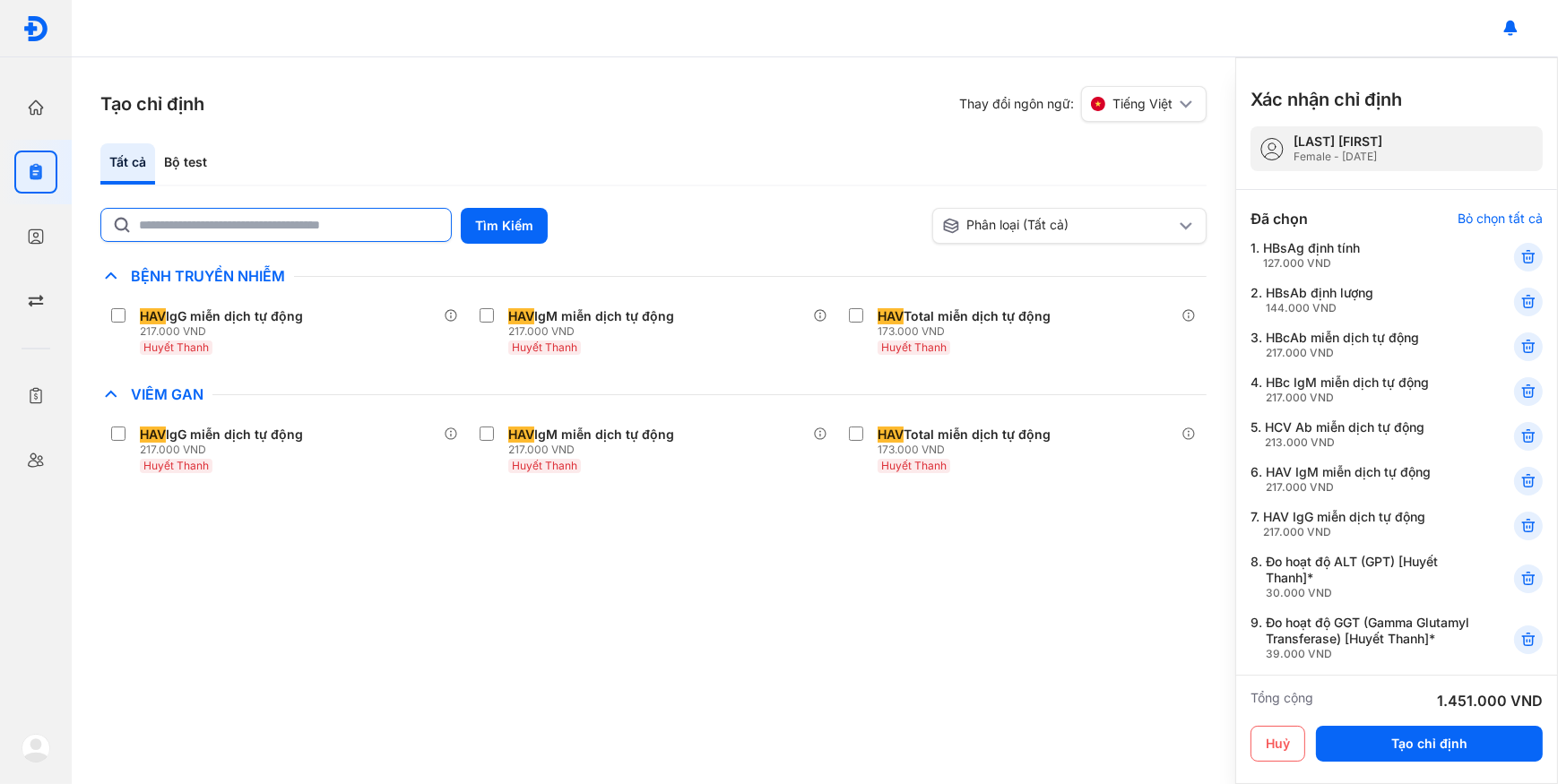 click 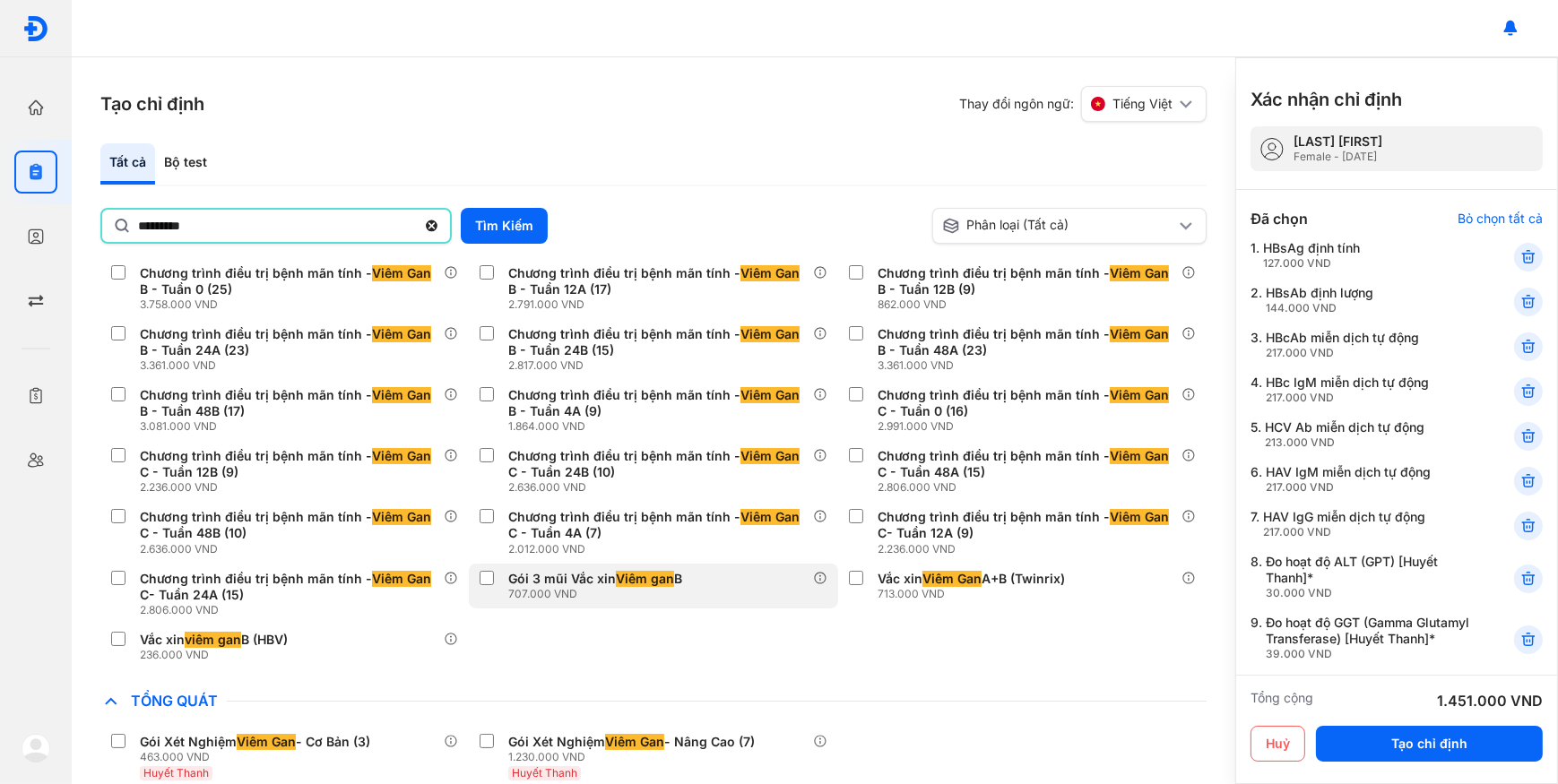 scroll, scrollTop: 67, scrollLeft: 0, axis: vertical 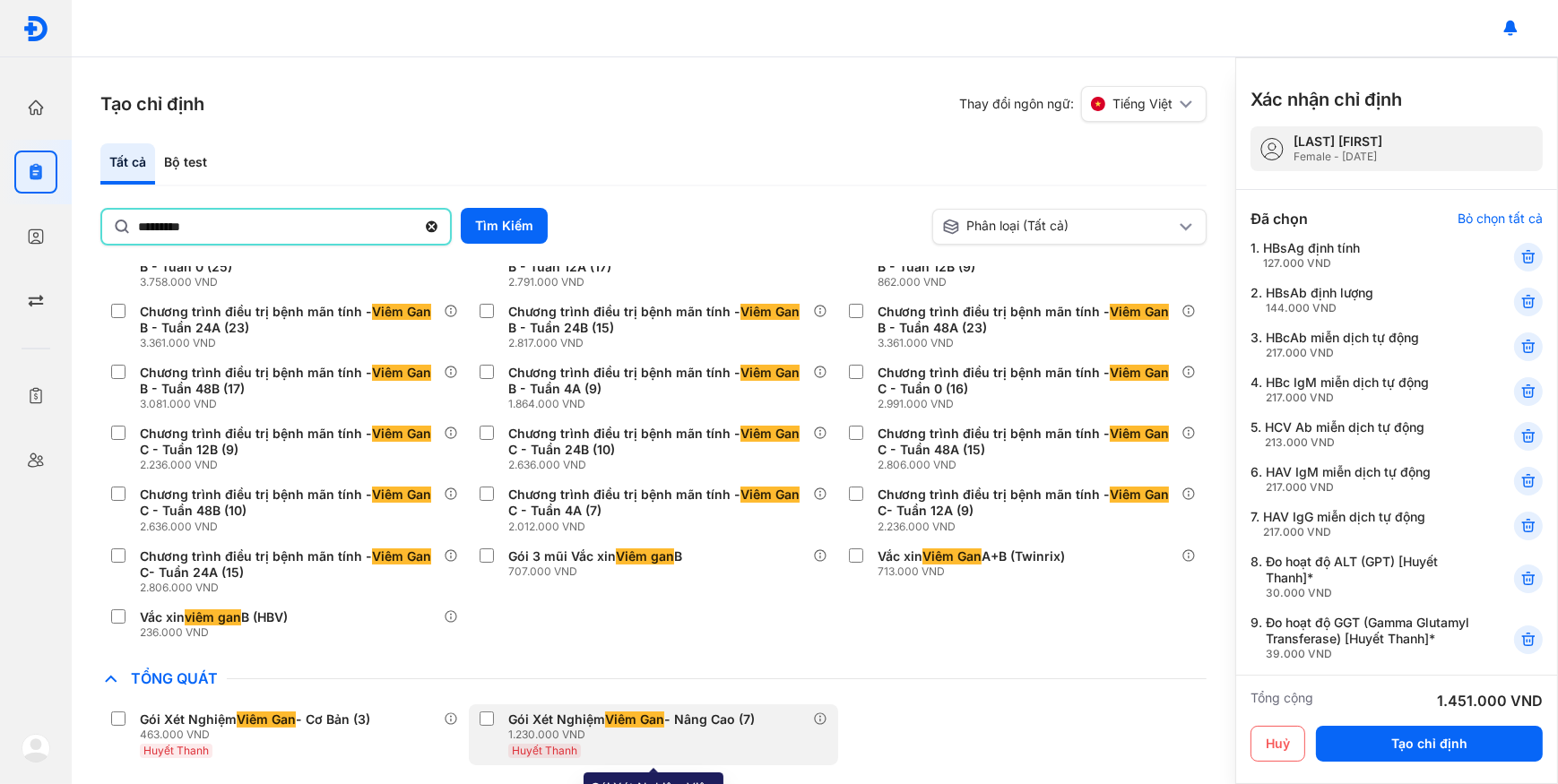 click on "Gói Xét Nghiệm  Viêm Gan  - Nâng Cao (7) 1.230.000 VND Huyết Thanh" 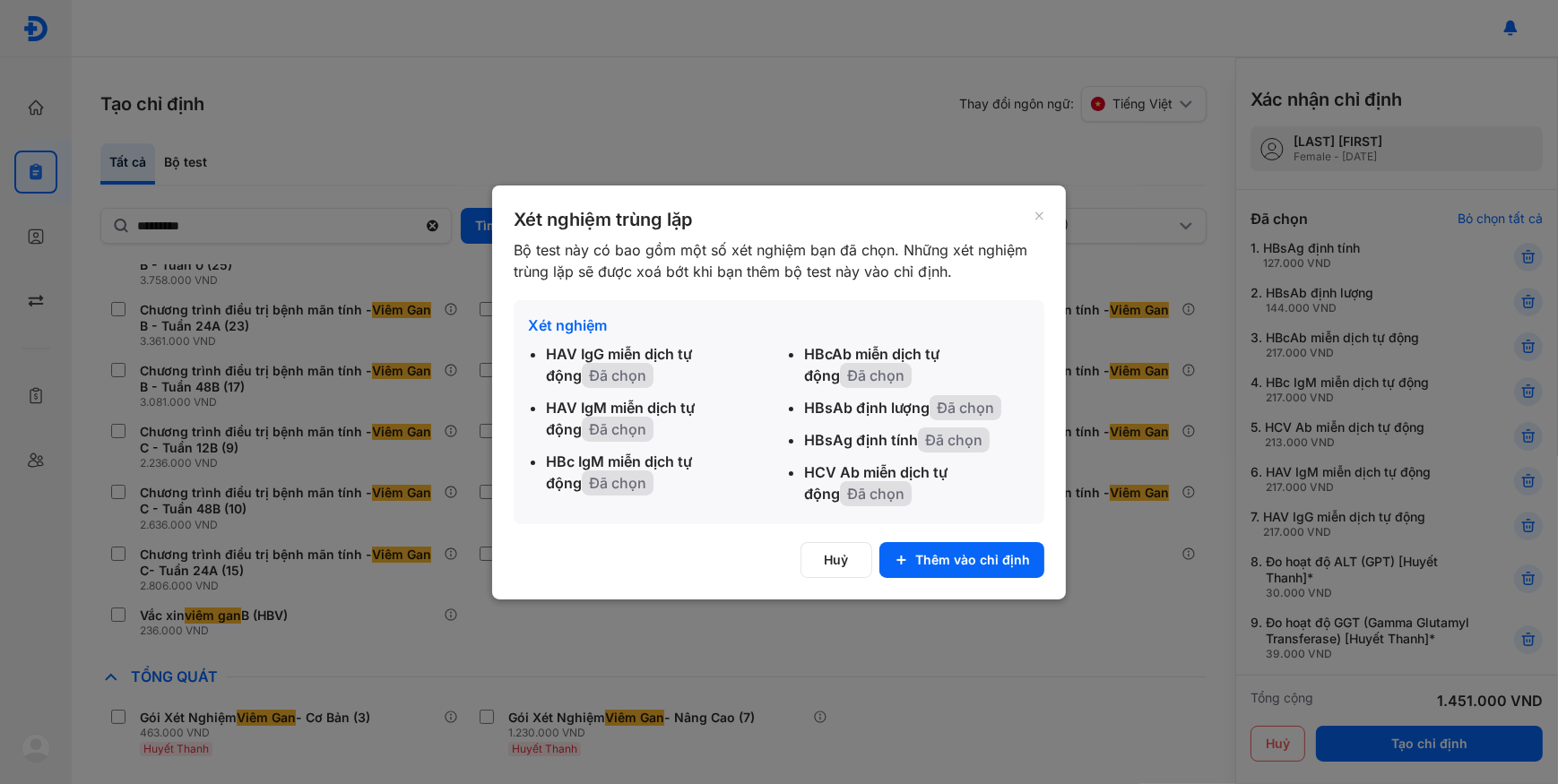 click at bounding box center (779, 392) 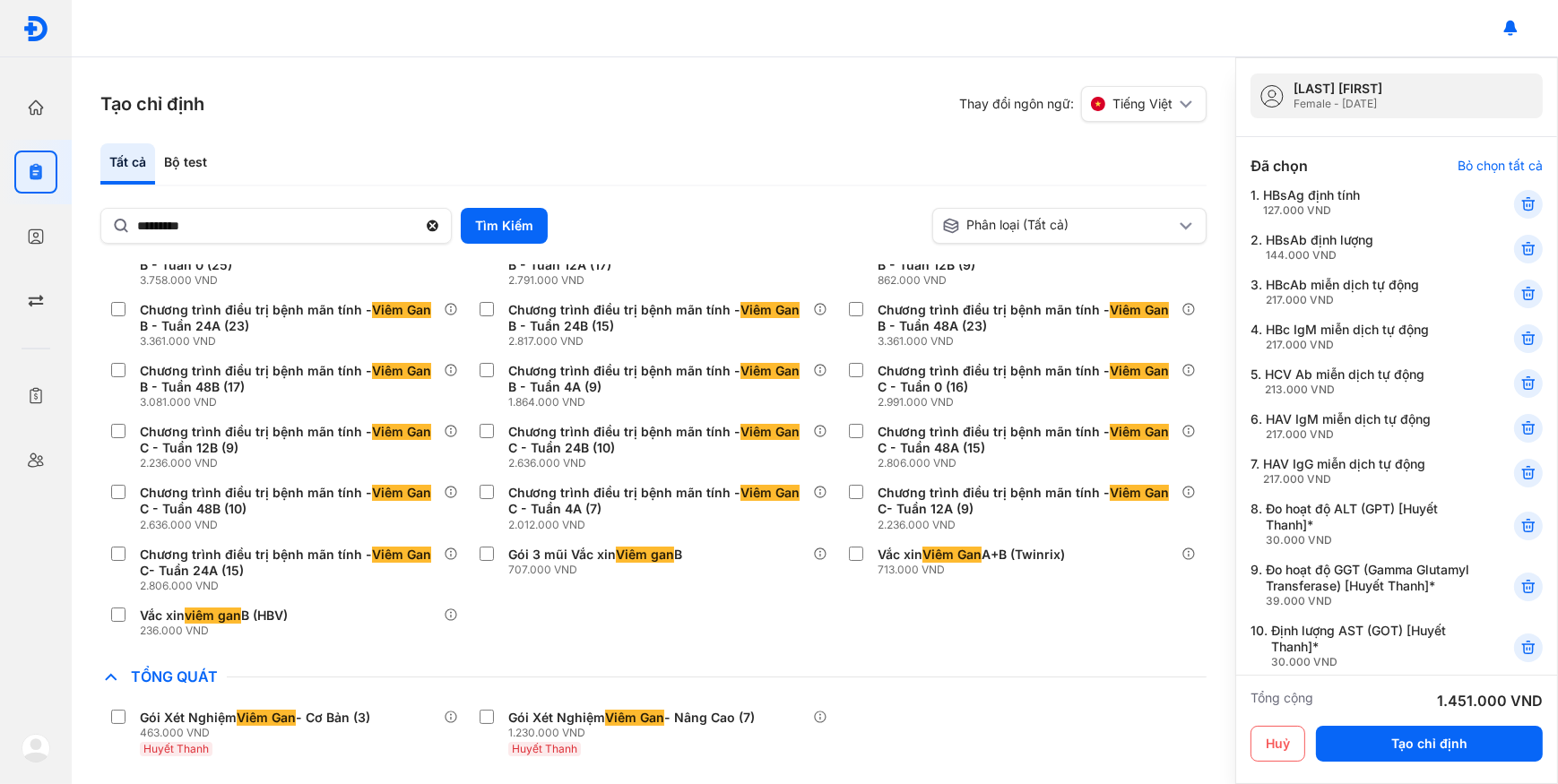 scroll, scrollTop: 81, scrollLeft: 0, axis: vertical 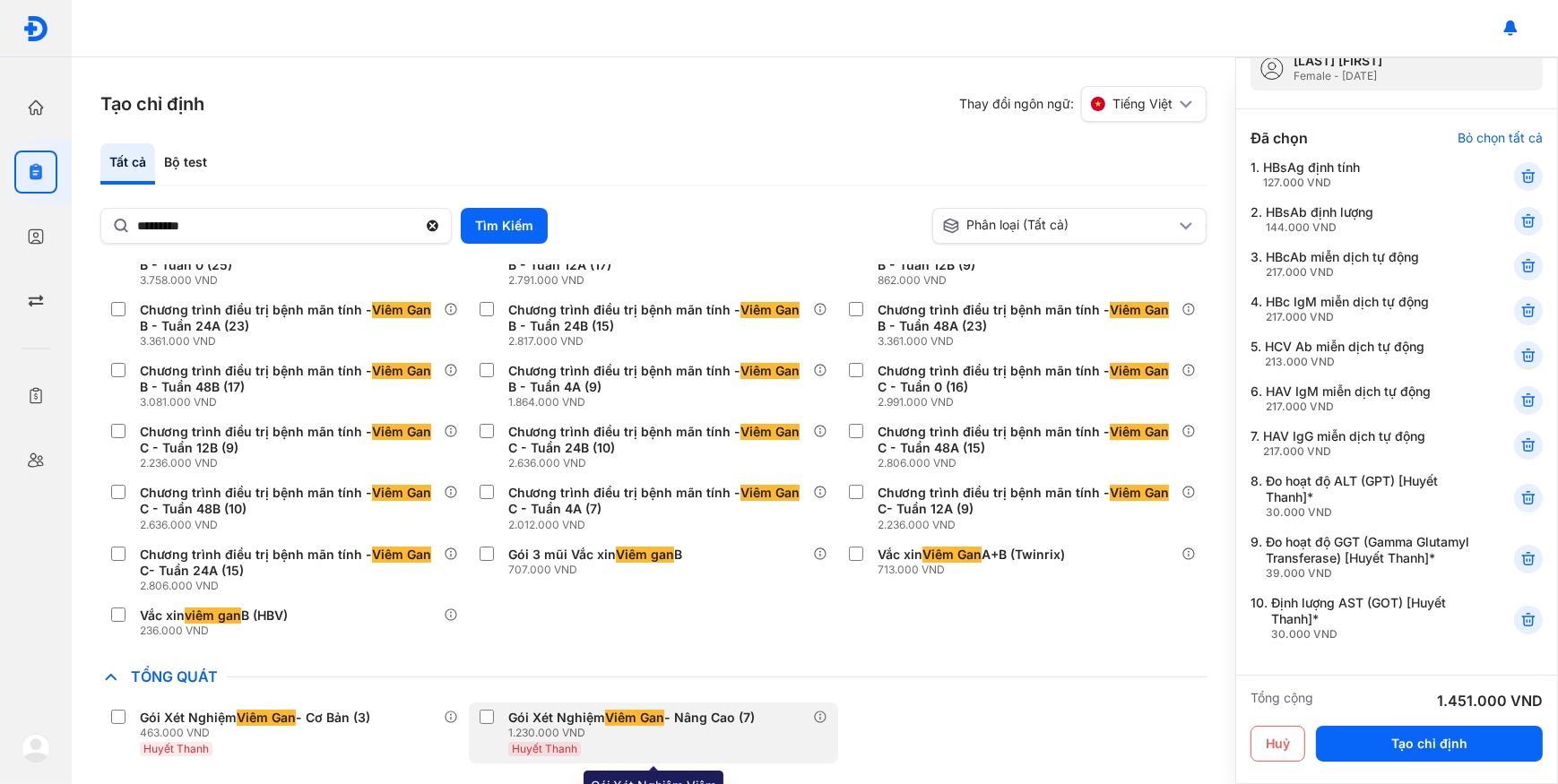 click on "1.230.000 VND" at bounding box center (635, 733) 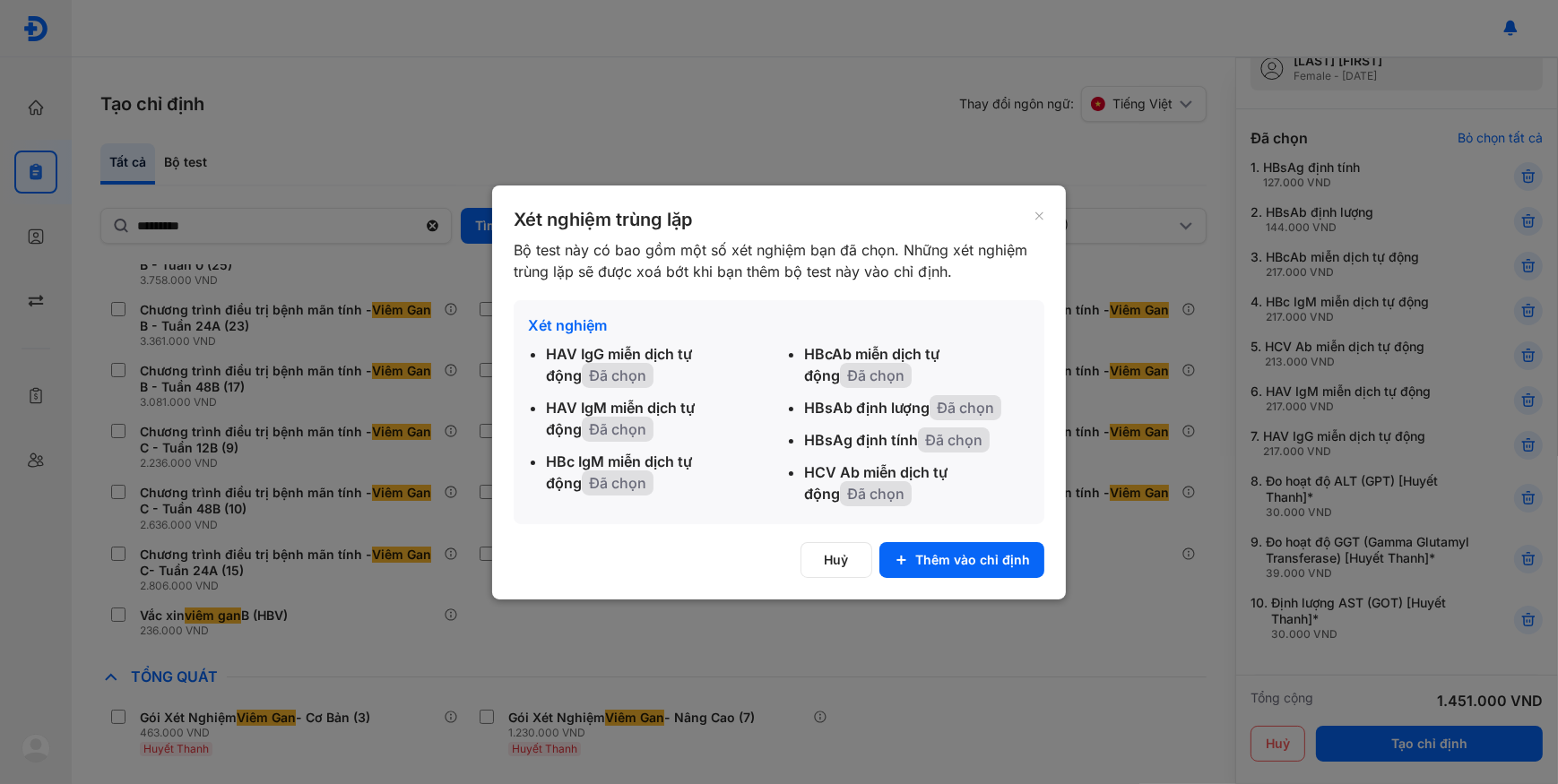 click at bounding box center (779, 392) 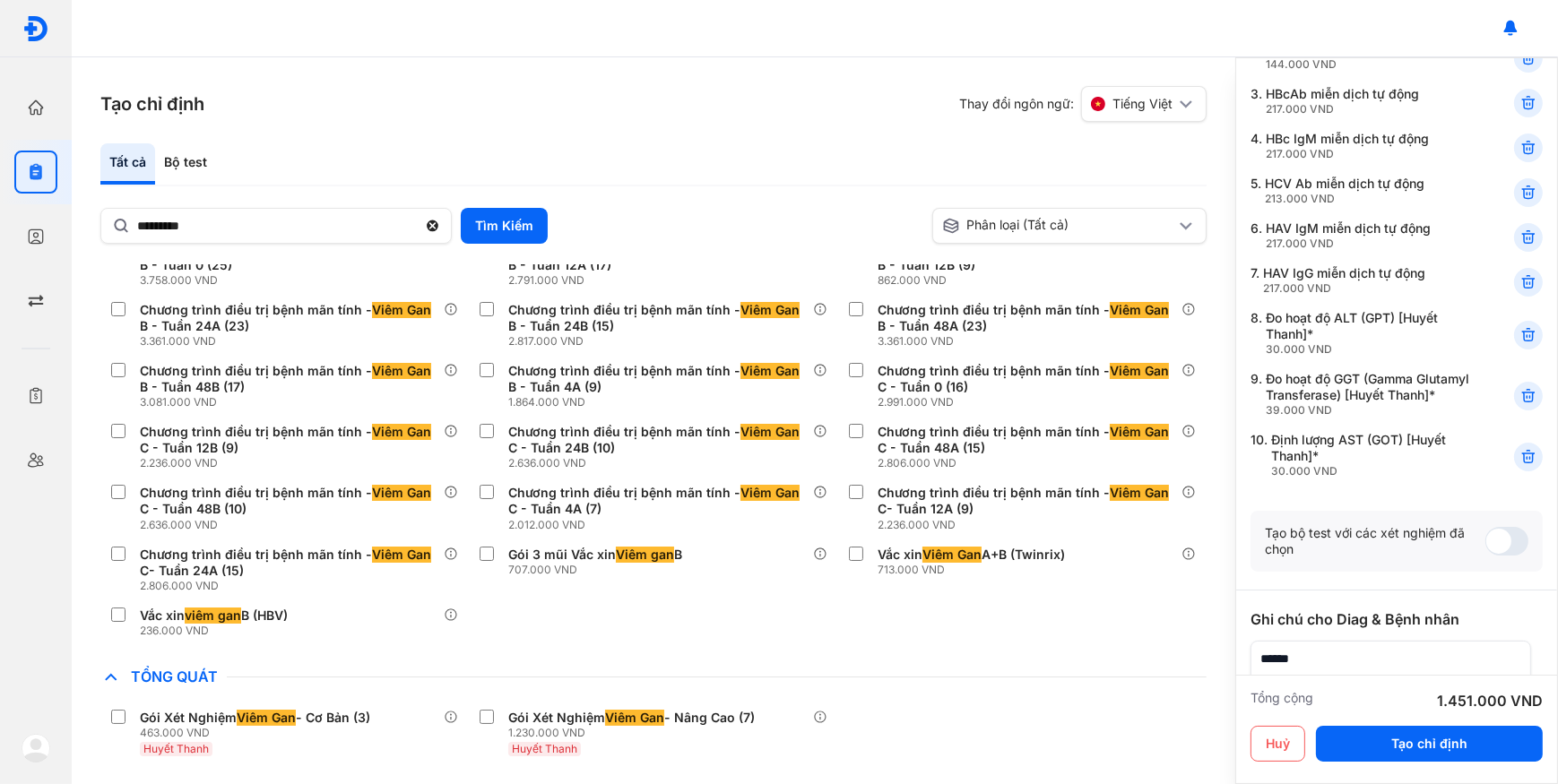 scroll, scrollTop: 162, scrollLeft: 0, axis: vertical 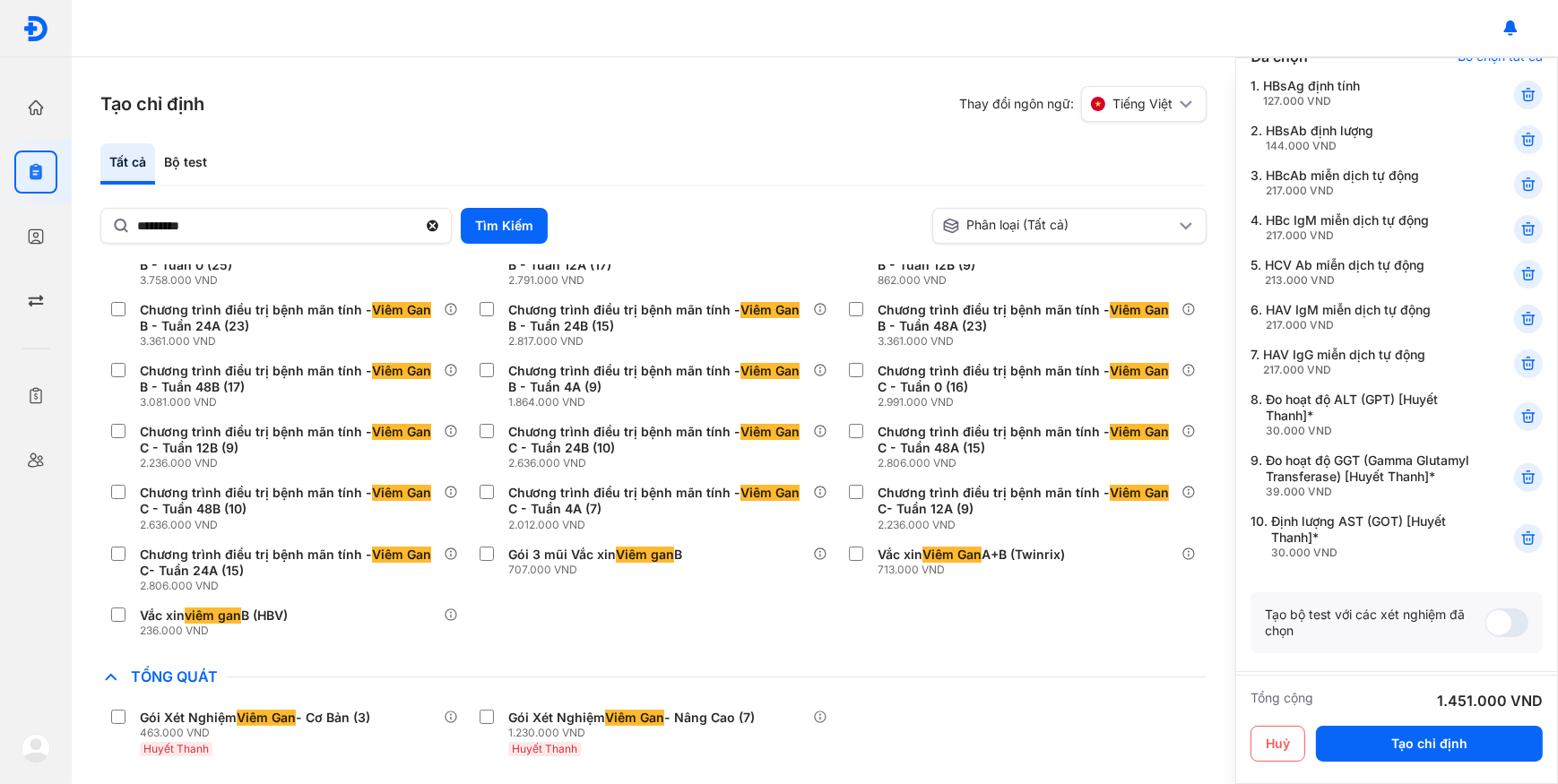 click on "Chương trình điều trị bệnh mãn tính -  Viêm Gan  B - Tuần 0 (25) 3.758.000 VND Chương trình điều trị bệnh mãn tính -  Viêm Gan  B - Tuần 12A (17) 2.791.000 VND Chương trình điều trị bệnh mãn tính -  Viêm Gan  B - Tuần 12B (9) 862.000 VND Chương trình điều trị bệnh mãn tính -  Viêm Gan  B - Tuần 24A (23) 3.361.000 VND Chương trình điều trị bệnh mãn tính -  Viêm Gan  B - Tuần 24B (15) 2.817.000 VND Chương trình điều trị bệnh mãn tính -  Viêm Gan  B - Tuần 48A (23) 3.361.000 VND Chương trình điều trị bệnh mãn tính -  Viêm Gan  B - Tuần 48B (17) 3.081.000 VND Chương trình điều trị bệnh mãn tính -  Viêm Gan  B - Tuần 4A (9) 1.864.000 VND Chương trình điều trị bệnh mãn tính -  Viêm Gan  C - Tuần 0 (16) 2.991.000 VND Chương trình điều trị bệnh mãn tính -  Viêm Gan  C - Tuần 12B (9) 2.236.000 VND Chương trình điều trị bệnh mãn tính -  Viêm Gan 2.636.000 VND" at bounding box center [653, 439] 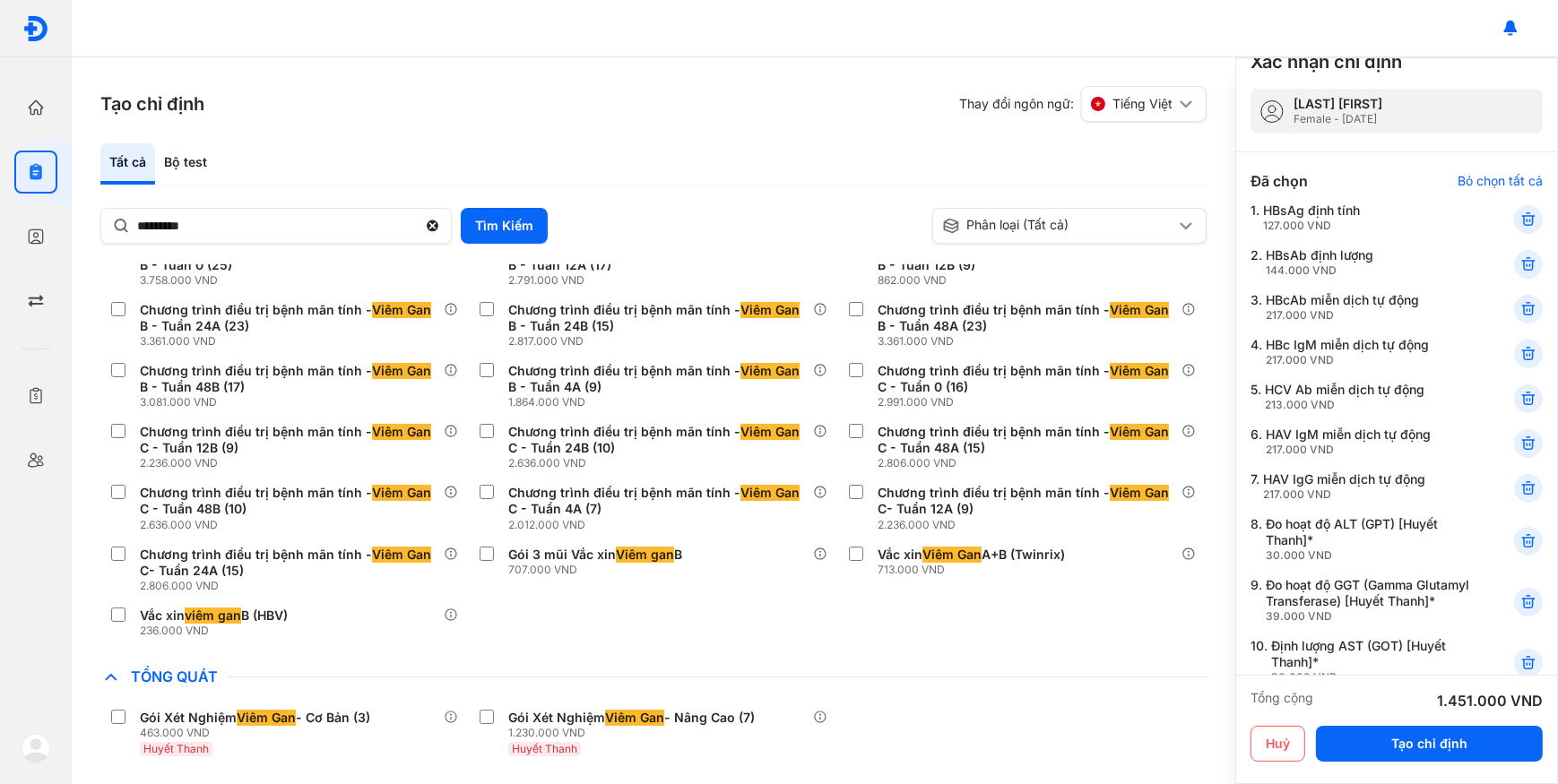 scroll, scrollTop: 0, scrollLeft: 0, axis: both 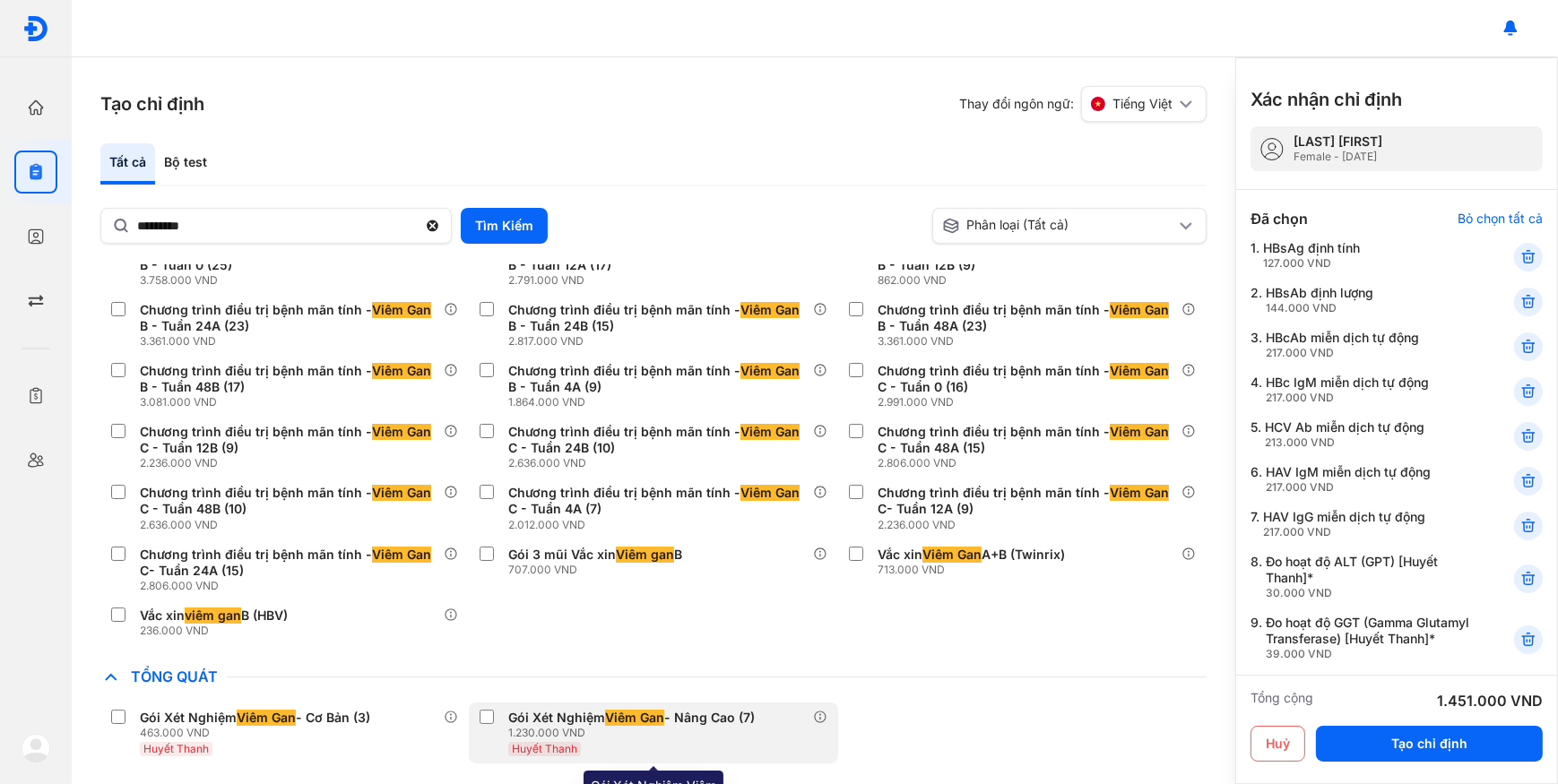 click on "Gói Xét Nghiệm  Viêm Gan  - Nâng Cao (7)" at bounding box center [631, 718] 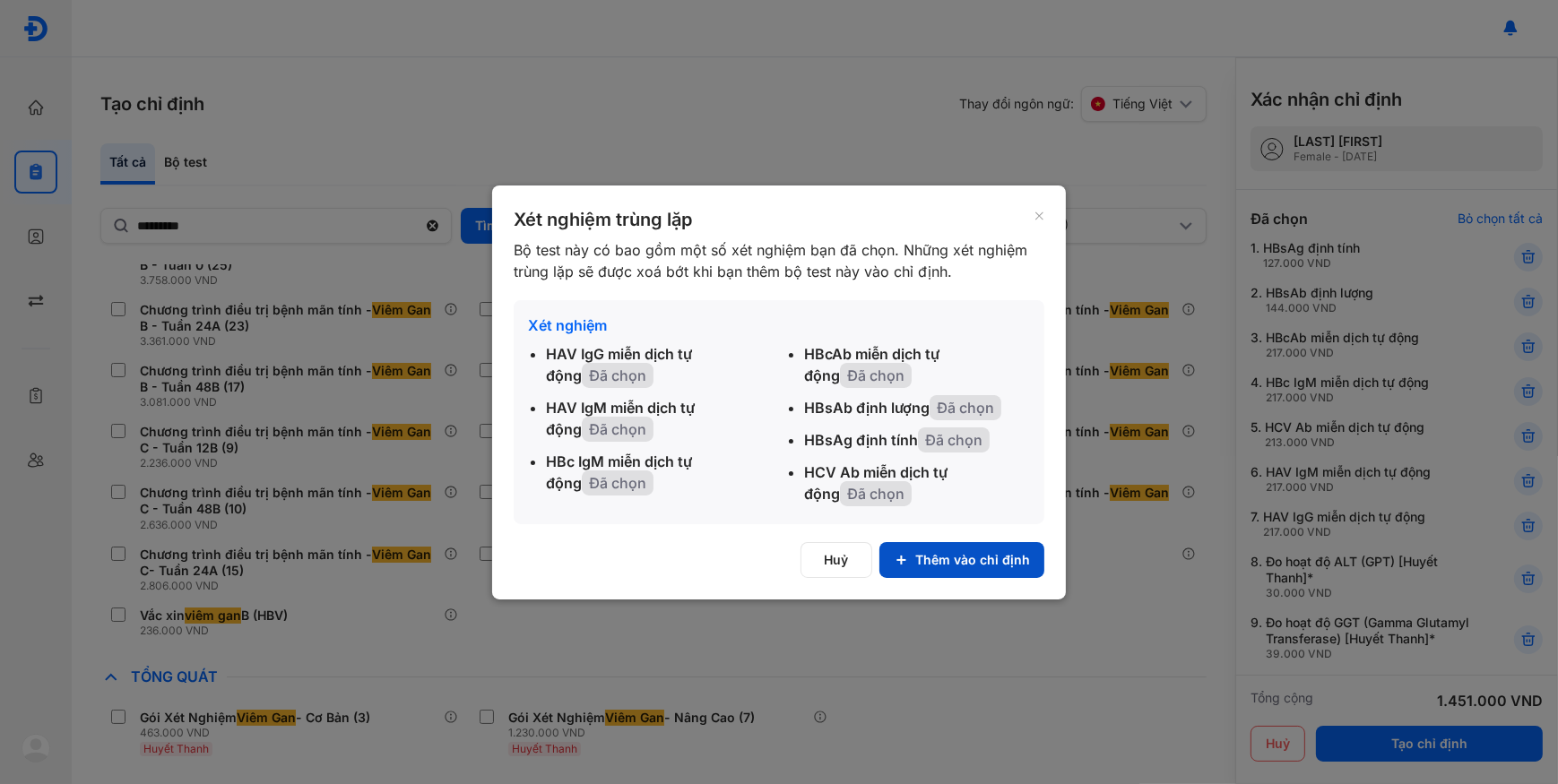 click on "Thêm vào chỉ định" at bounding box center [962, 560] 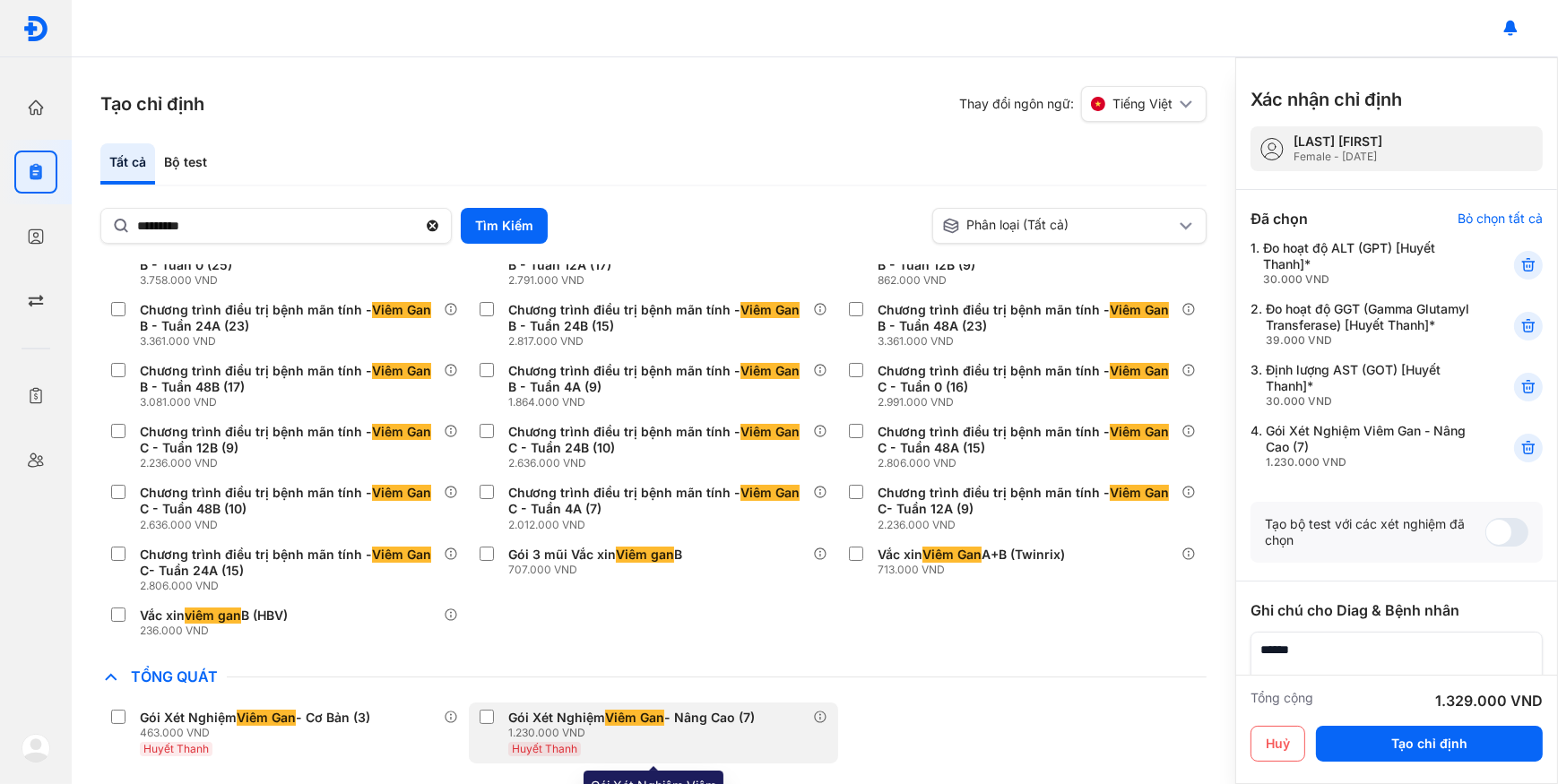 click on "1.230.000 VND" at bounding box center [635, 733] 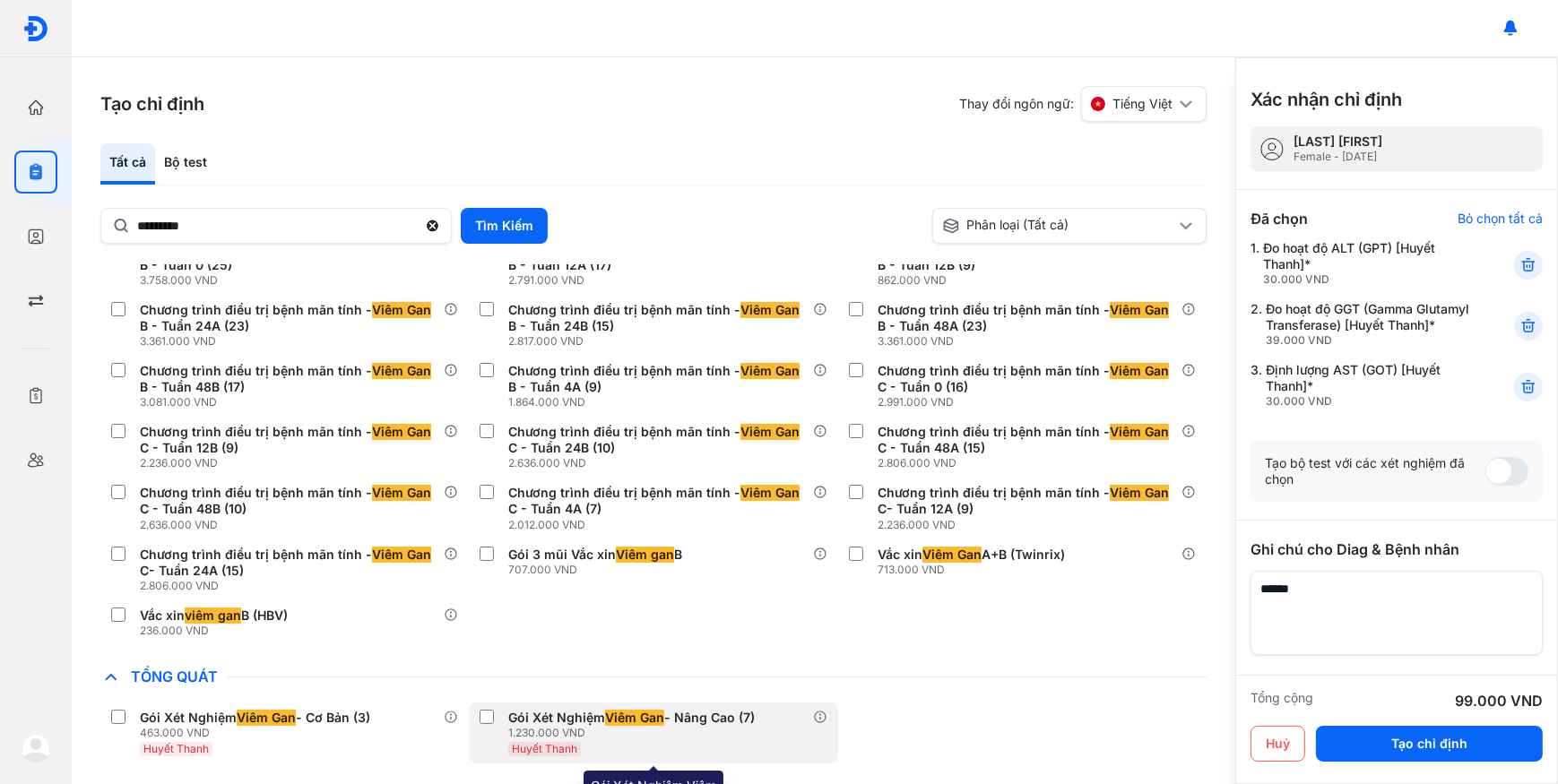 click on "1.230.000 VND" at bounding box center (635, 733) 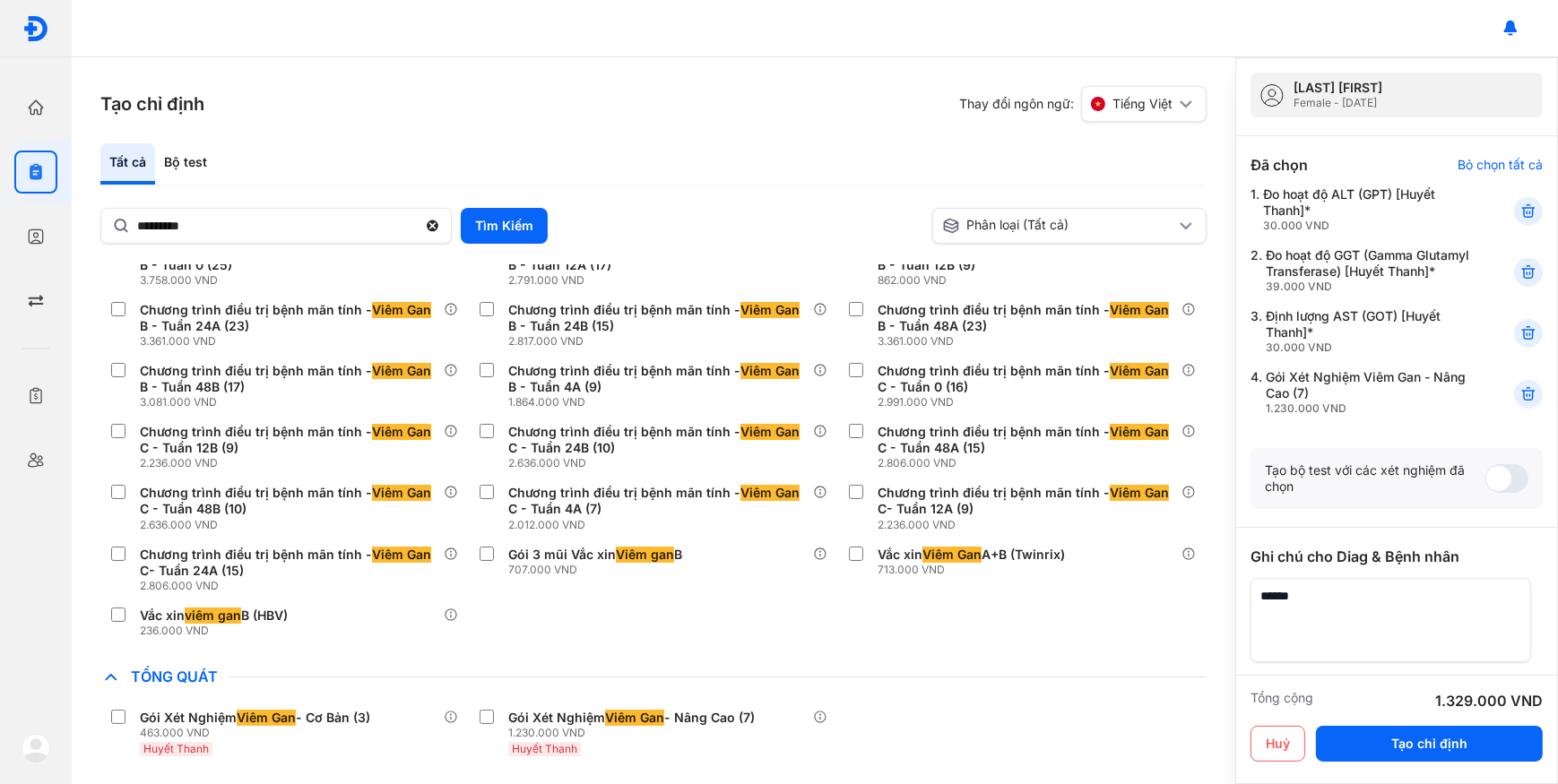 scroll, scrollTop: 81, scrollLeft: 0, axis: vertical 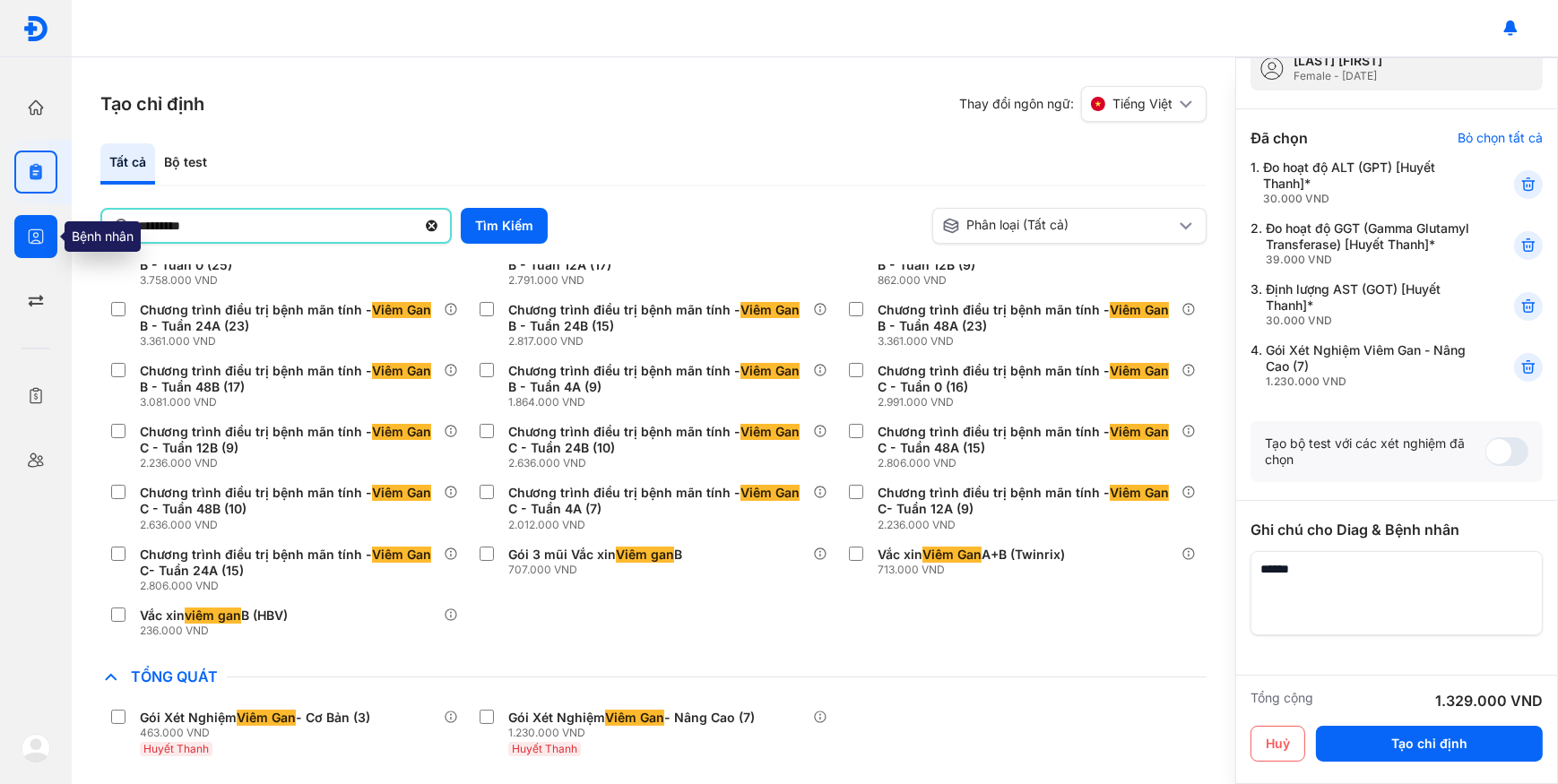 drag, startPoint x: 233, startPoint y: 224, endPoint x: 44, endPoint y: 227, distance: 189.02381 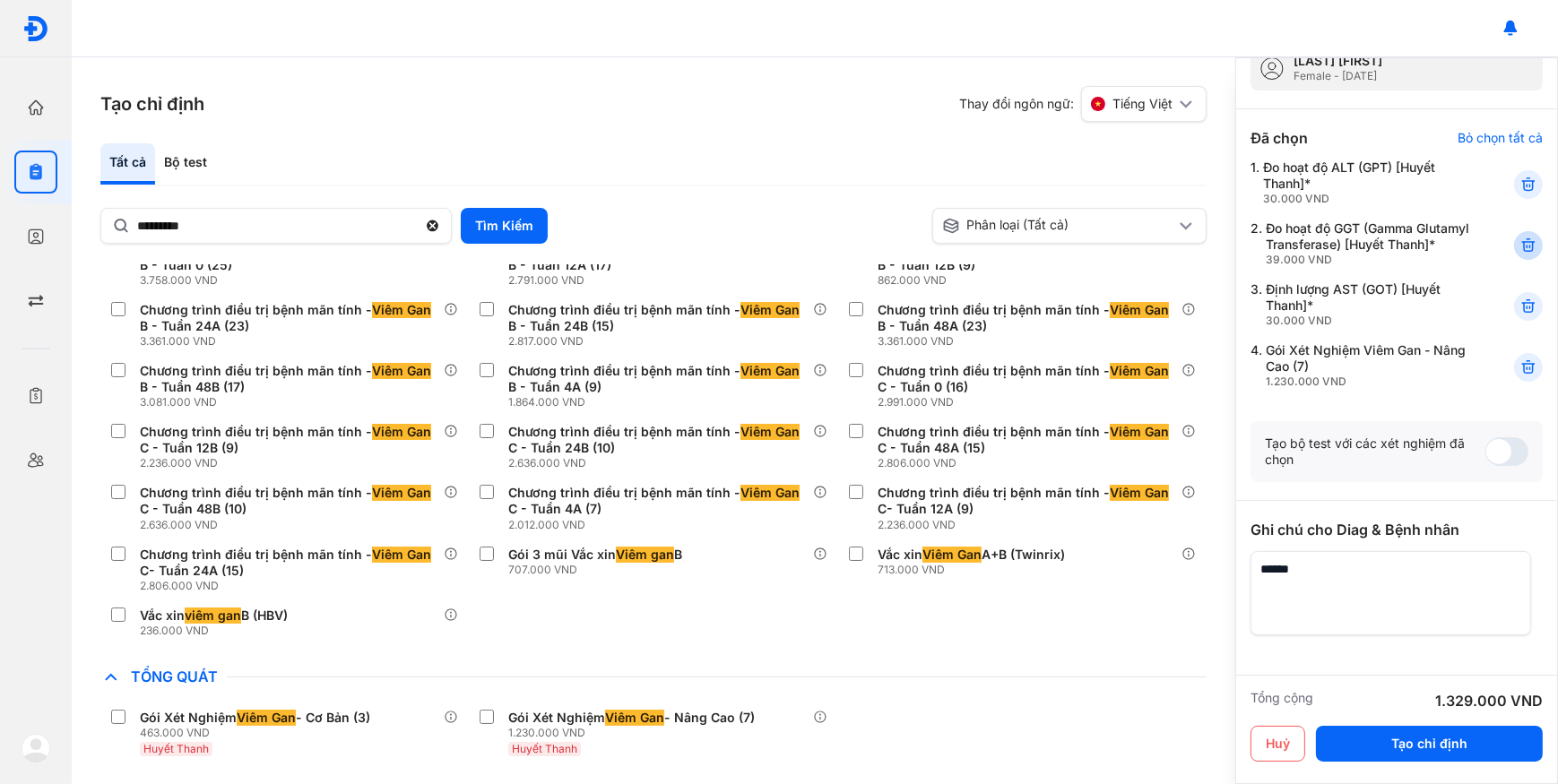 click 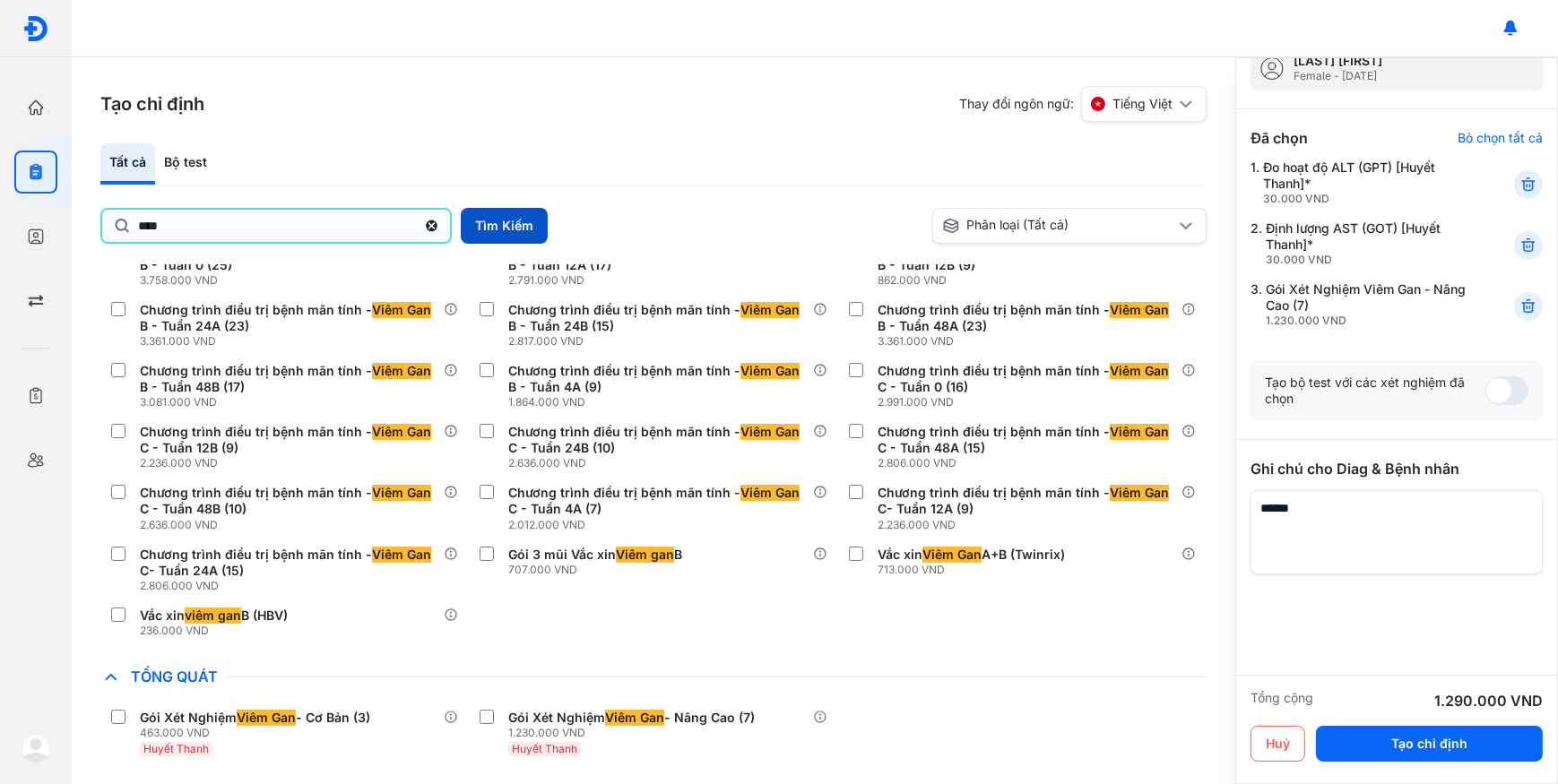 type on "****" 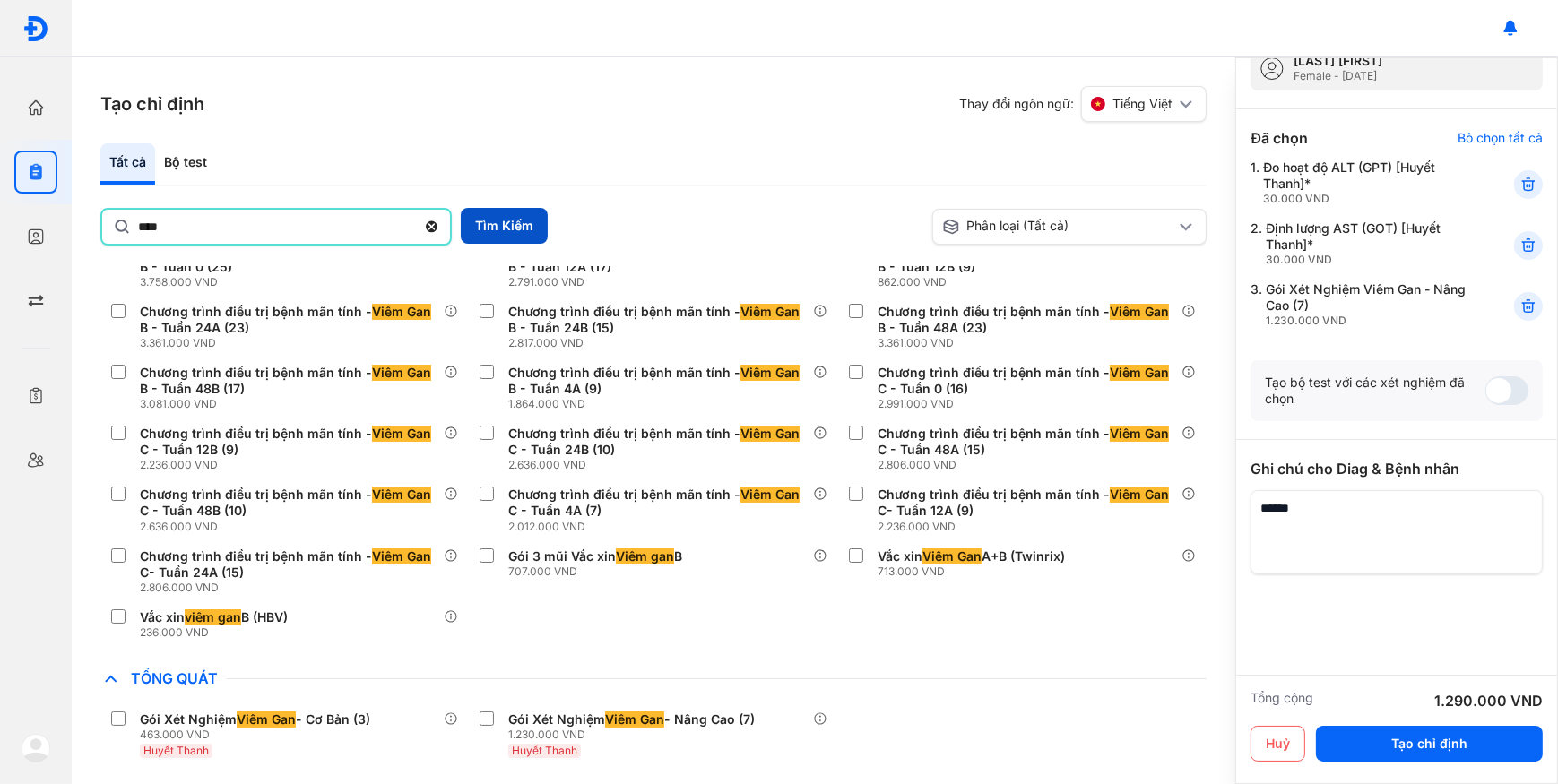 click on "Tìm Kiếm" at bounding box center [504, 226] 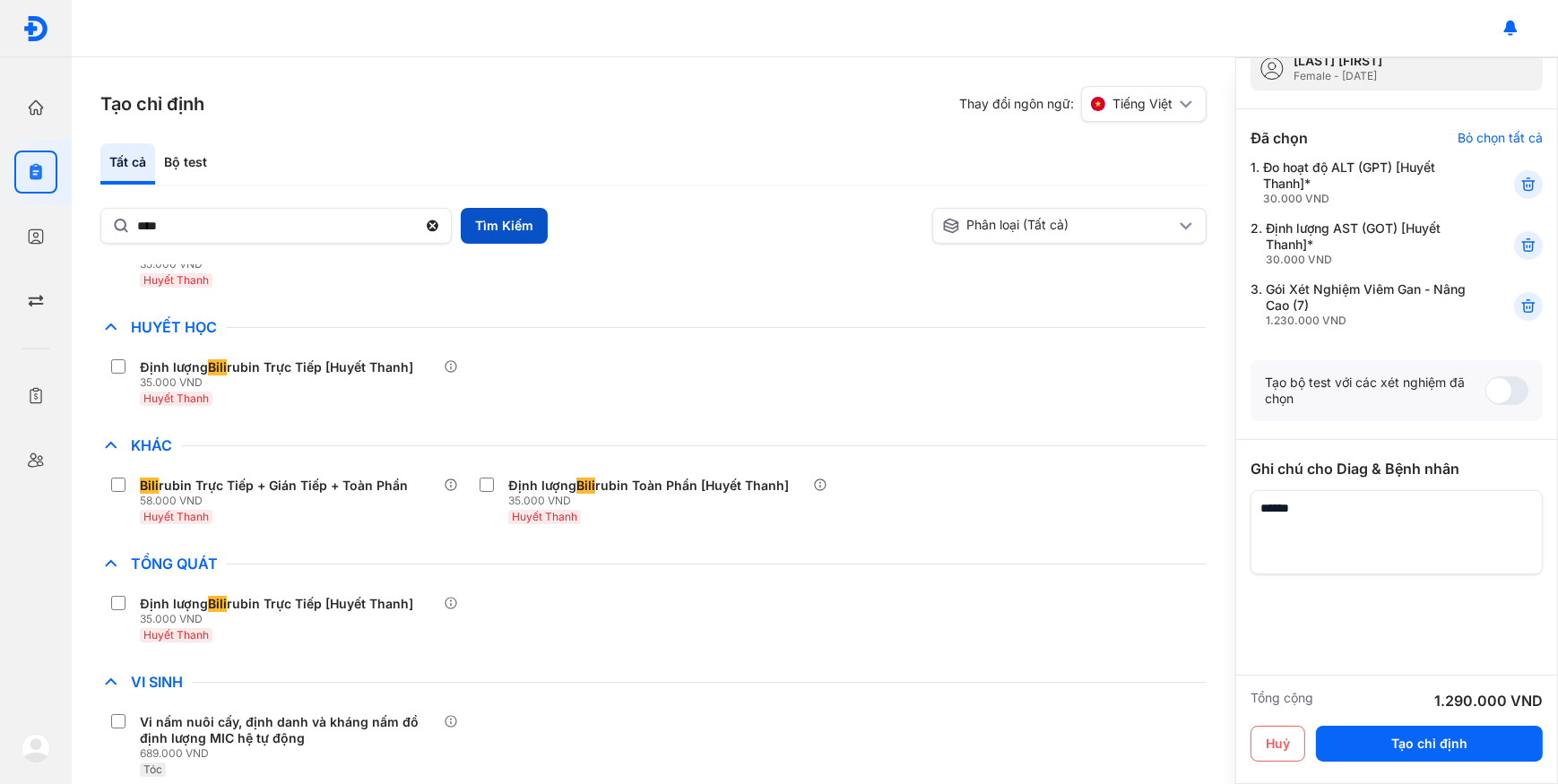 scroll, scrollTop: 89, scrollLeft: 0, axis: vertical 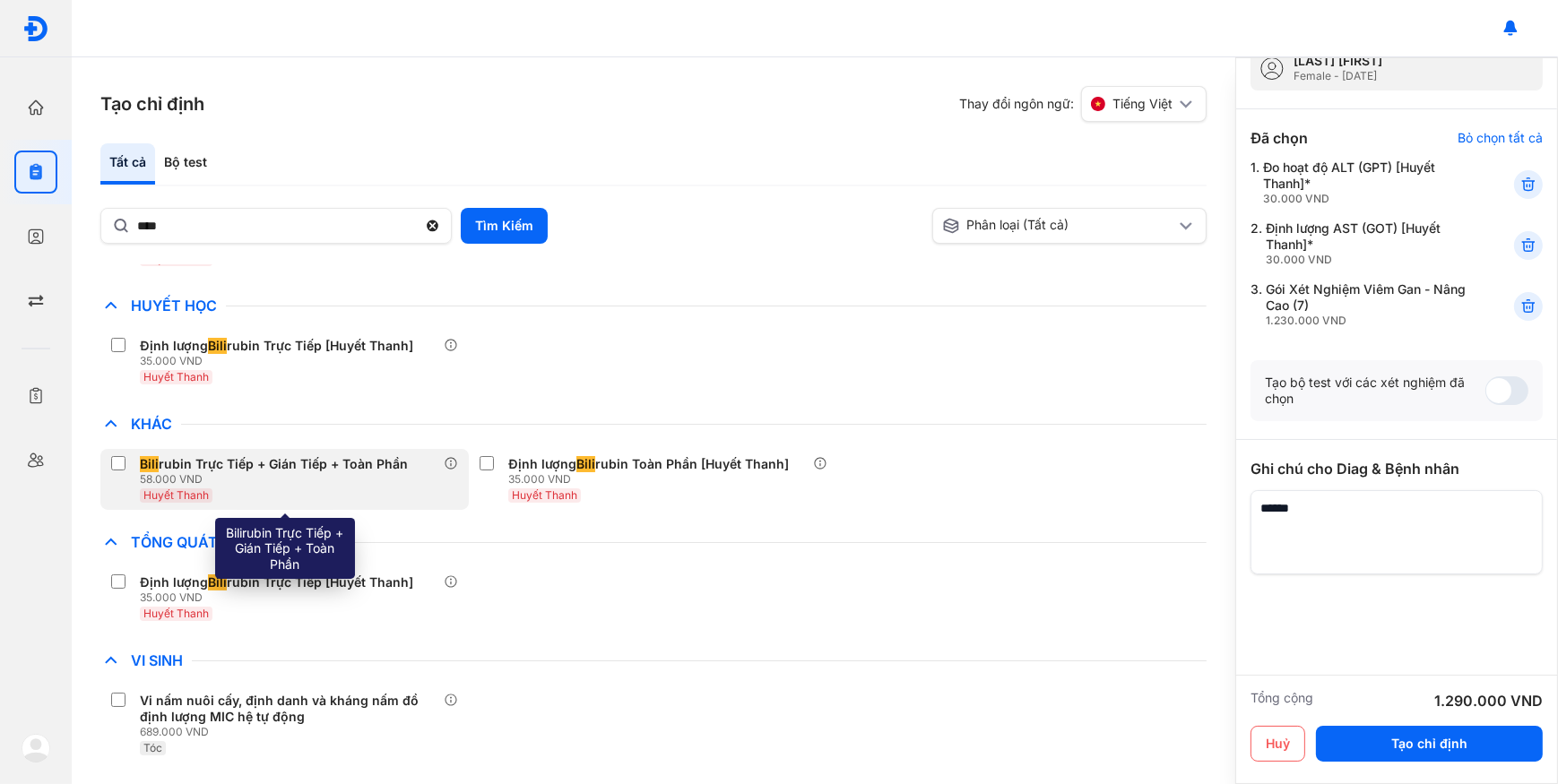 drag, startPoint x: 350, startPoint y: 498, endPoint x: 0, endPoint y: 13, distance: 598.10116 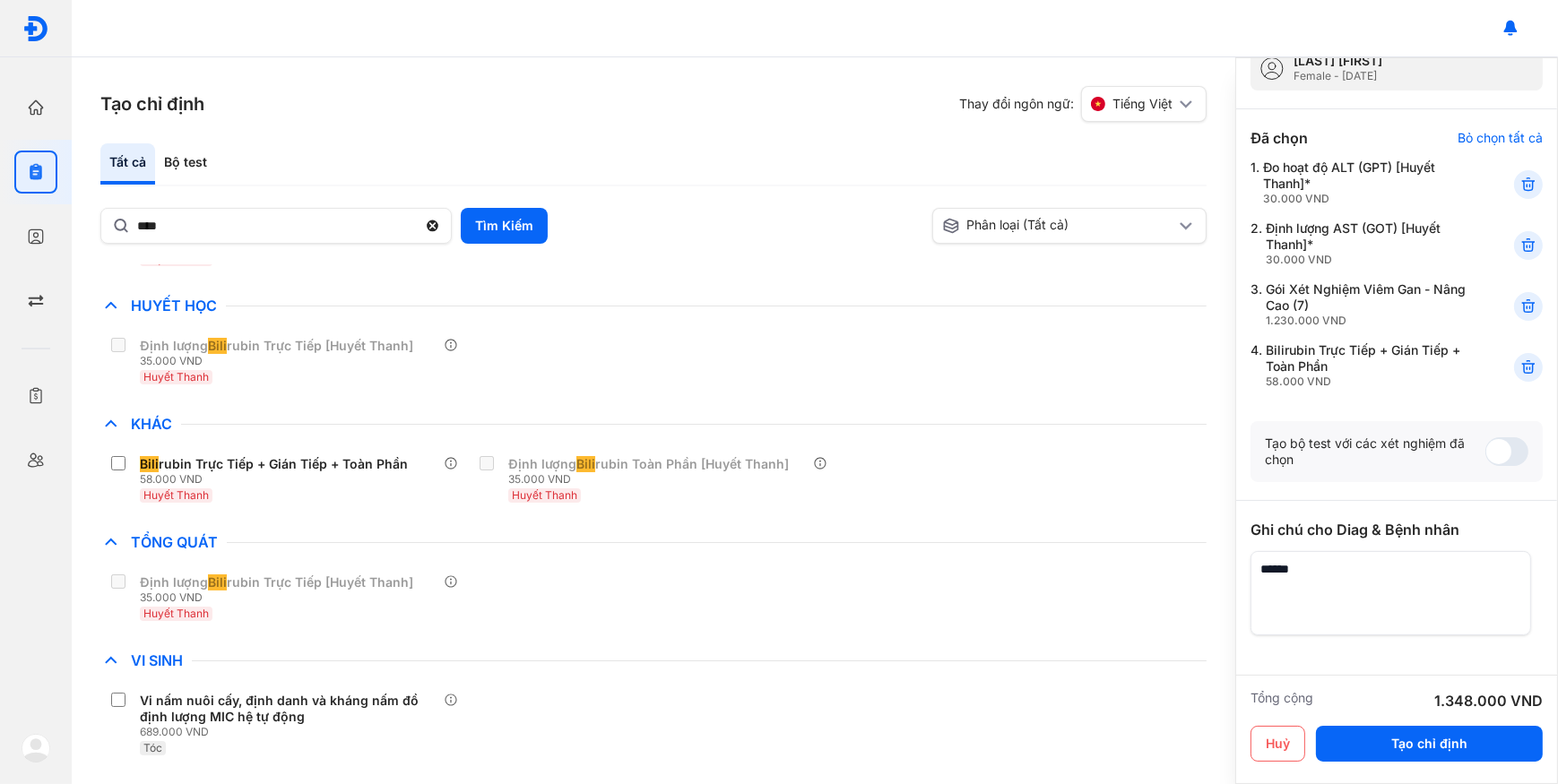click at bounding box center (1390, 593) 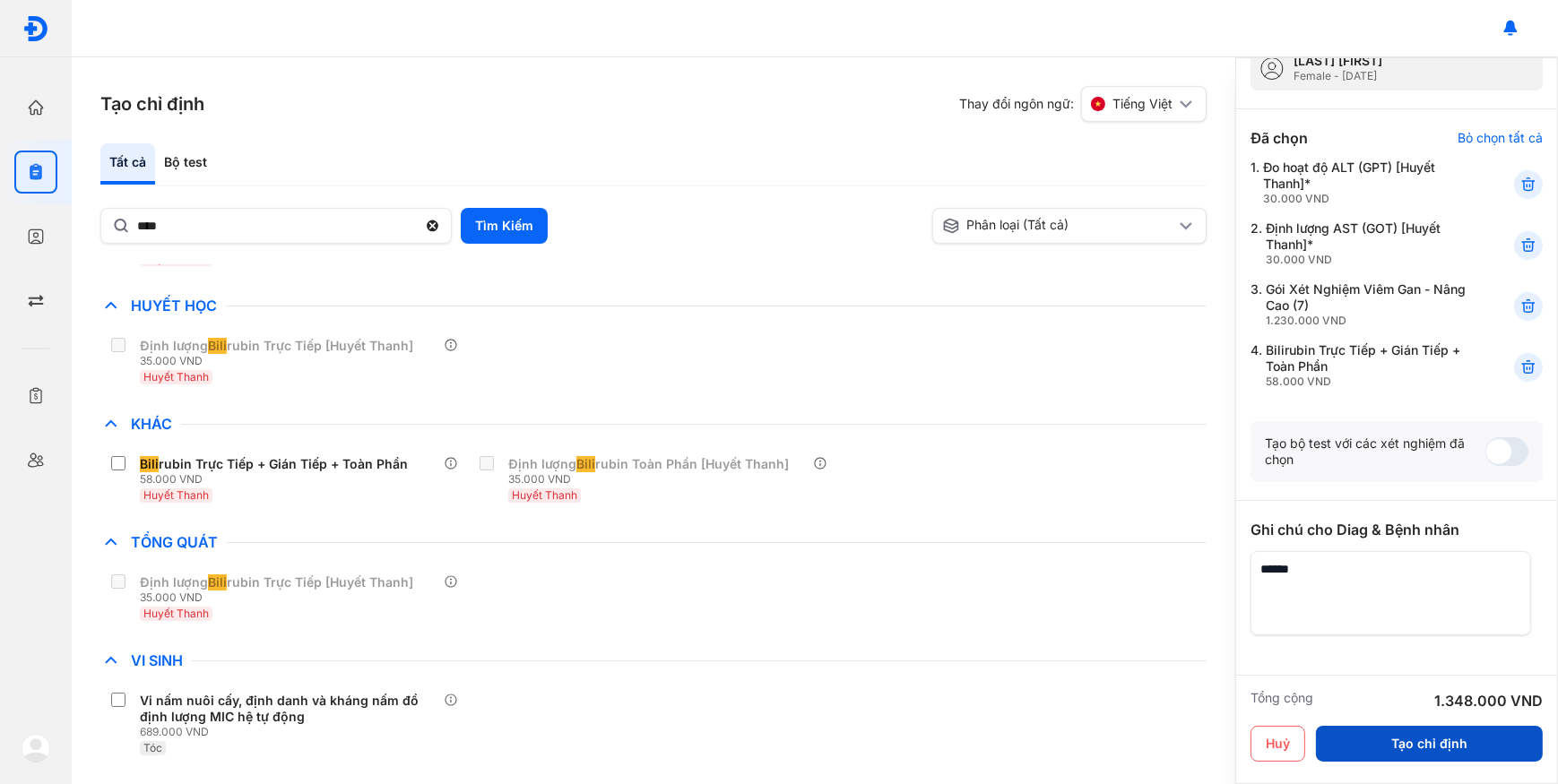 click on "Tạo chỉ định" at bounding box center (1429, 744) 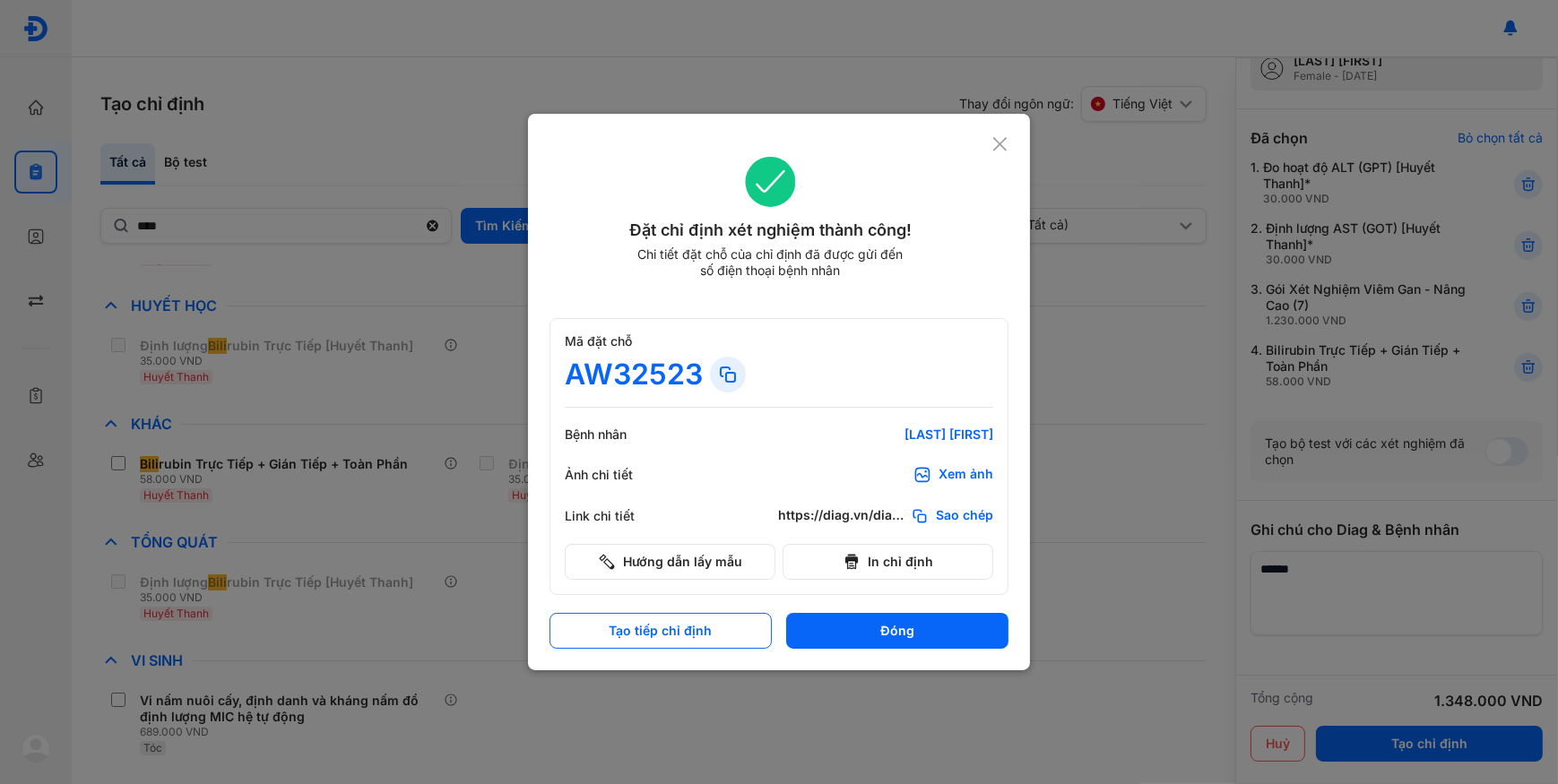 click 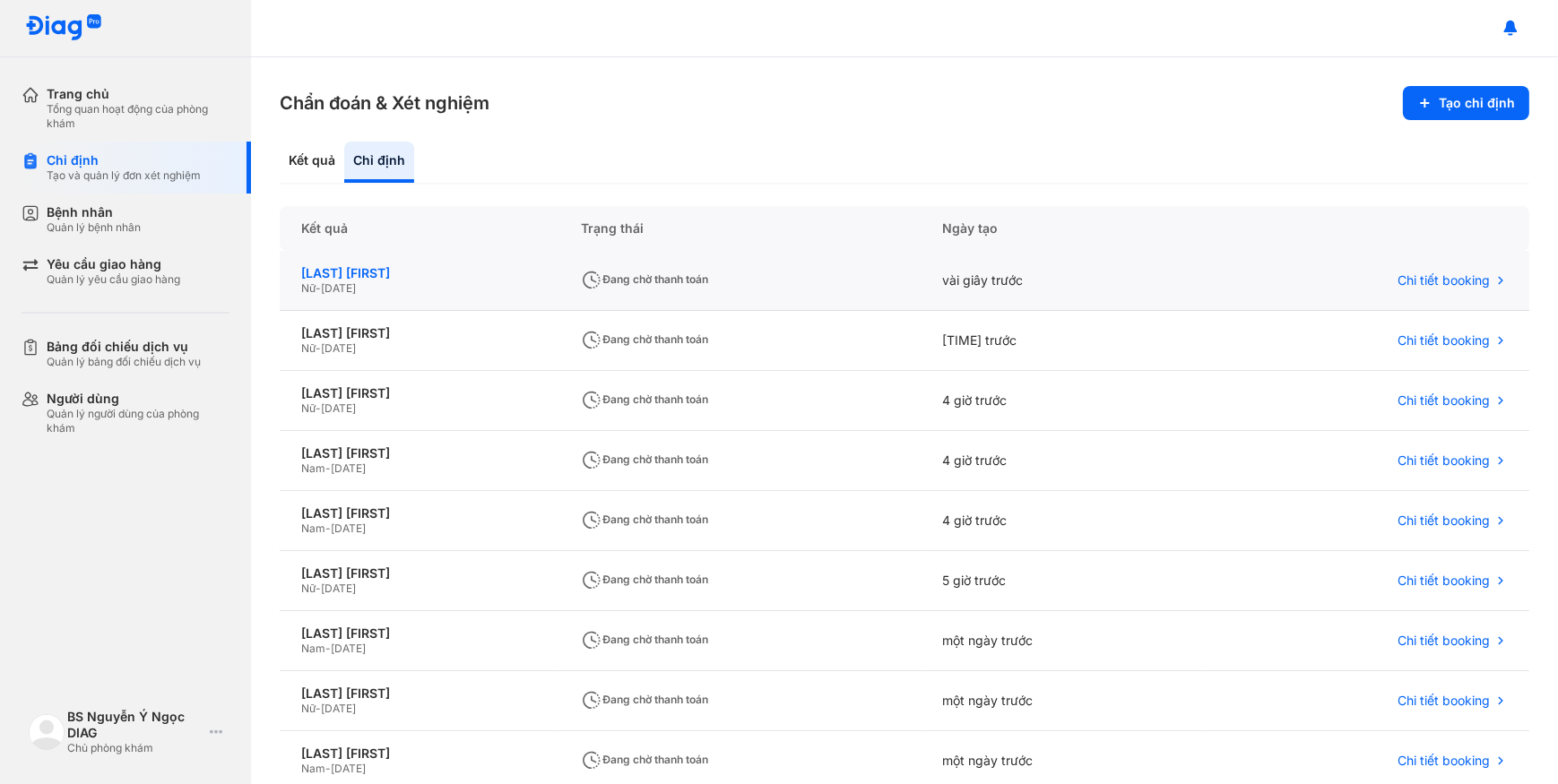 click on "VÕ LÂM THẢO NGA" 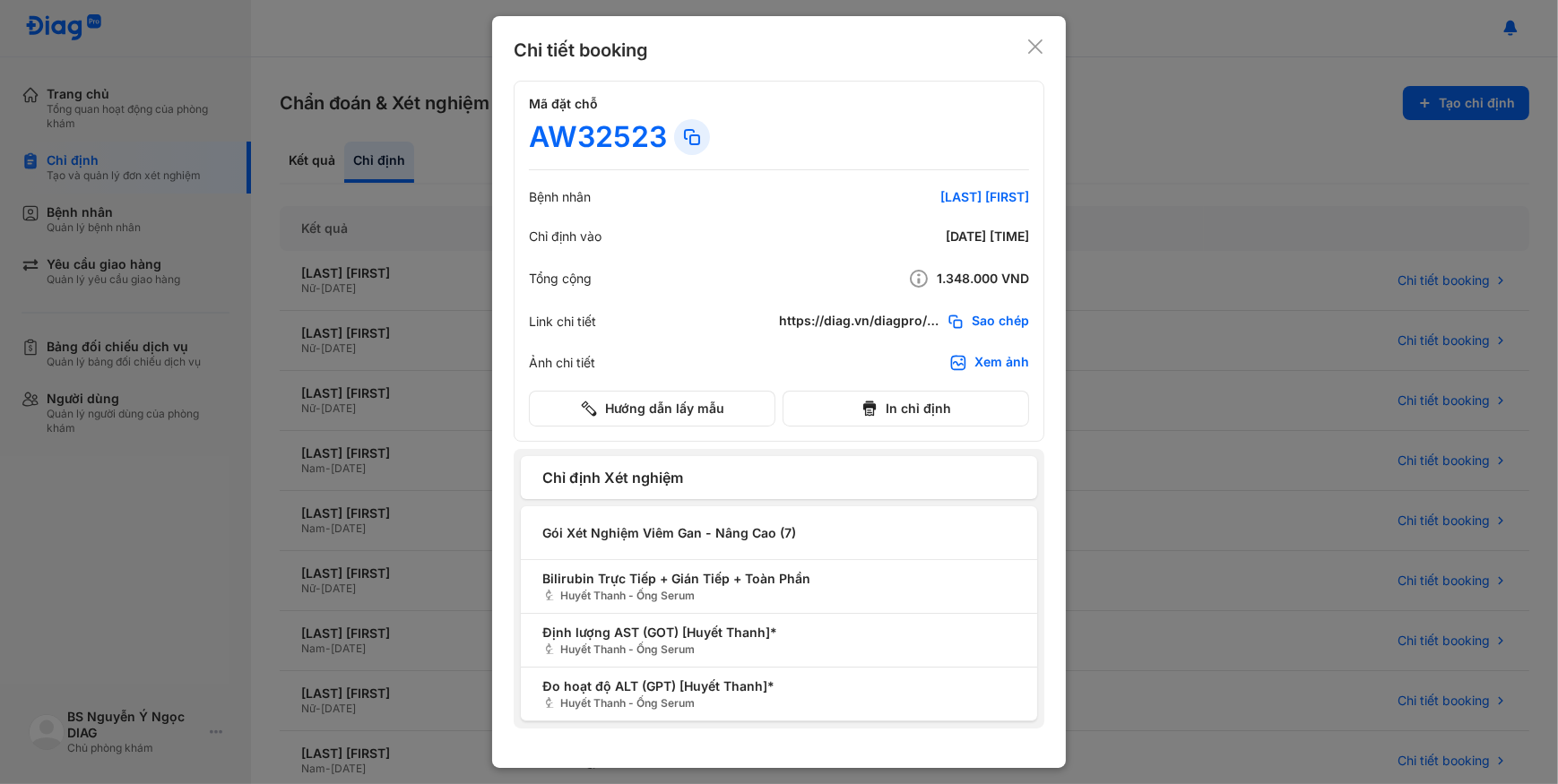 click on "Sao chép" at bounding box center (1000, 322) 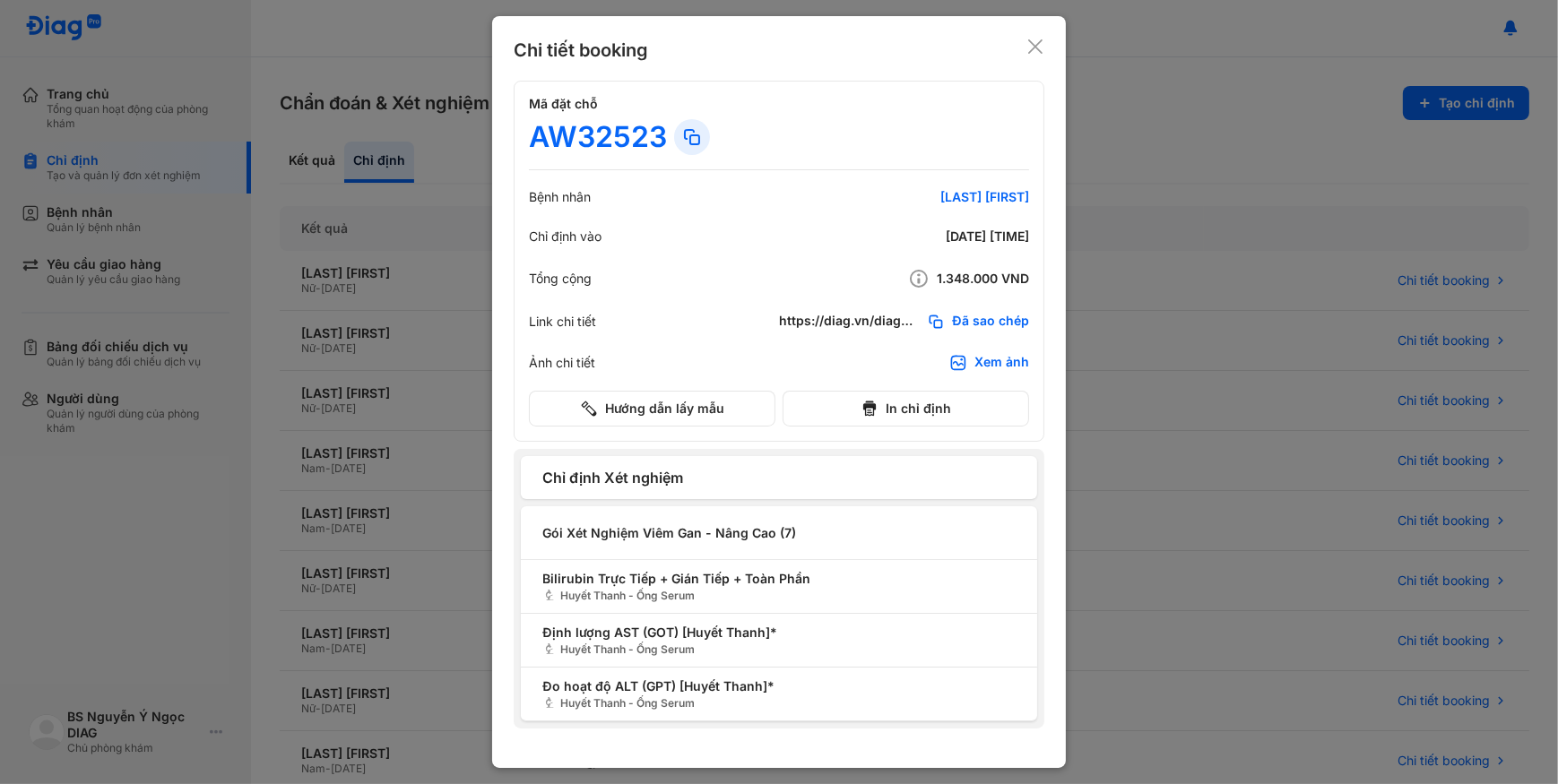 drag, startPoint x: 1036, startPoint y: 45, endPoint x: 1049, endPoint y: 40, distance: 13.928388 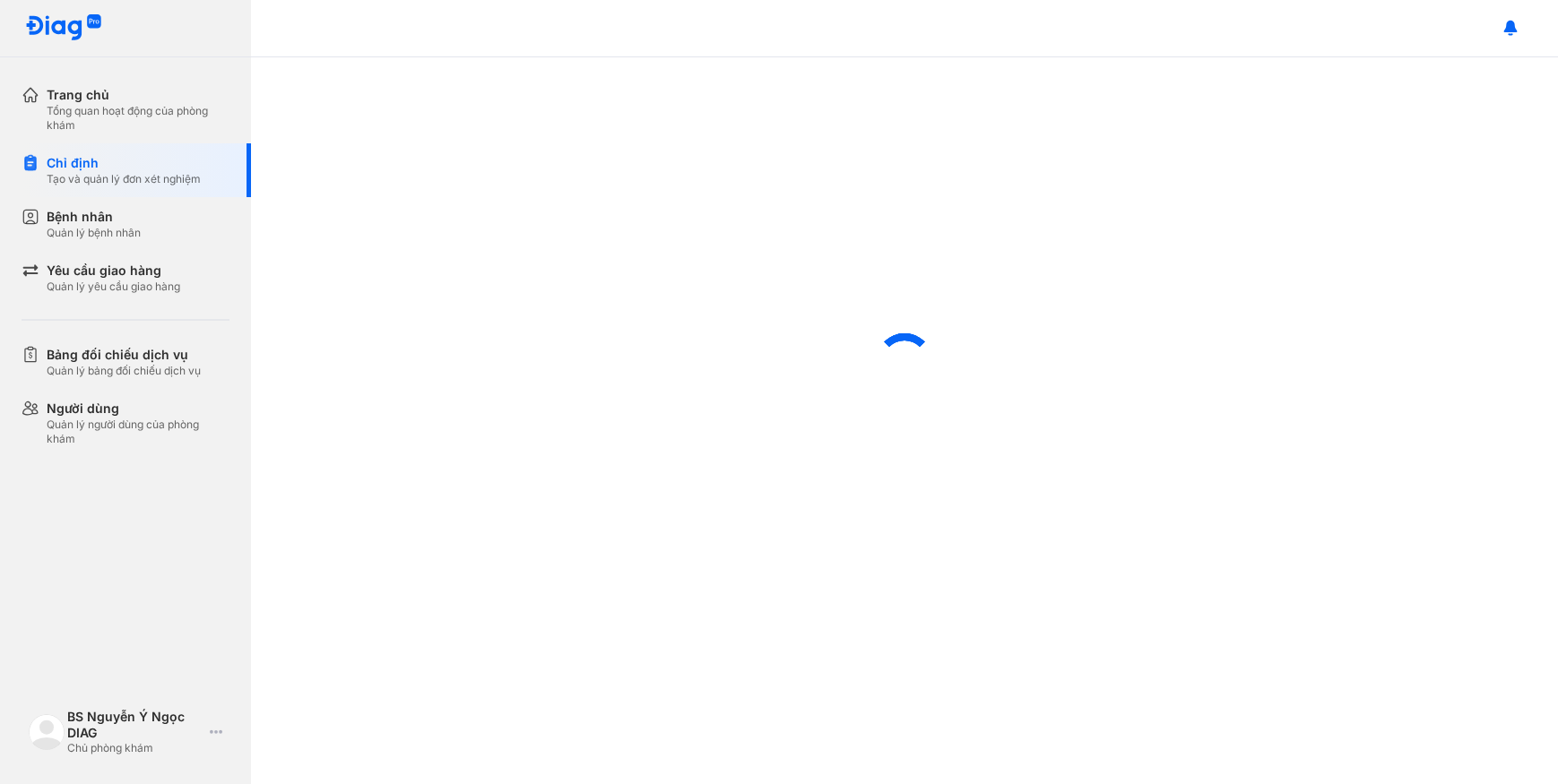 scroll, scrollTop: 0, scrollLeft: 0, axis: both 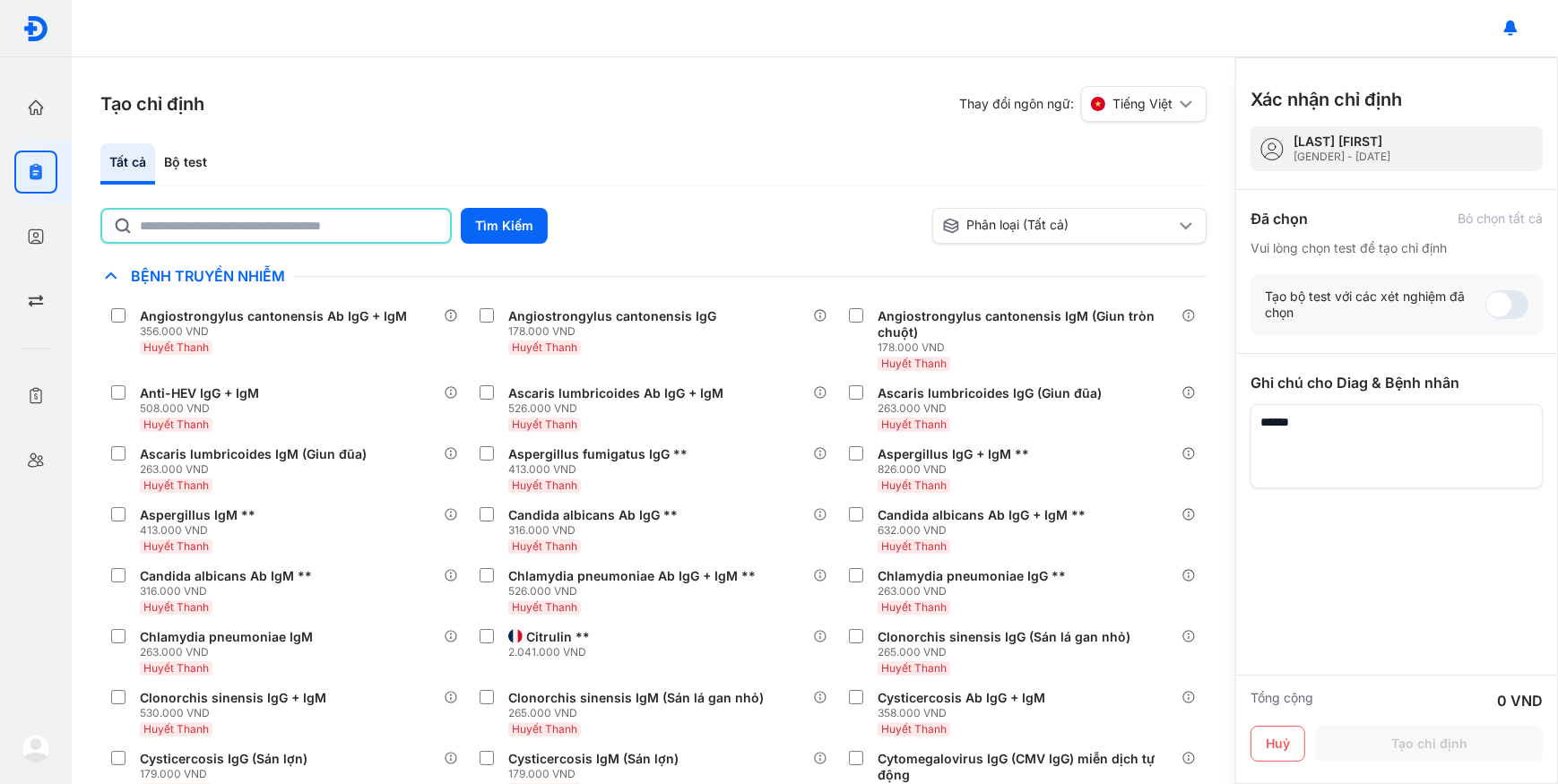 click 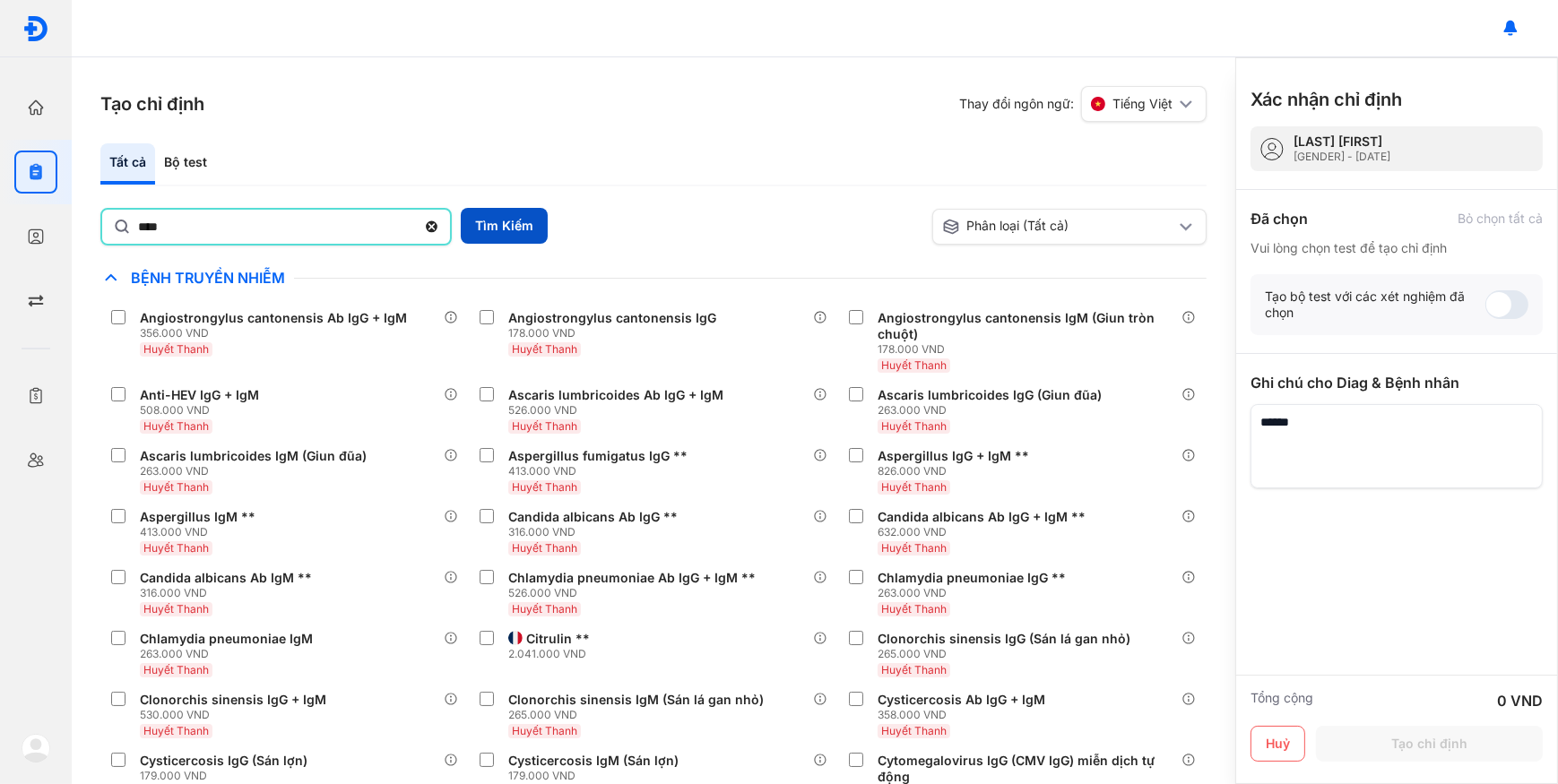 click on "Tìm Kiếm" at bounding box center (504, 226) 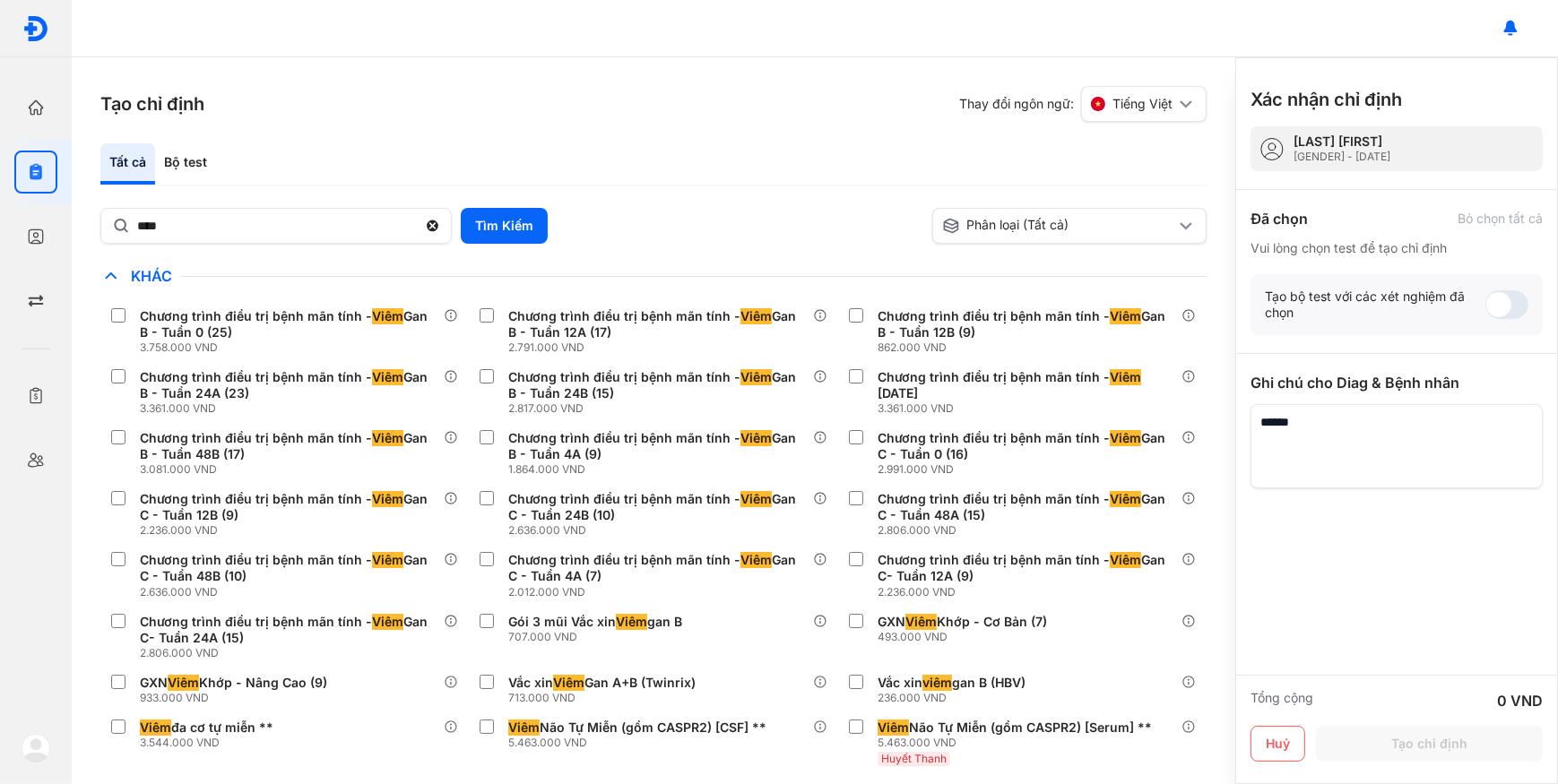 scroll, scrollTop: 128, scrollLeft: 0, axis: vertical 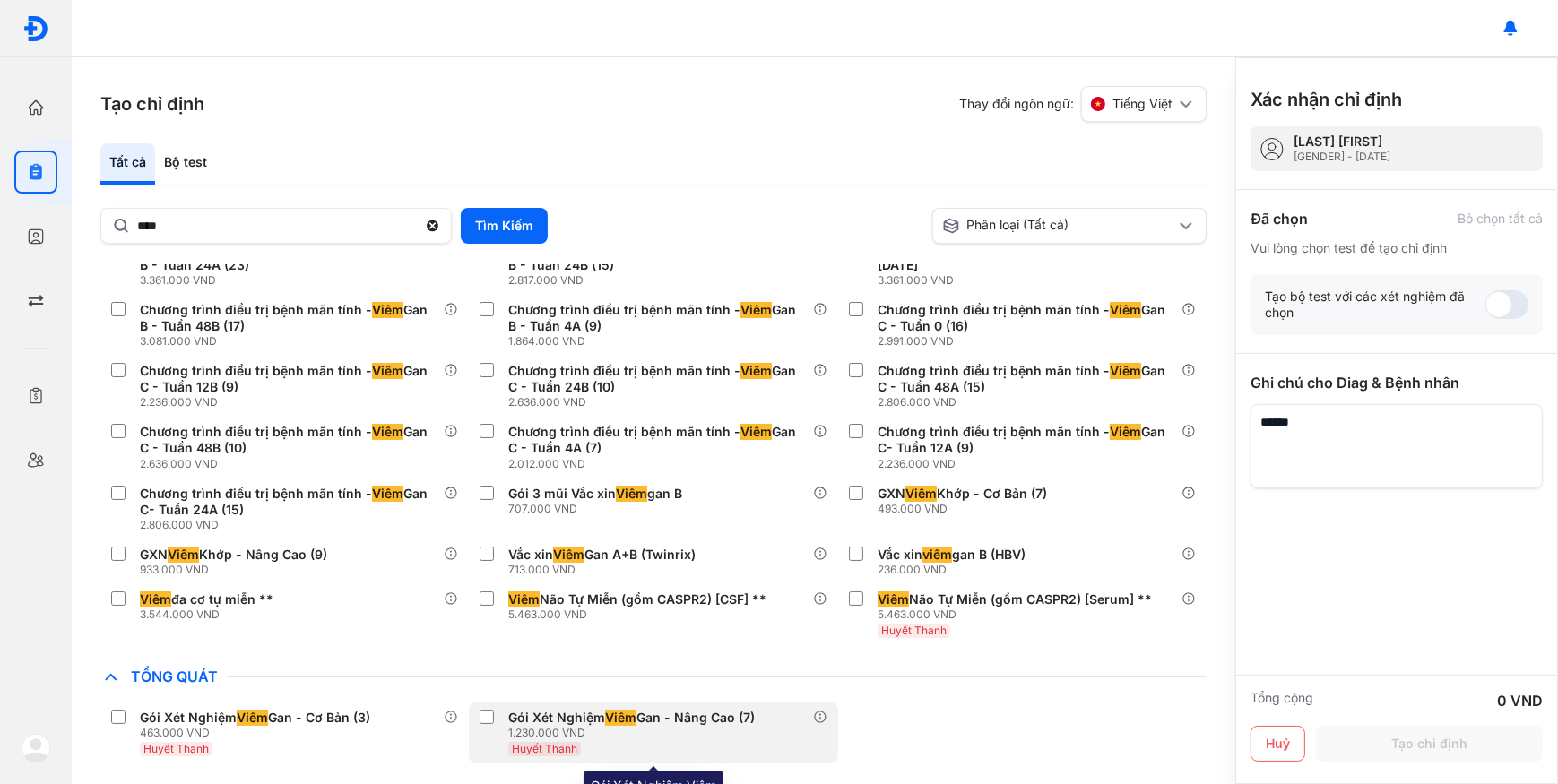click on "Gói Xét Nghiệm  Viêm  Gan - Nâng Cao (7) 1.230.000 VND Huyết Thanh" at bounding box center (635, 733) 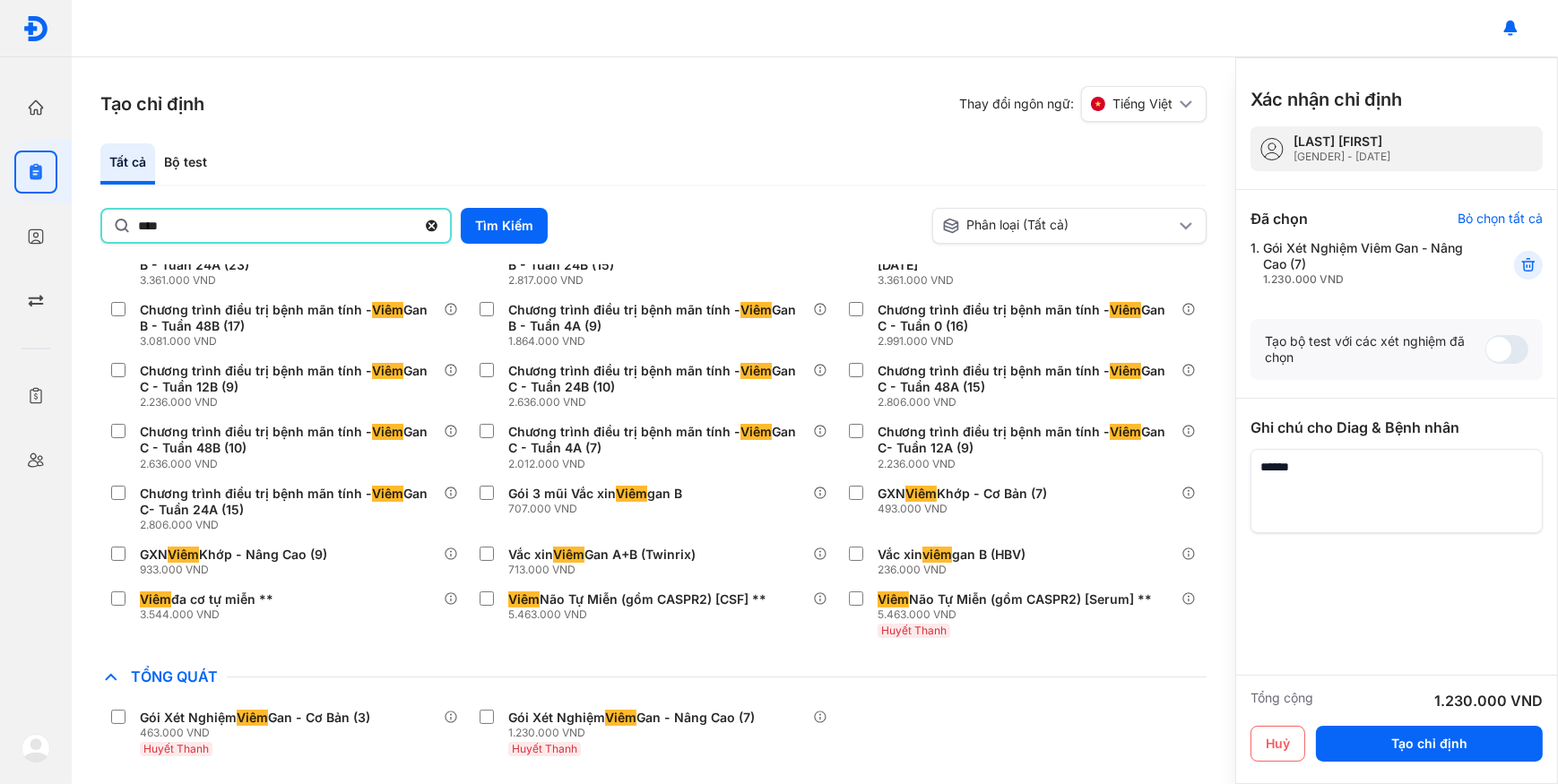 click on "****" 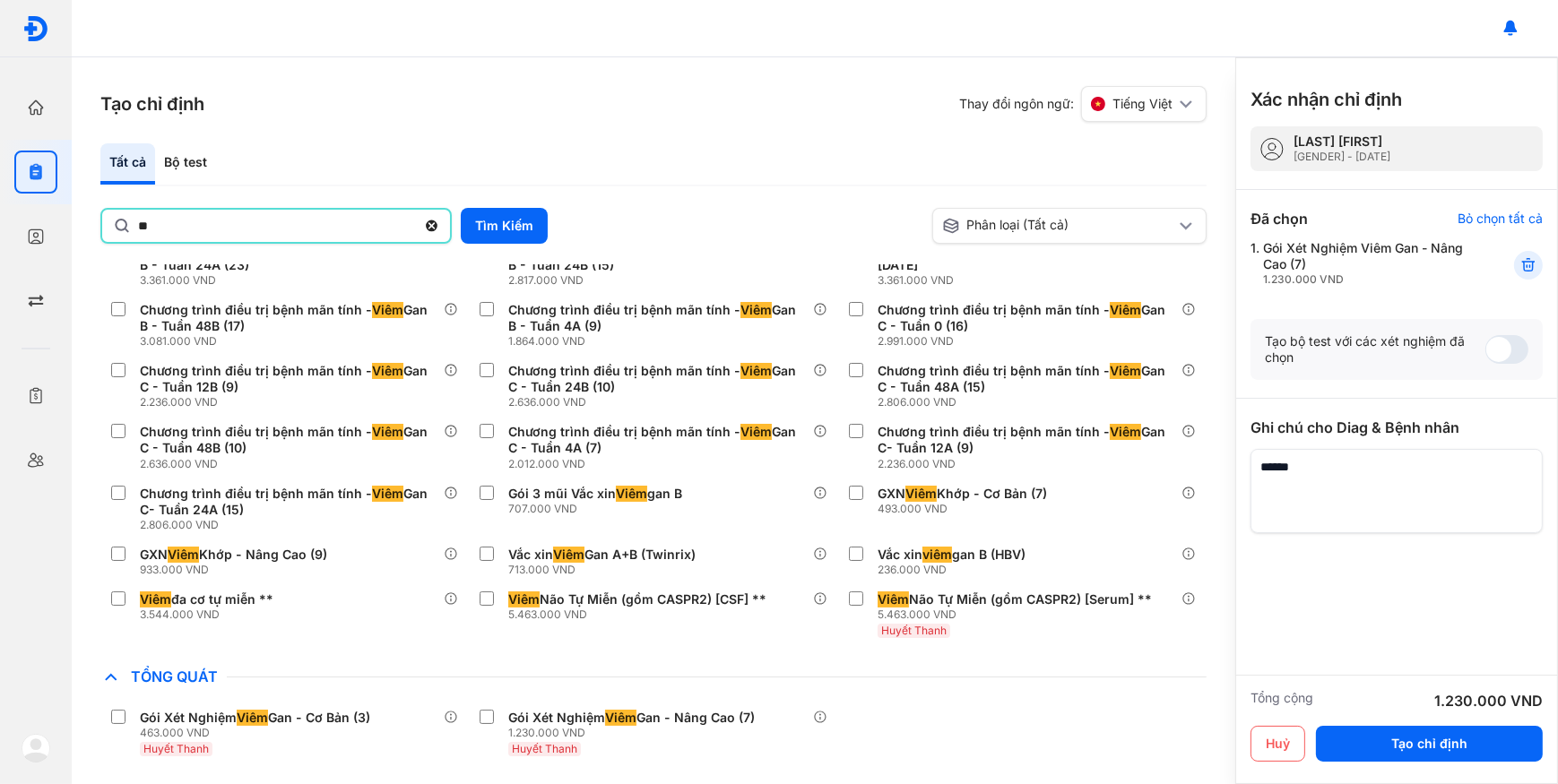 type on "*" 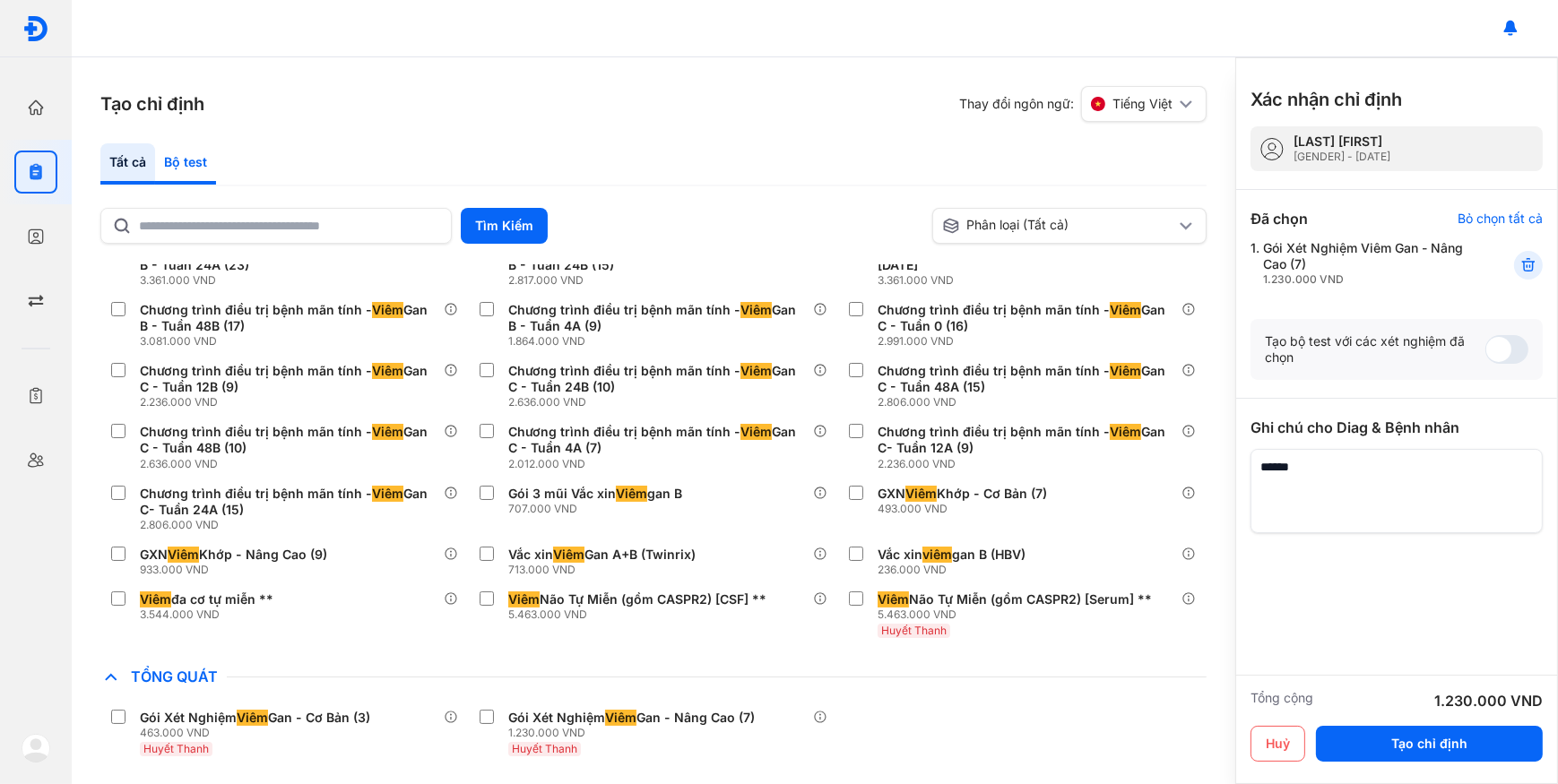 click on "Bộ test" 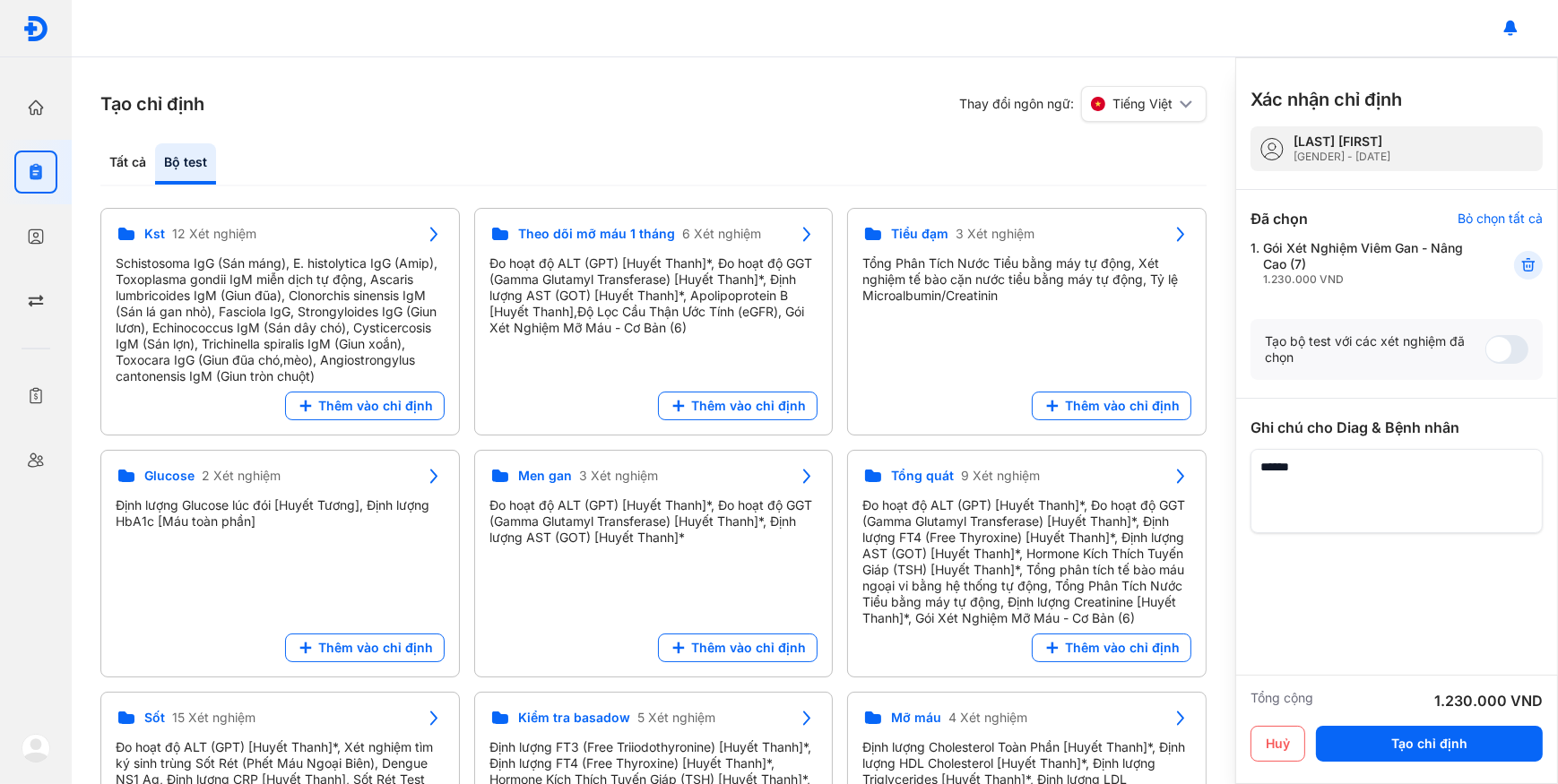 drag, startPoint x: 740, startPoint y: 647, endPoint x: 833, endPoint y: 609, distance: 100.463924 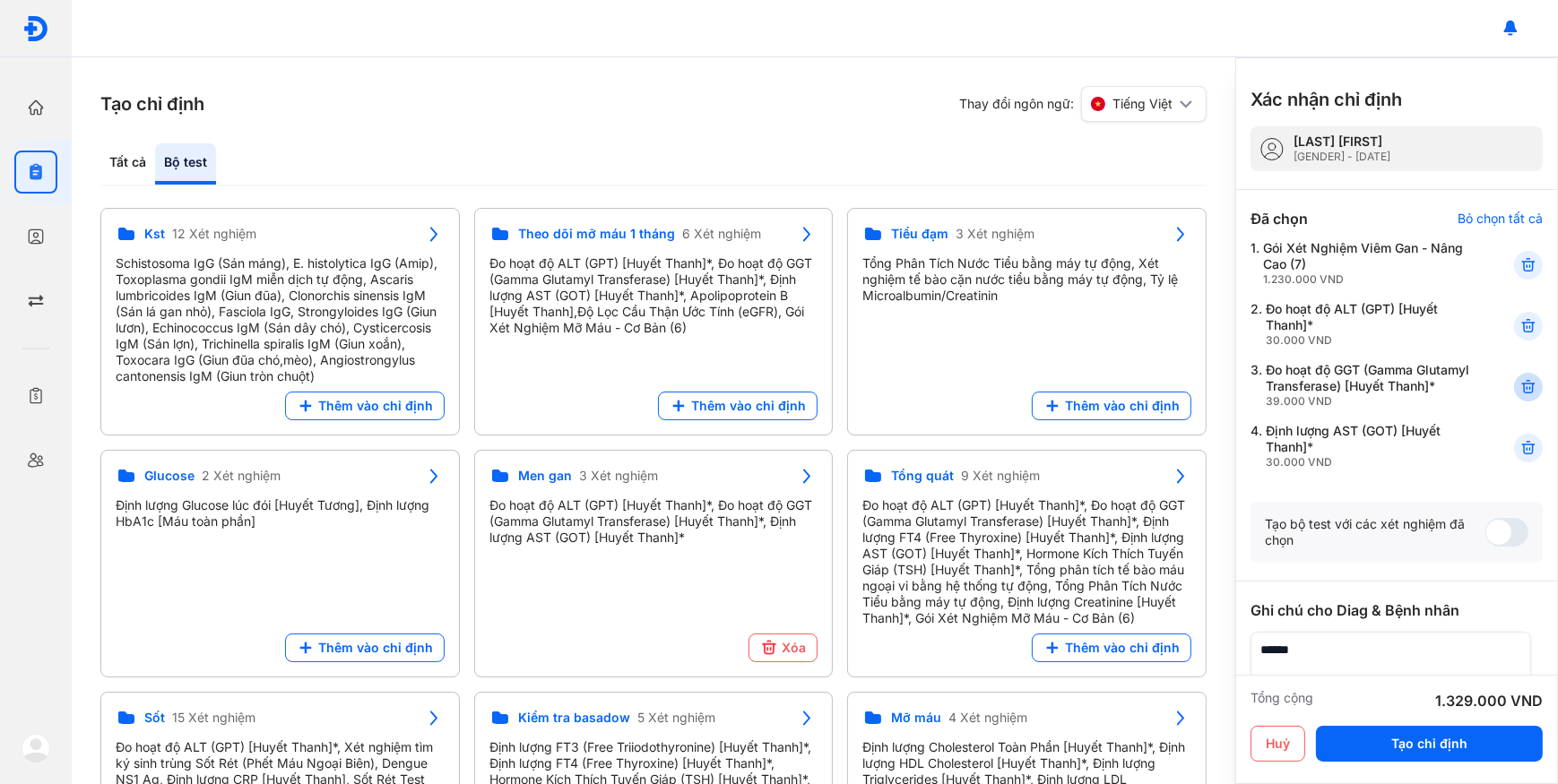 click 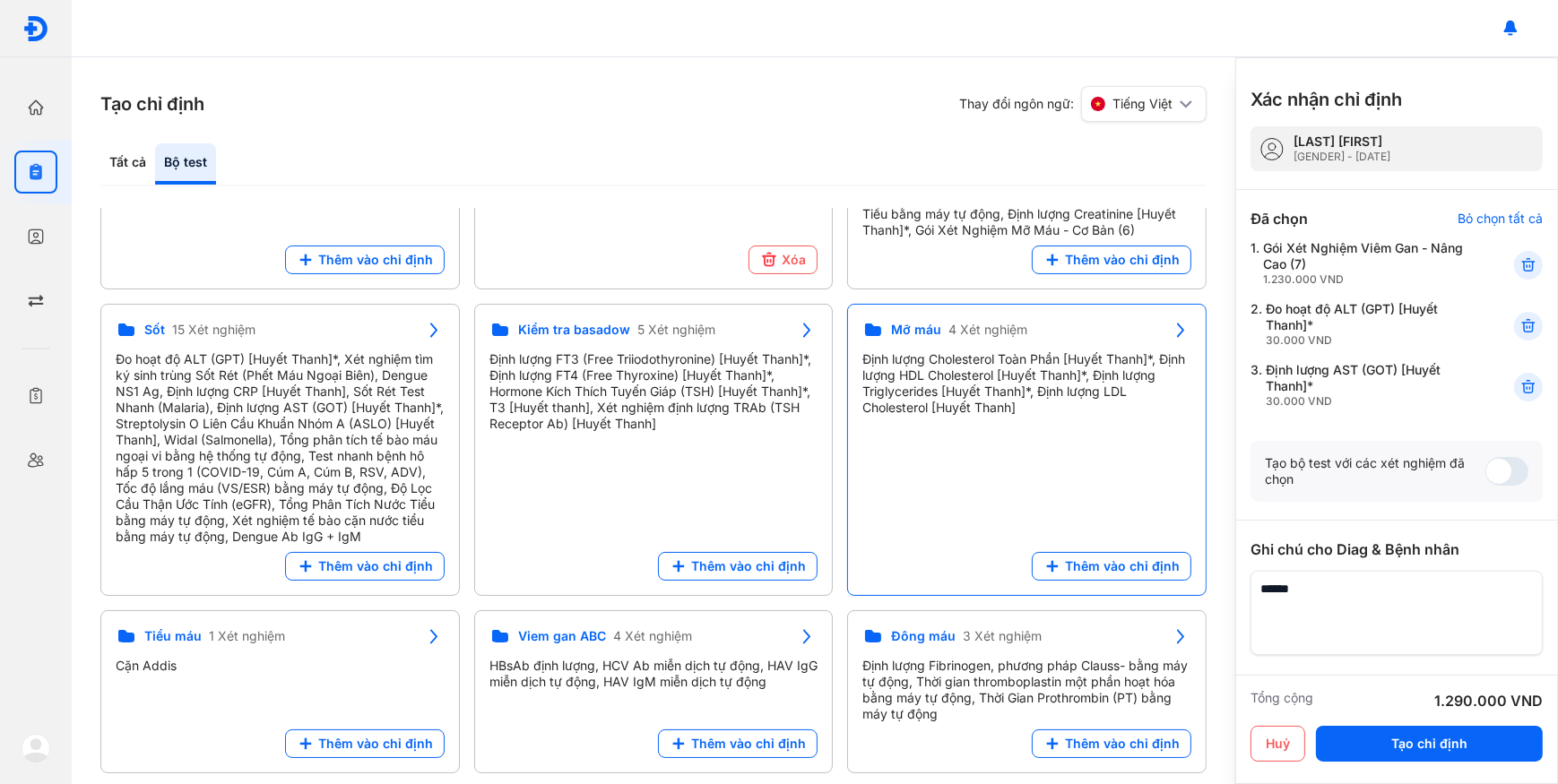 scroll, scrollTop: 407, scrollLeft: 0, axis: vertical 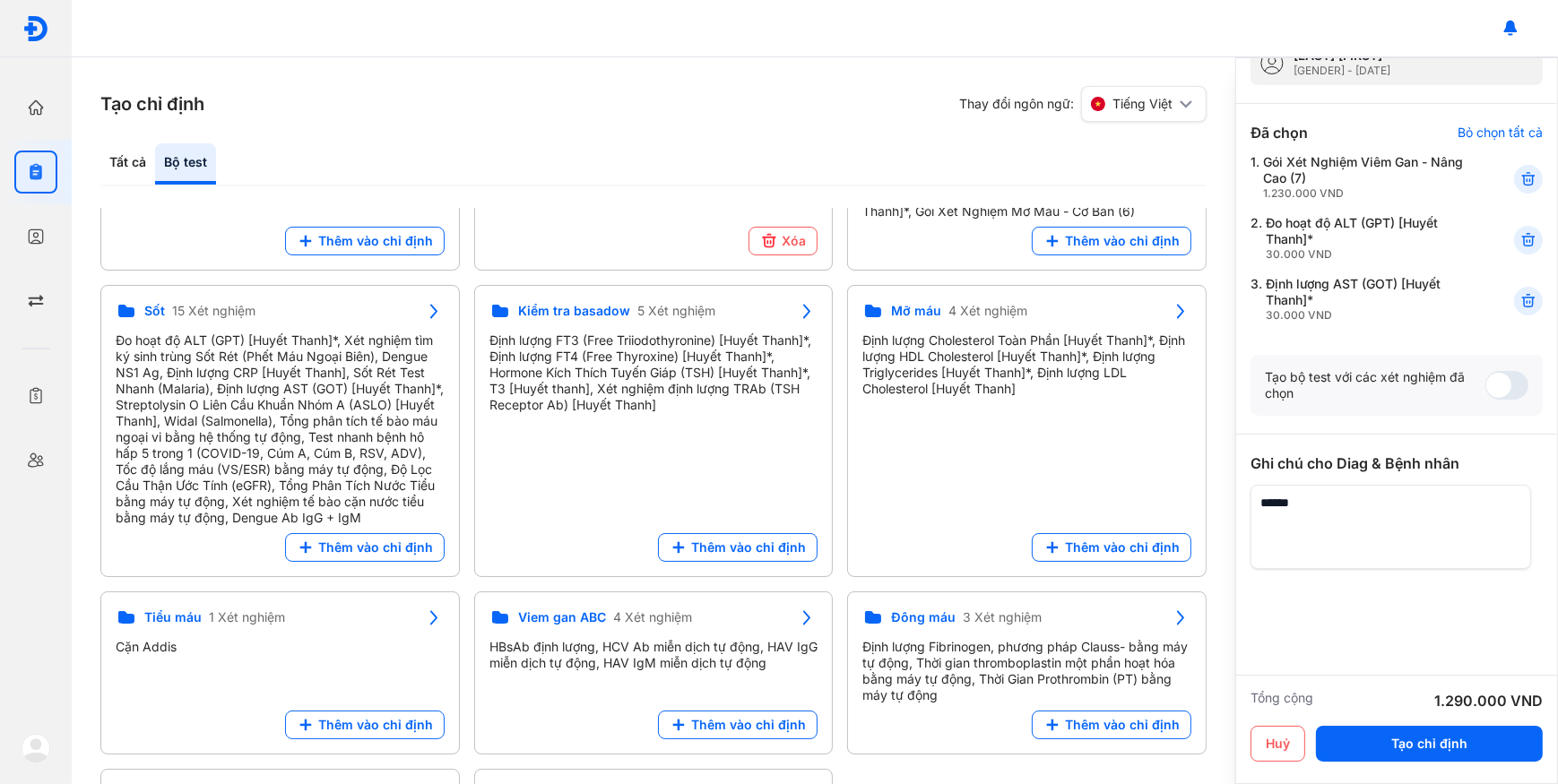click at bounding box center (1390, 527) 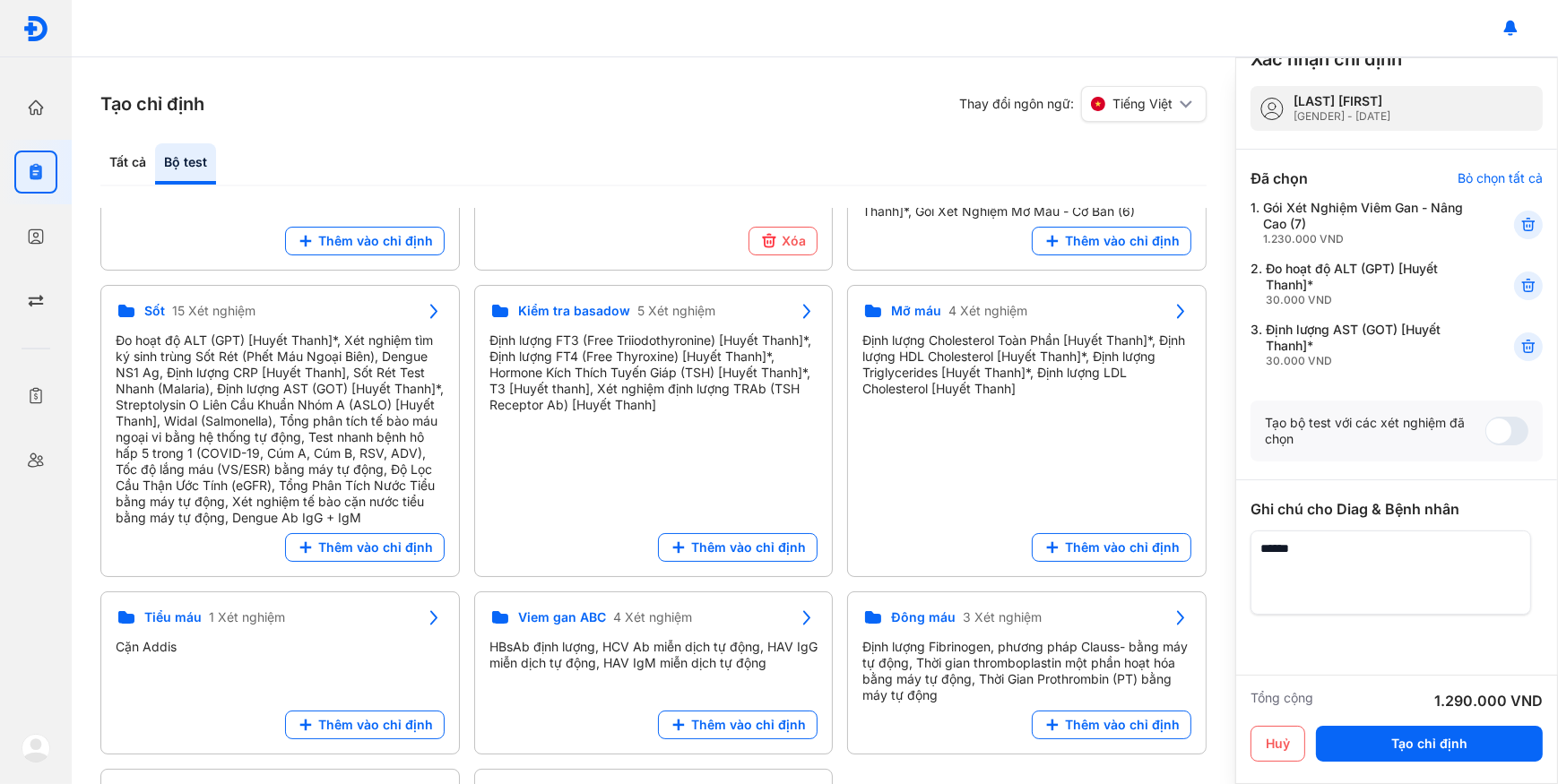 scroll, scrollTop: 0, scrollLeft: 0, axis: both 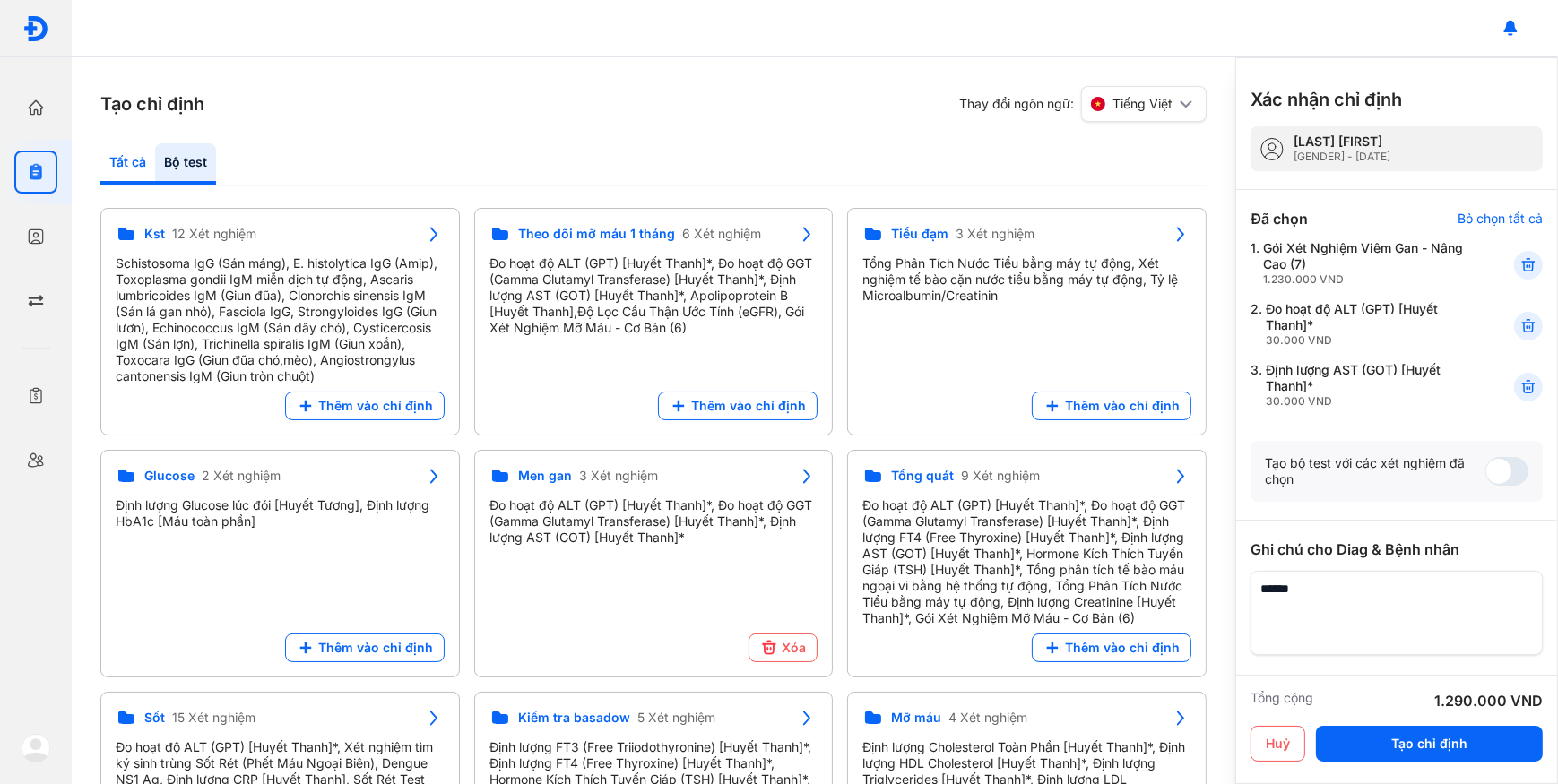 click on "Tất cả" 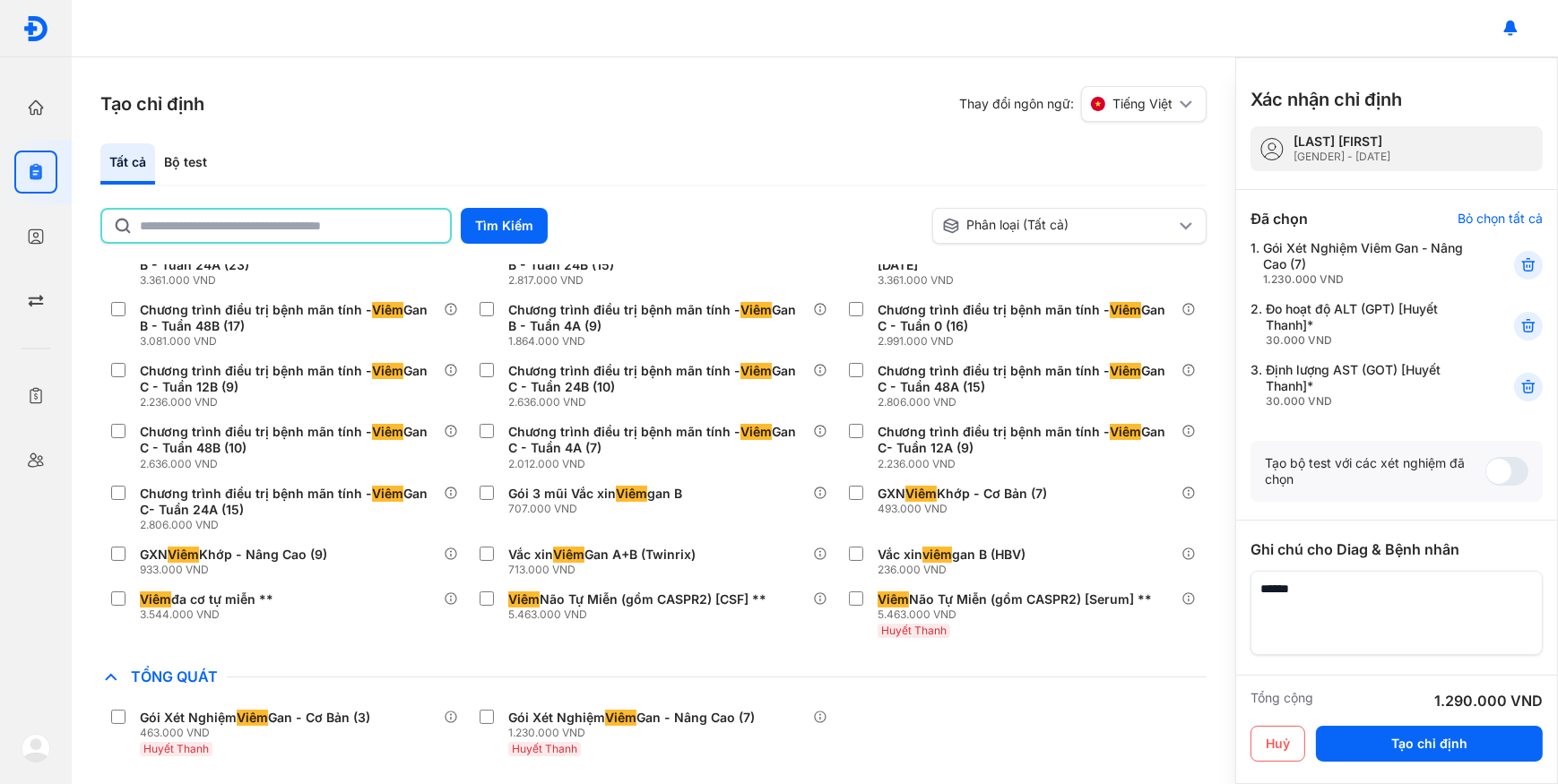 click 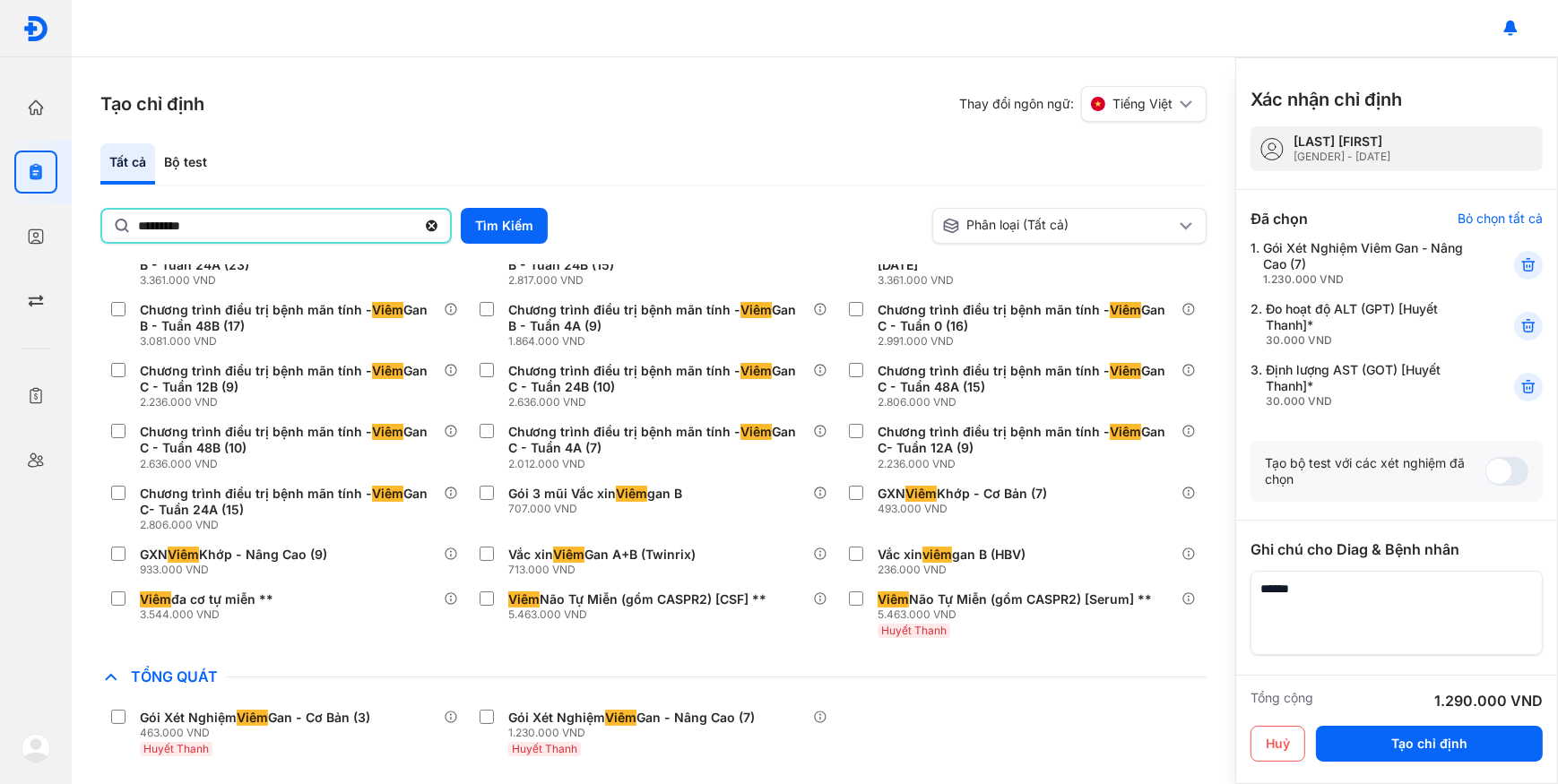 type on "********" 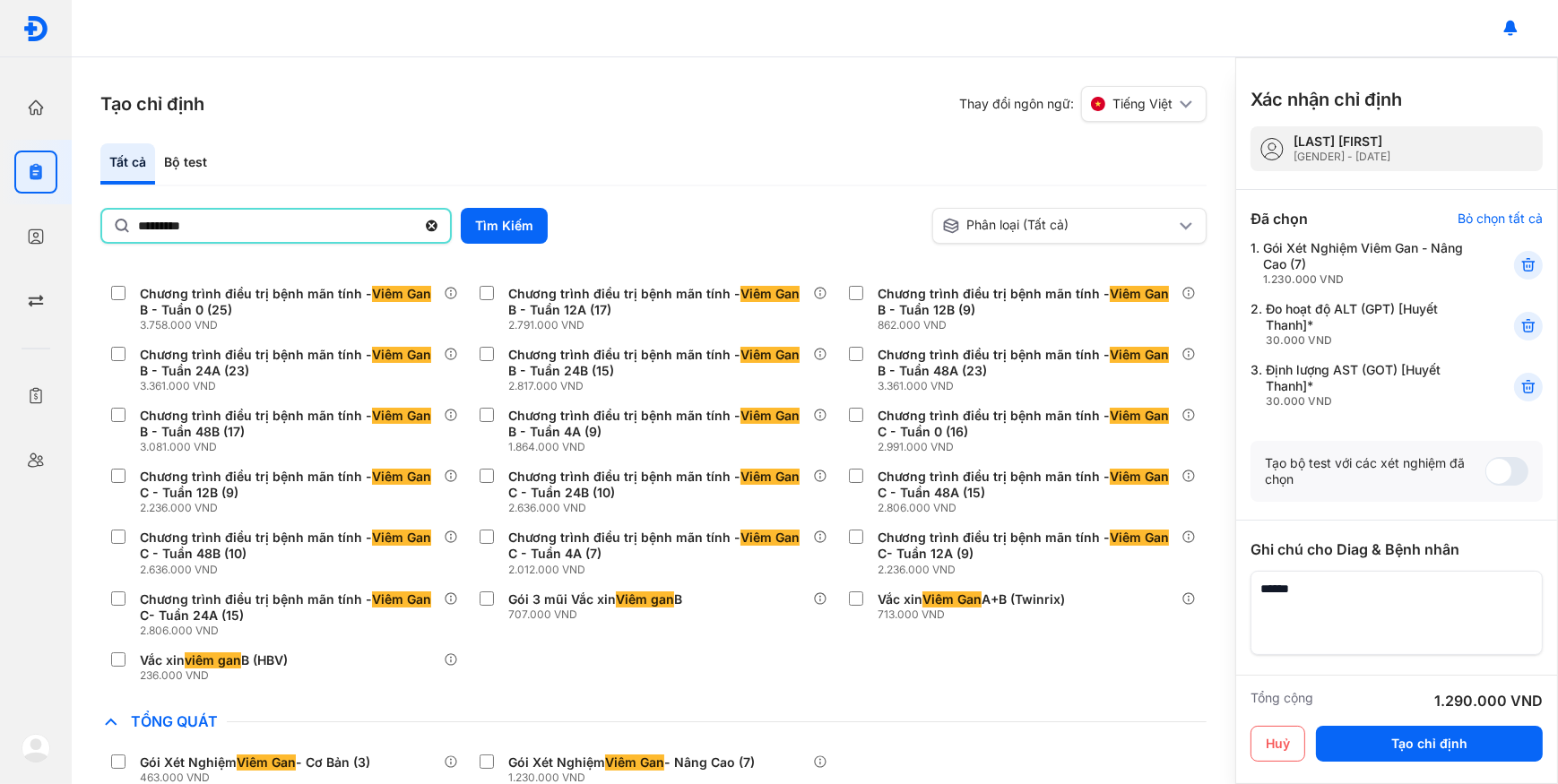 scroll, scrollTop: 0, scrollLeft: 0, axis: both 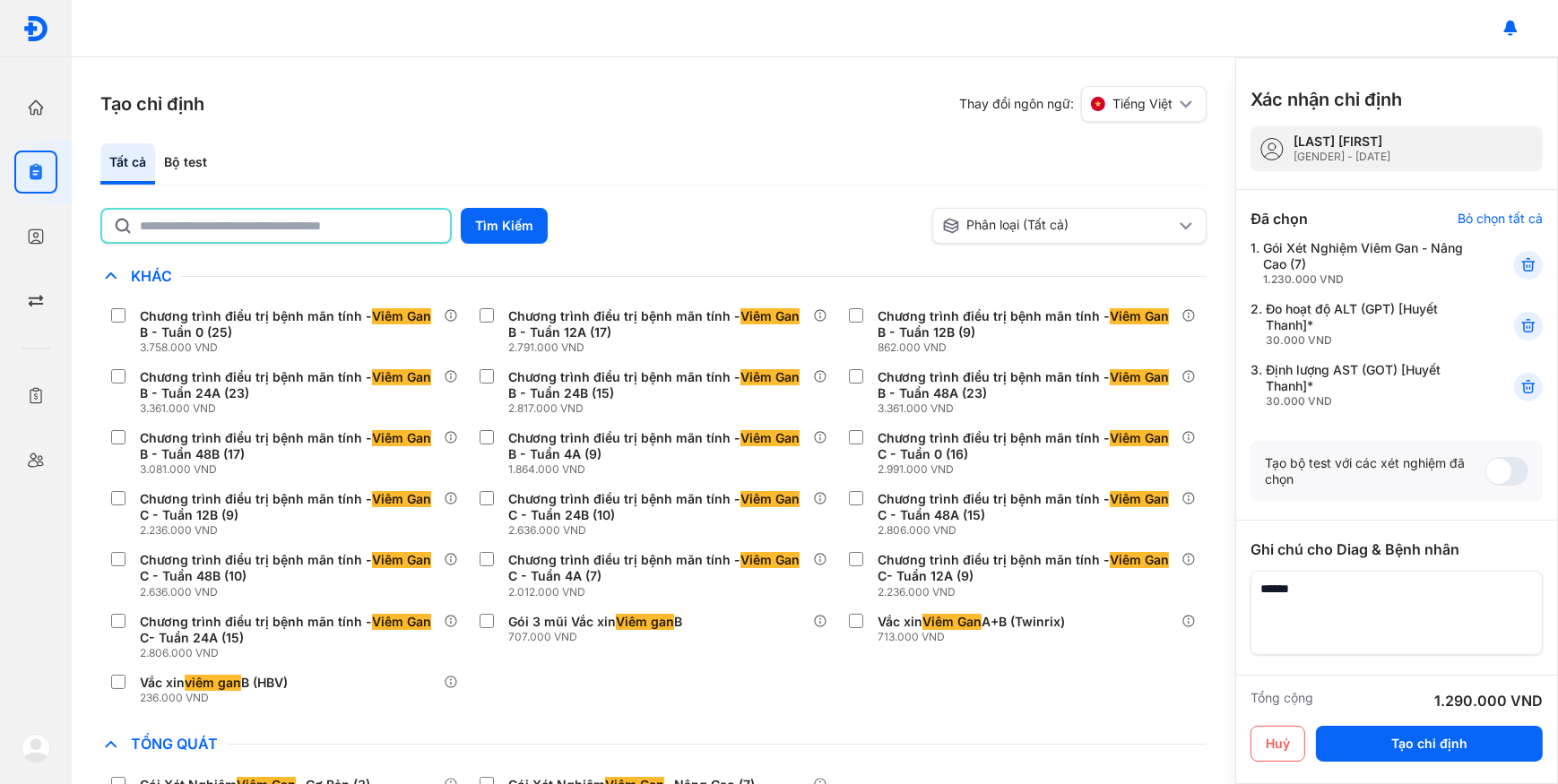 click 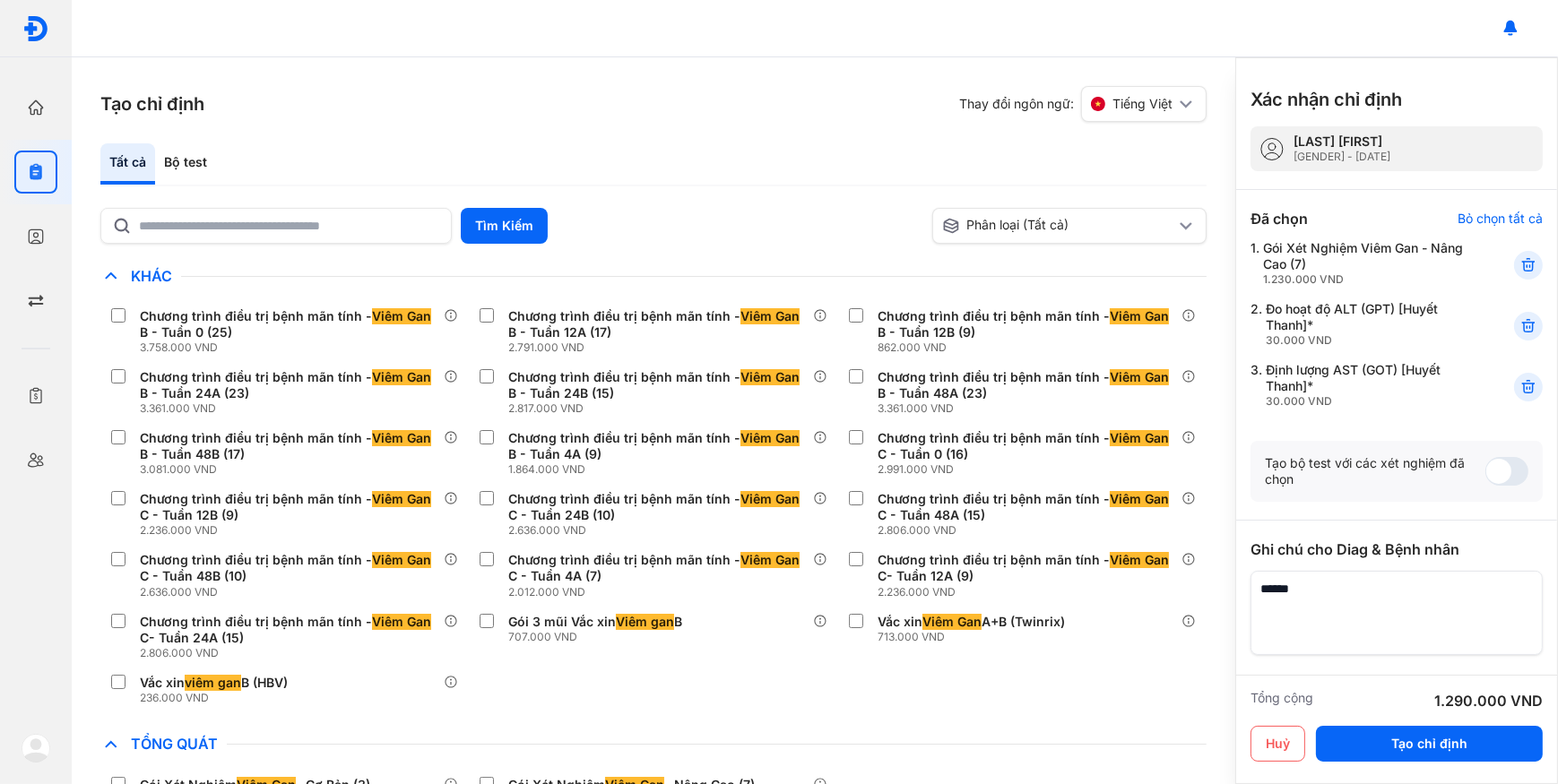 click on "Chương trình điều trị bệnh mãn tính -  Viêm Gan  B - Tuần 0 (25) 3.758.000 VND Chương trình điều trị bệnh mãn tính -  Viêm Gan  B - Tuần 12A (17) 2.791.000 VND Chương trình điều trị bệnh mãn tính -  Viêm Gan  B - Tuần 12B (9) 862.000 VND Chương trình điều trị bệnh mãn tính -  Viêm Gan  B - Tuần 24A (23) 3.361.000 VND Chương trình điều trị bệnh mãn tính -  Viêm Gan  B - Tuần 24B (15) 2.817.000 VND Chương trình điều trị bệnh mãn tính -  Viêm Gan  B - Tuần 48A (23) 3.361.000 VND Chương trình điều trị bệnh mãn tính -  Viêm Gan  B - Tuần 48B (17) 3.081.000 VND Chương trình điều trị bệnh mãn tính -  Viêm Gan  B - Tuần 4A (9) 1.864.000 VND Chương trình điều trị bệnh mãn tính -  Viêm Gan  C - Tuần 0 (16) 2.991.000 VND Chương trình điều trị bệnh mãn tính -  Viêm Gan  C - Tuần 12B (9) 2.236.000 VND Chương trình điều trị bệnh mãn tính -  Viêm Gan 2.636.000 VND" at bounding box center (653, 506) 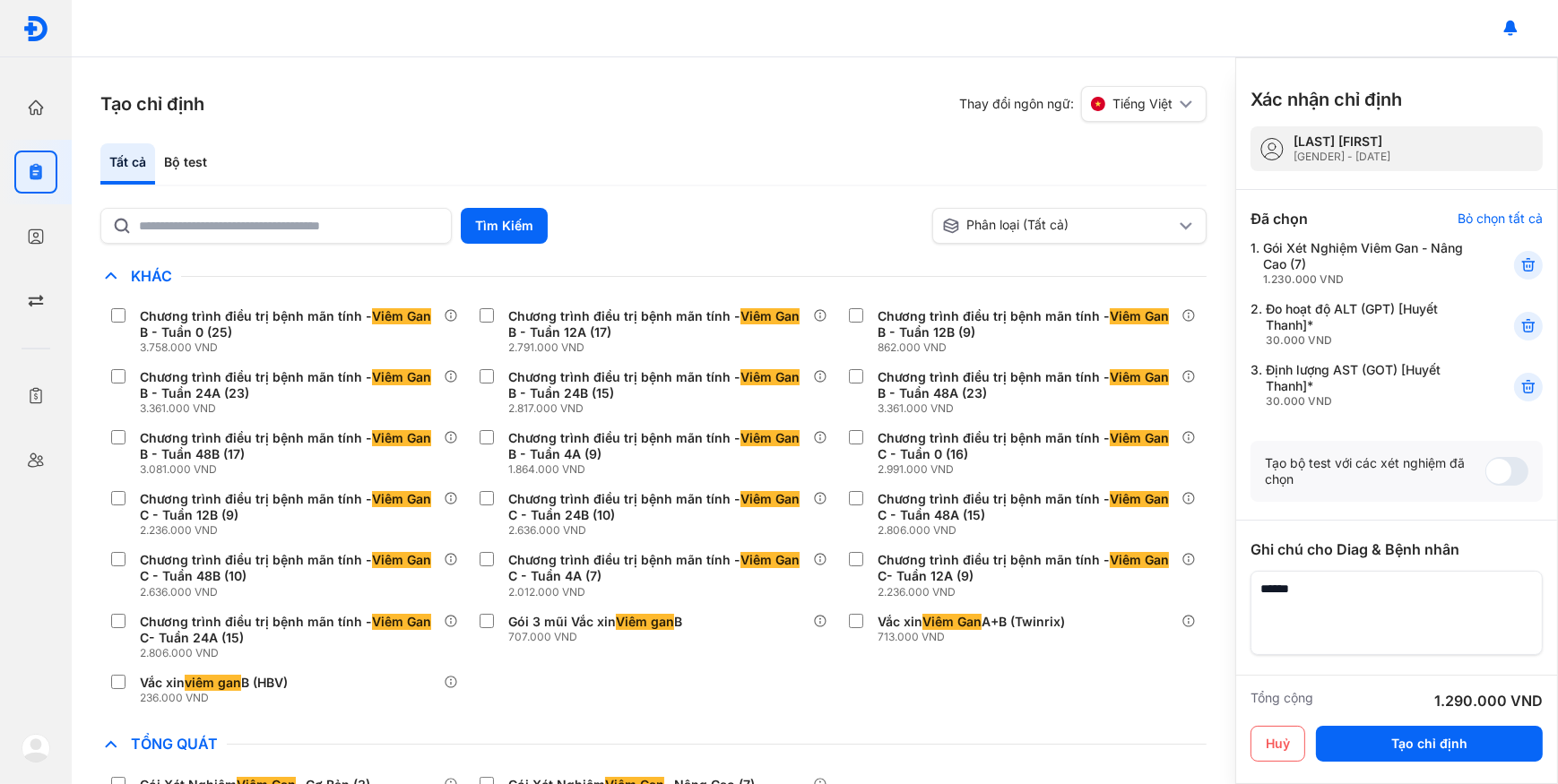 click on "Chương trình điều trị bệnh mãn tính -  Viêm Gan  B - Tuần 0 (25) 3.758.000 VND Chương trình điều trị bệnh mãn tính -  Viêm Gan  B - Tuần 12A (17) 2.791.000 VND Chương trình điều trị bệnh mãn tính -  Viêm Gan  B - Tuần 12B (9) 862.000 VND Chương trình điều trị bệnh mãn tính -  Viêm Gan  B - Tuần 24A (23) 3.361.000 VND Chương trình điều trị bệnh mãn tính -  Viêm Gan  B - Tuần 24B (15) 2.817.000 VND Chương trình điều trị bệnh mãn tính -  Viêm Gan  B - Tuần 48A (23) 3.361.000 VND Chương trình điều trị bệnh mãn tính -  Viêm Gan  B - Tuần 48B (17) 3.081.000 VND Chương trình điều trị bệnh mãn tính -  Viêm Gan  B - Tuần 4A (9) 1.864.000 VND Chương trình điều trị bệnh mãn tính -  Viêm Gan  C - Tuần 0 (16) 2.991.000 VND Chương trình điều trị bệnh mãn tính -  Viêm Gan  C - Tuần 12B (9) 2.236.000 VND Chương trình điều trị bệnh mãn tính -  Viêm Gan 2.636.000 VND" at bounding box center [653, 506] 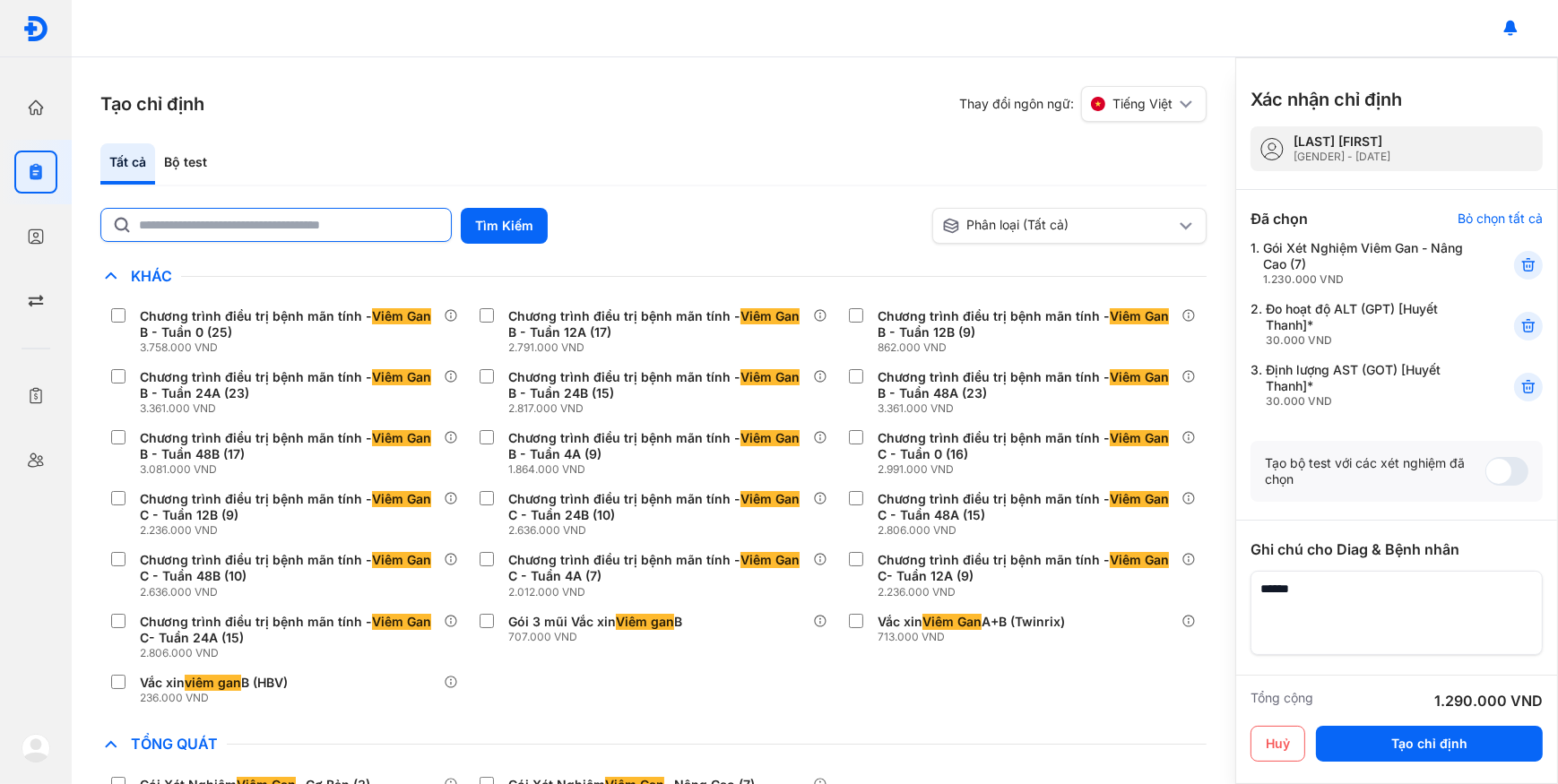 click 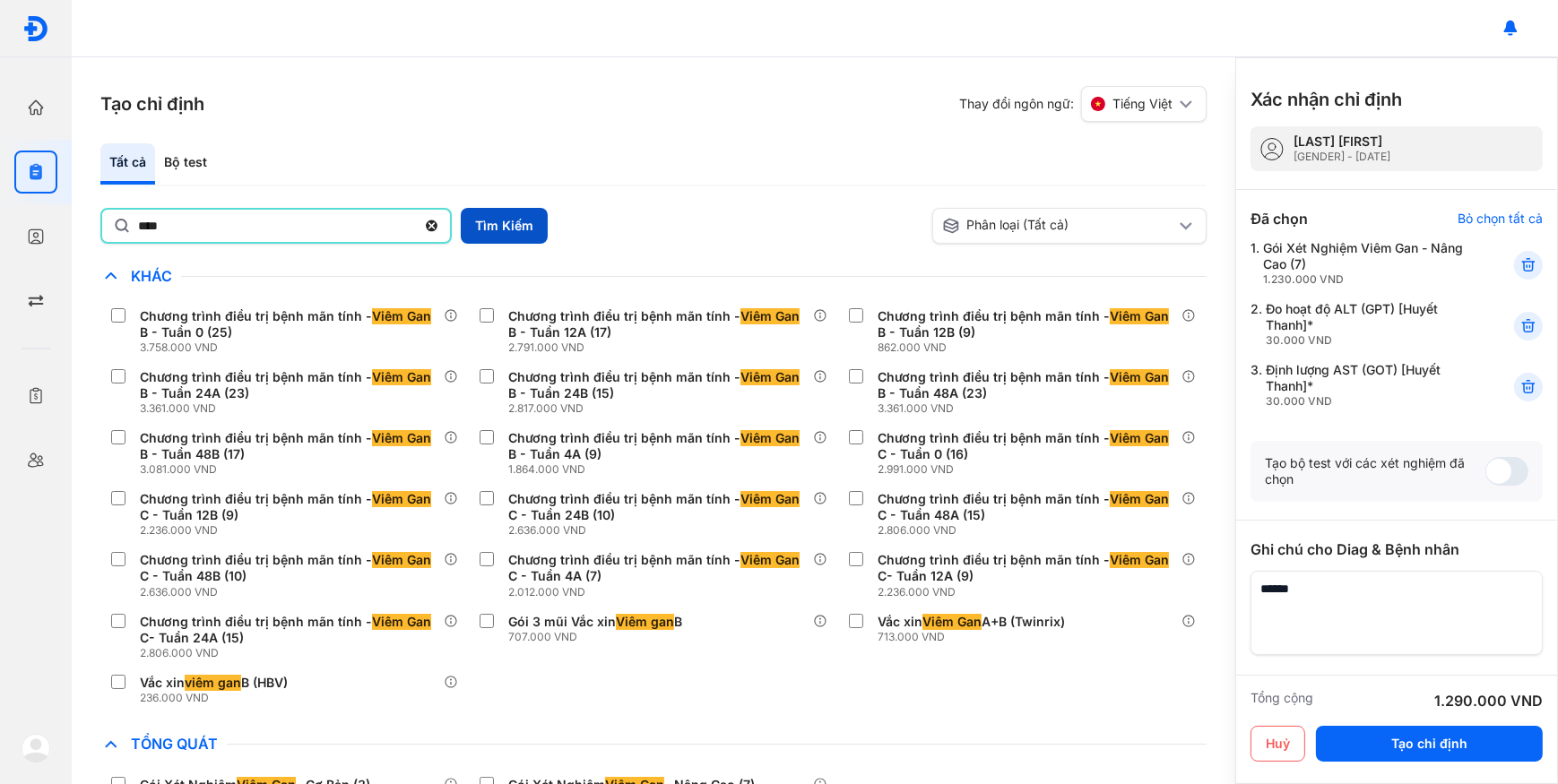 type on "****" 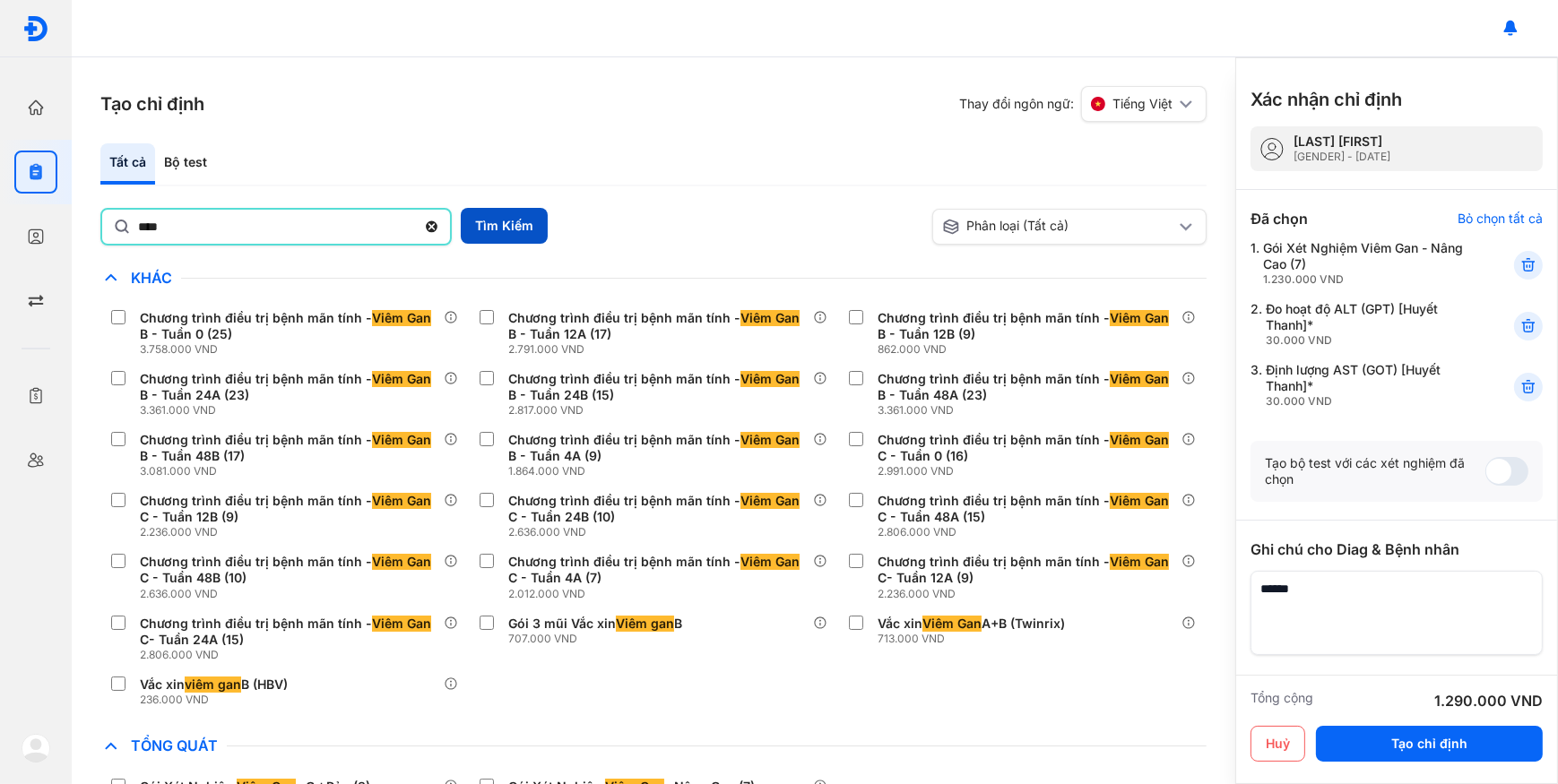 click on "Tìm Kiếm" at bounding box center [504, 226] 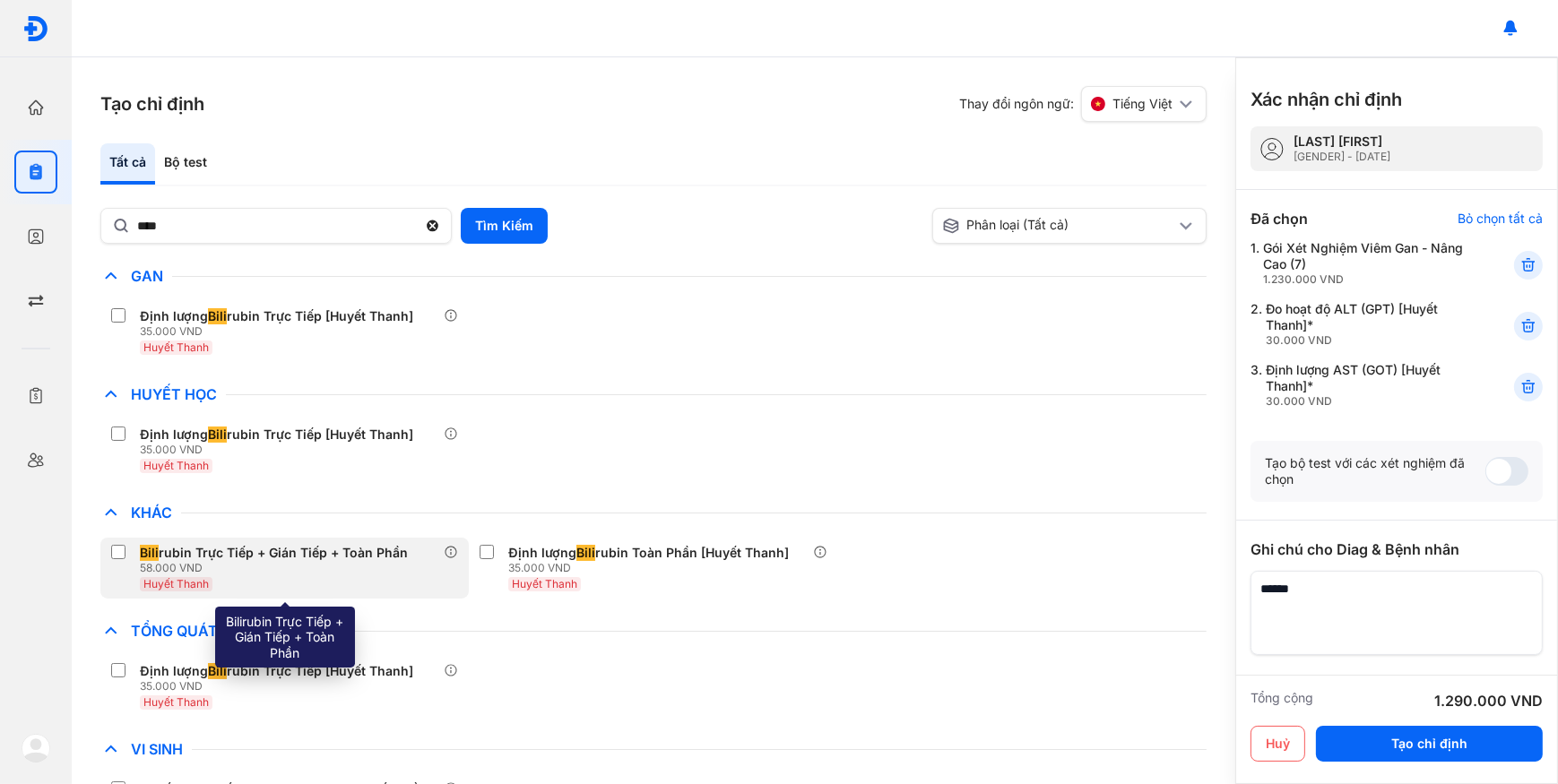 click on "58.000 VND" at bounding box center (277, 568) 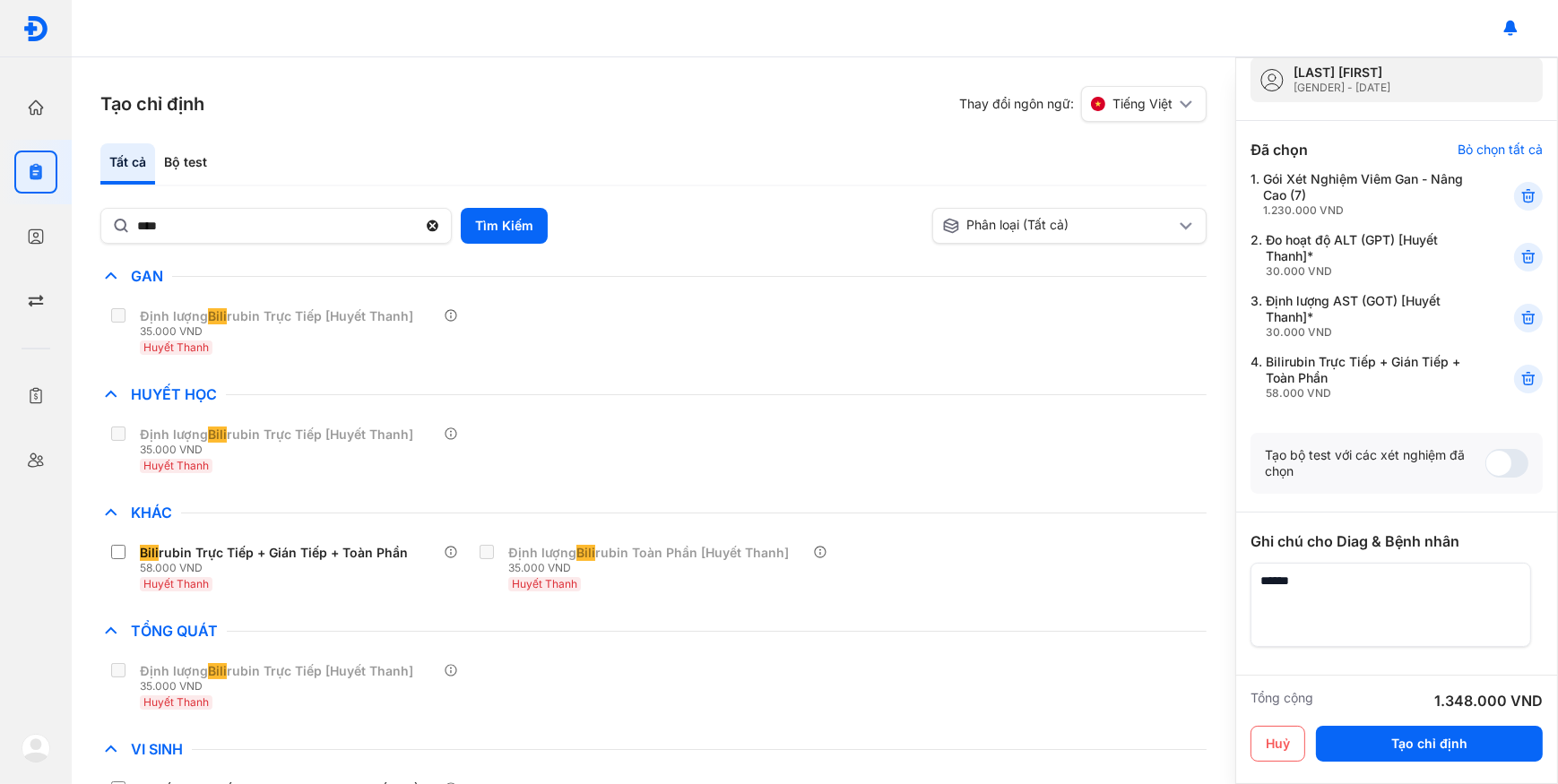 scroll, scrollTop: 147, scrollLeft: 0, axis: vertical 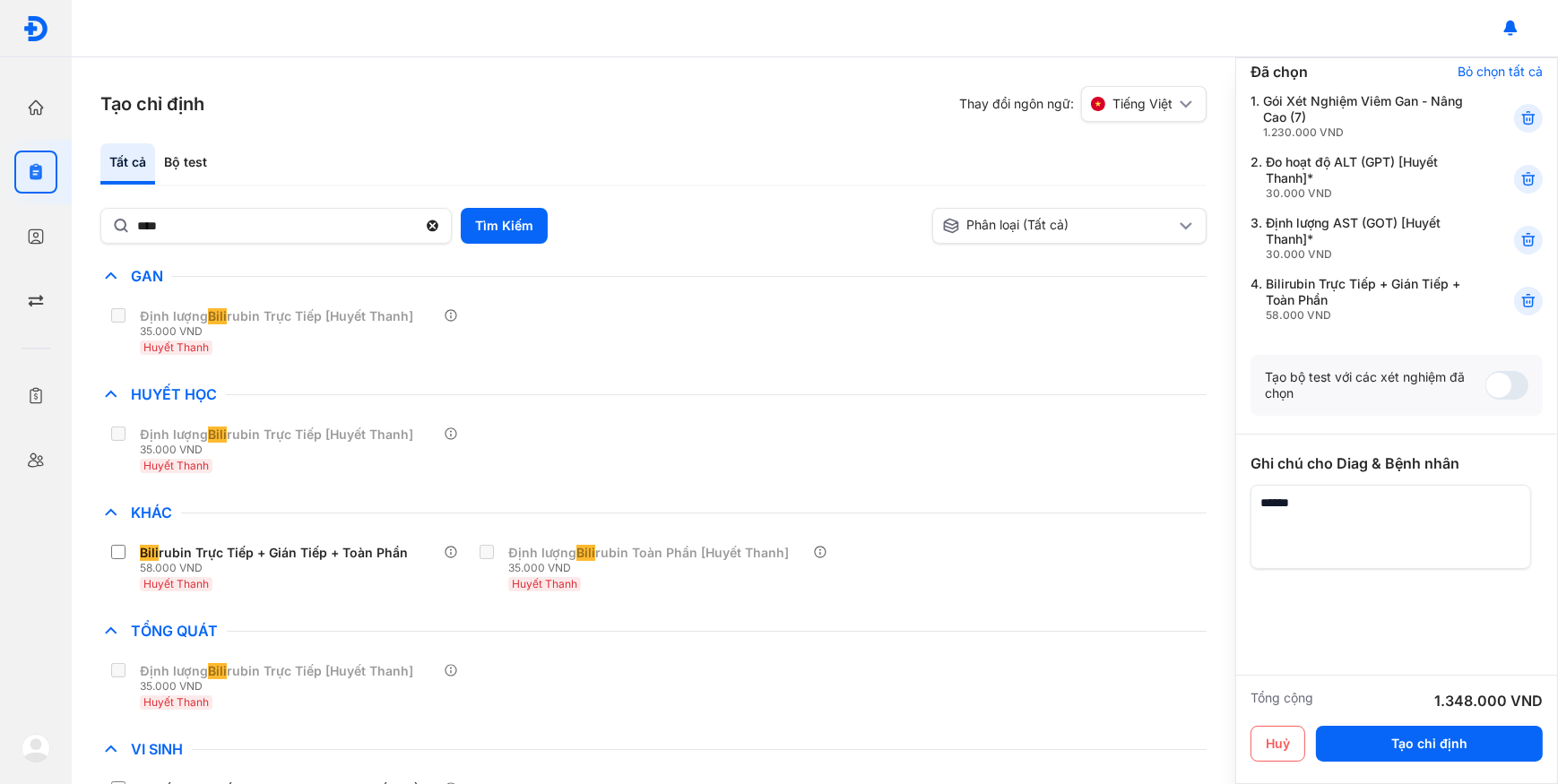 click at bounding box center (1390, 527) 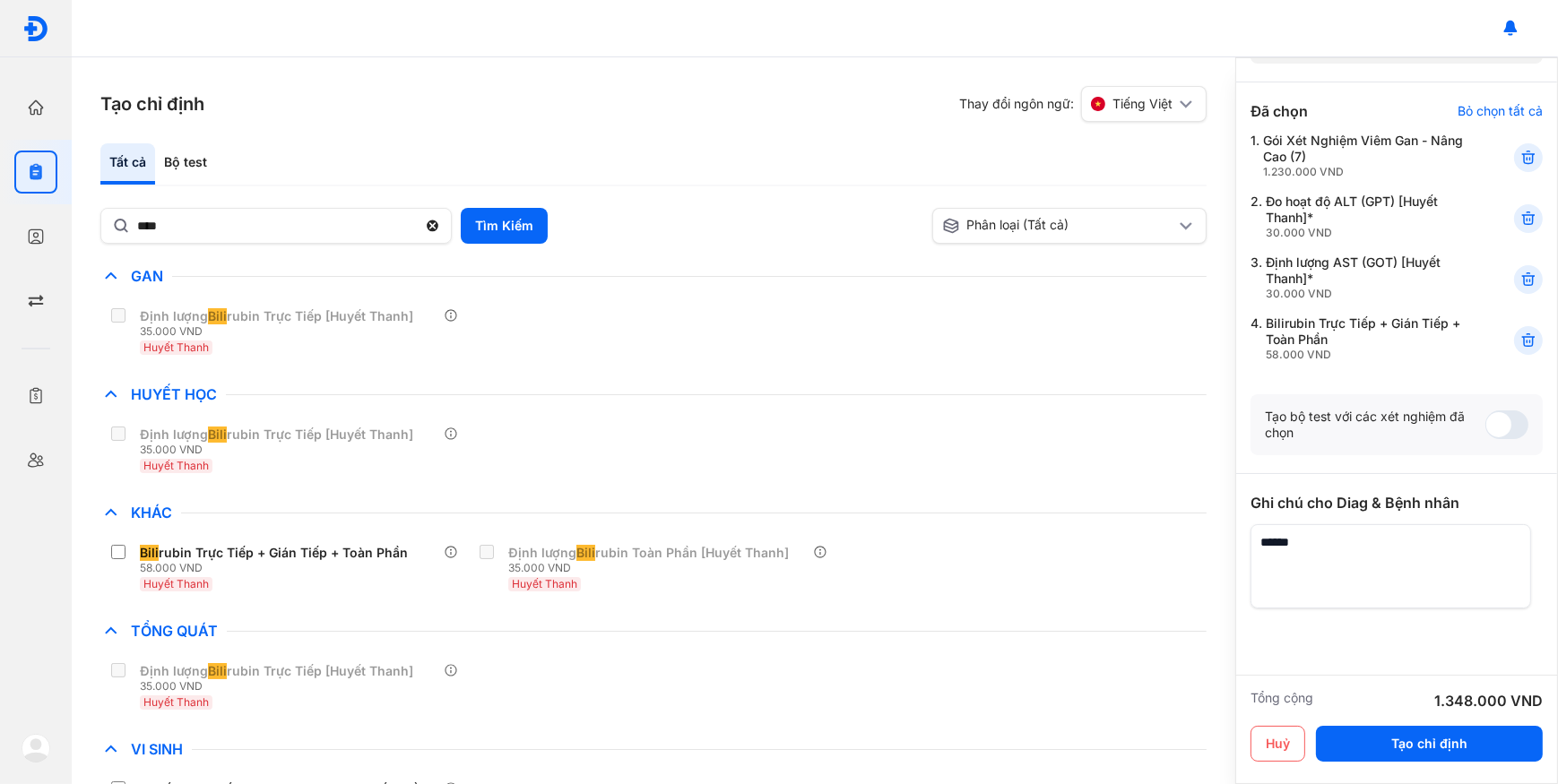 scroll, scrollTop: 147, scrollLeft: 0, axis: vertical 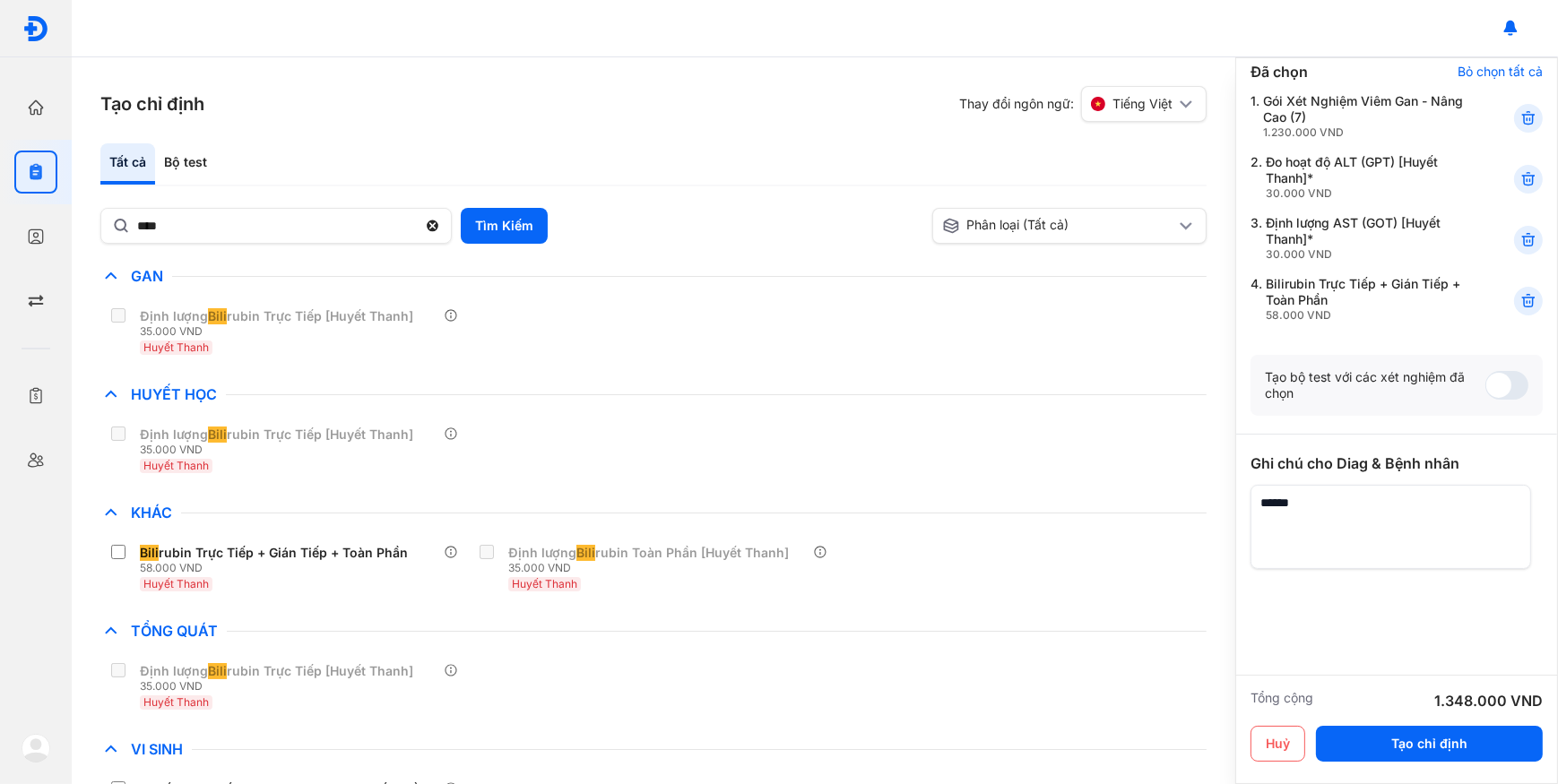 click at bounding box center [1390, 527] 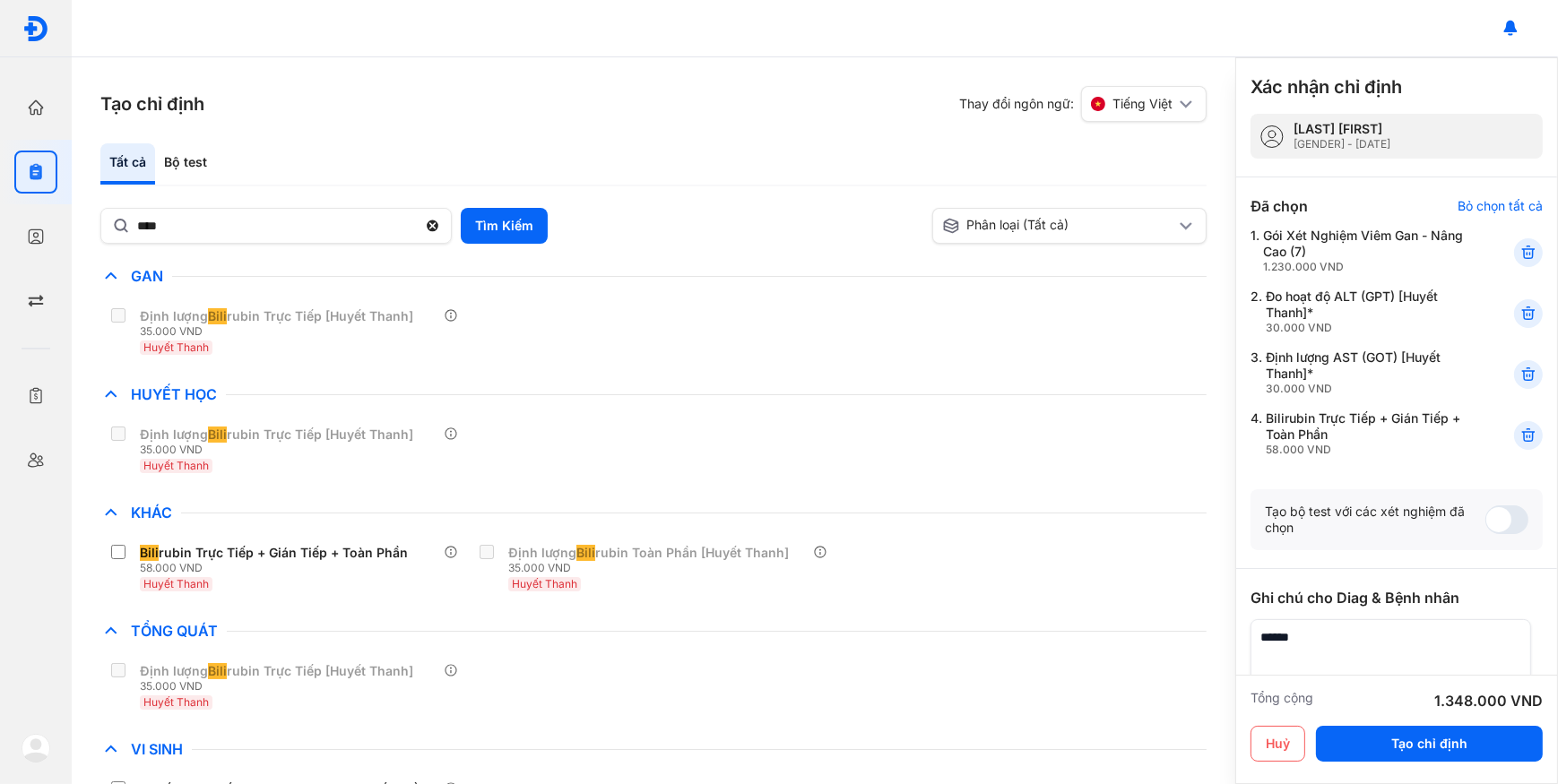 scroll, scrollTop: 0, scrollLeft: 0, axis: both 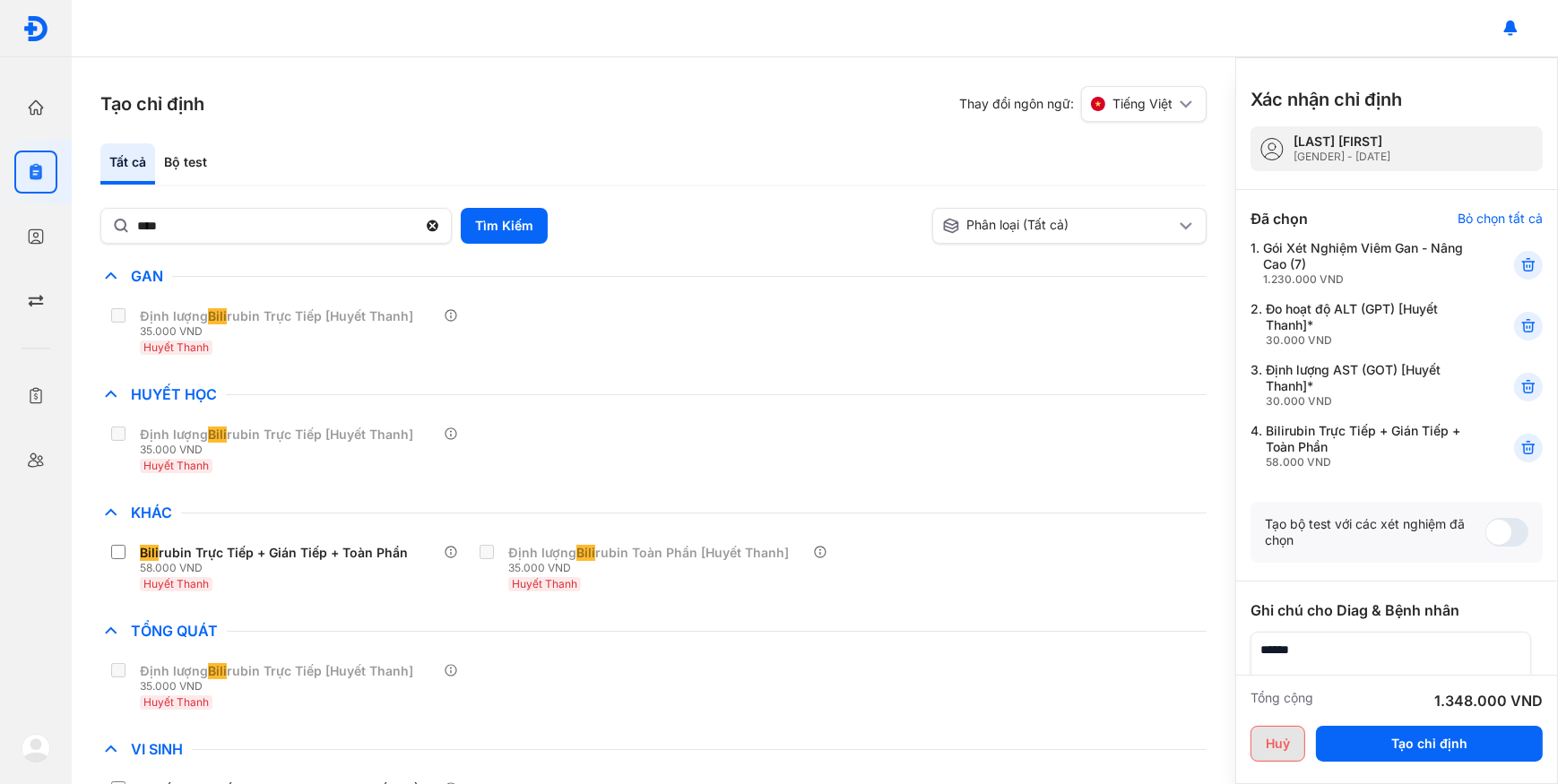 click on "Huỷ" at bounding box center [1277, 744] 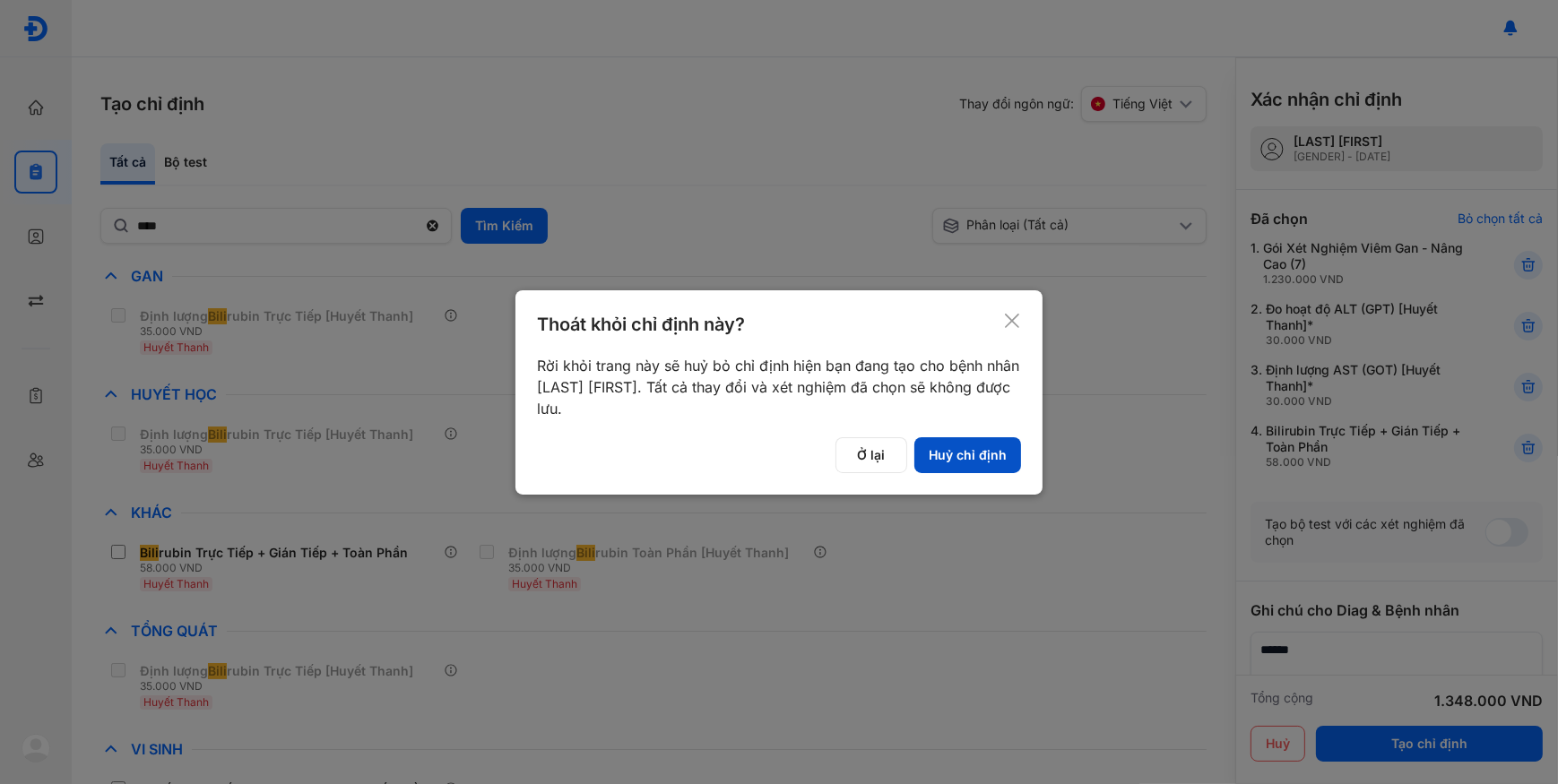 click on "Huỷ chỉ định" at bounding box center [967, 455] 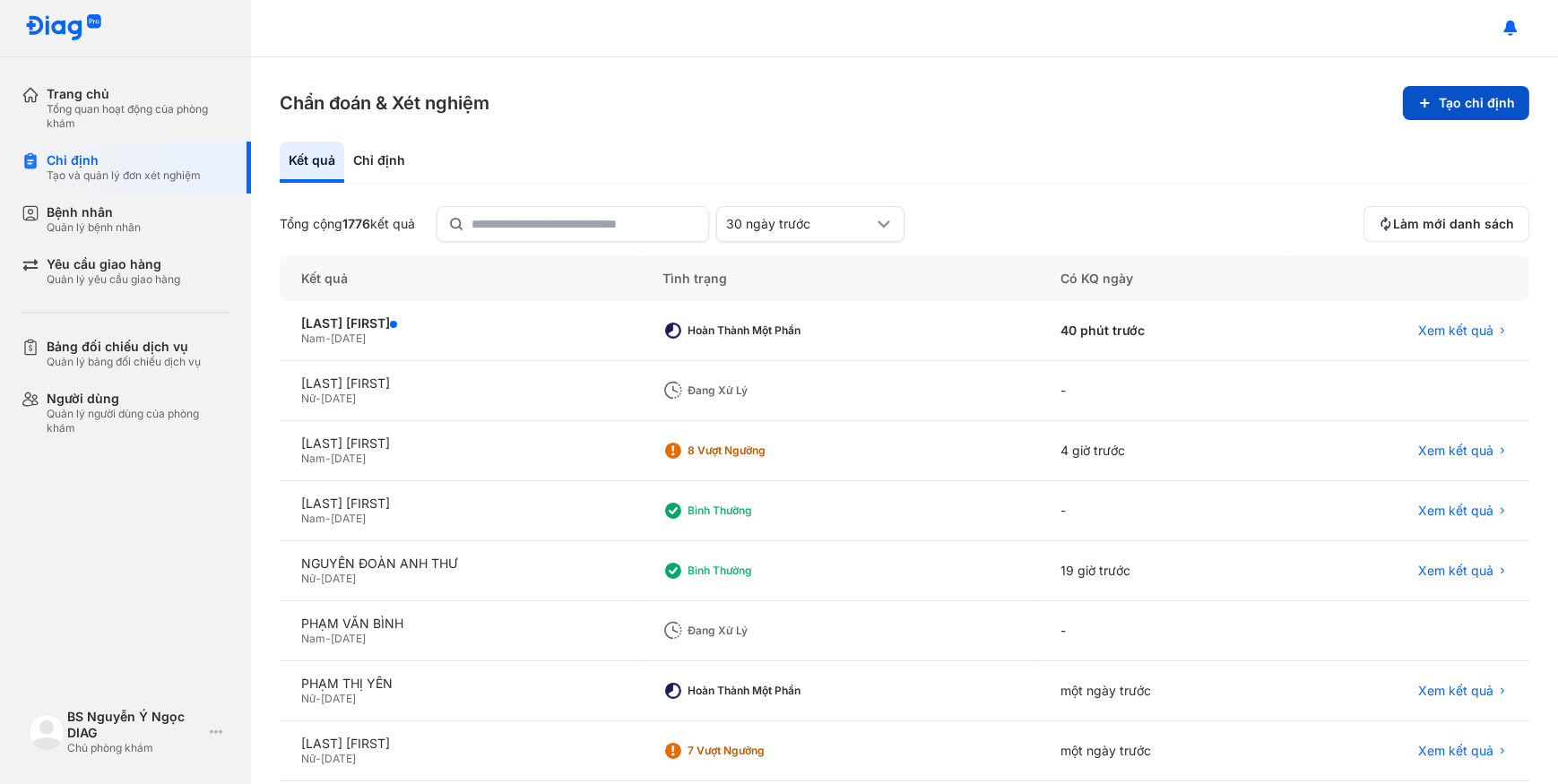 click on "Tạo chỉ định" at bounding box center [1466, 103] 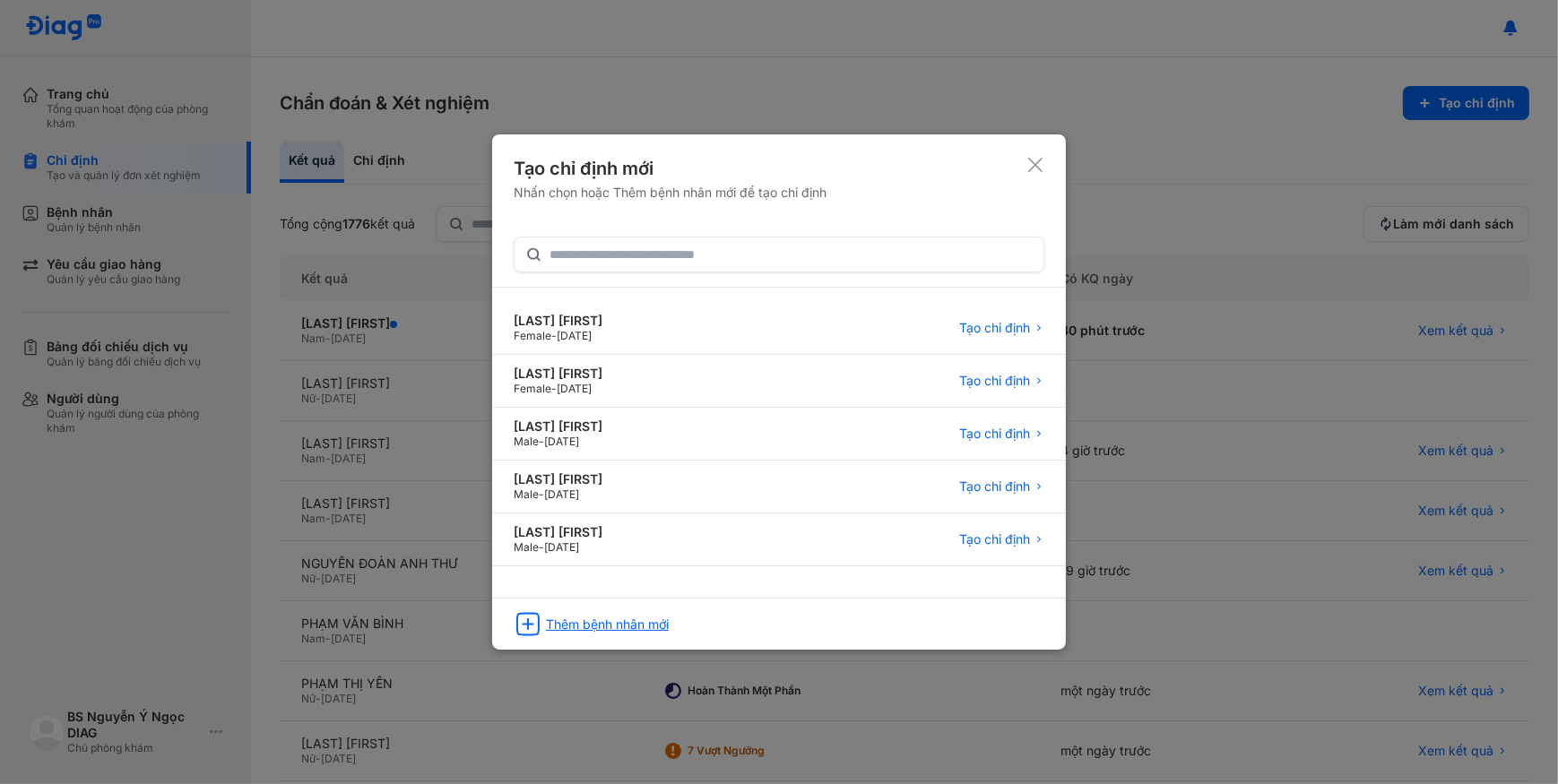 click on "Thêm bệnh nhân mới" 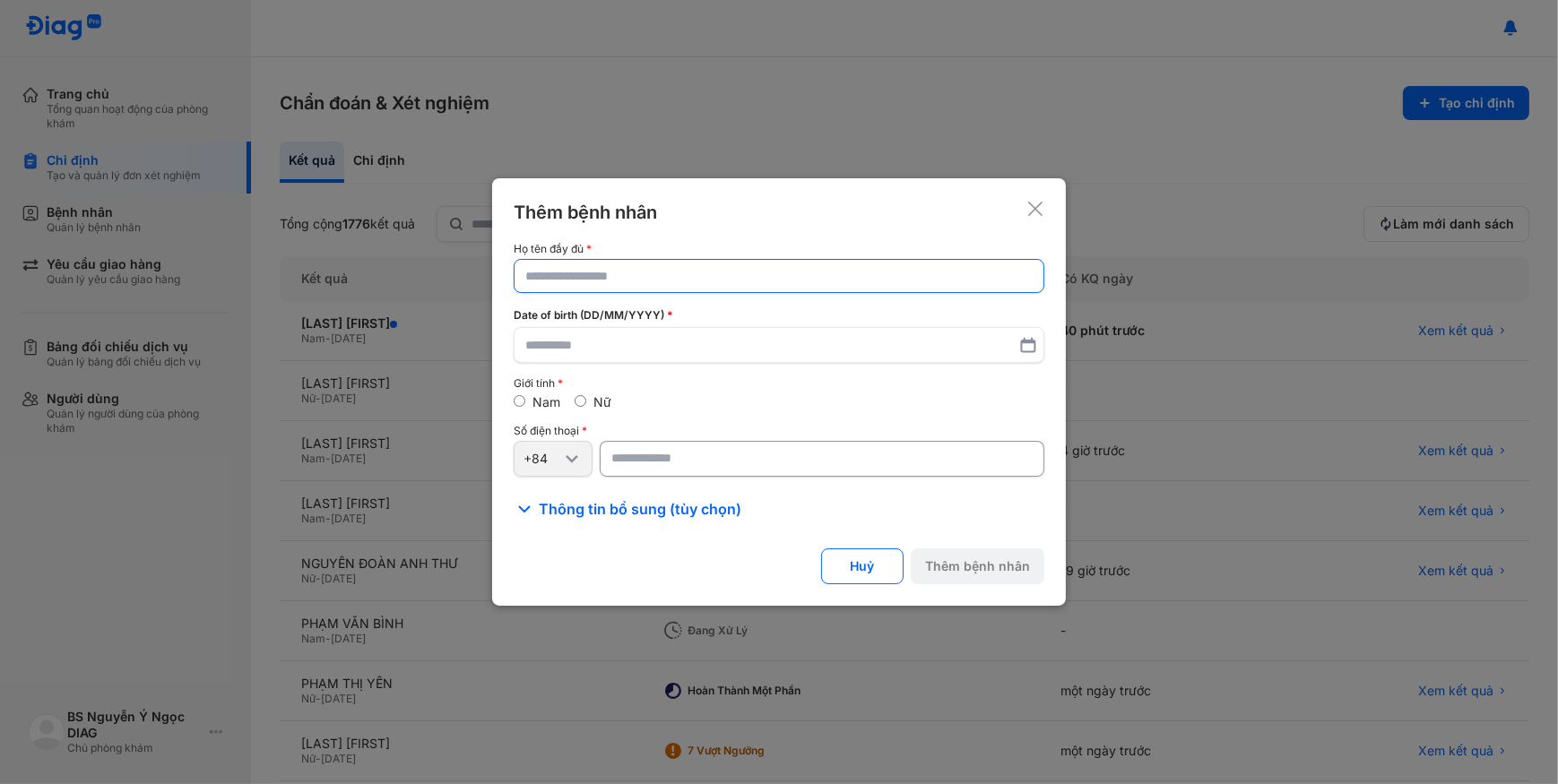 click 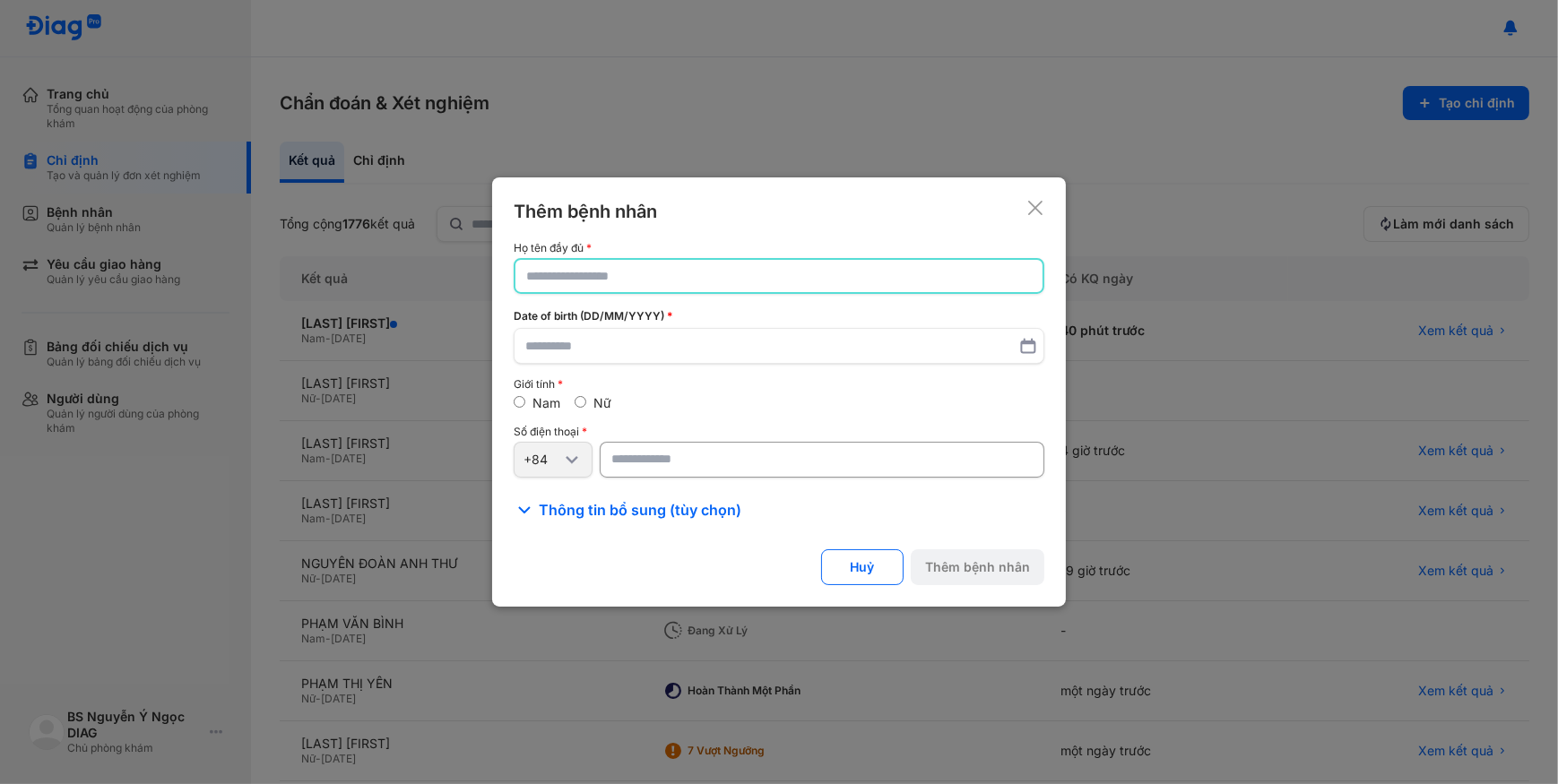 paste on "**********" 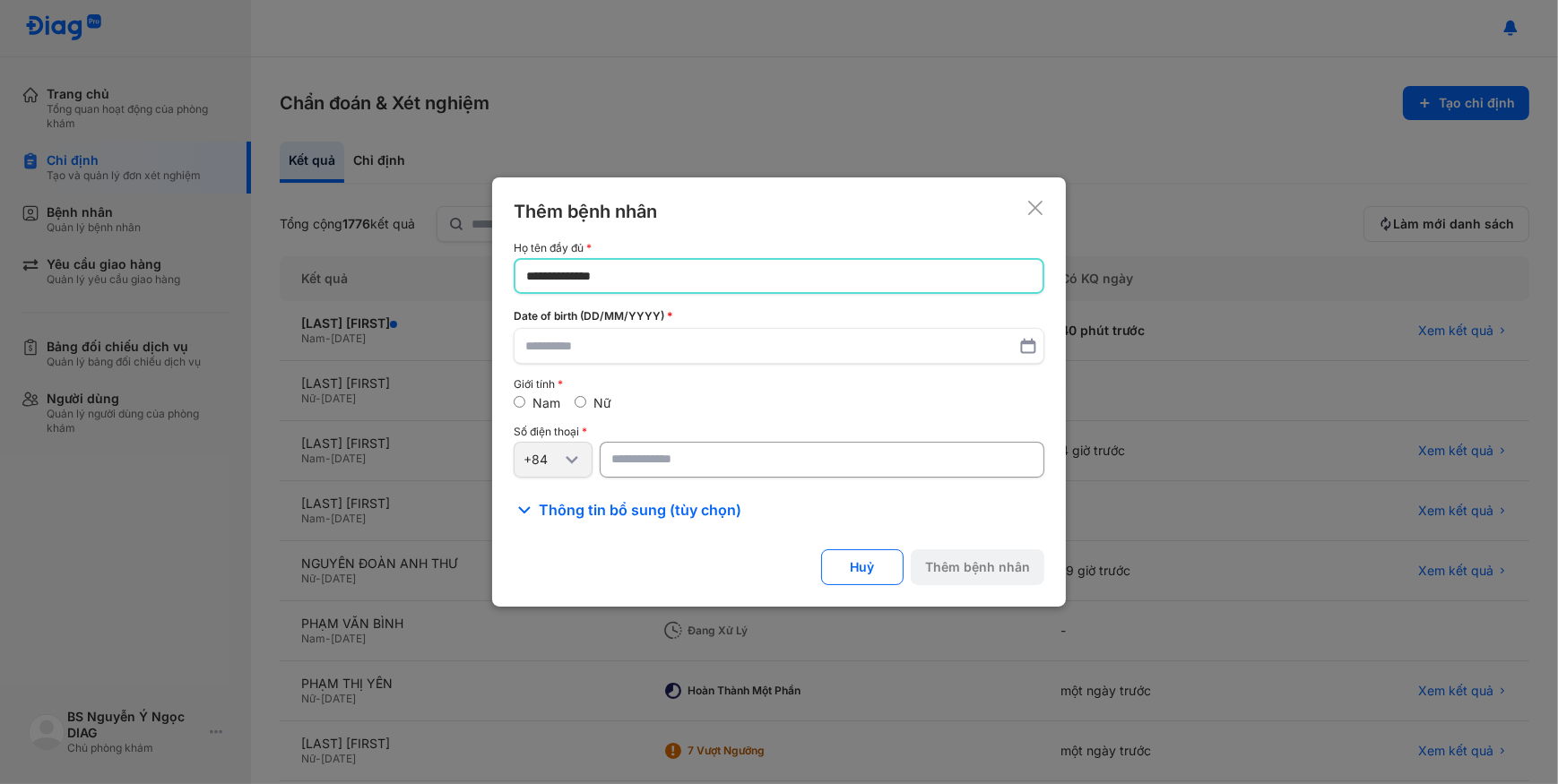 type on "**********" 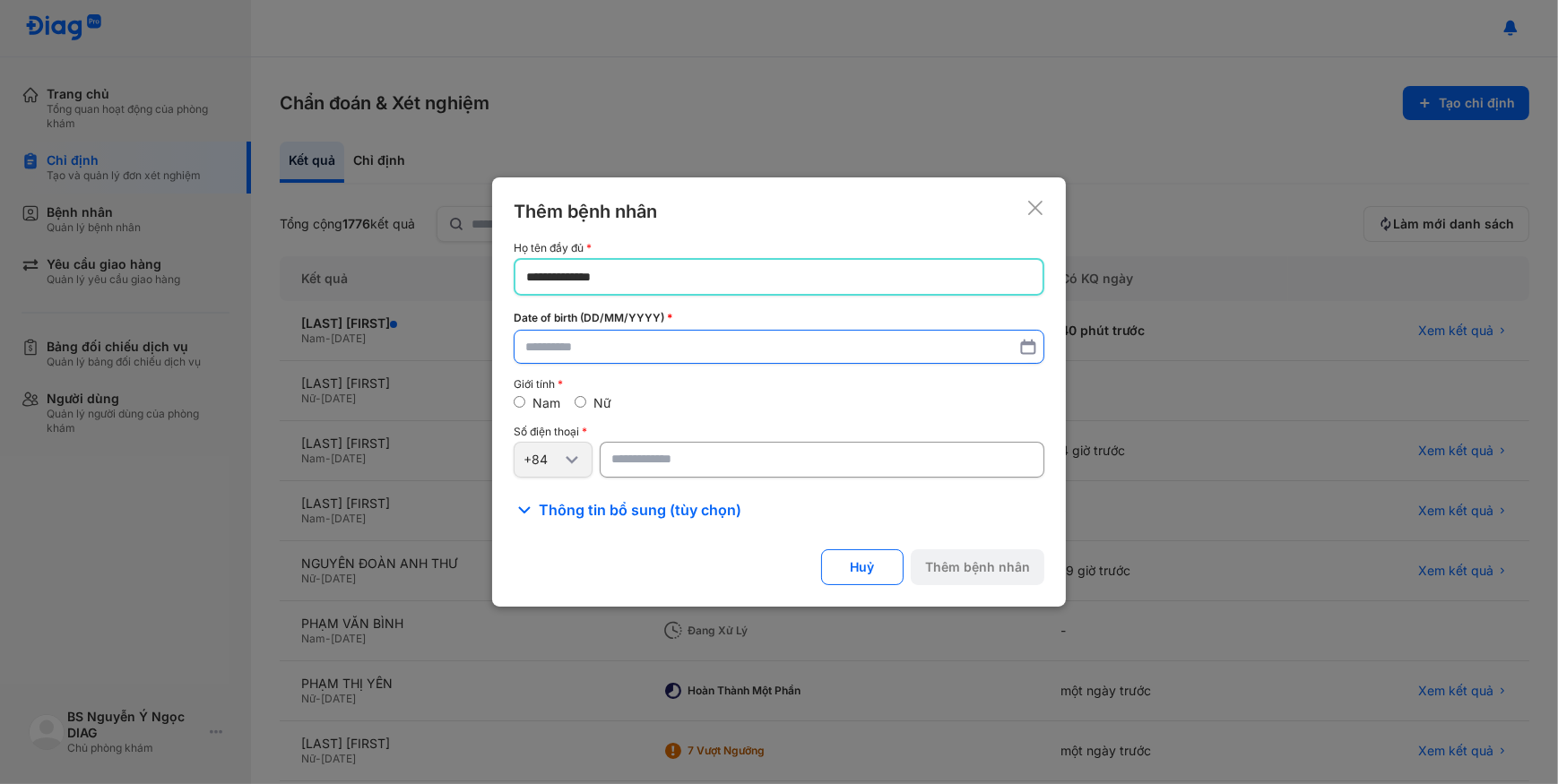 click at bounding box center [779, 347] 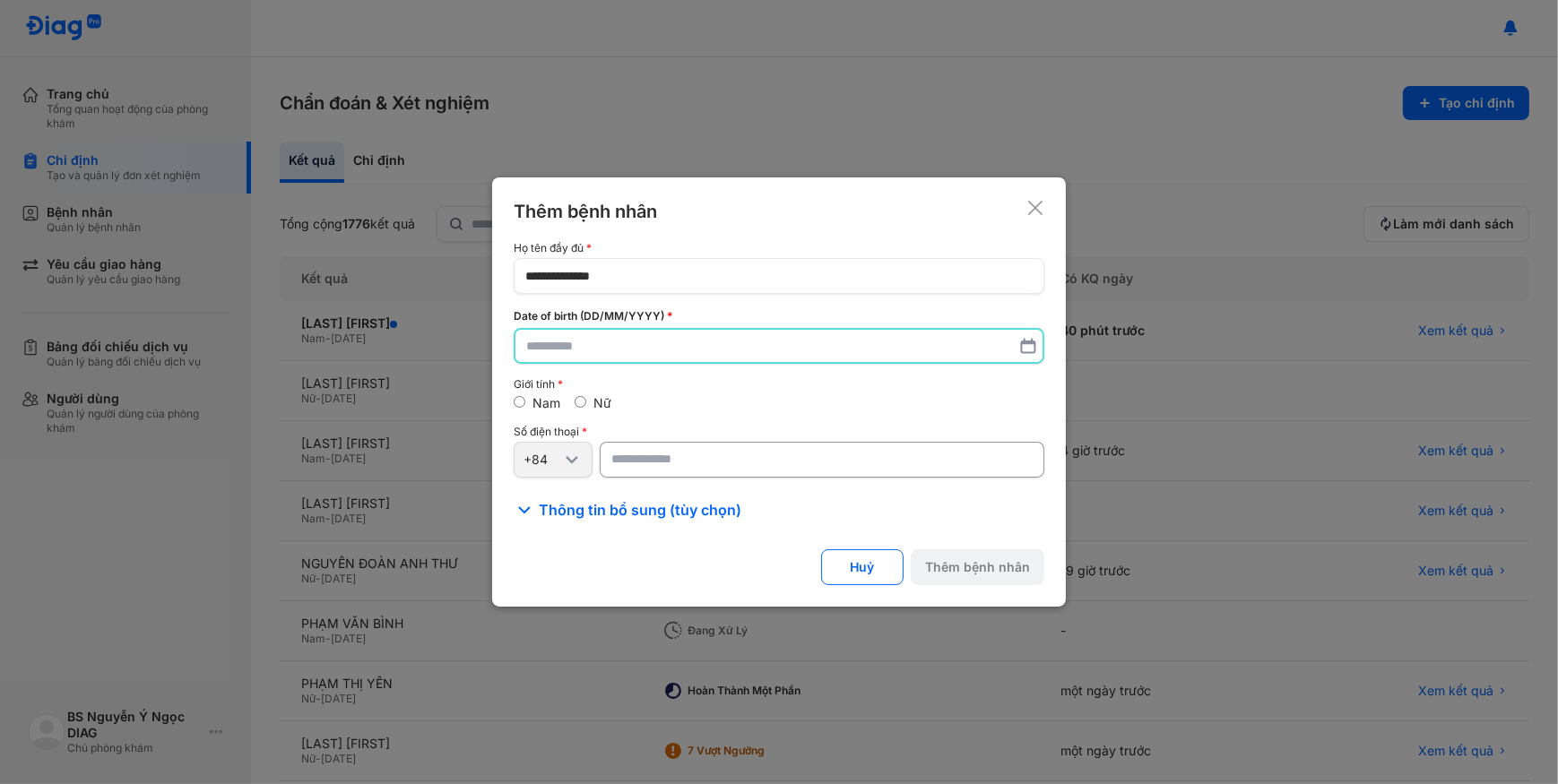paste on "**********" 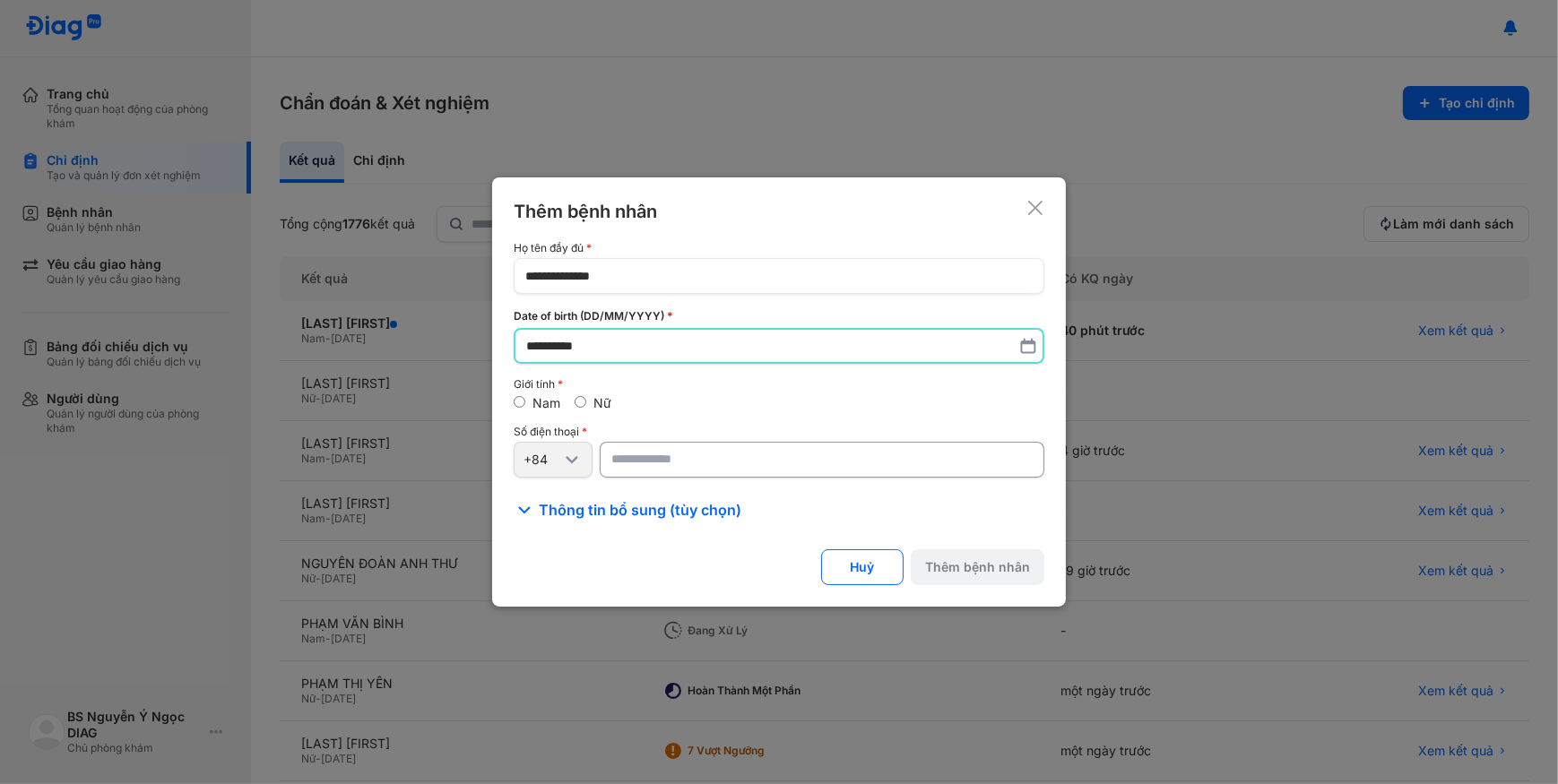 type on "**********" 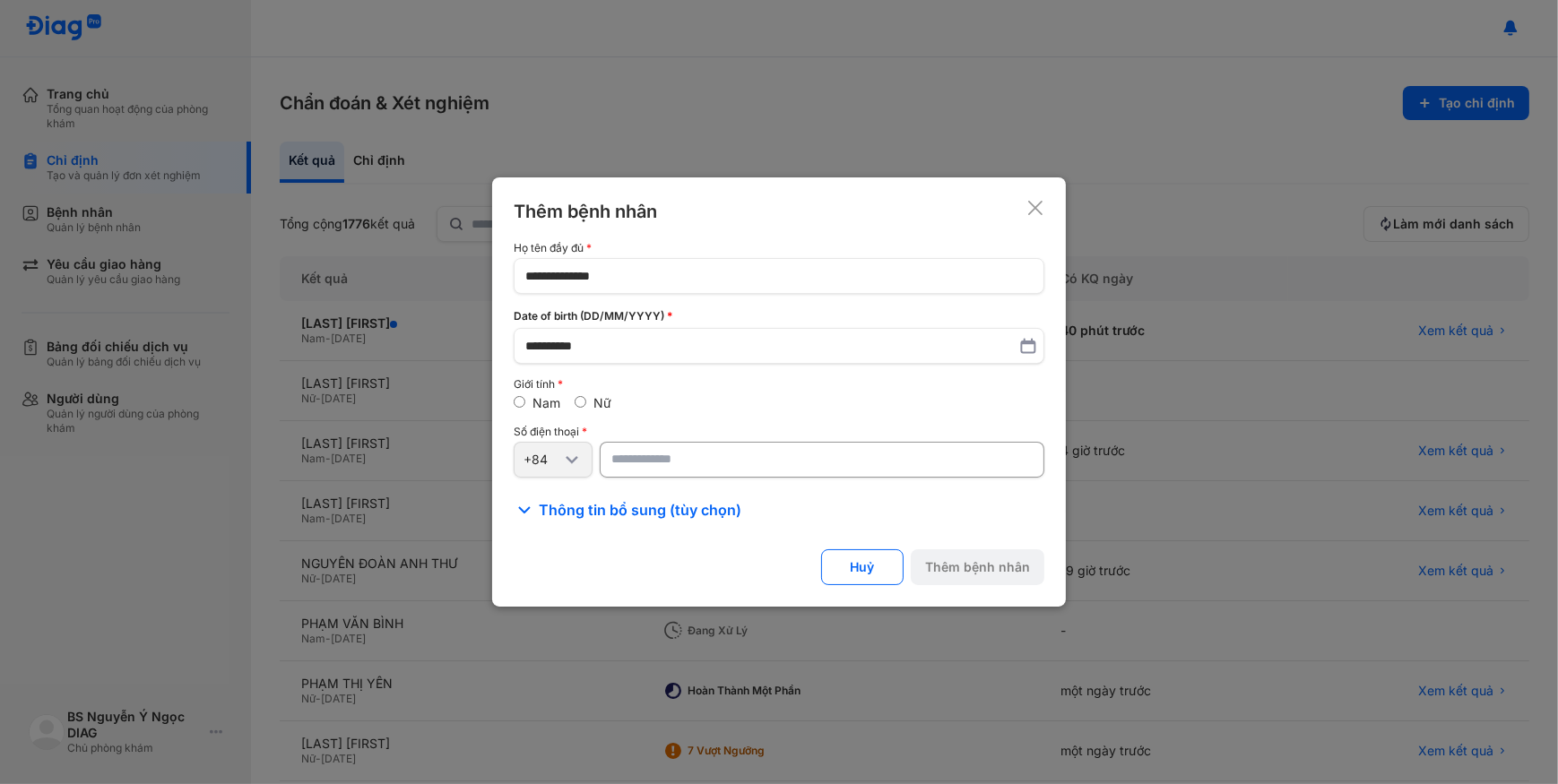 click at bounding box center [822, 460] 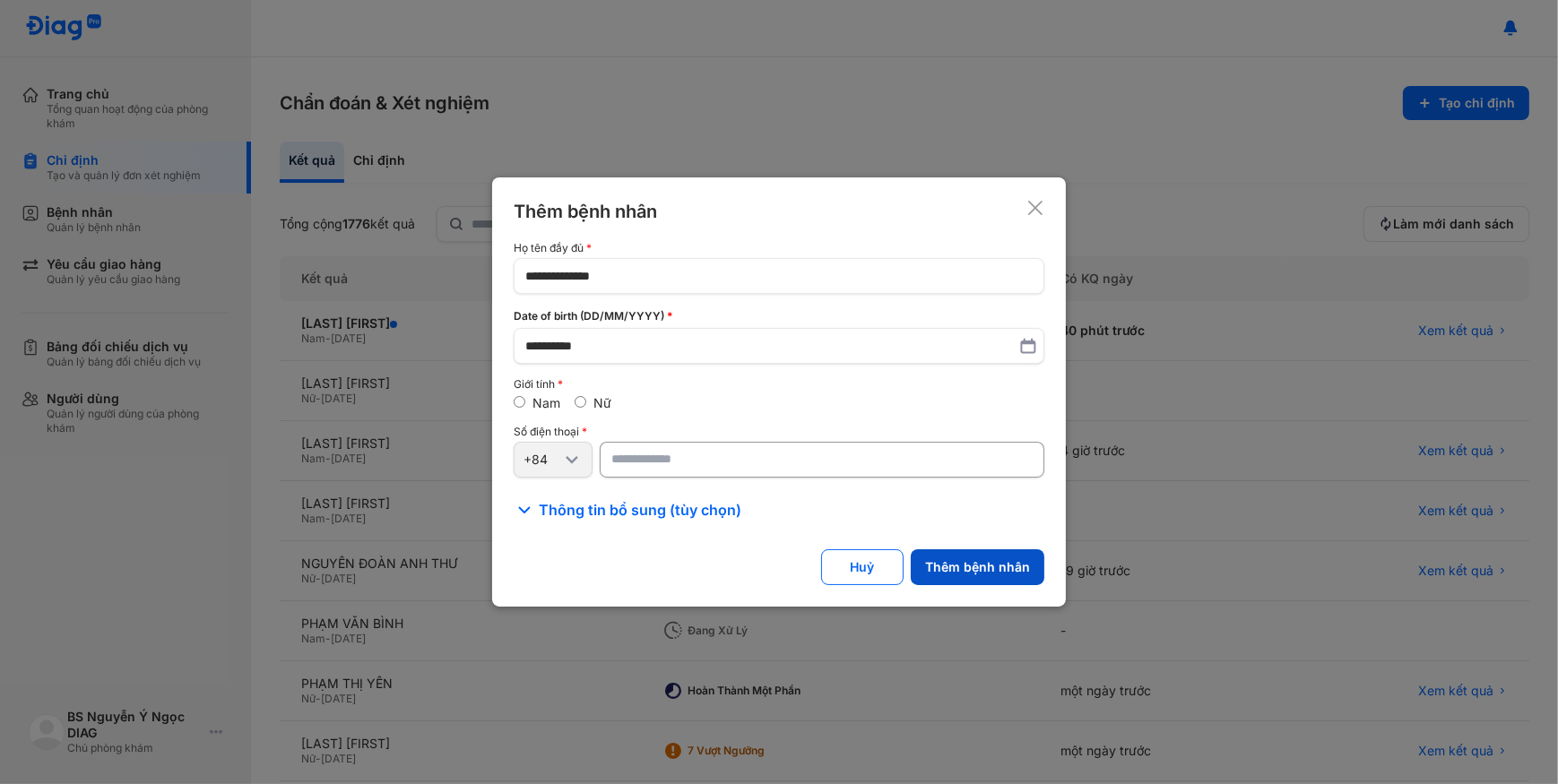 type on "**********" 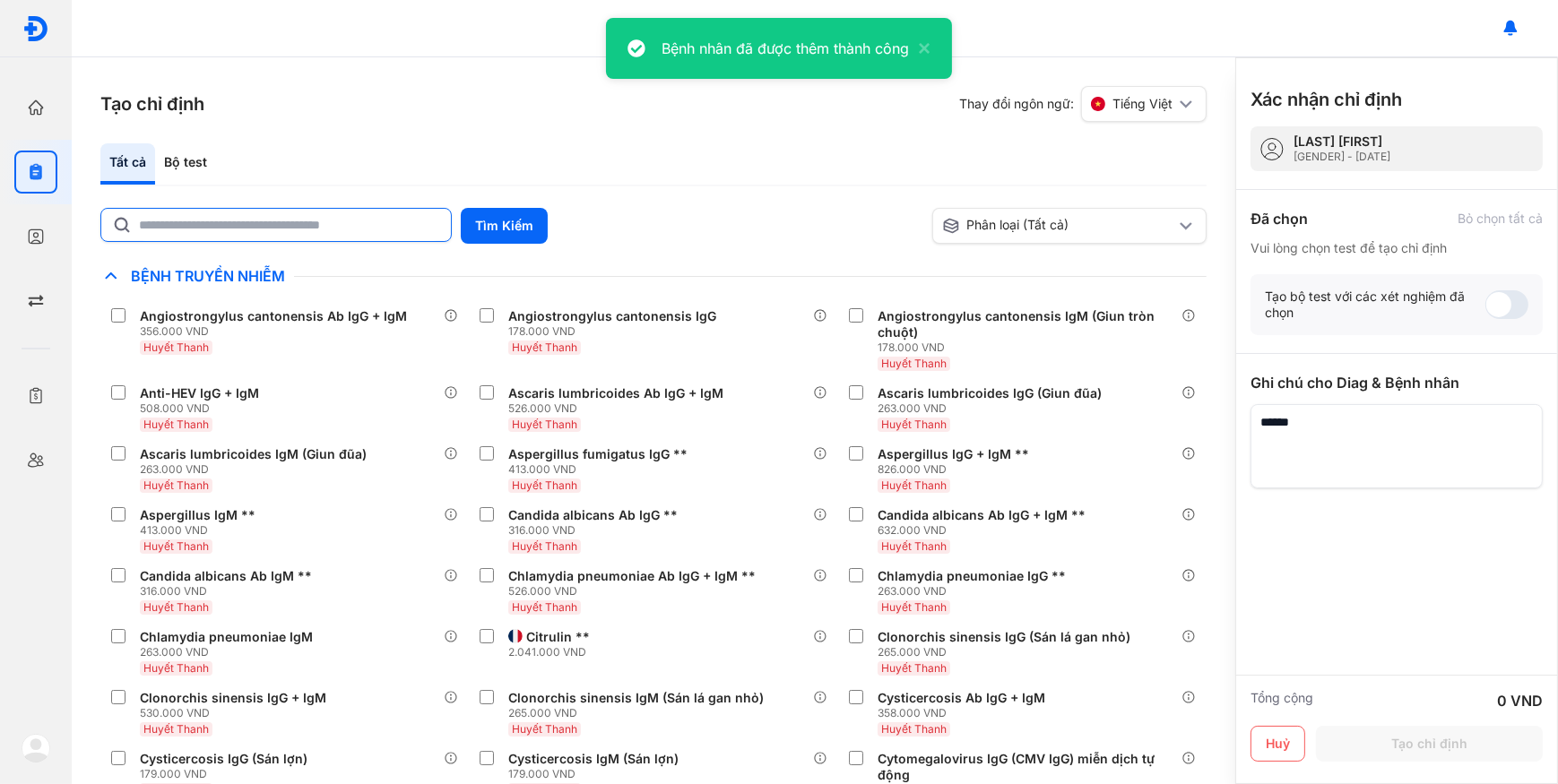 click 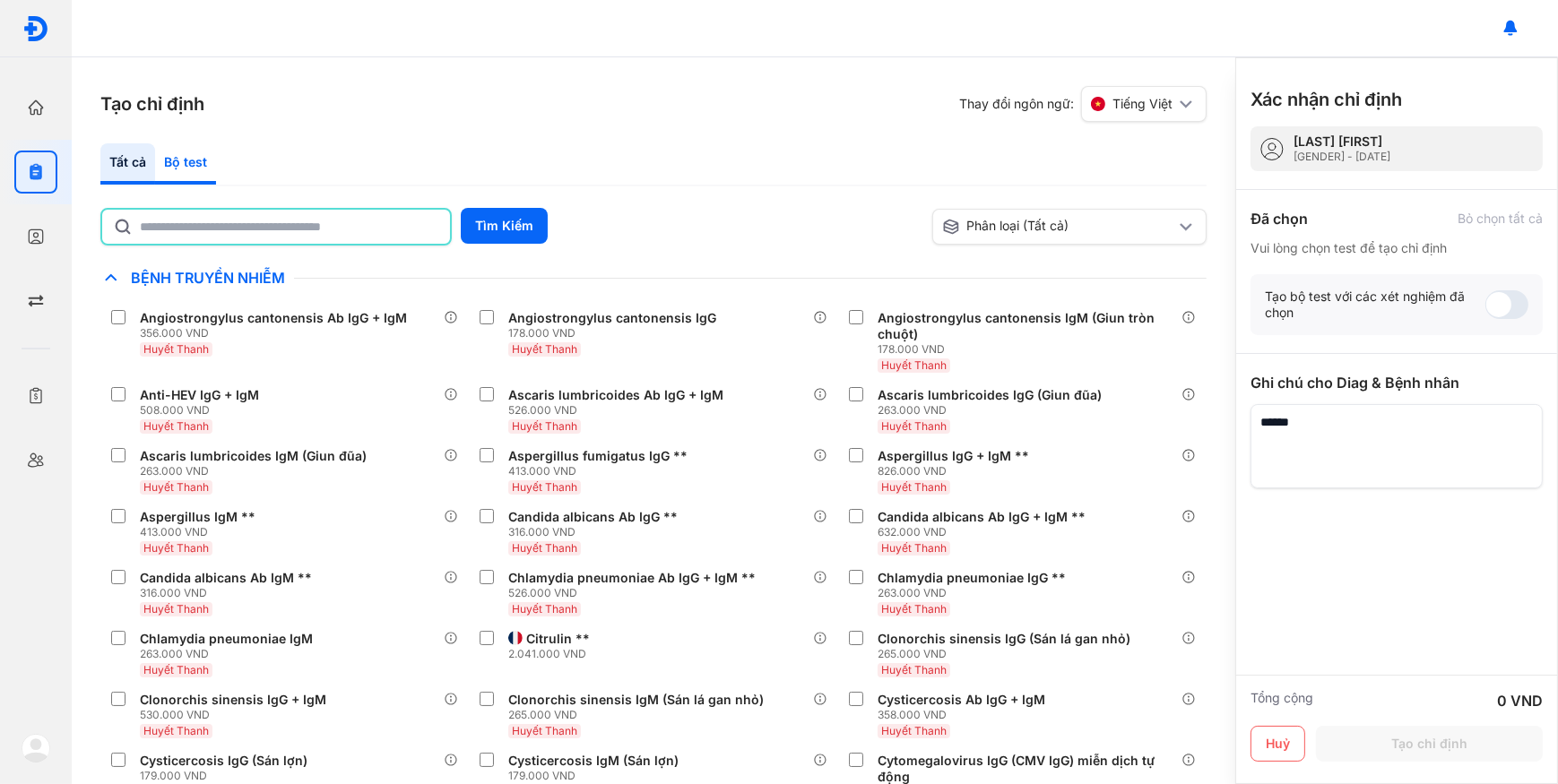click on "Bộ test" 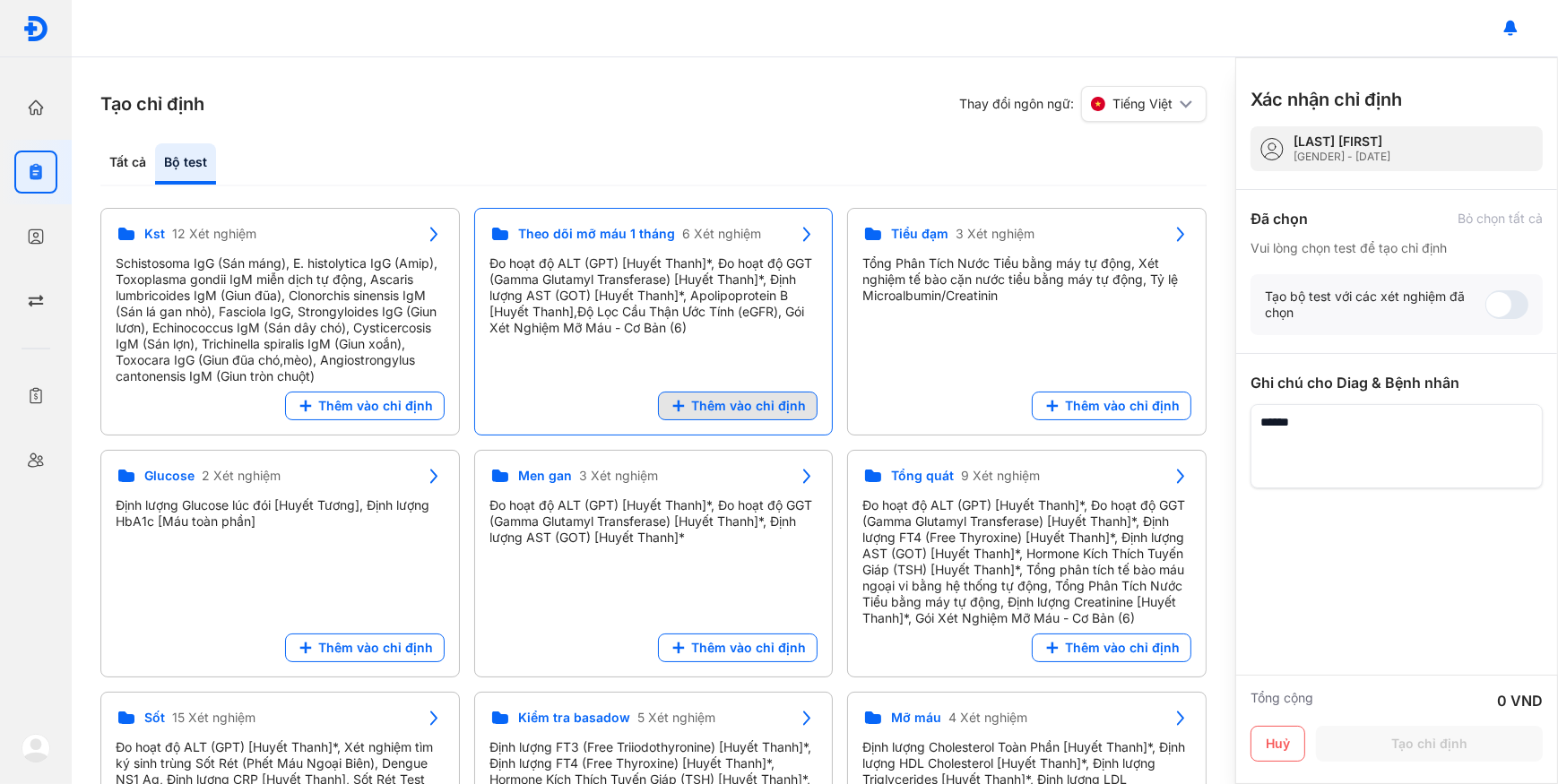 click on "Thêm vào chỉ định" 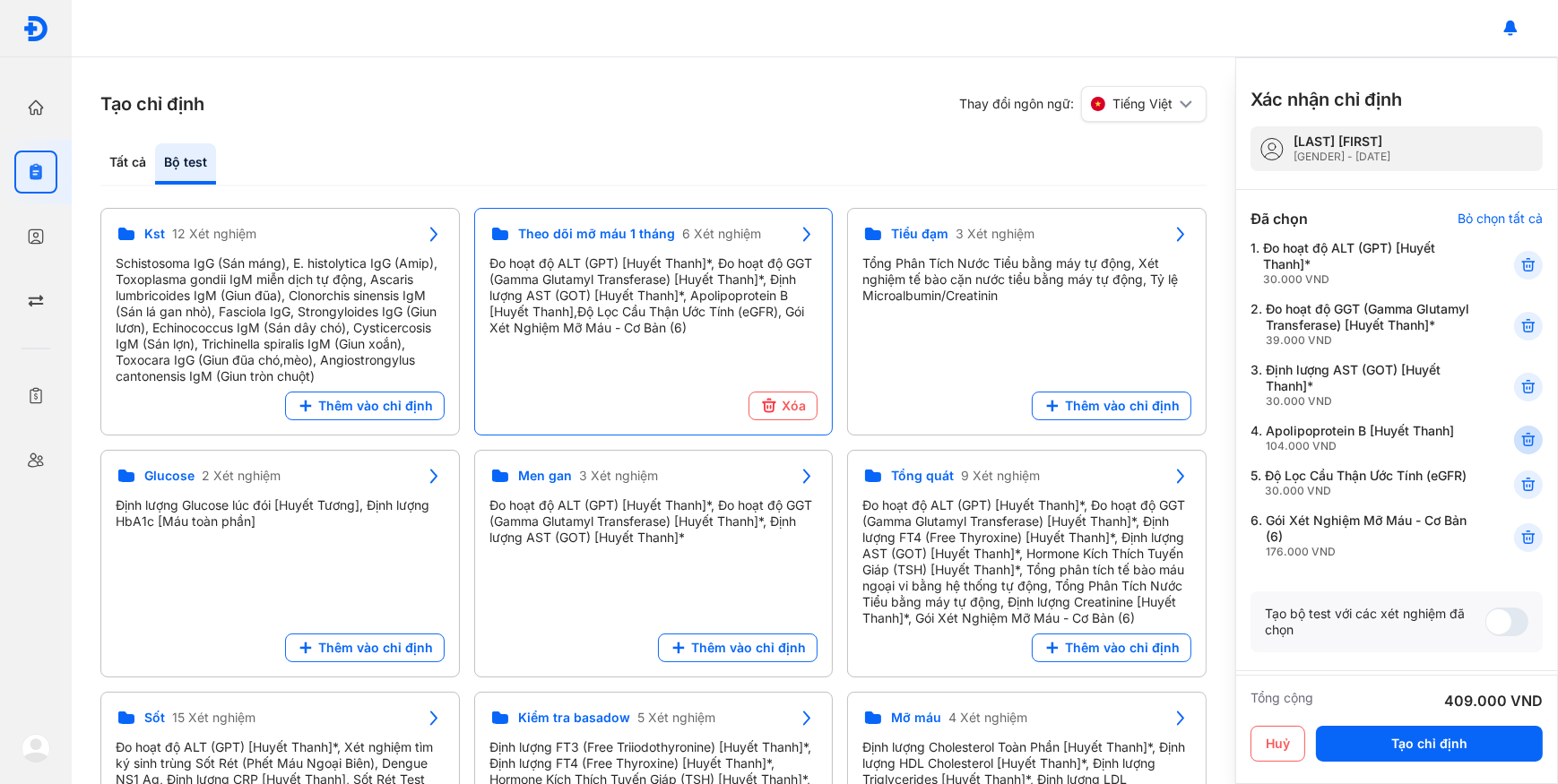 click 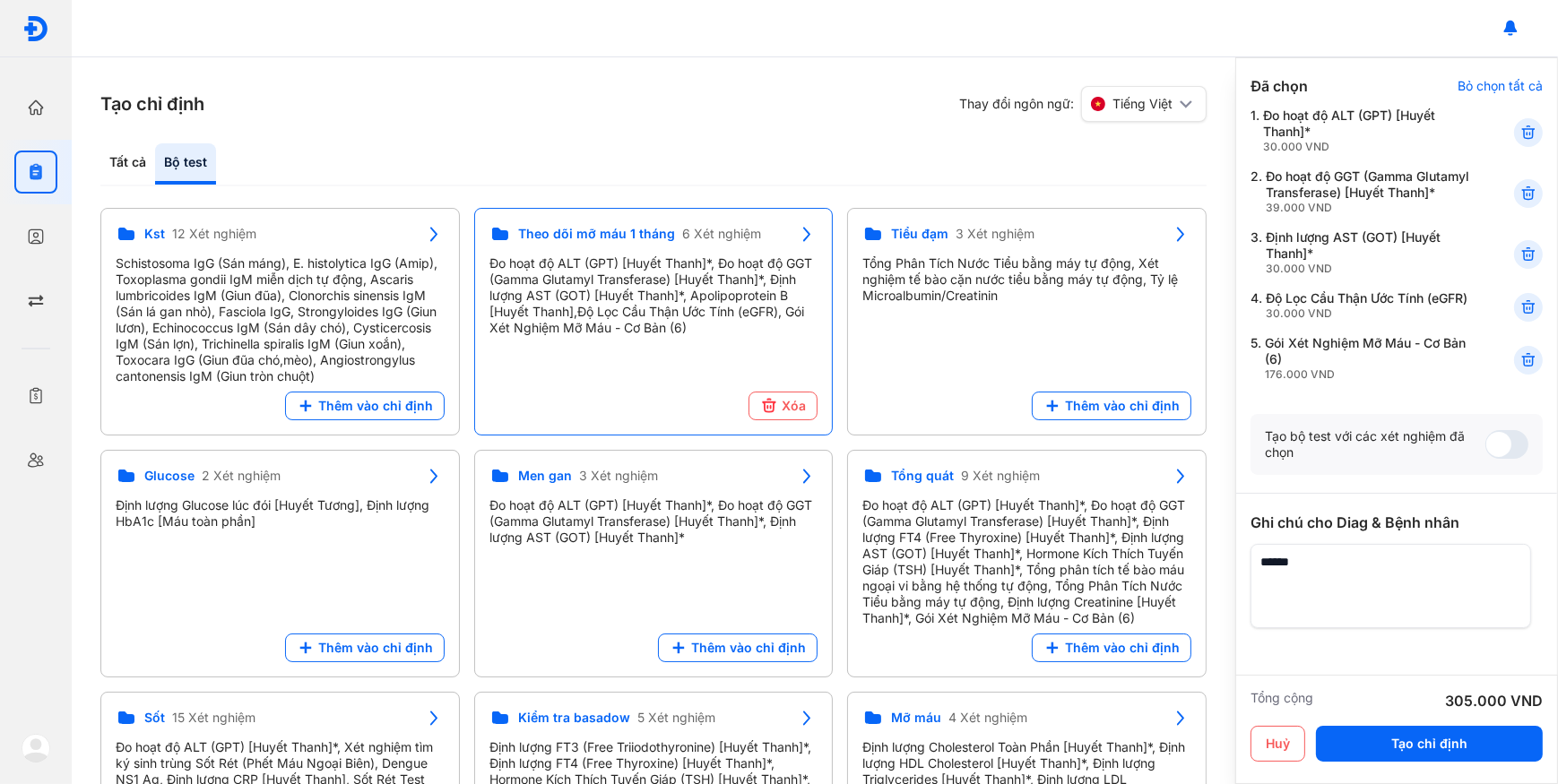 scroll, scrollTop: 162, scrollLeft: 0, axis: vertical 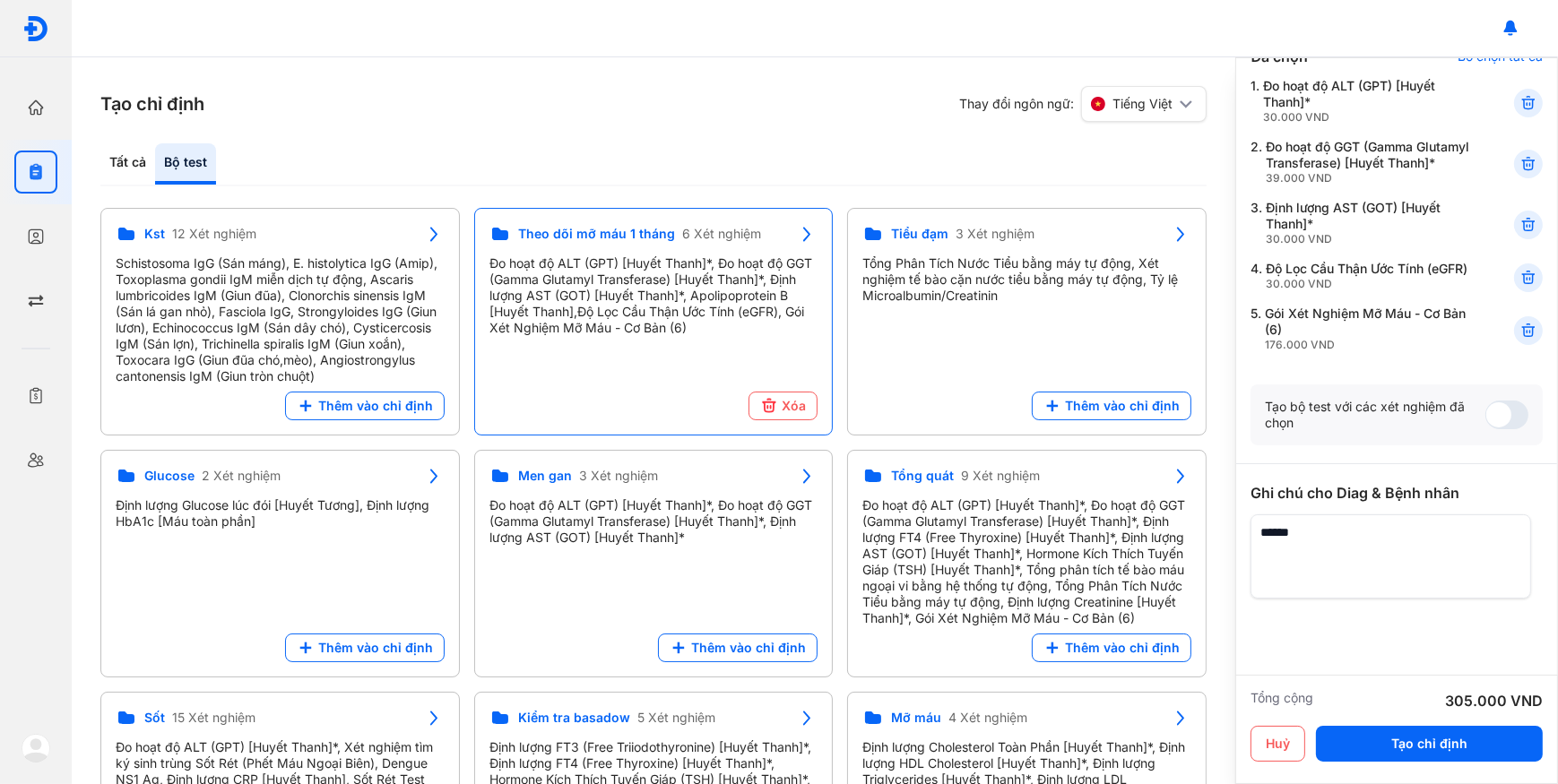 click at bounding box center (1390, 556) 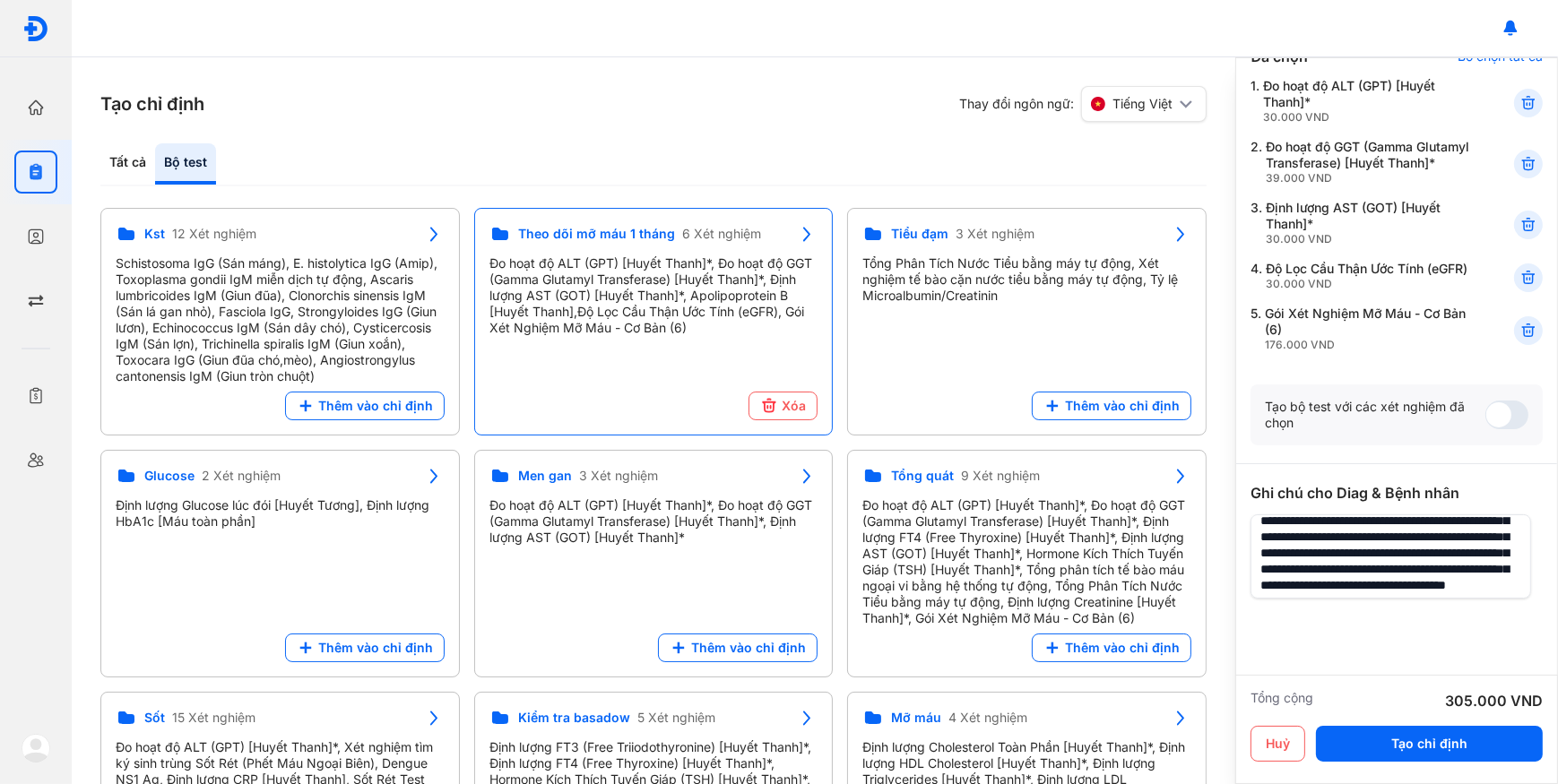 scroll, scrollTop: 0, scrollLeft: 0, axis: both 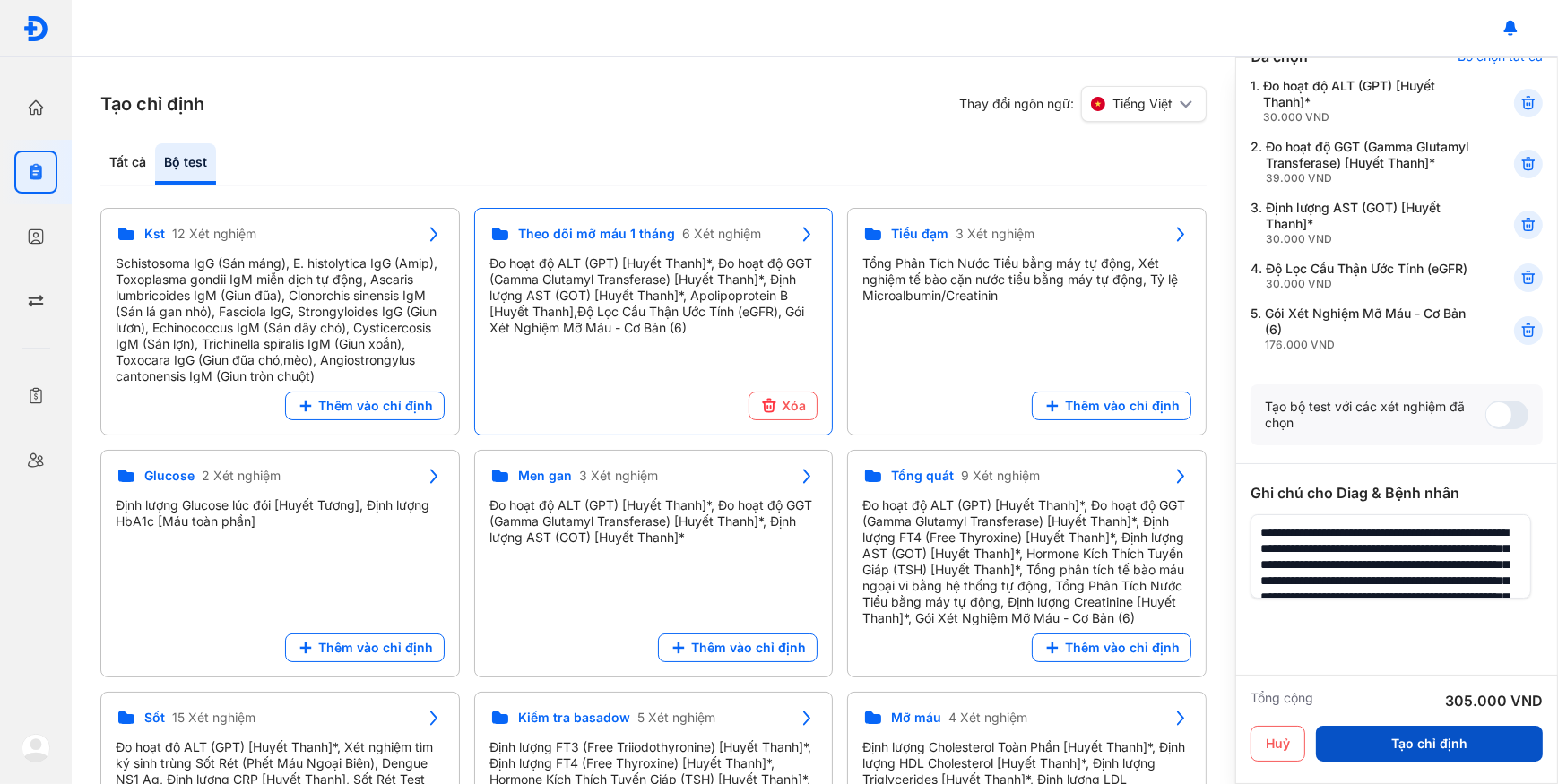 type on "**********" 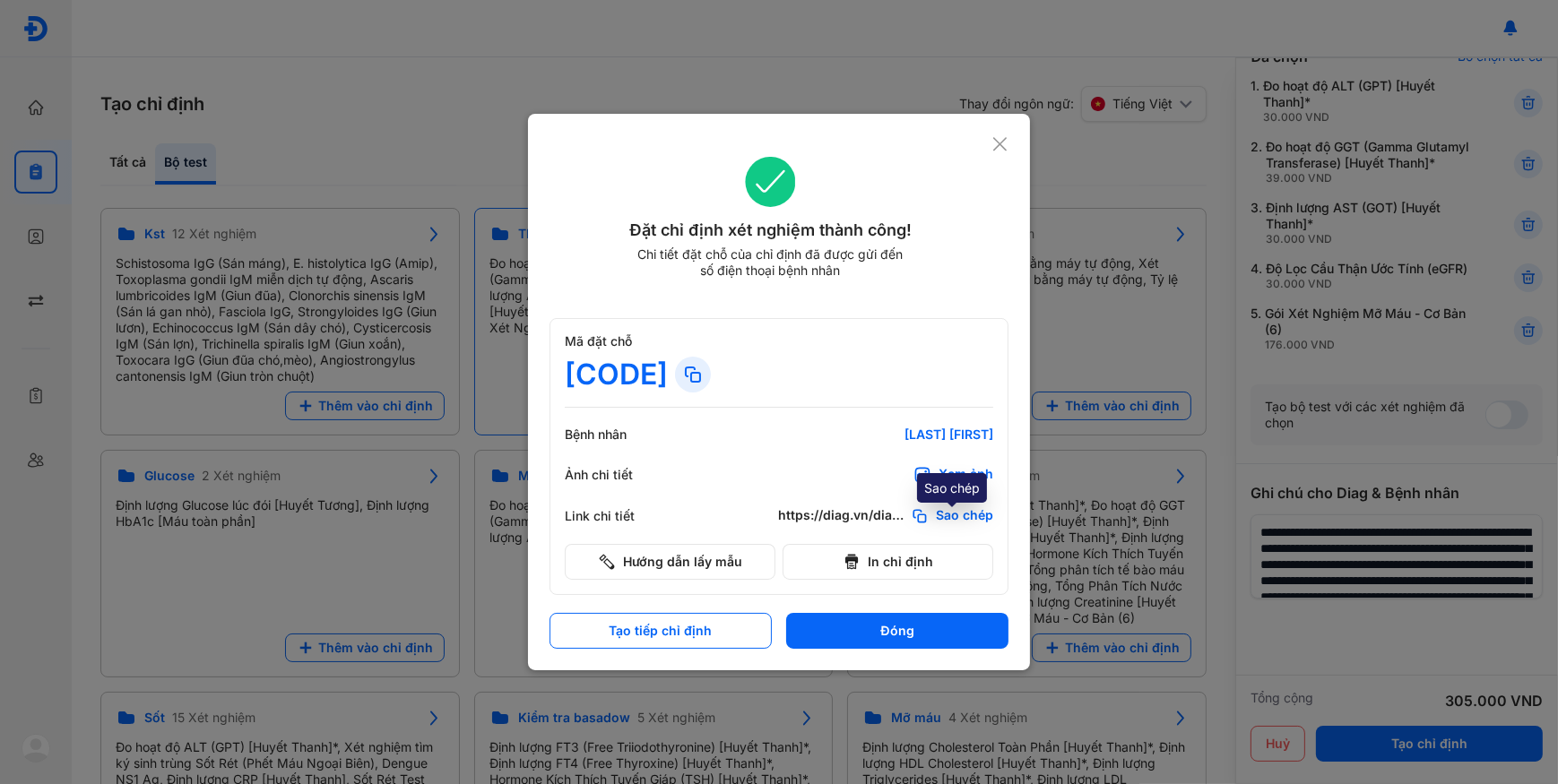 click on "Sao chép" 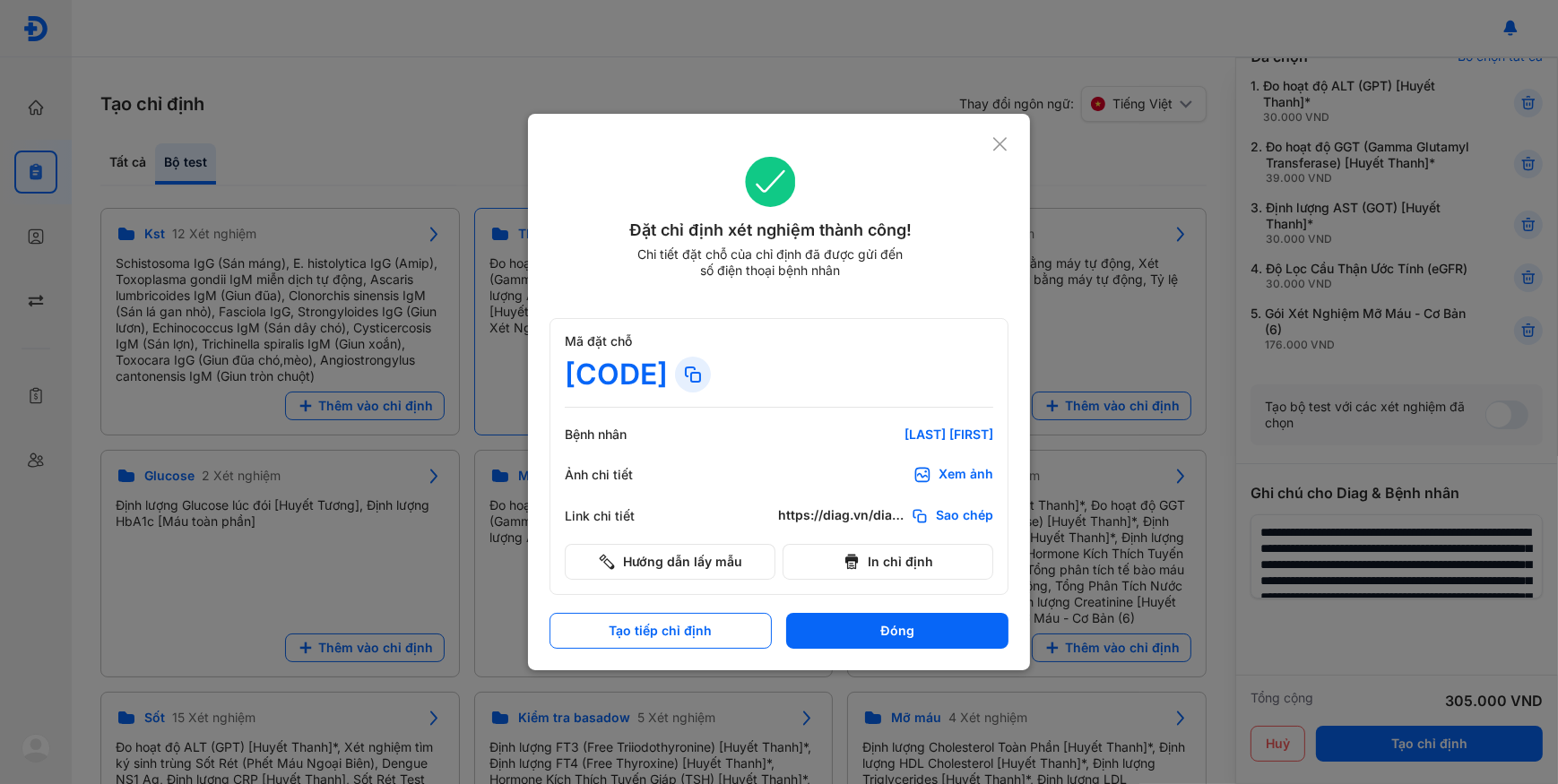 click 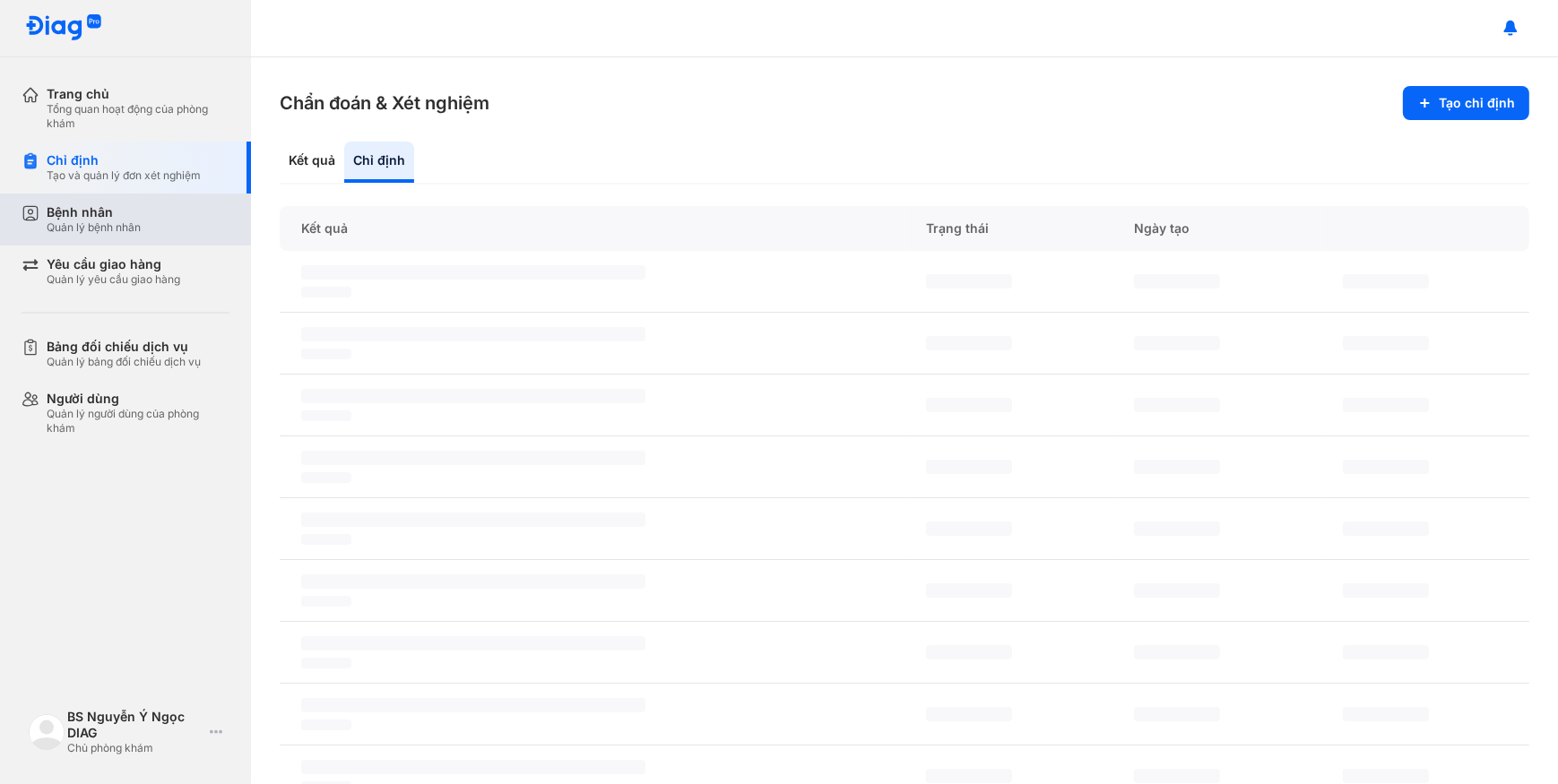 drag, startPoint x: 152, startPoint y: 225, endPoint x: 168, endPoint y: 219, distance: 17.088007 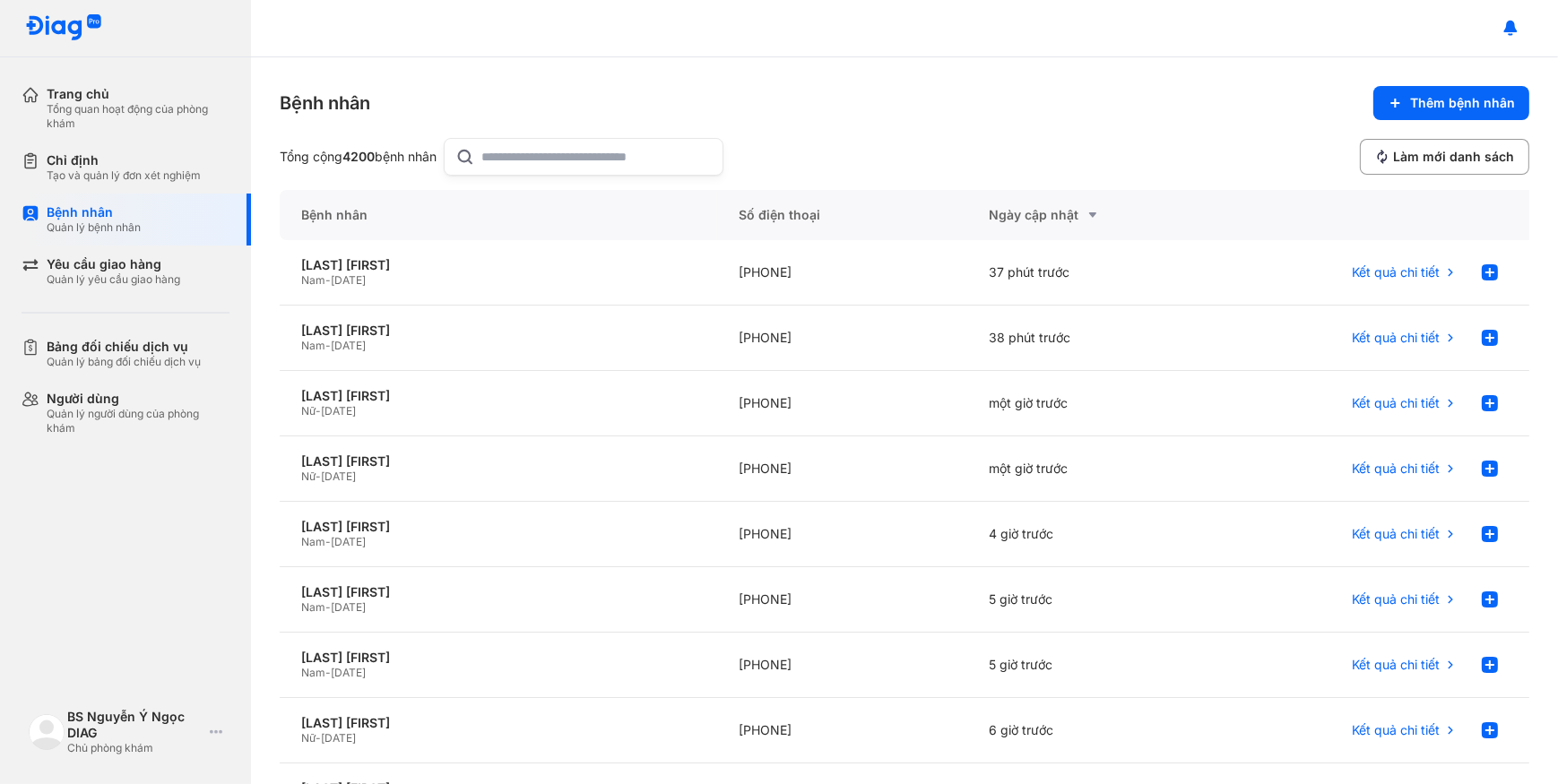 click 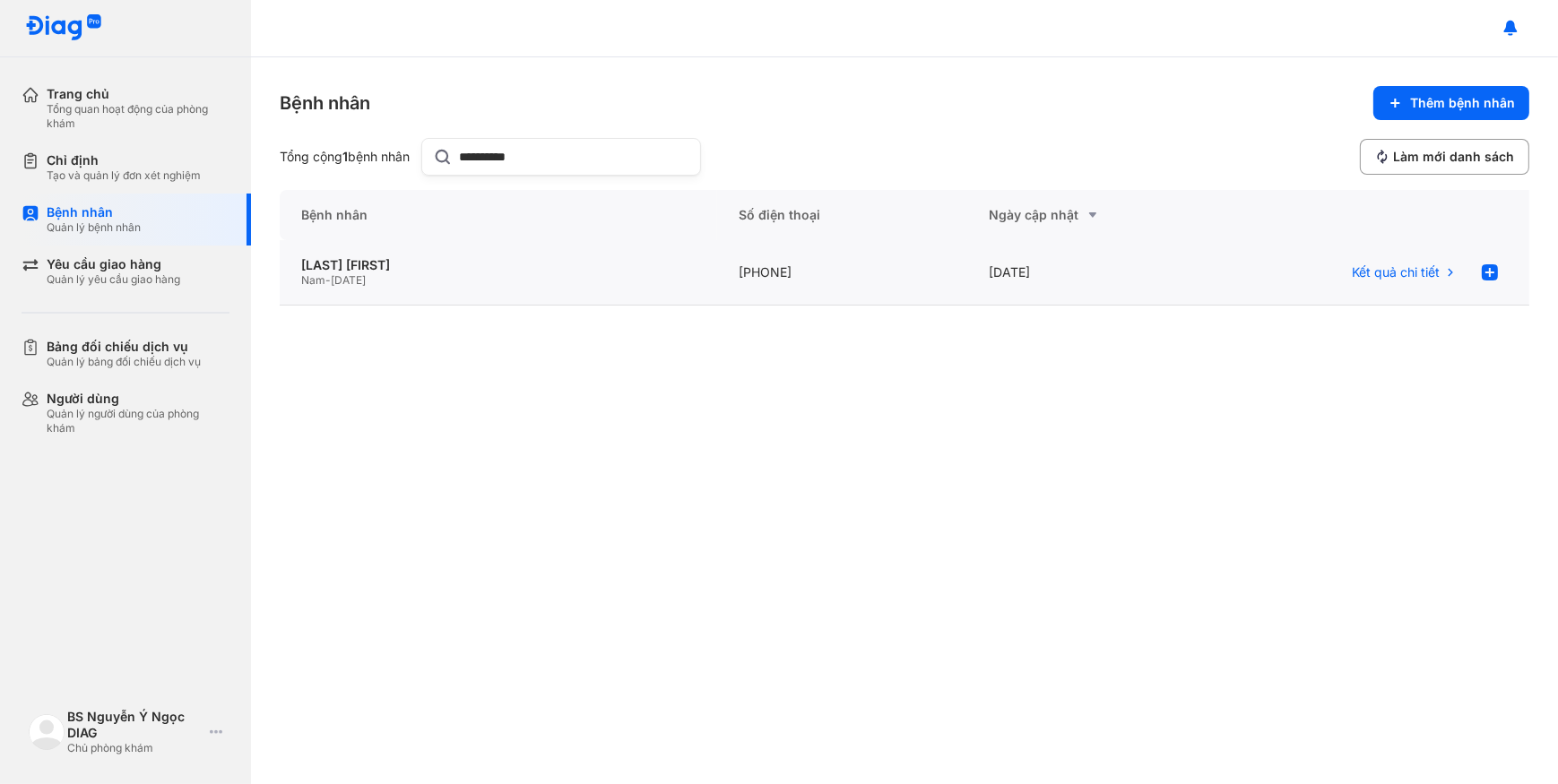 type on "**********" 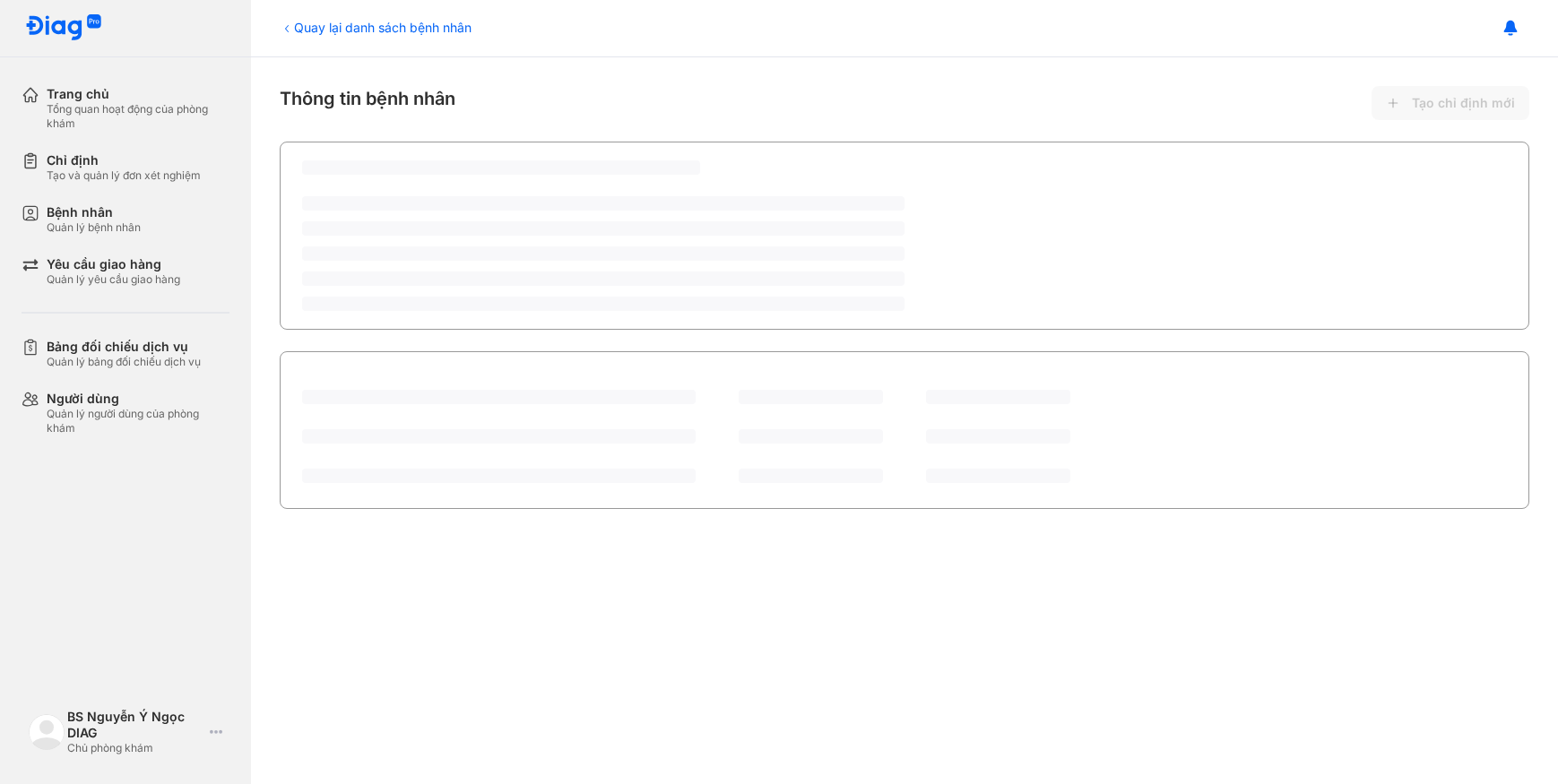 scroll, scrollTop: 0, scrollLeft: 0, axis: both 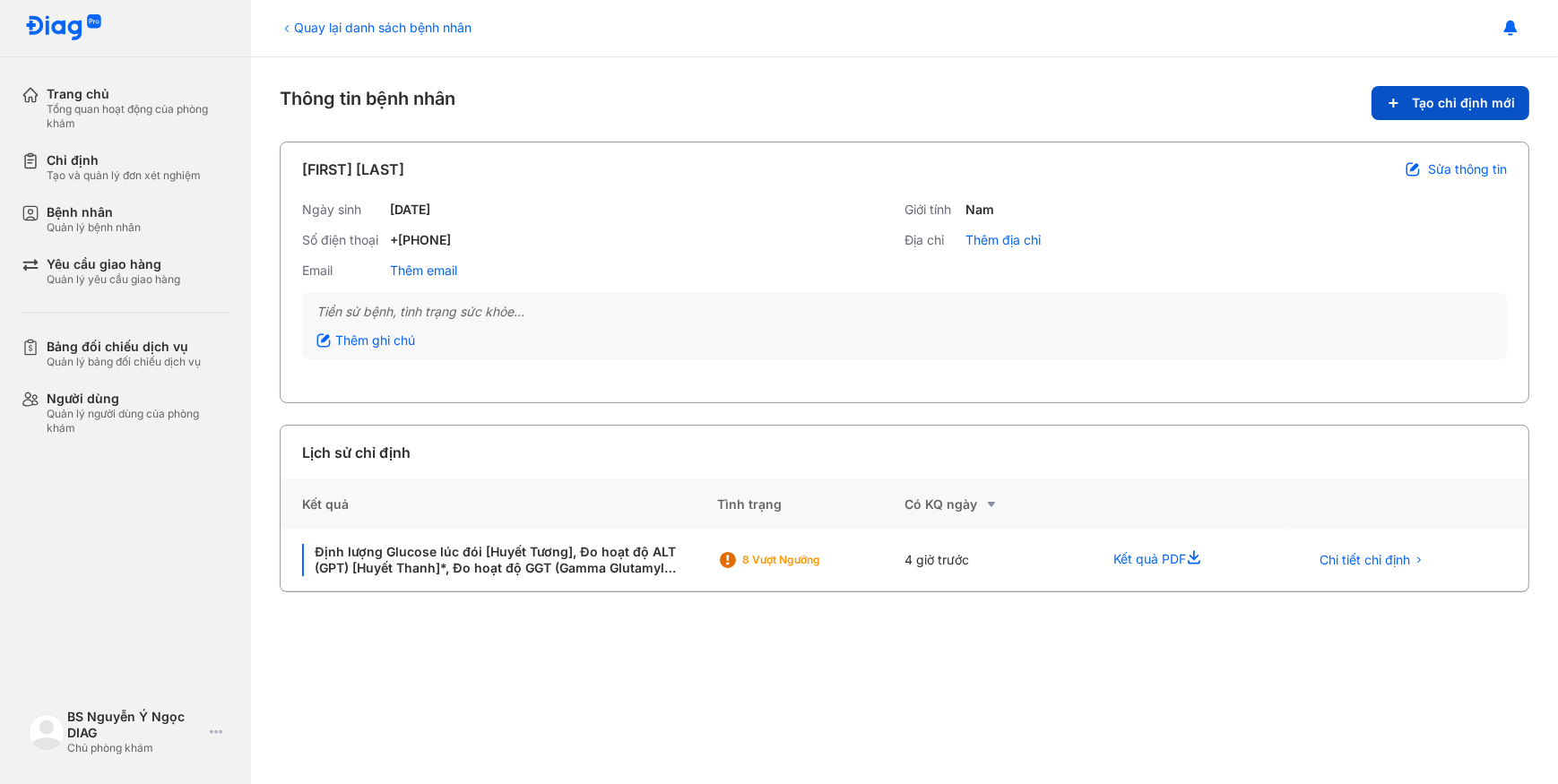 click on "Tạo chỉ định mới" 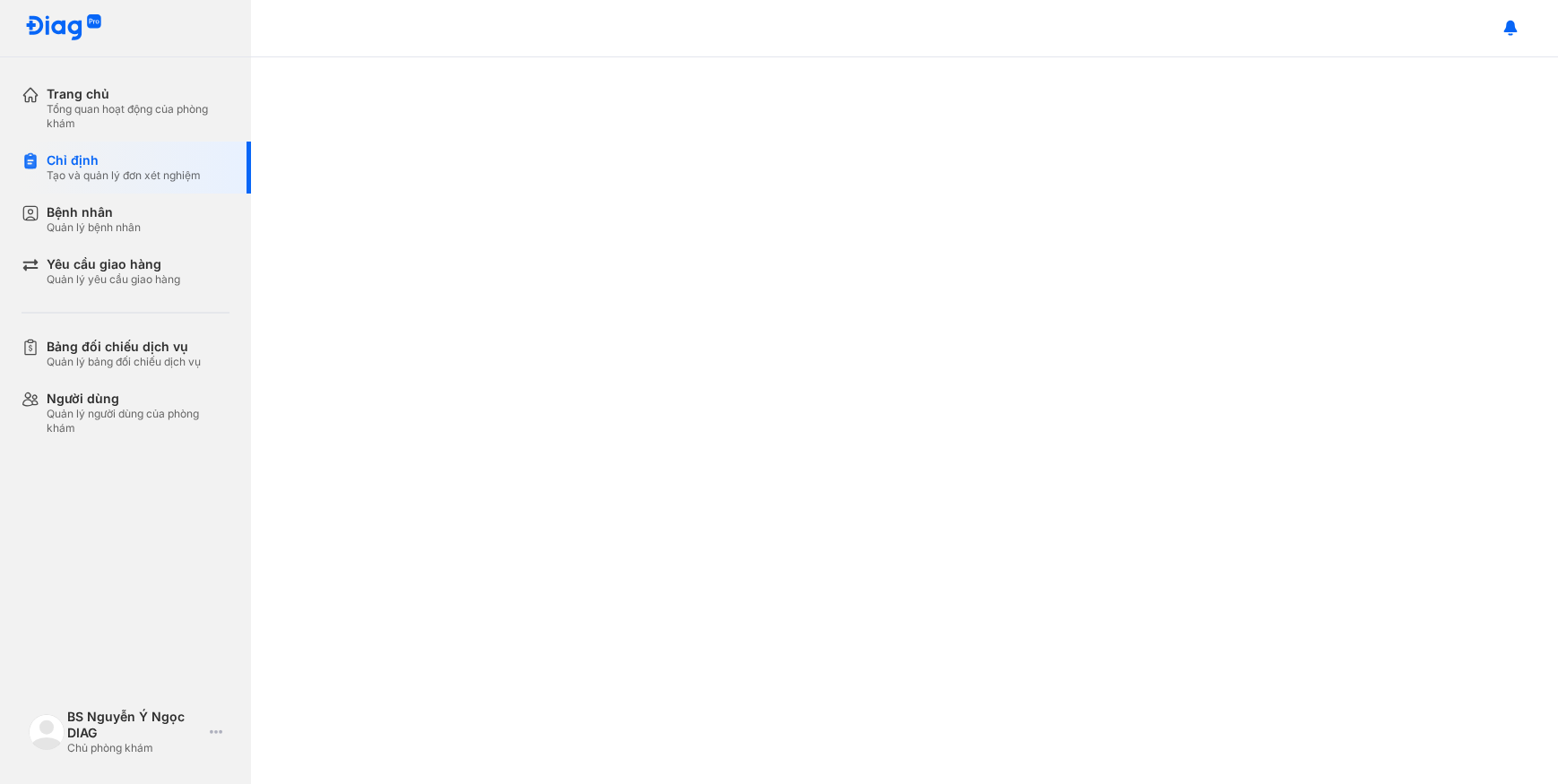 scroll, scrollTop: 0, scrollLeft: 0, axis: both 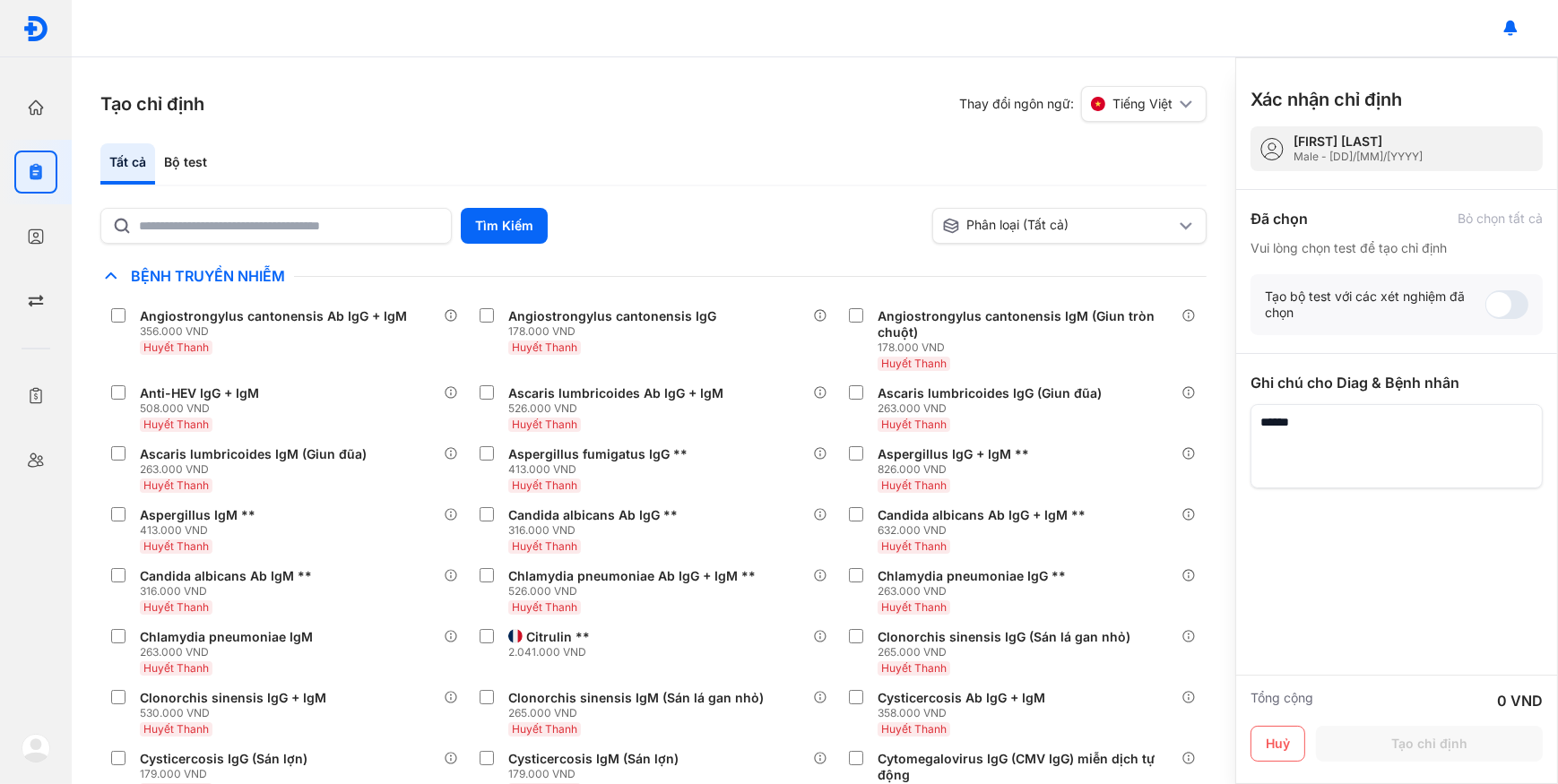 click on "Tất cả" 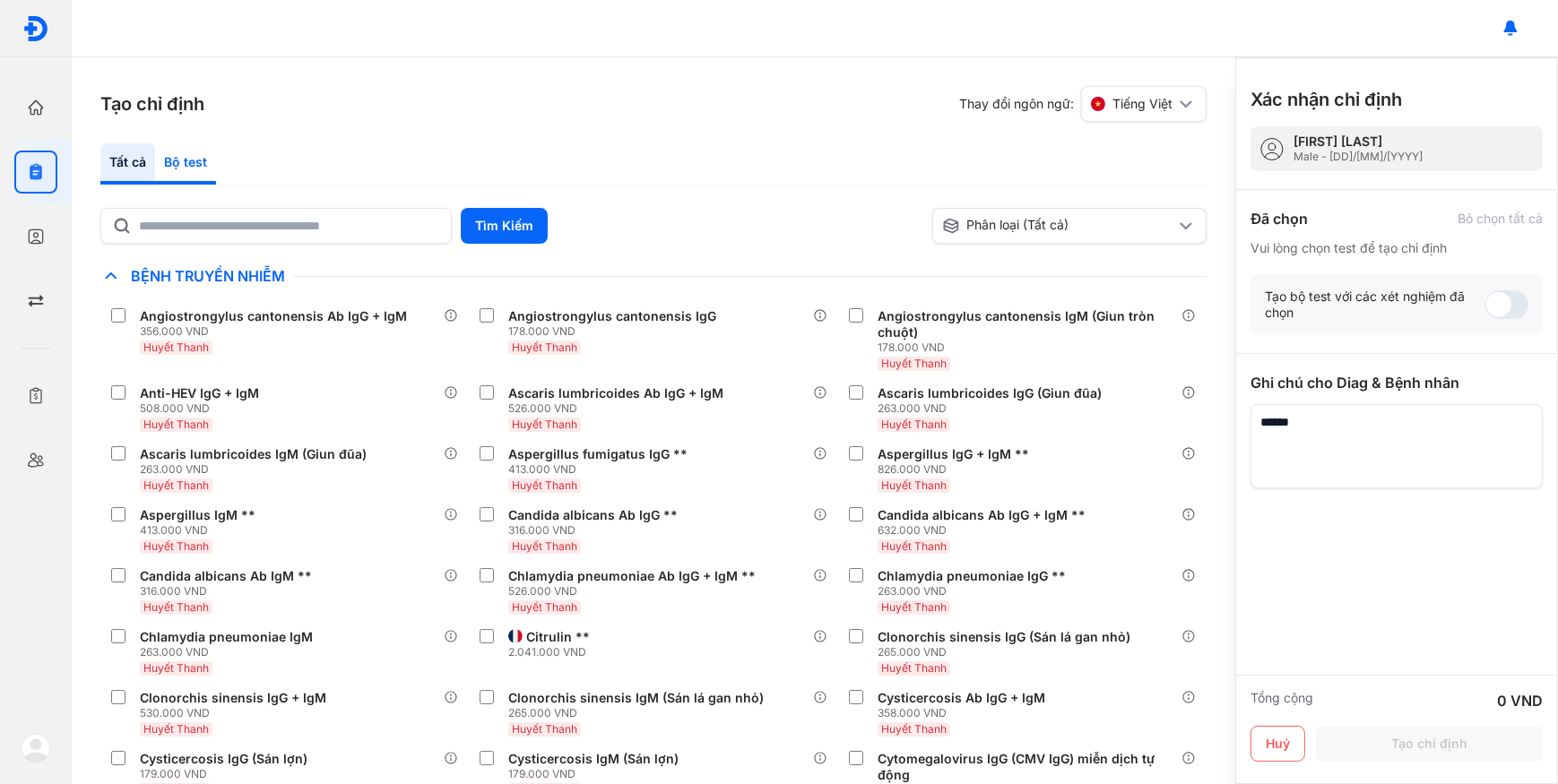 click on "Bộ test" 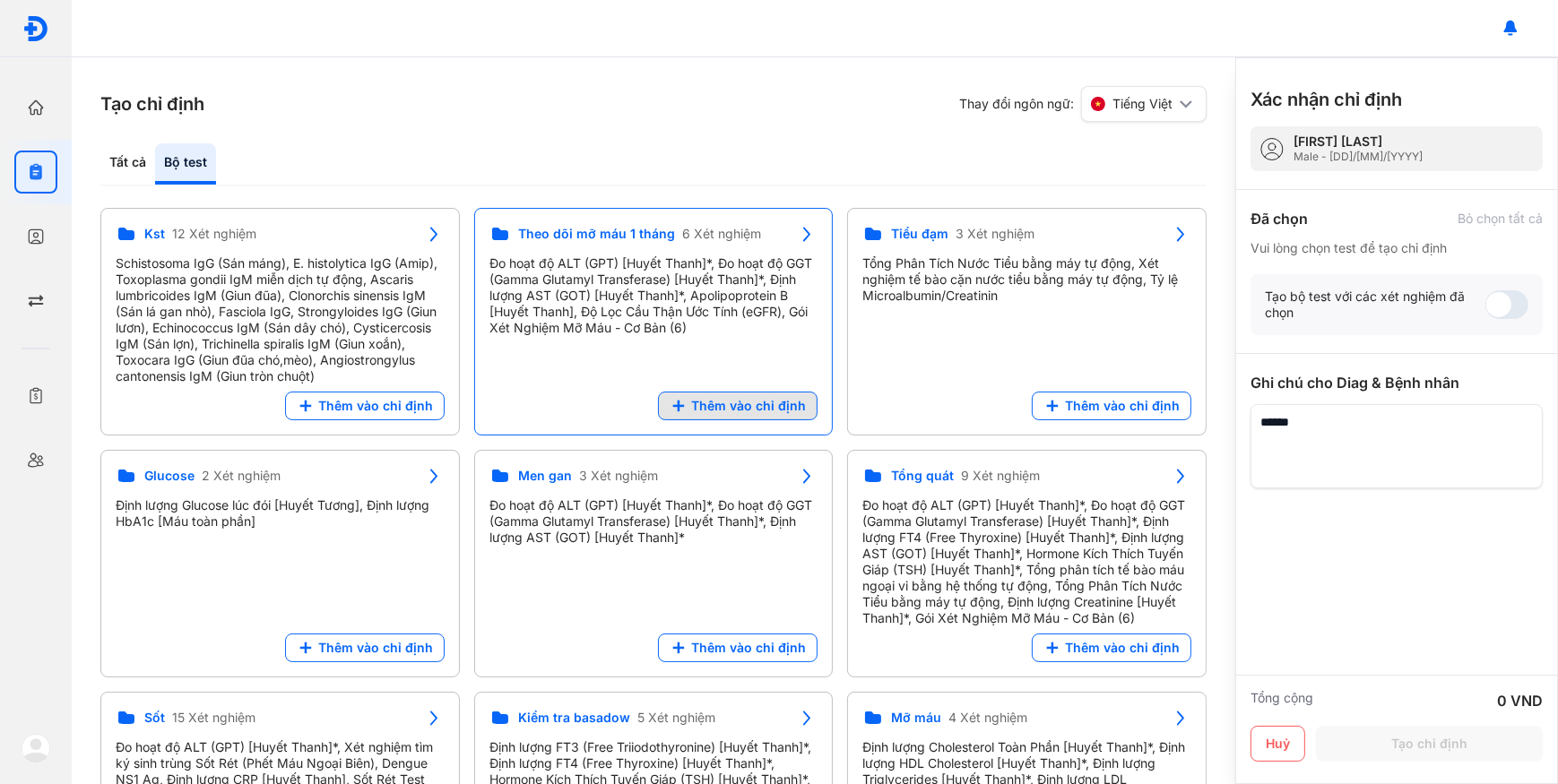 click on "Thêm vào chỉ định" 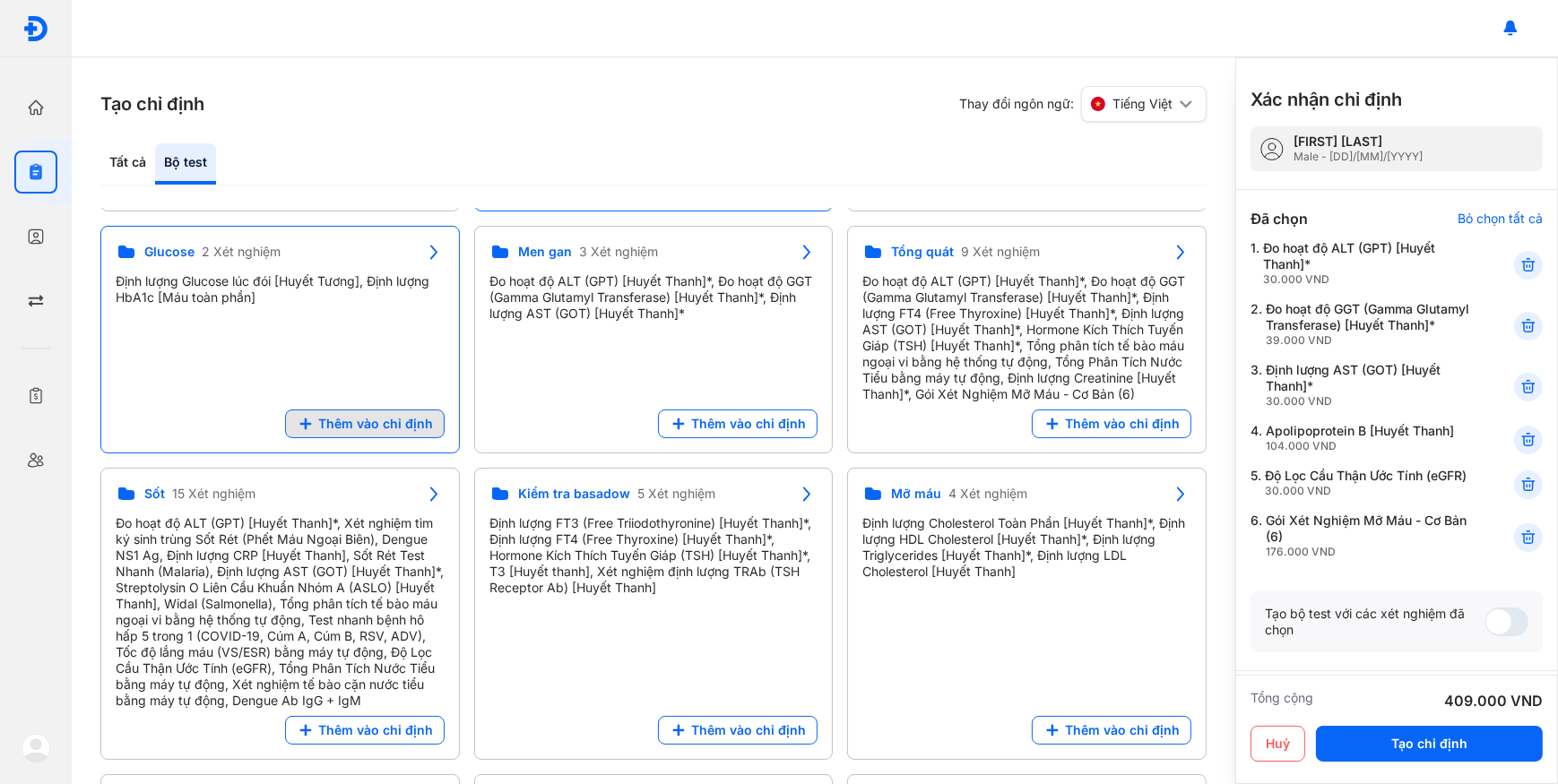 scroll, scrollTop: 244, scrollLeft: 0, axis: vertical 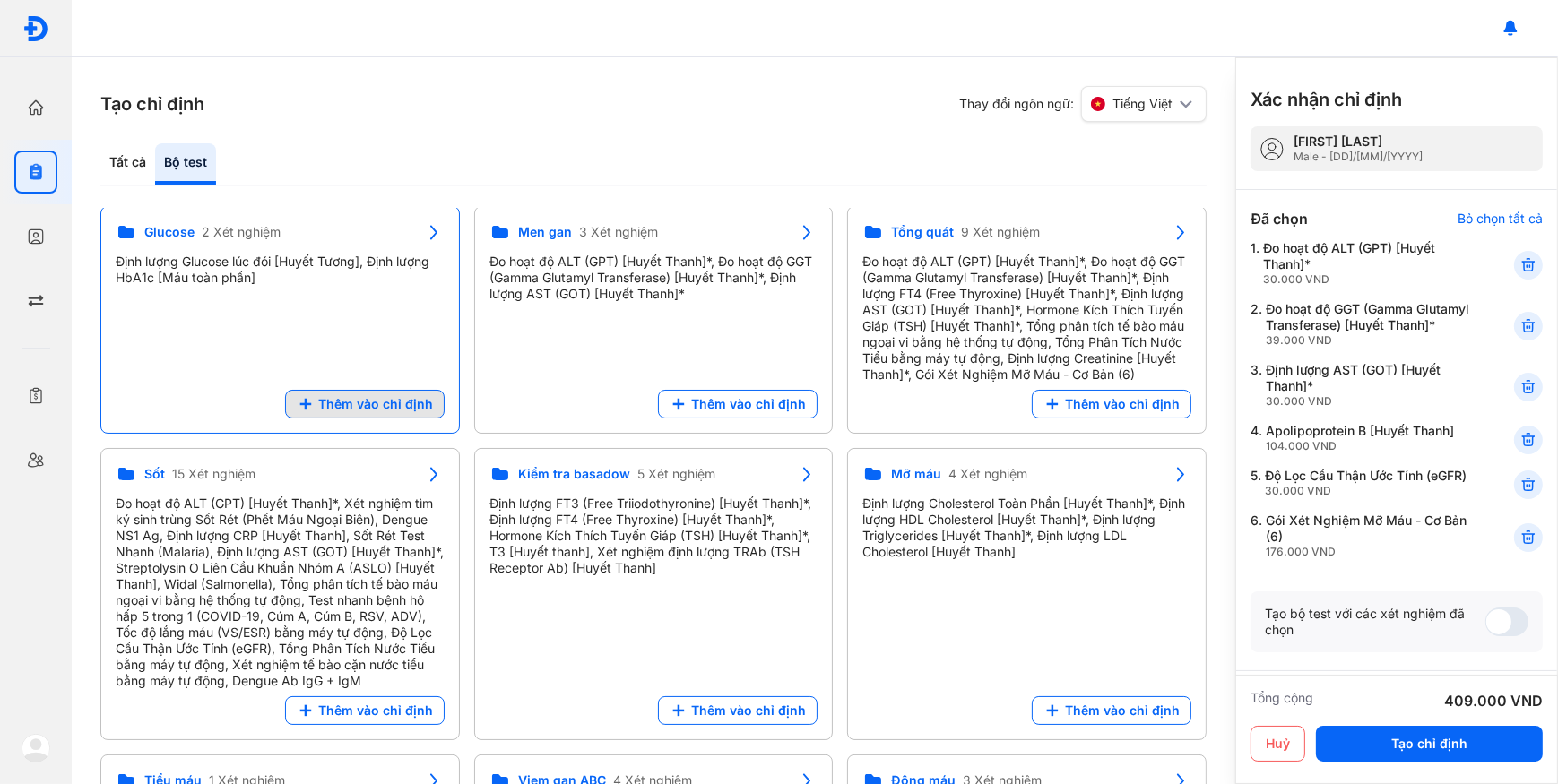 click on "Thêm vào chỉ định" at bounding box center (365, 404) 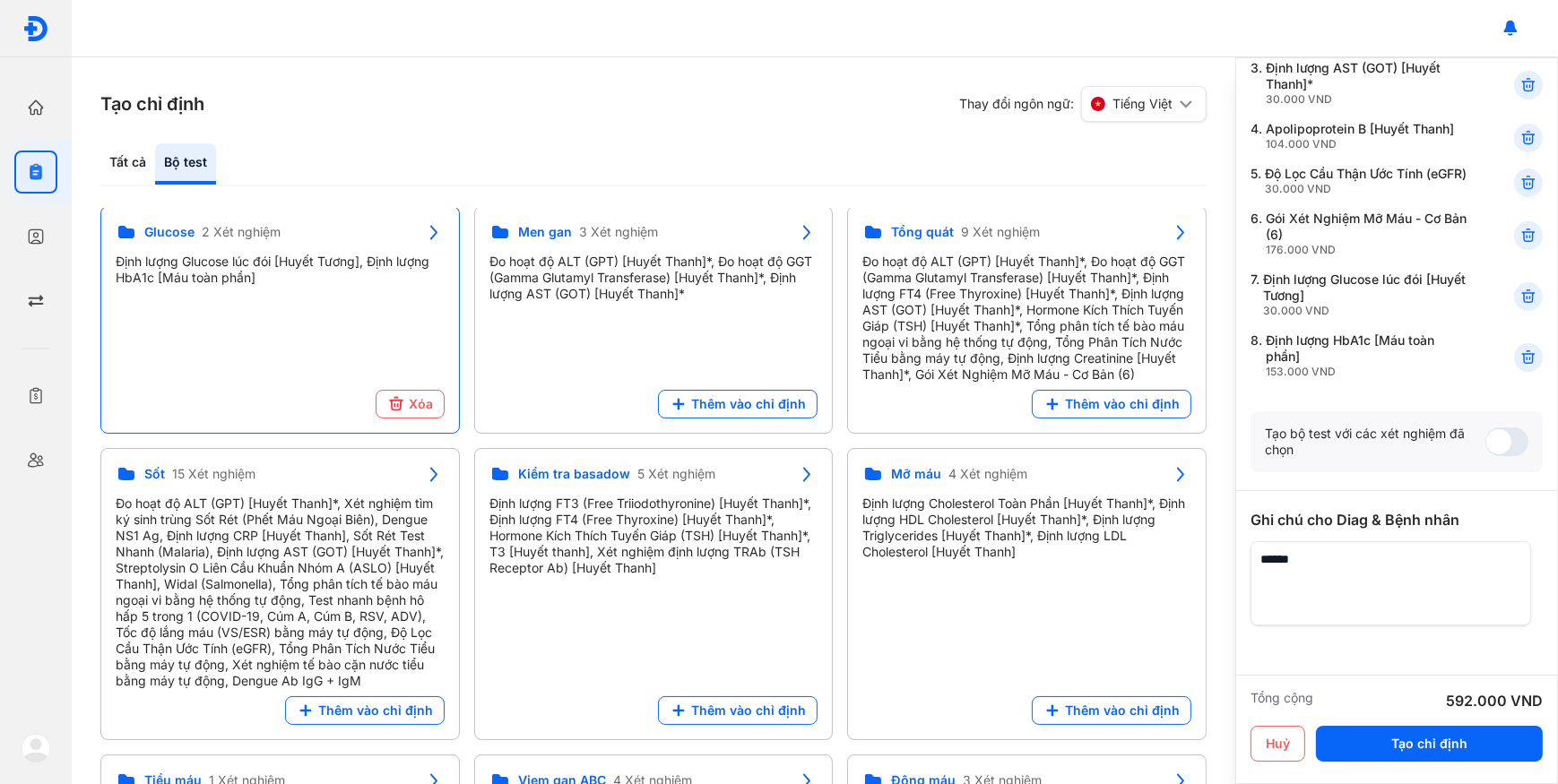 scroll, scrollTop: 391, scrollLeft: 0, axis: vertical 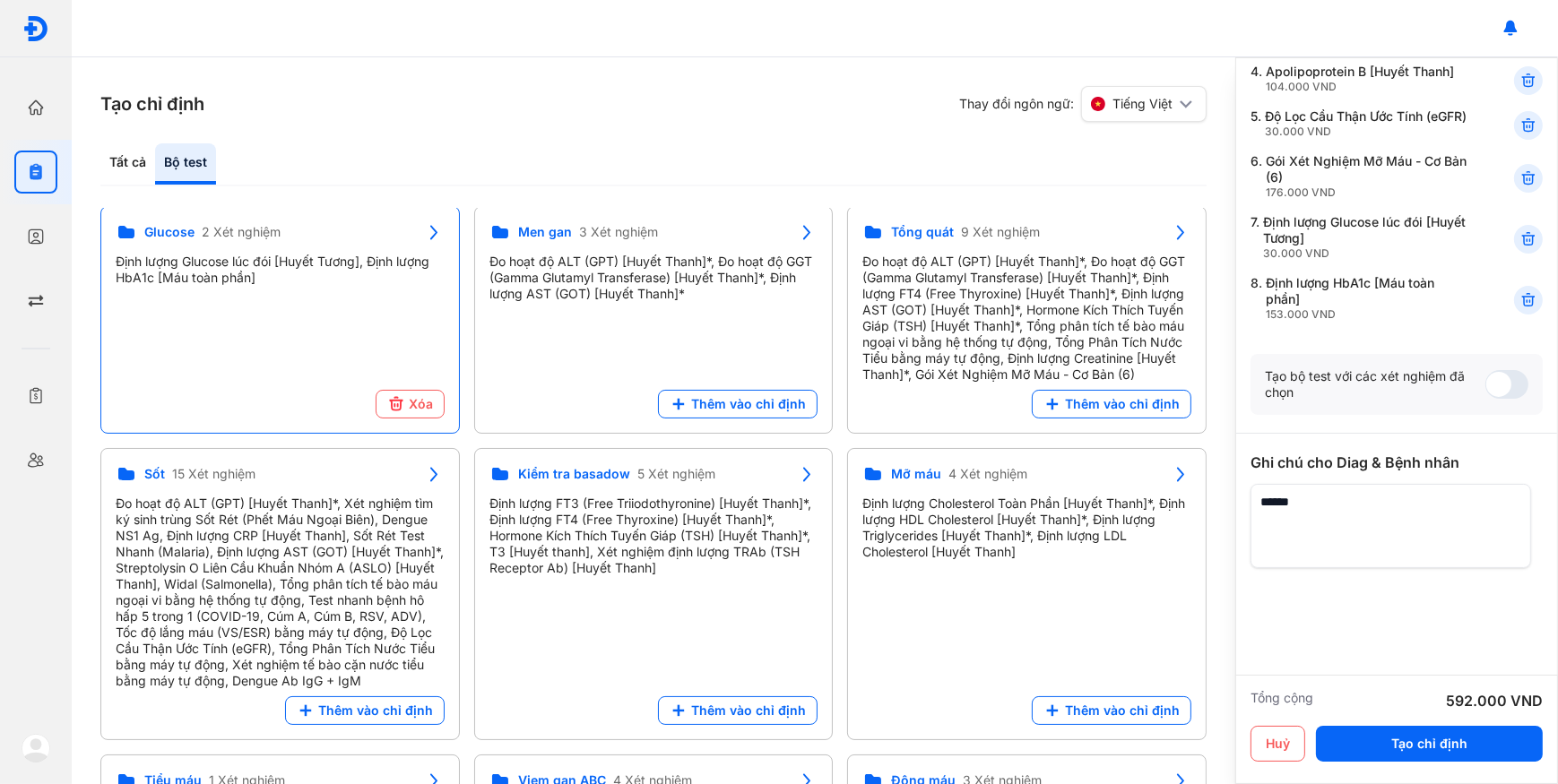 click at bounding box center [1390, 526] 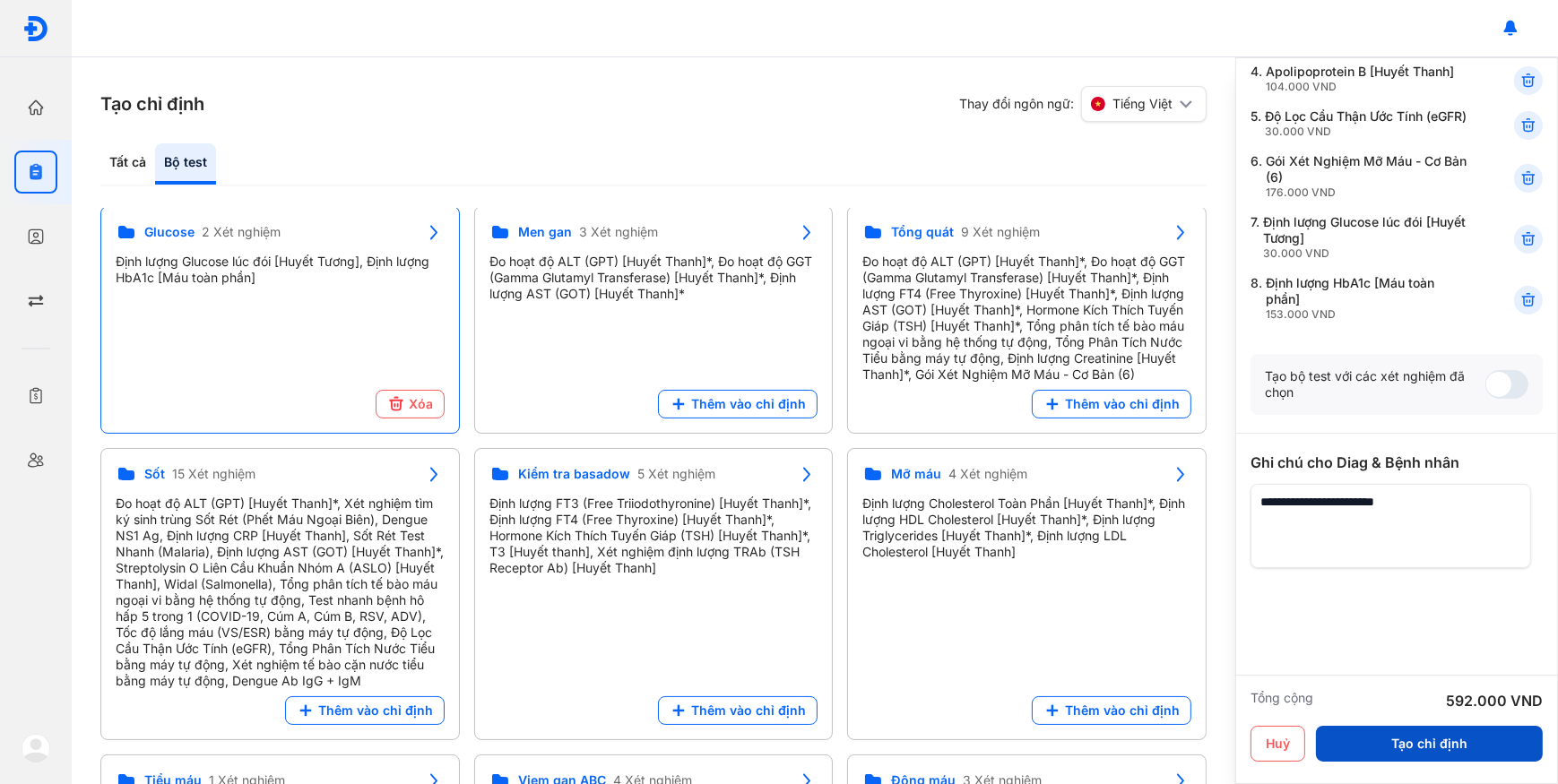 type on "**********" 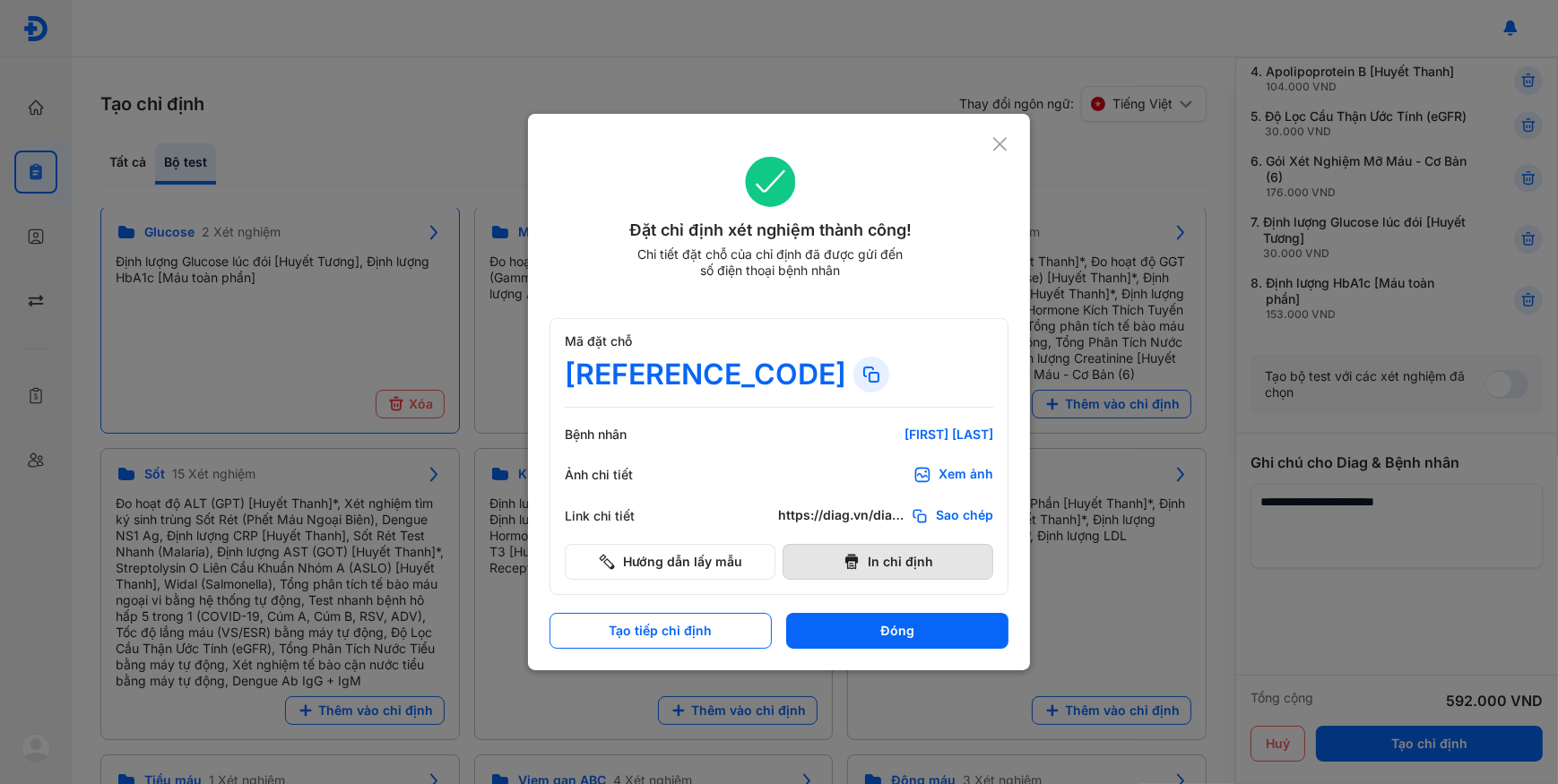 click on "In chỉ định" at bounding box center (887, 562) 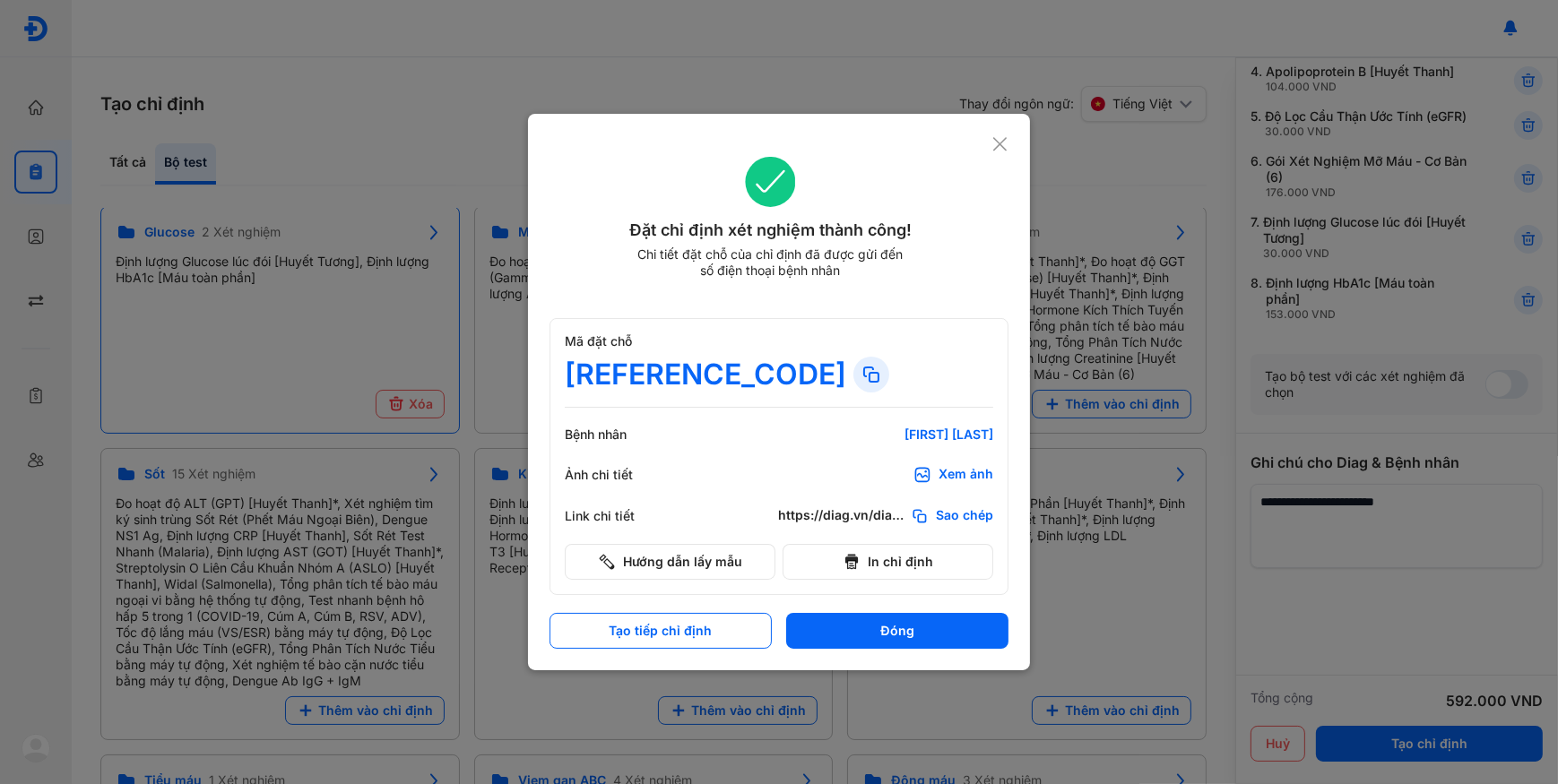 scroll, scrollTop: 0, scrollLeft: 0, axis: both 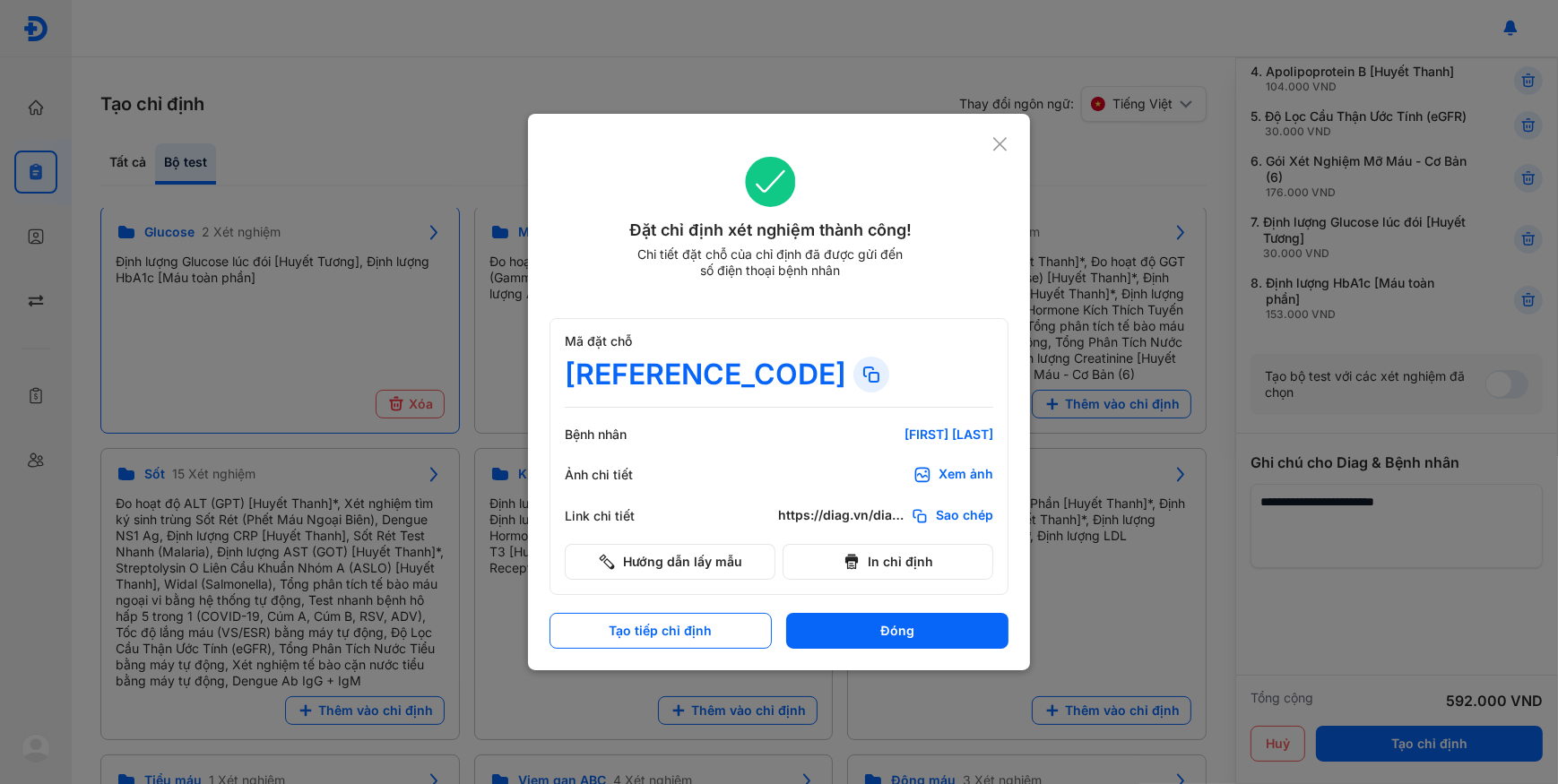 click at bounding box center [779, 392] 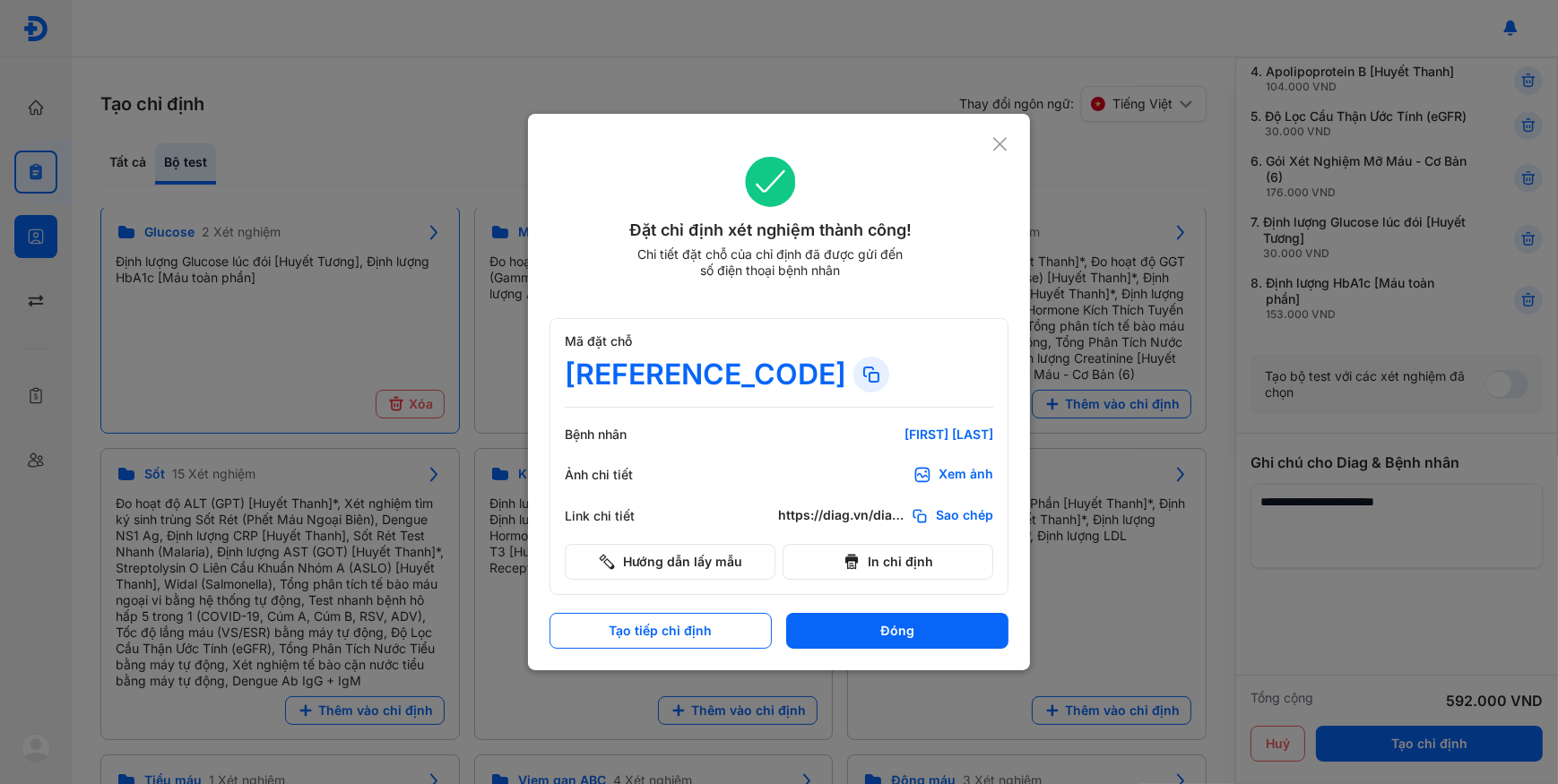scroll, scrollTop: 0, scrollLeft: 0, axis: both 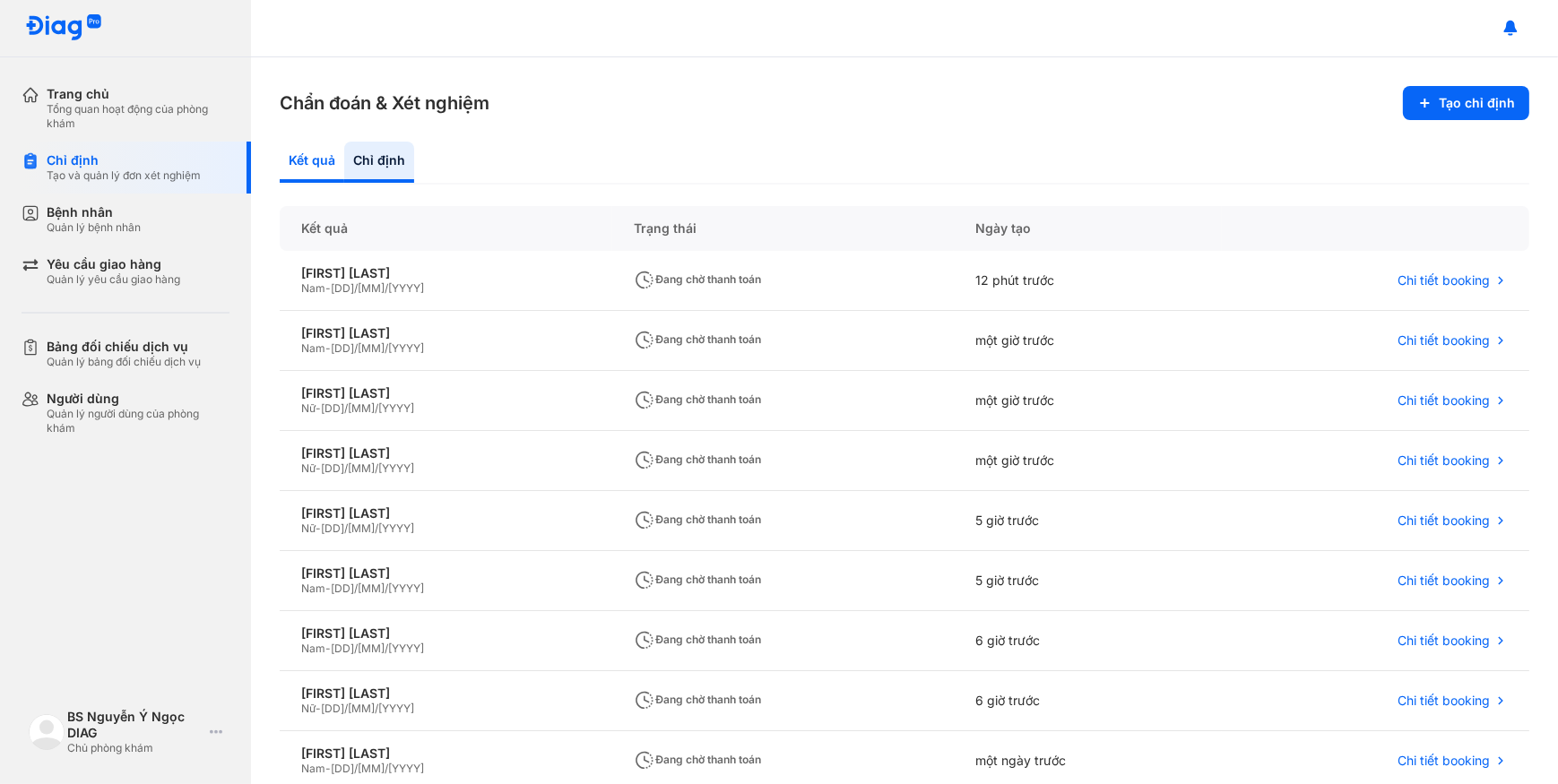 click on "Kết quả" 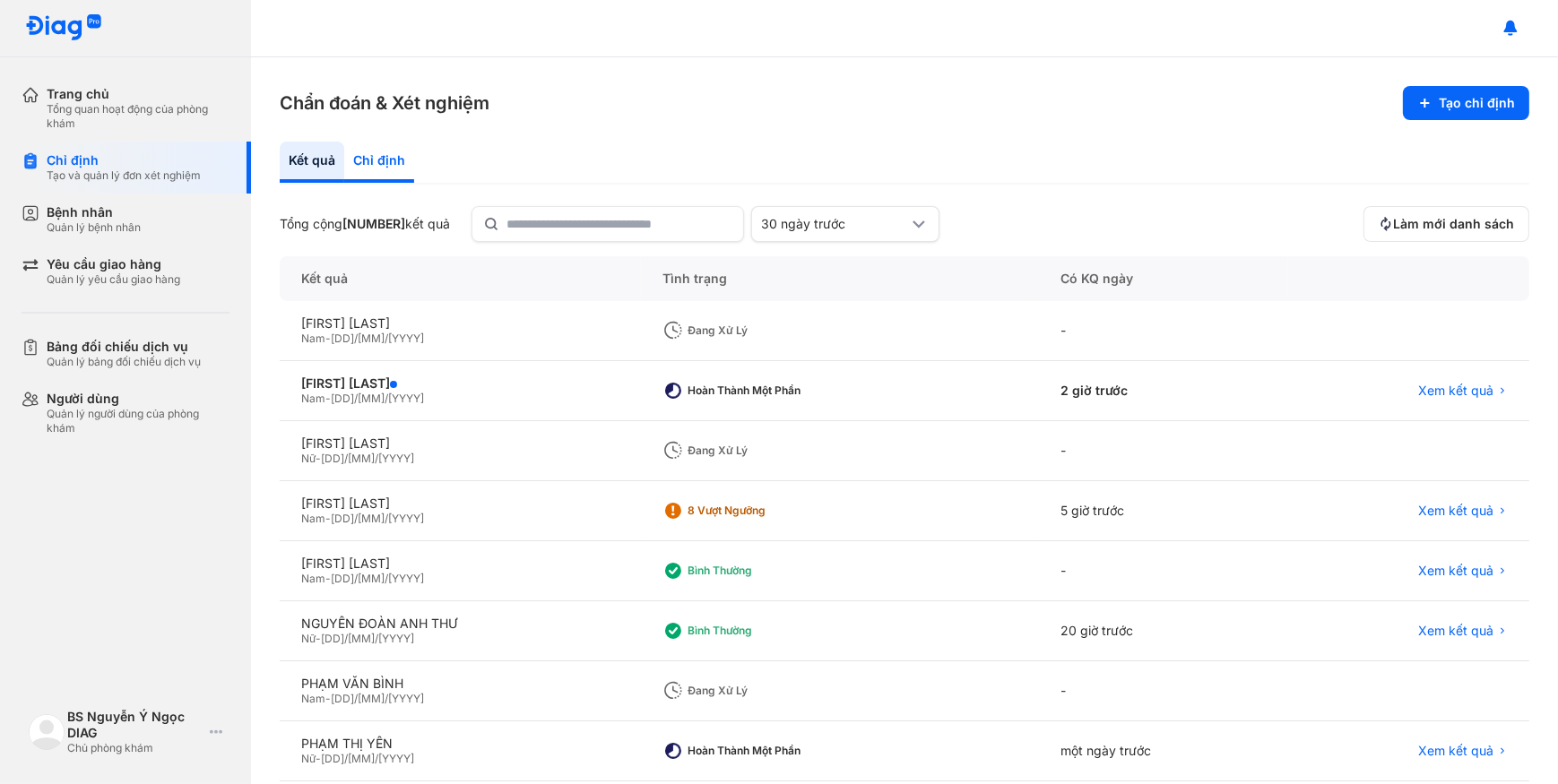click on "Chỉ định" 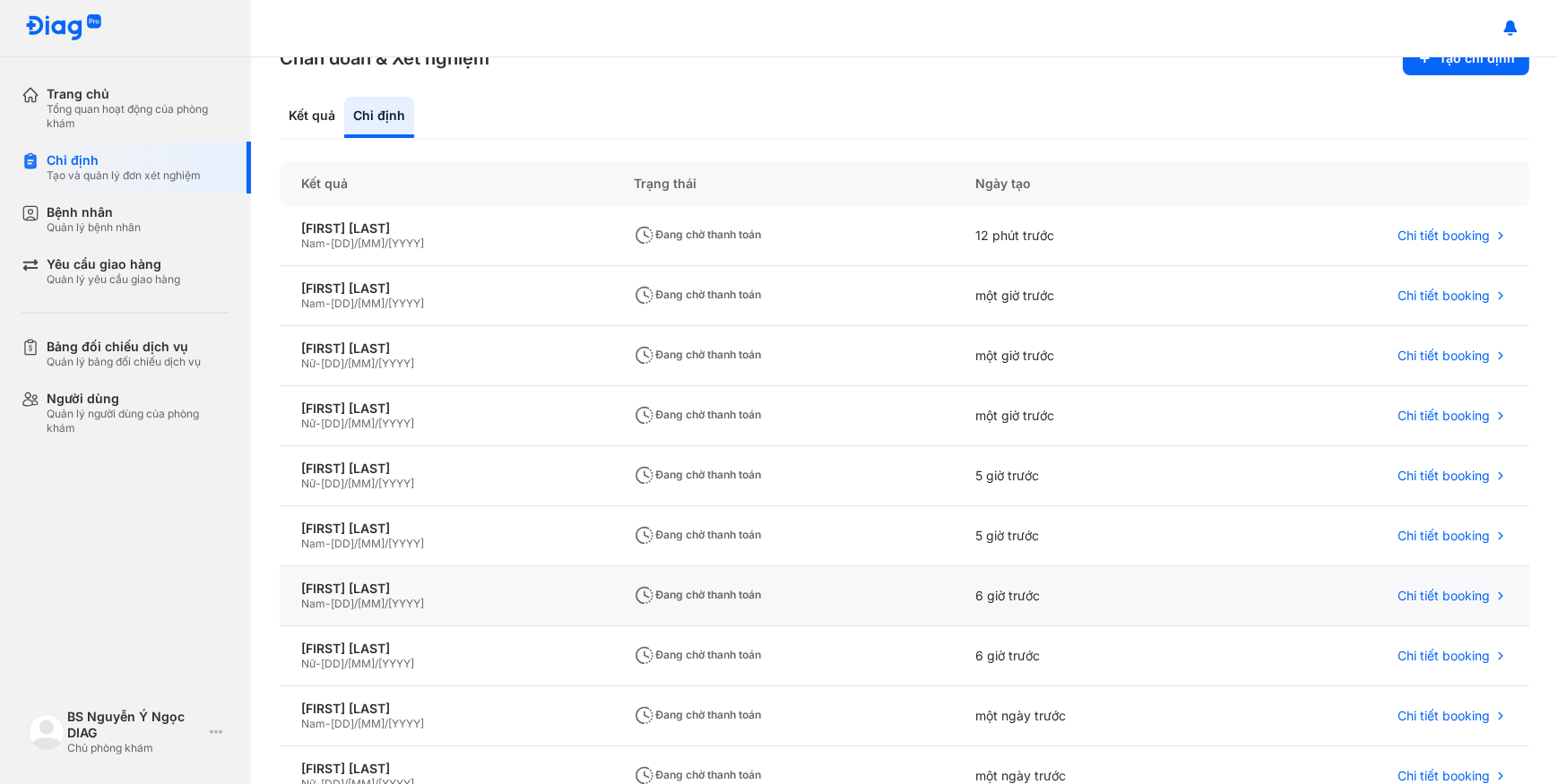 scroll, scrollTop: 81, scrollLeft: 0, axis: vertical 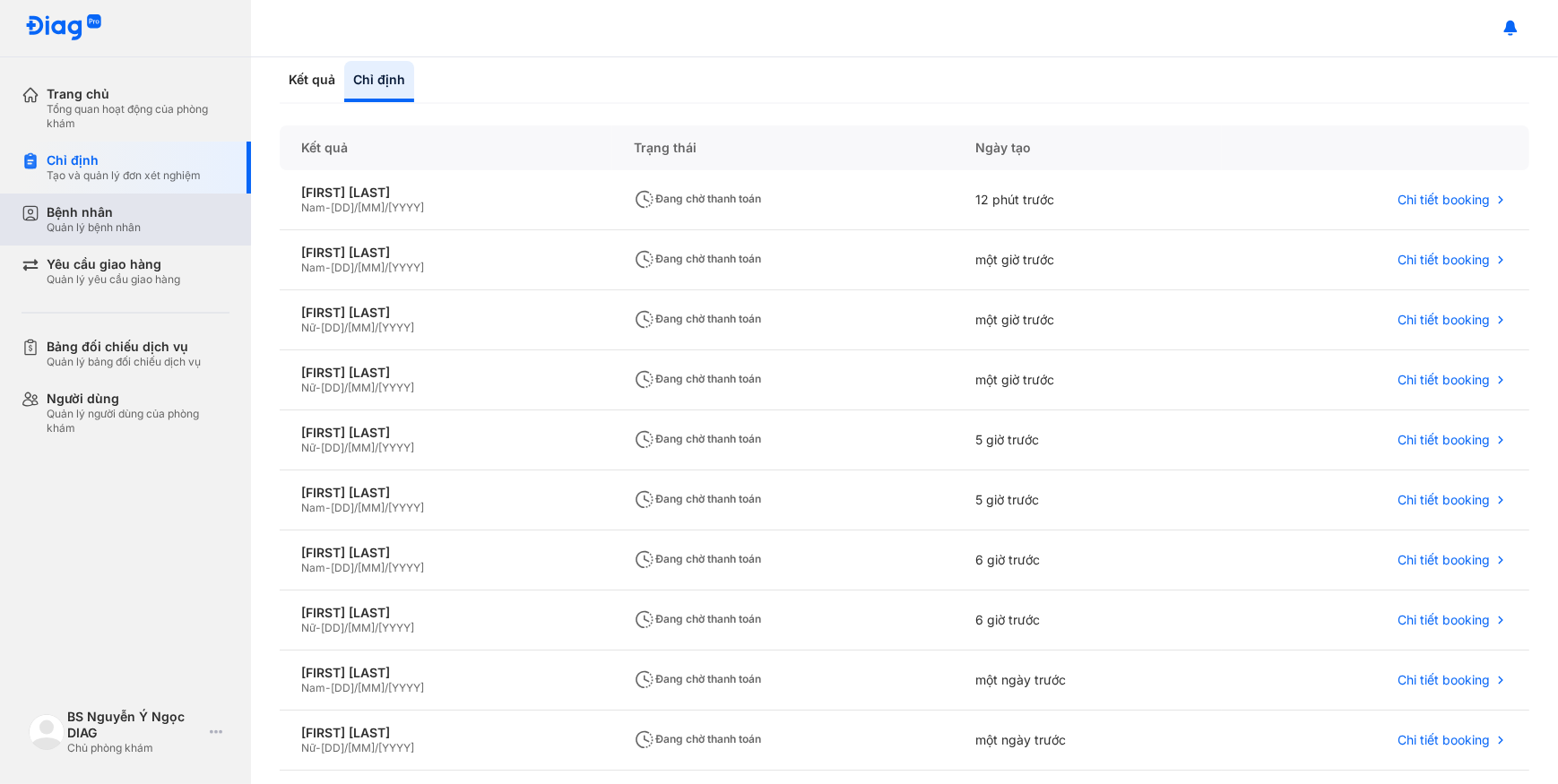 click on "Quản lý bệnh nhân" at bounding box center [93, 228] 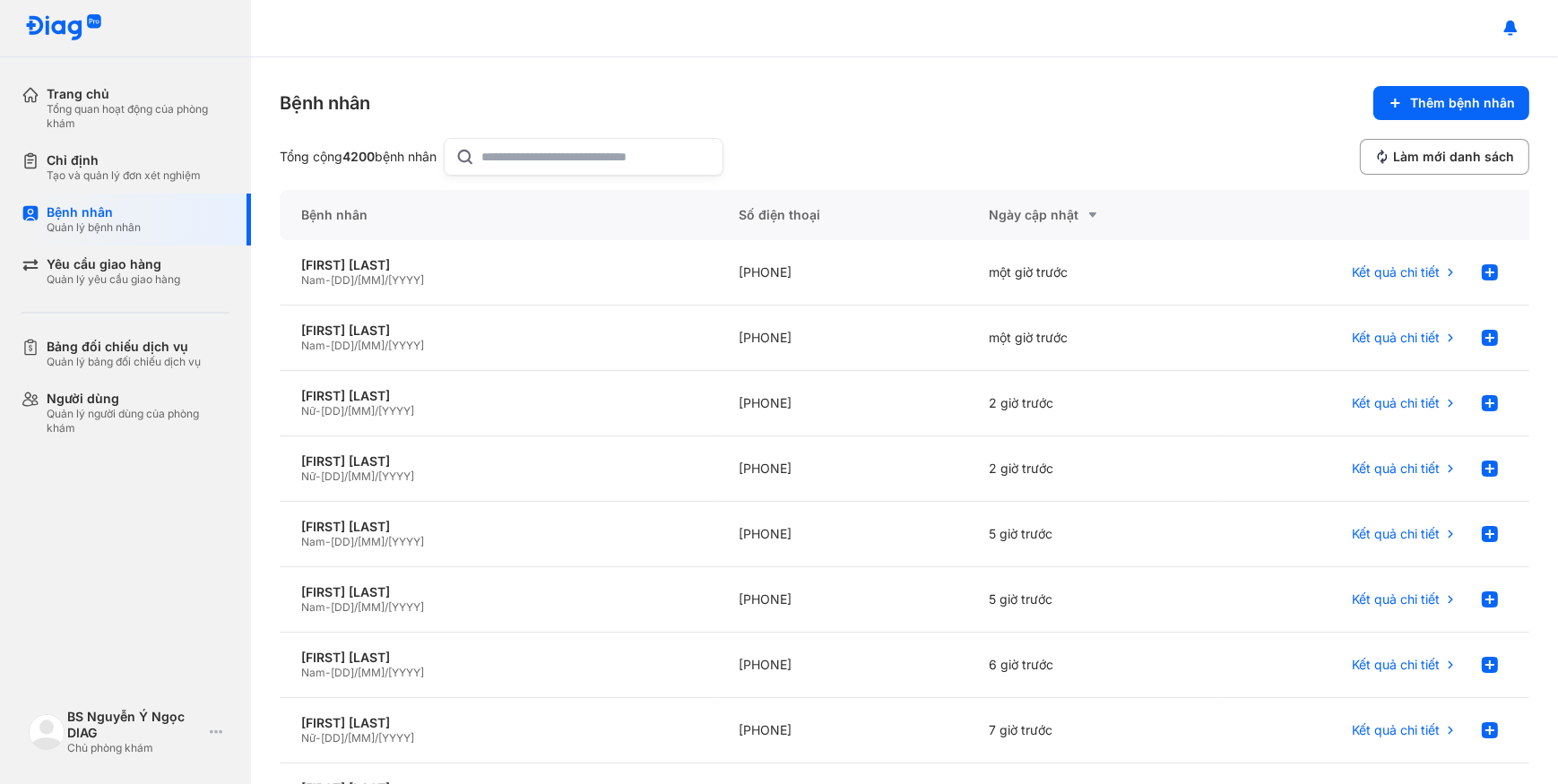 click 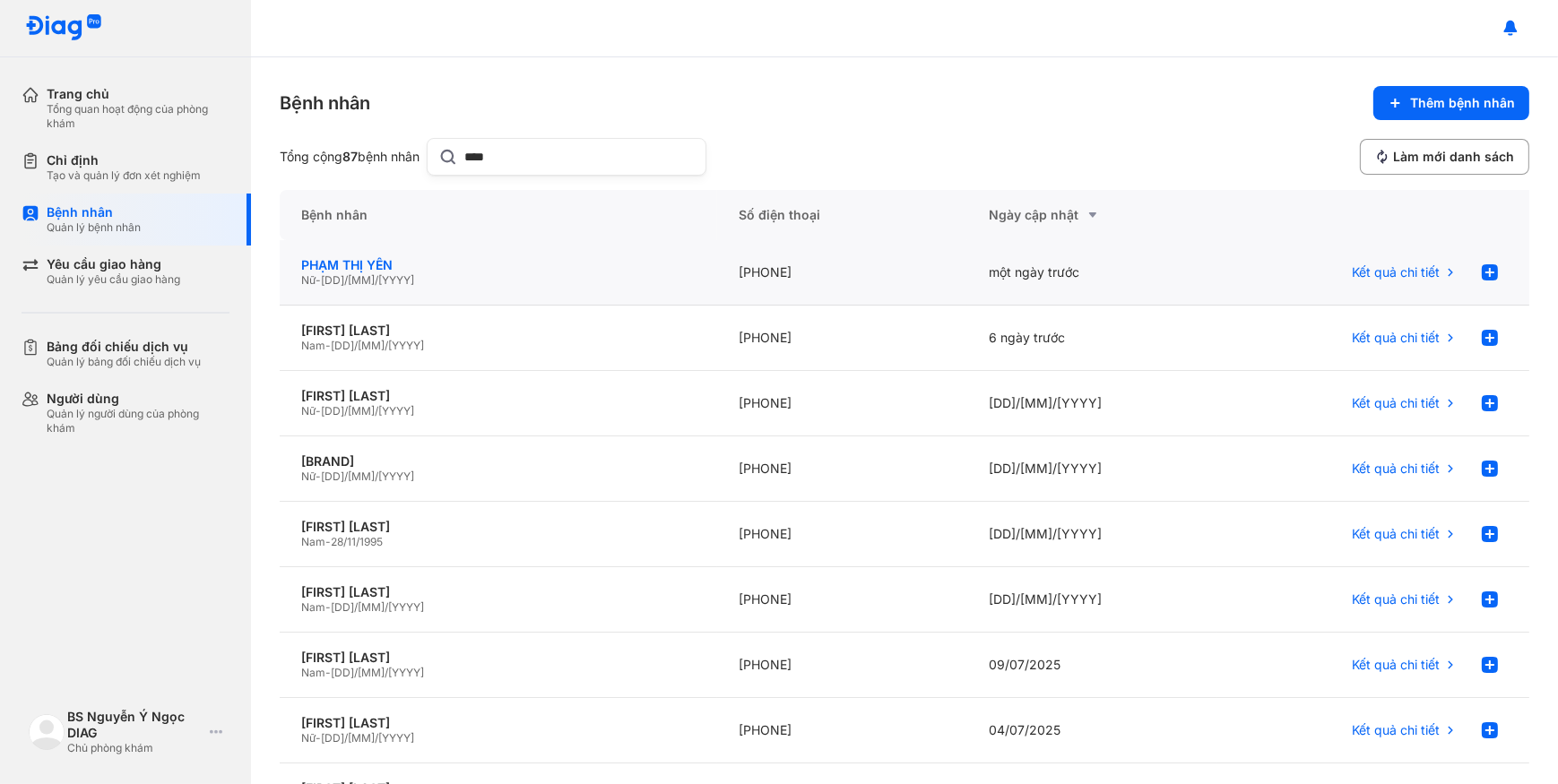 type on "****" 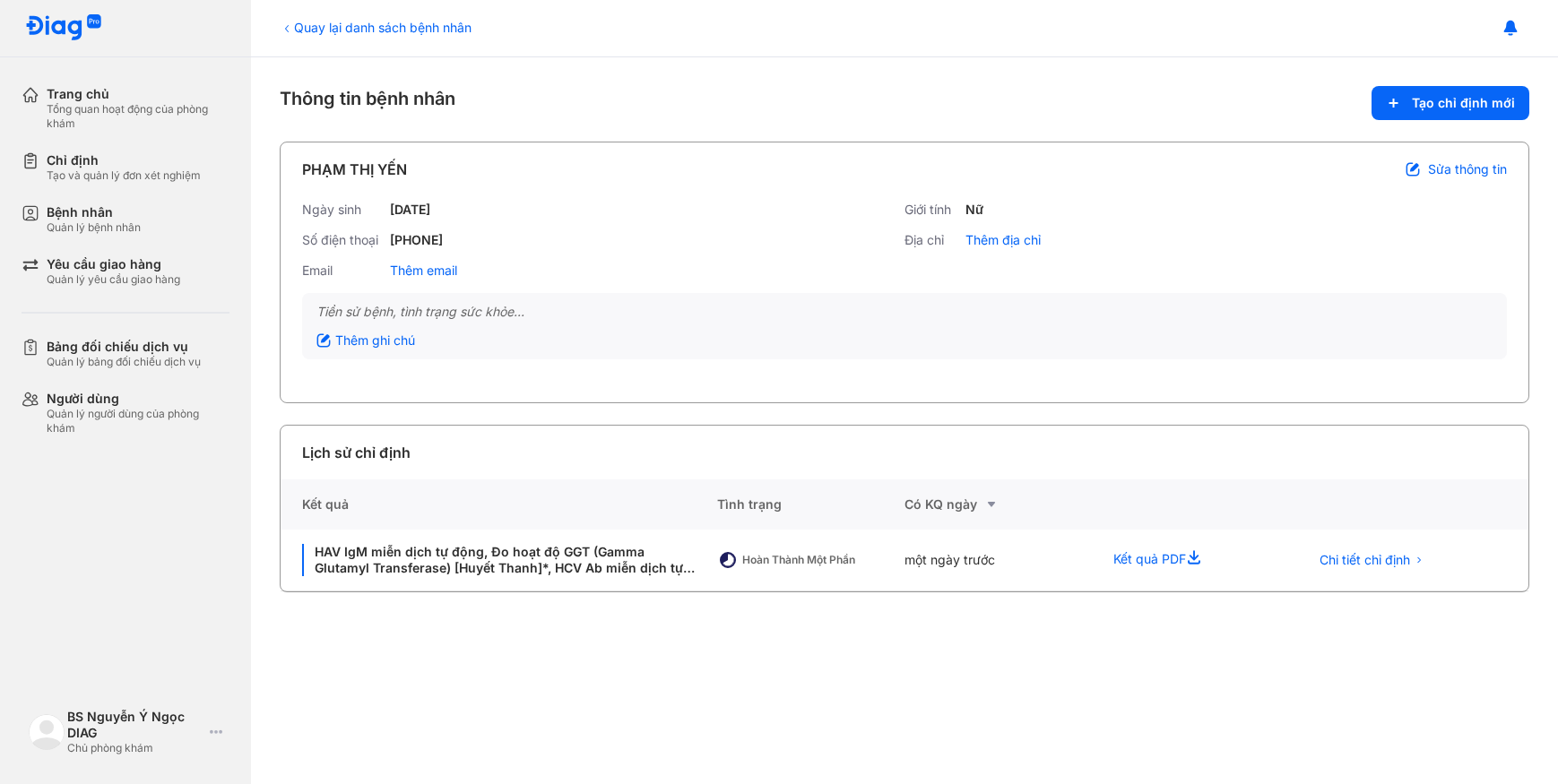 scroll, scrollTop: 0, scrollLeft: 0, axis: both 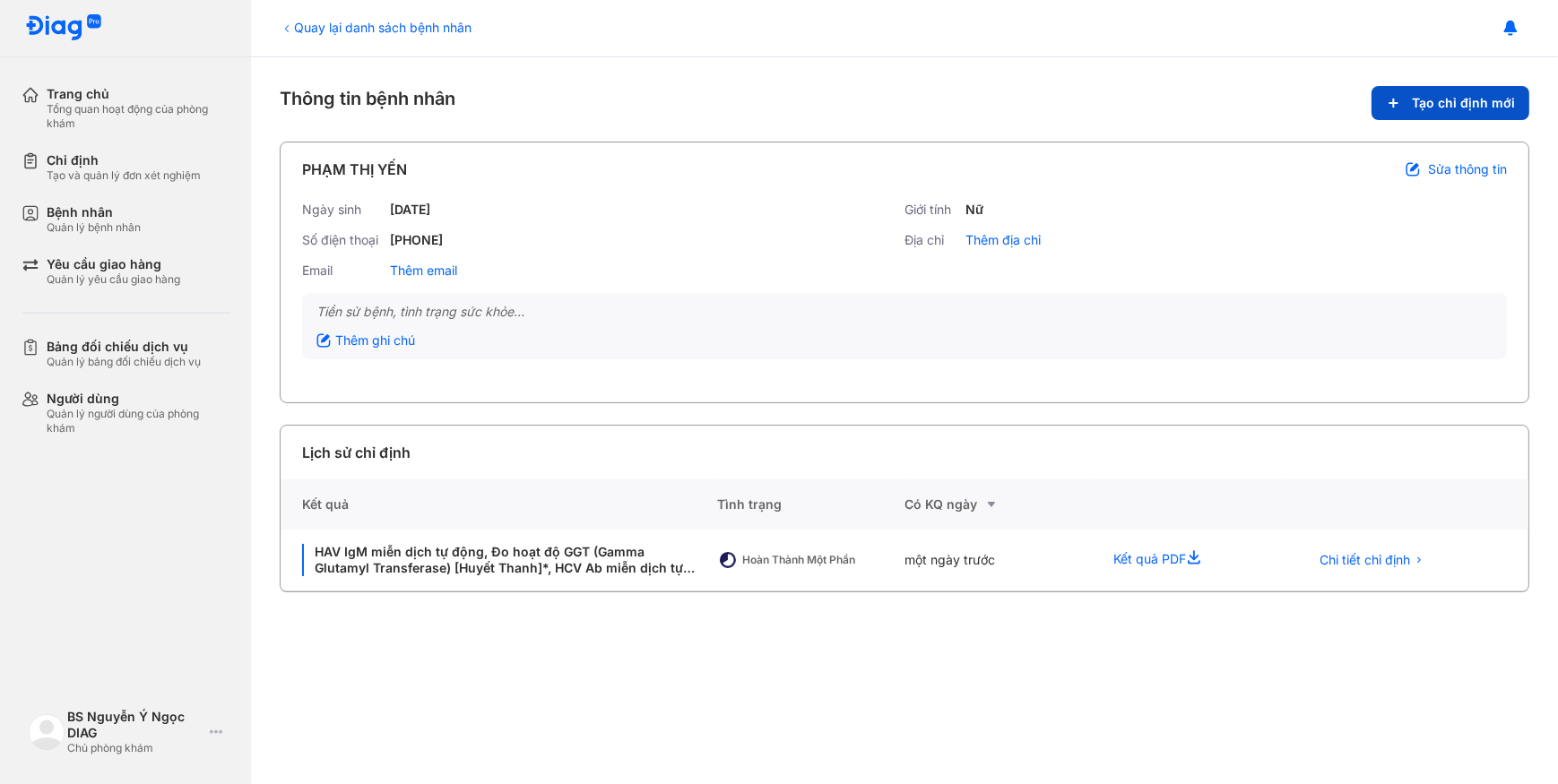 click 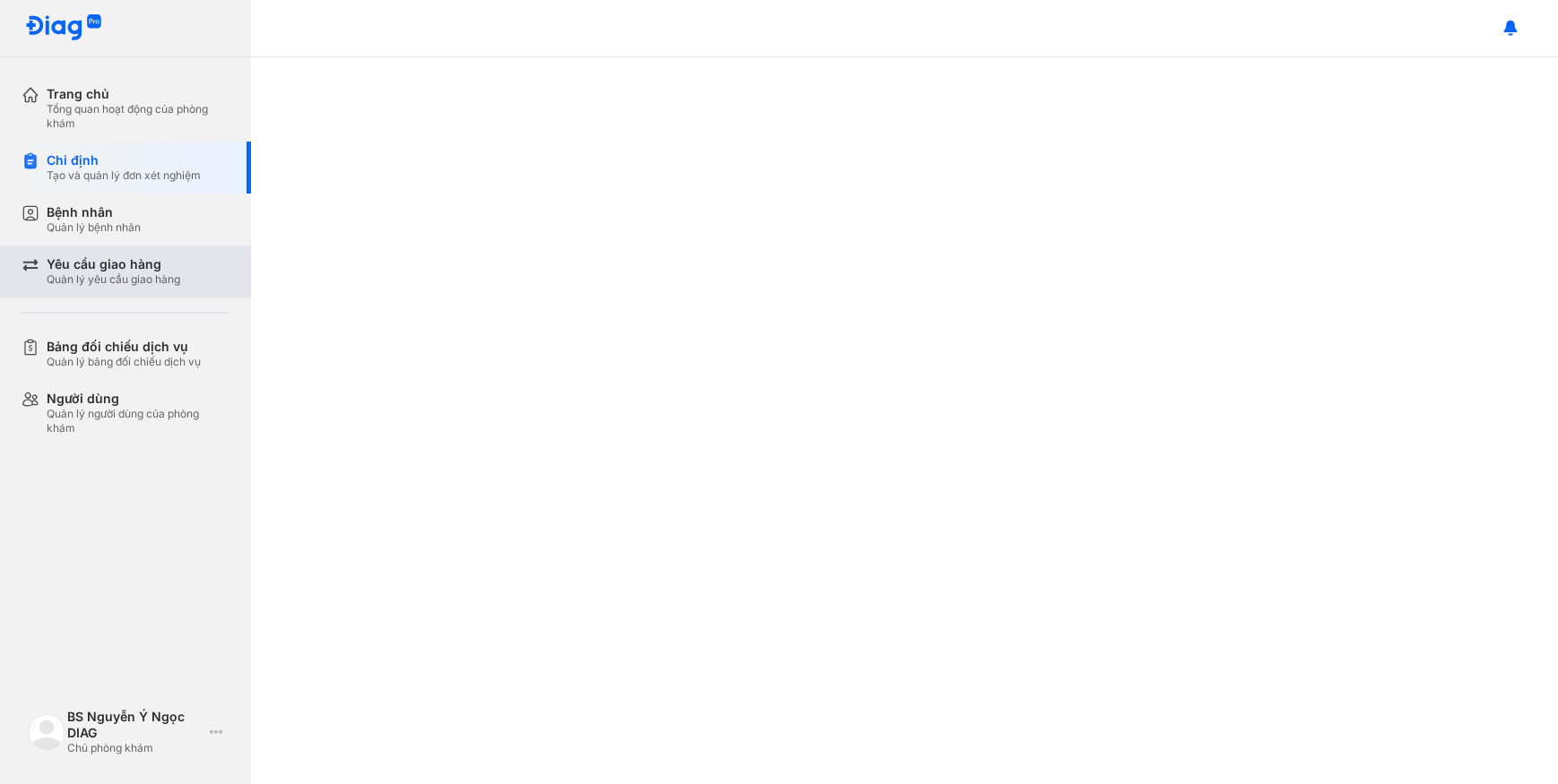 scroll, scrollTop: 0, scrollLeft: 0, axis: both 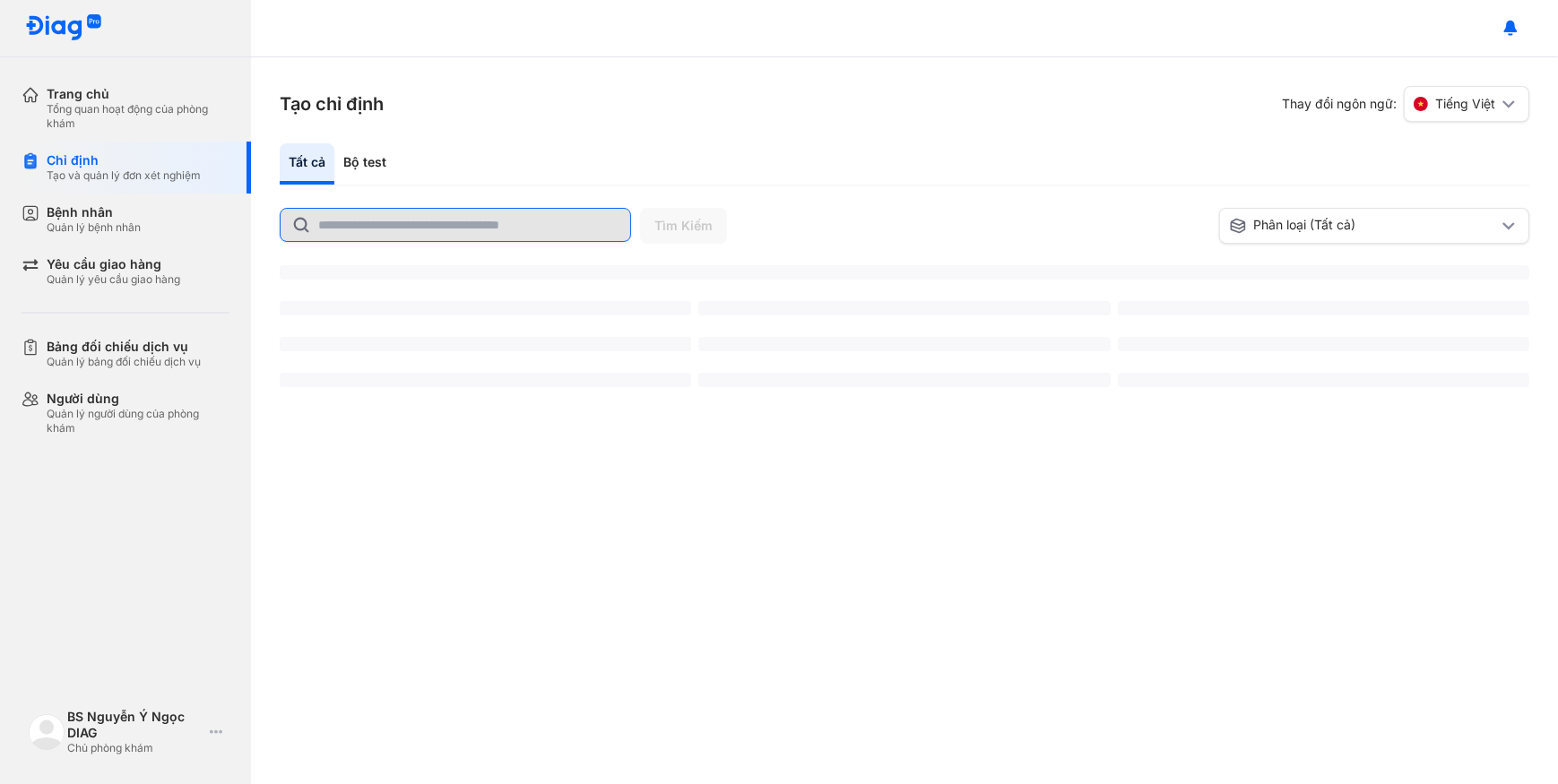 click 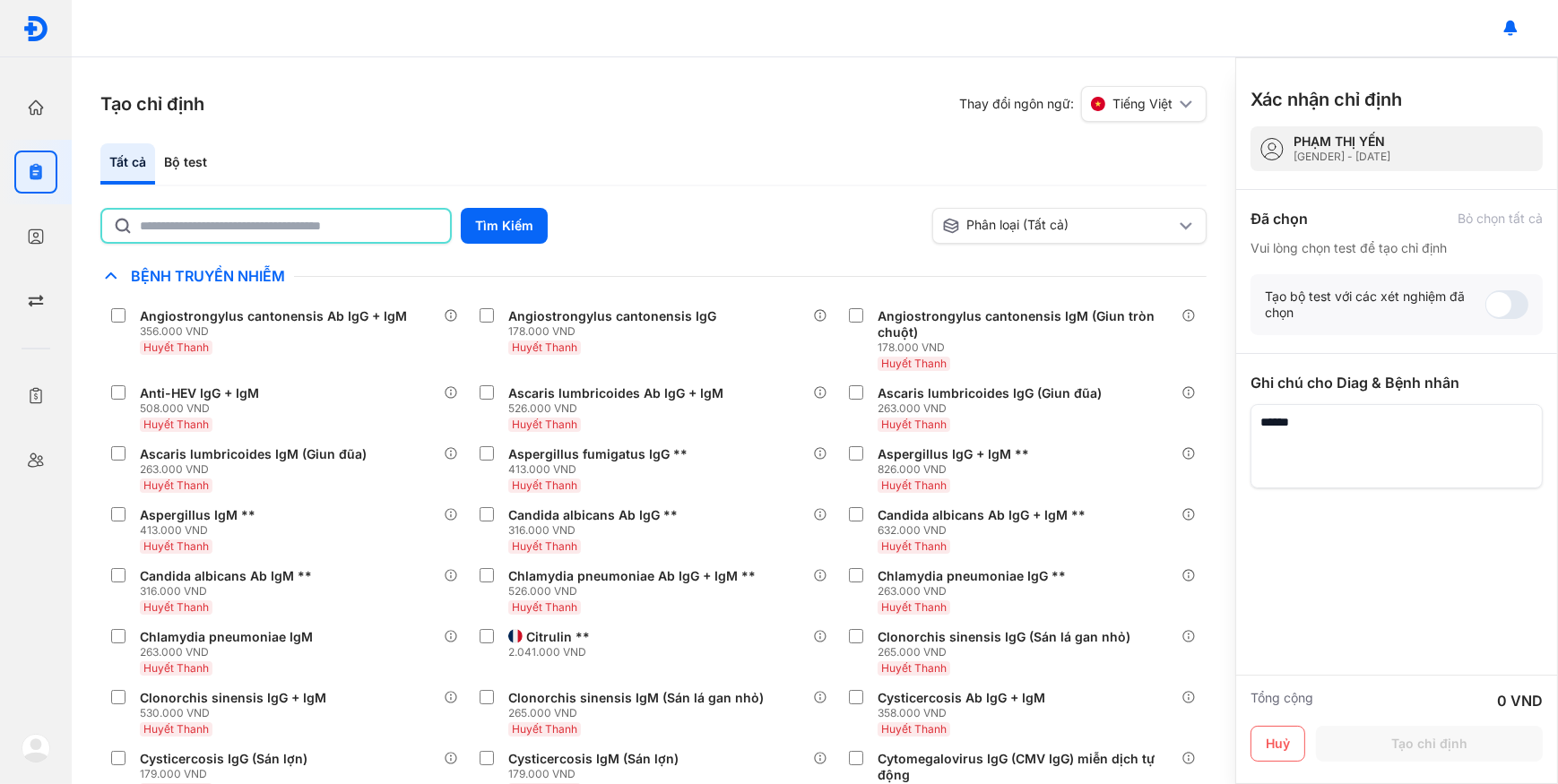 click 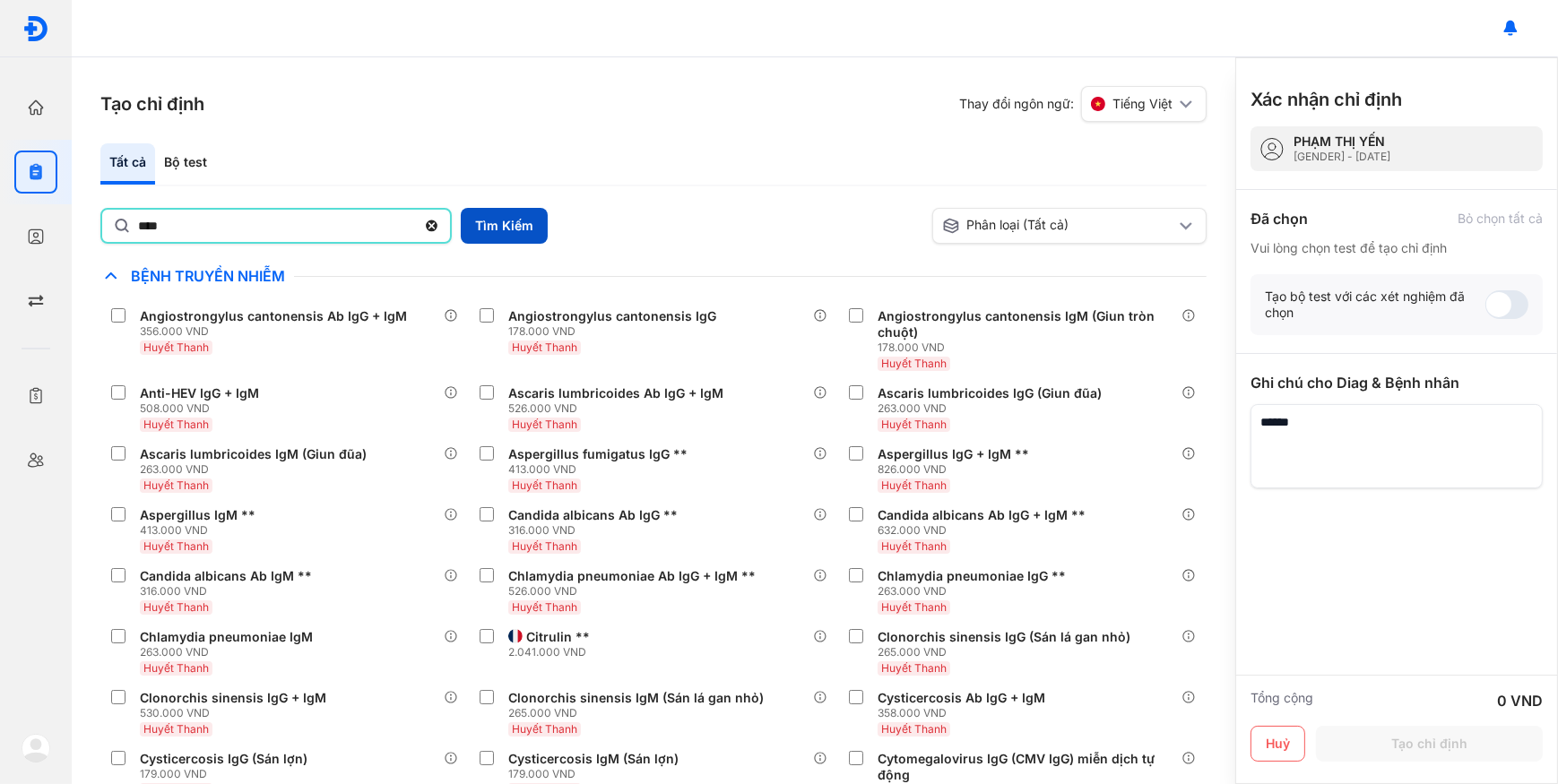 type on "****" 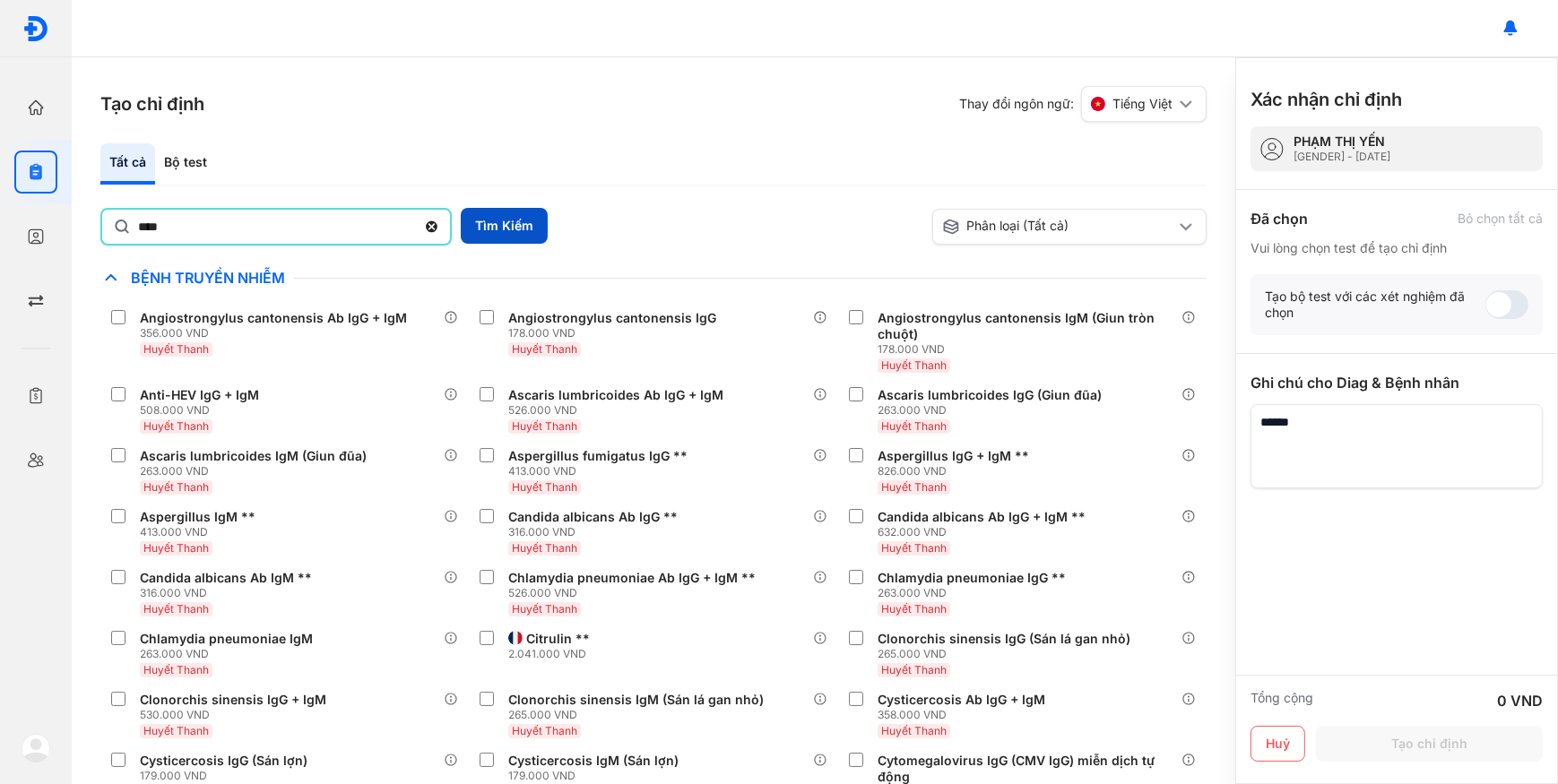 click on "Tìm Kiếm" at bounding box center (504, 226) 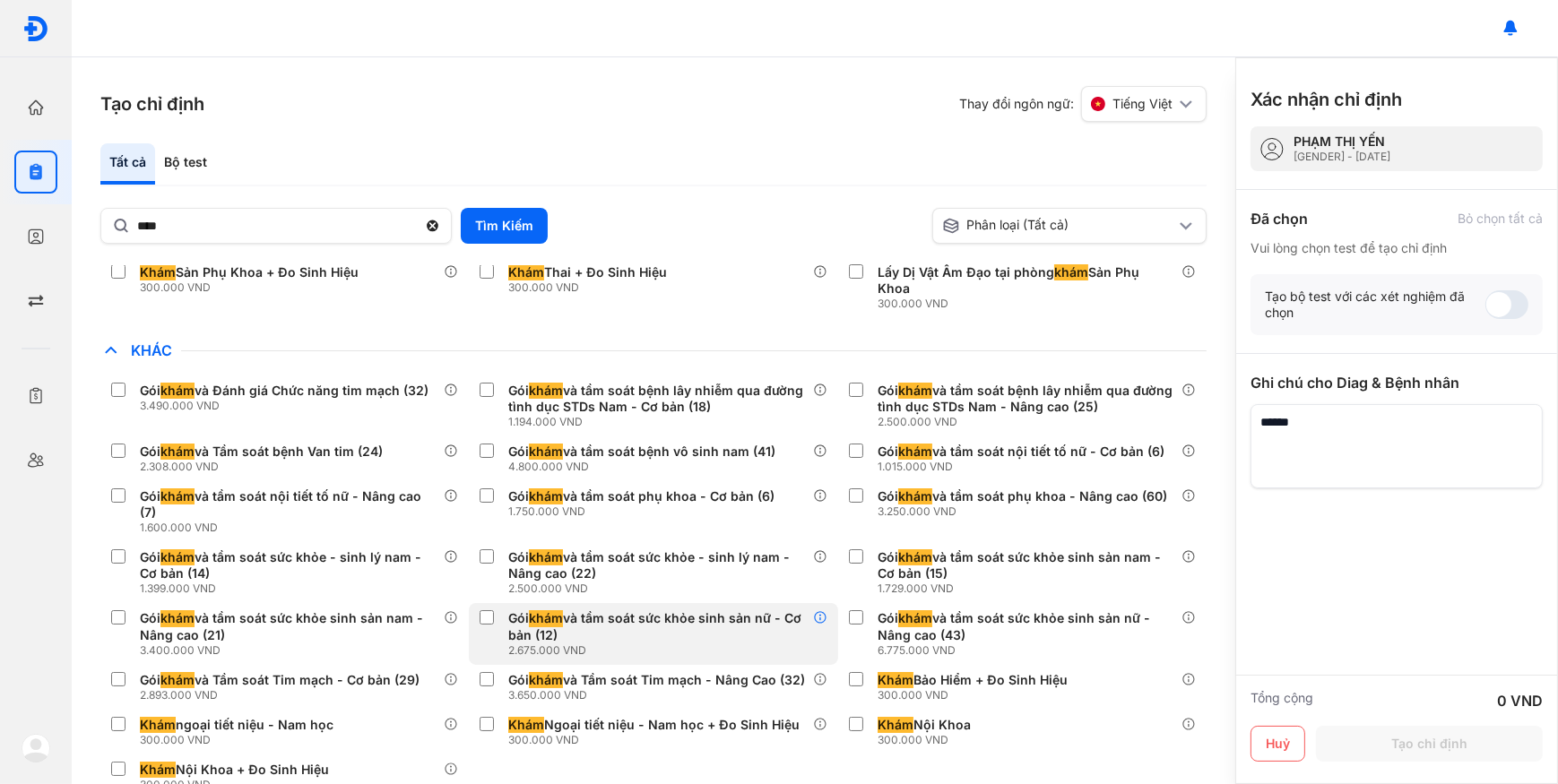 scroll, scrollTop: 64, scrollLeft: 0, axis: vertical 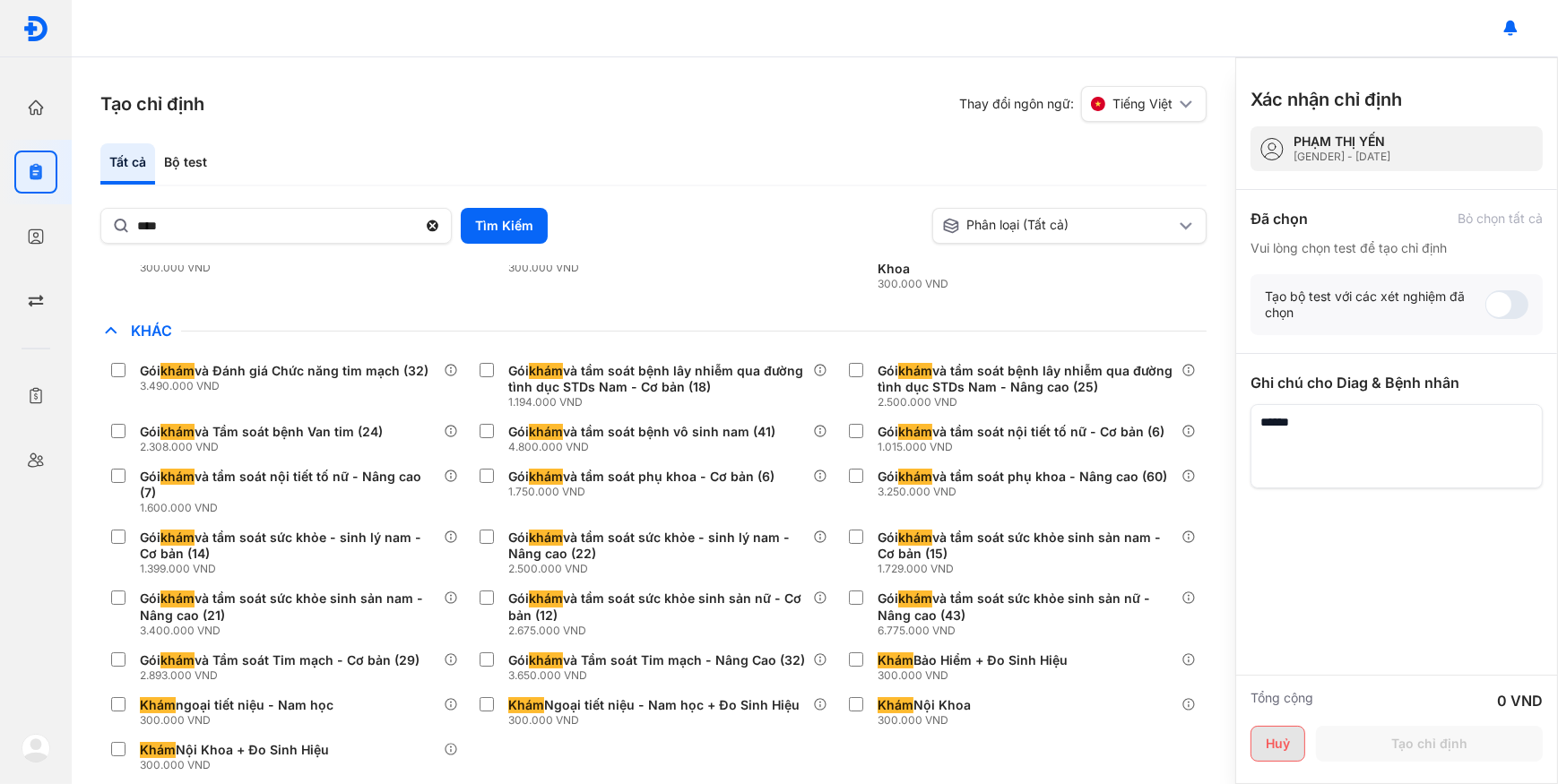 click on "Huỷ" at bounding box center (1277, 744) 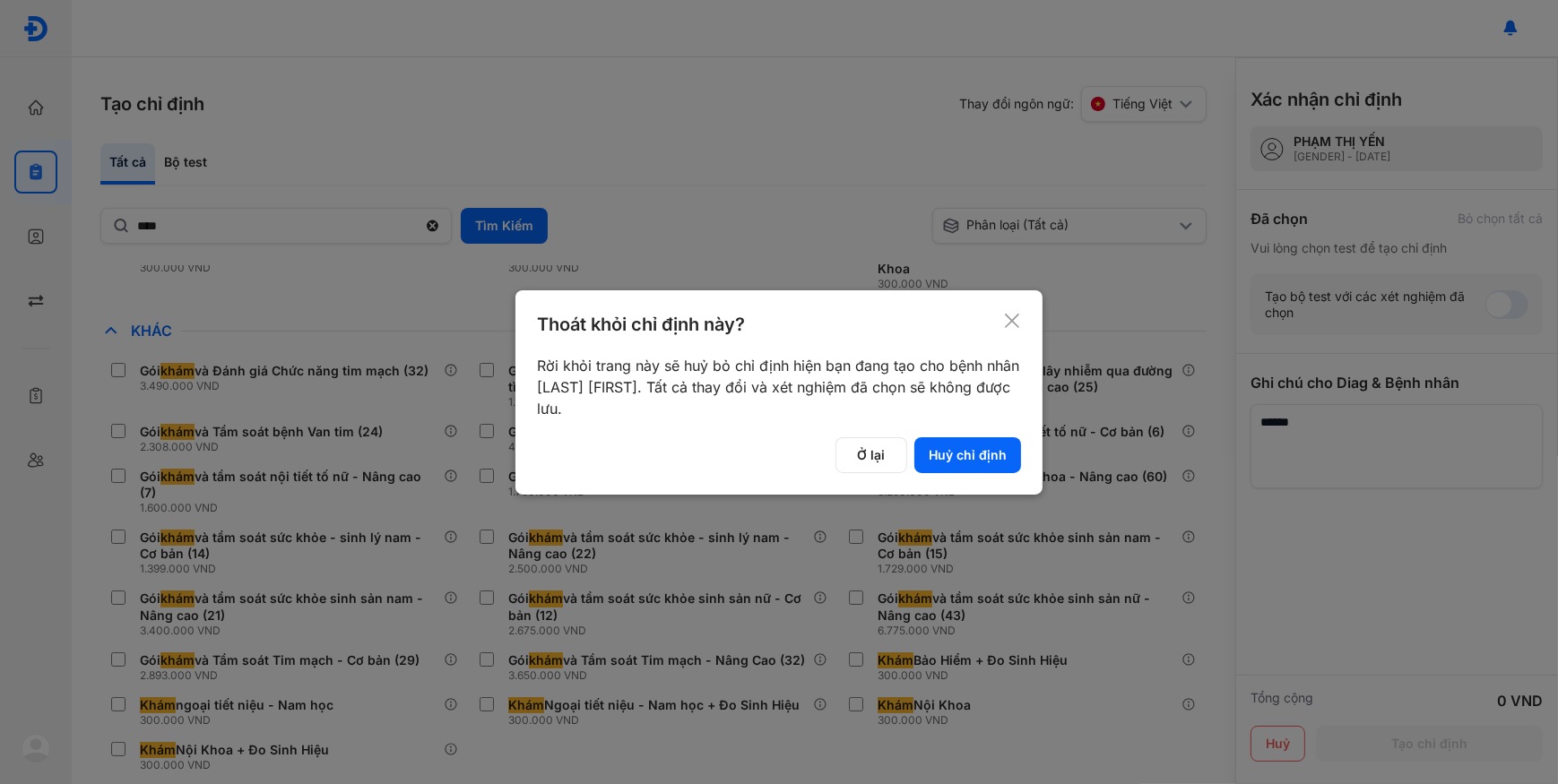 drag, startPoint x: 973, startPoint y: 460, endPoint x: 938, endPoint y: 253, distance: 209.93809 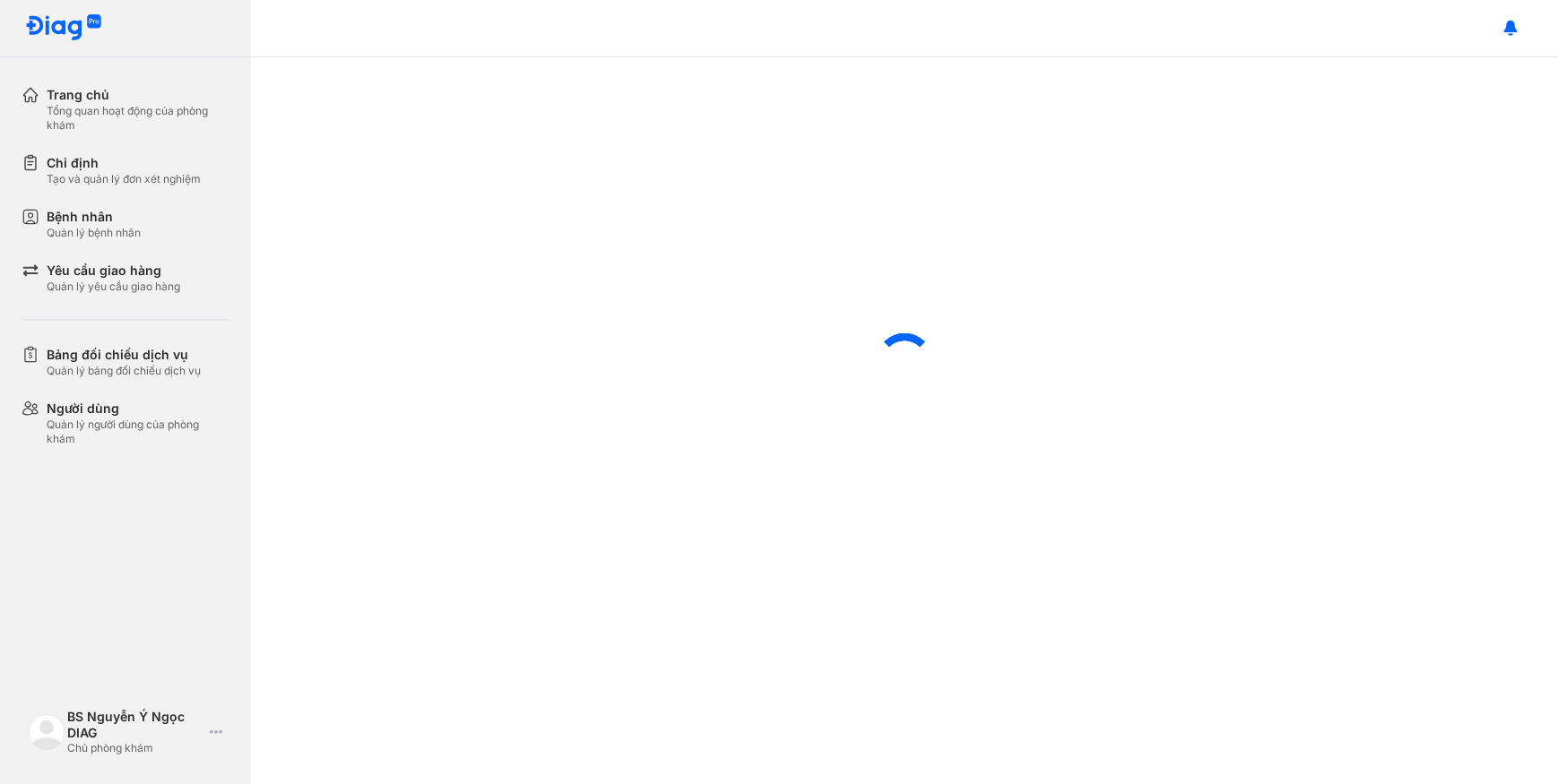 scroll, scrollTop: 0, scrollLeft: 0, axis: both 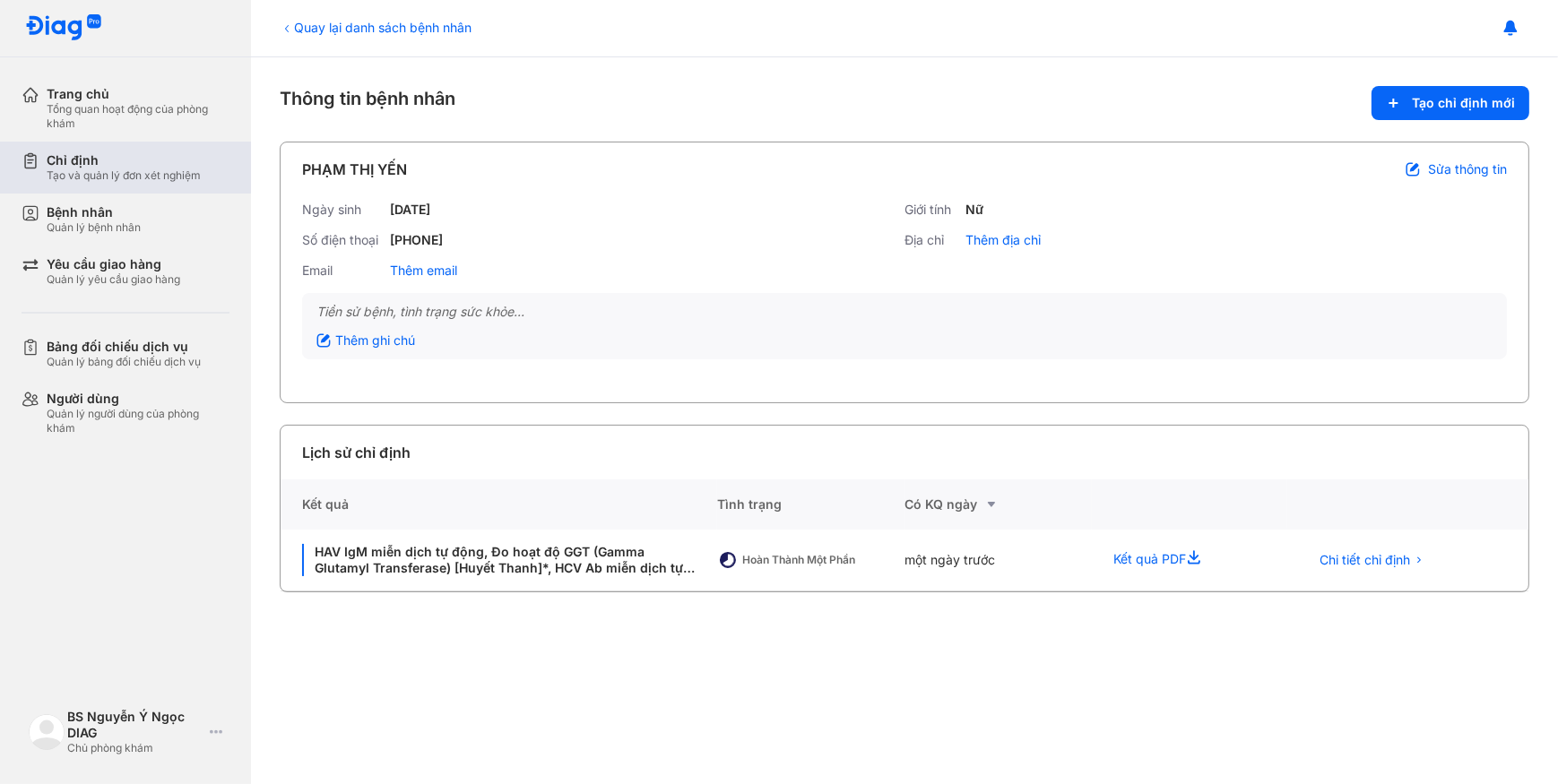 click on "Tạo và quản lý đơn xét nghiệm" at bounding box center (124, 176) 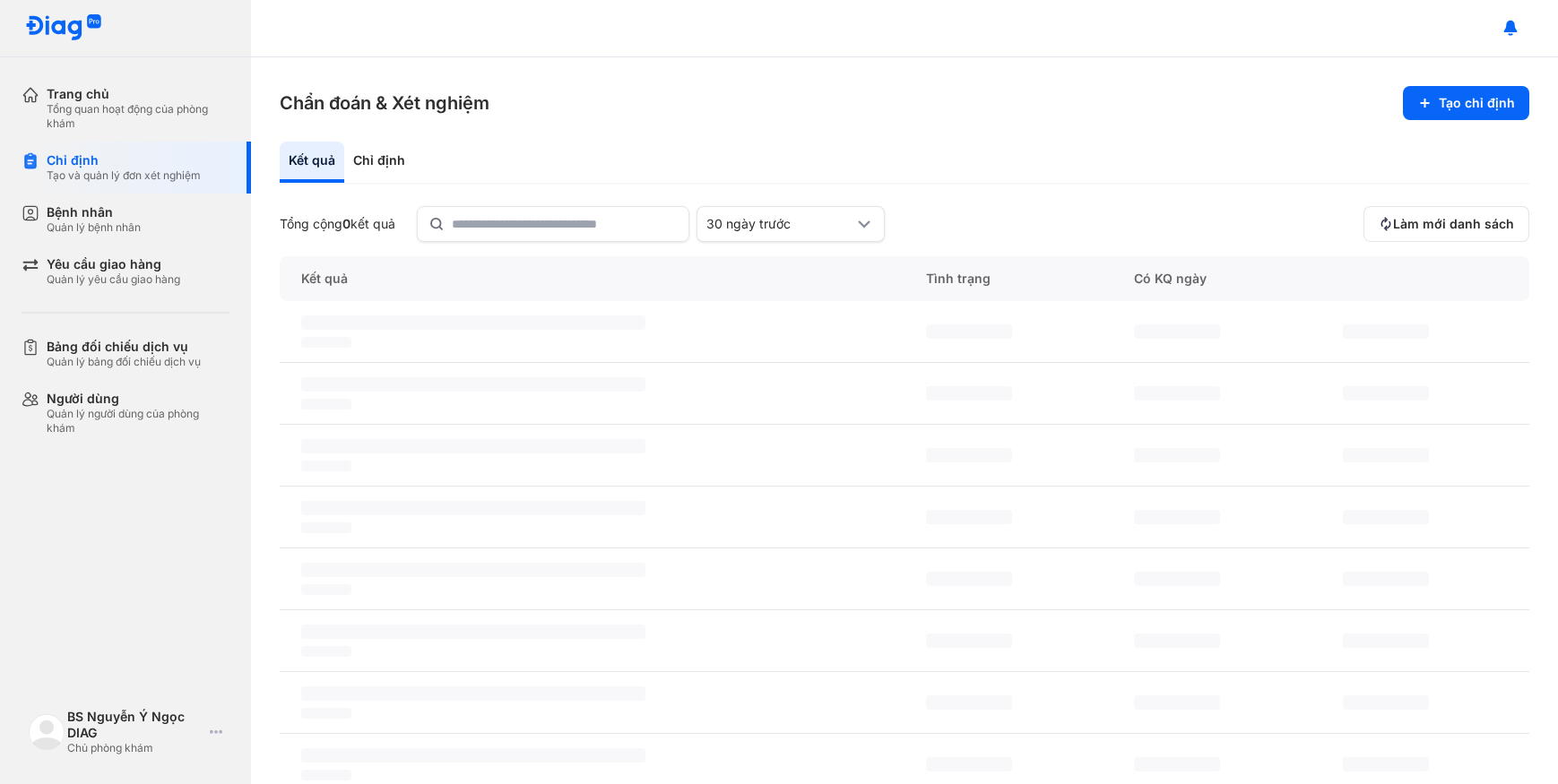 scroll, scrollTop: 0, scrollLeft: 0, axis: both 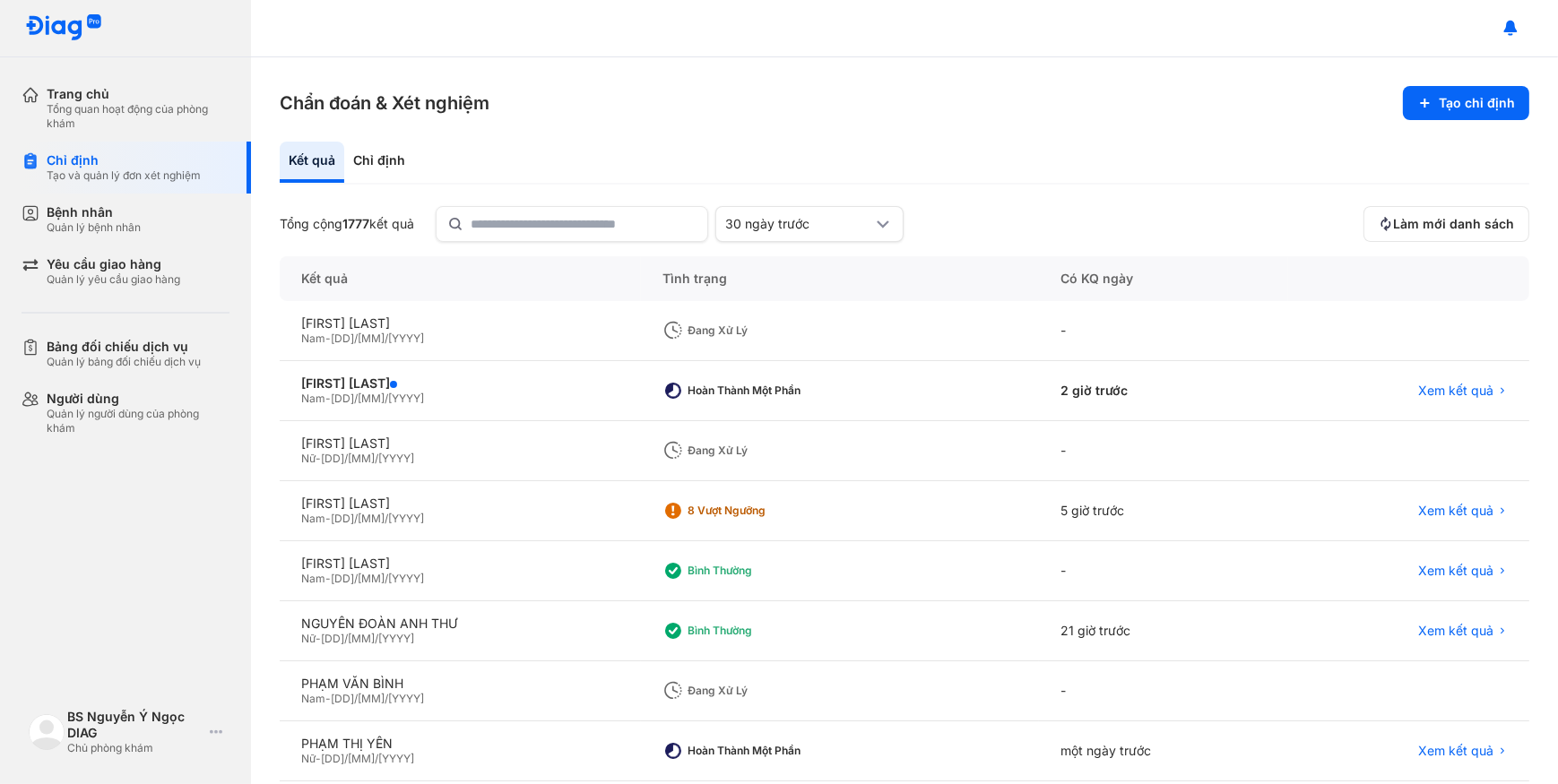 drag, startPoint x: 1541, startPoint y: 88, endPoint x: 1473, endPoint y: 79, distance: 68.593003 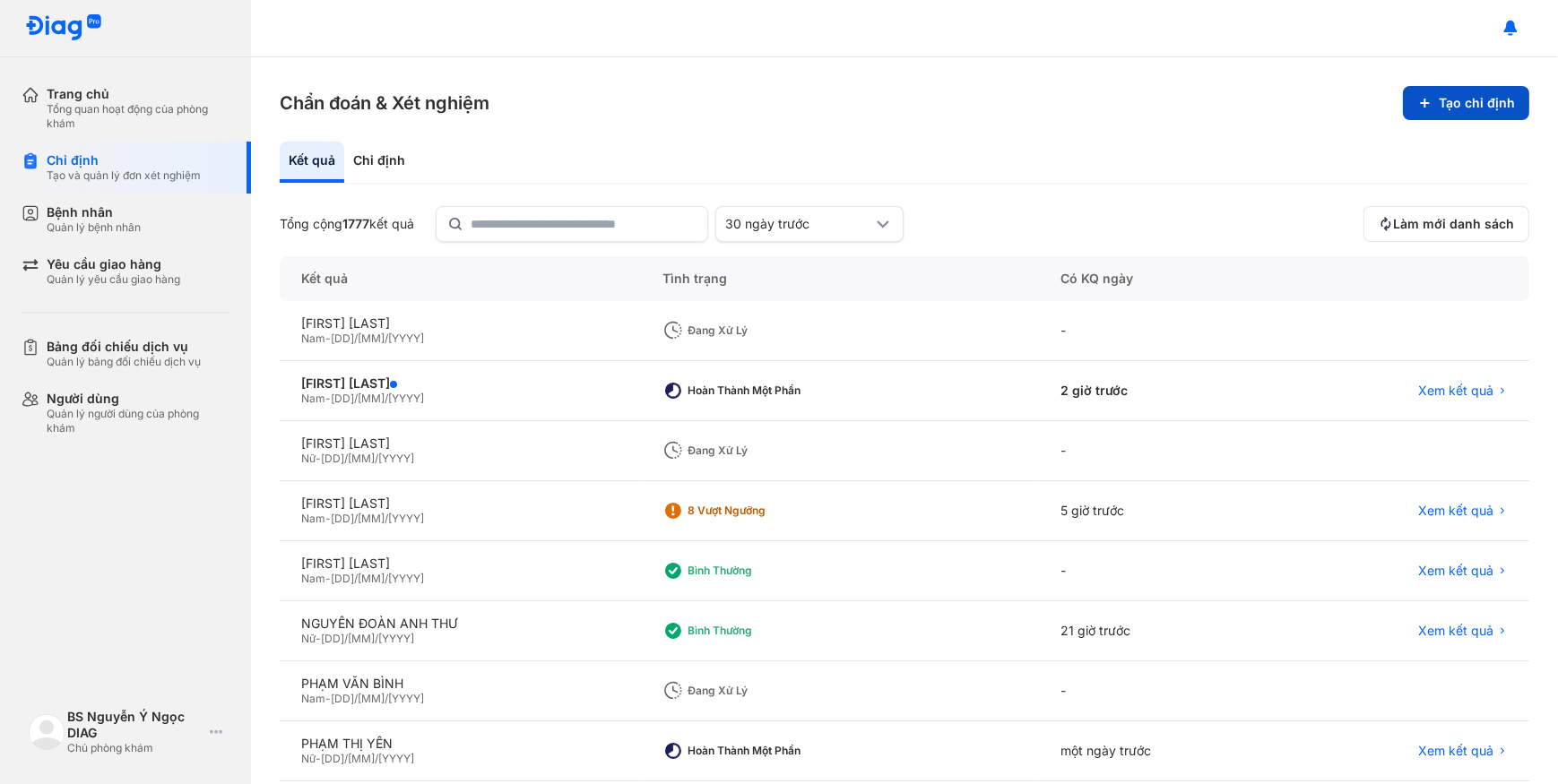 click on "Tạo chỉ định" at bounding box center [1466, 103] 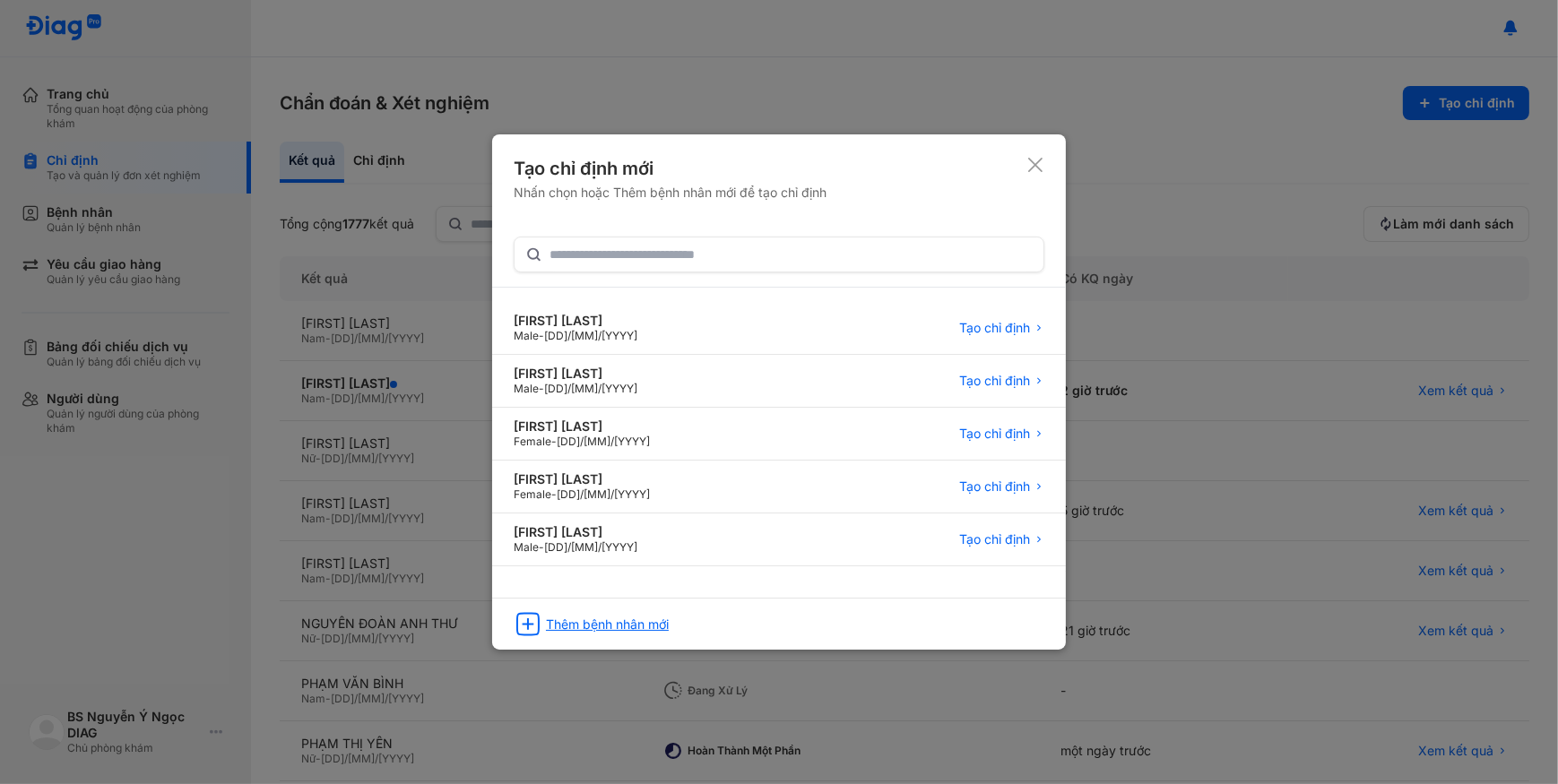 click on "Thêm bệnh nhân mới" 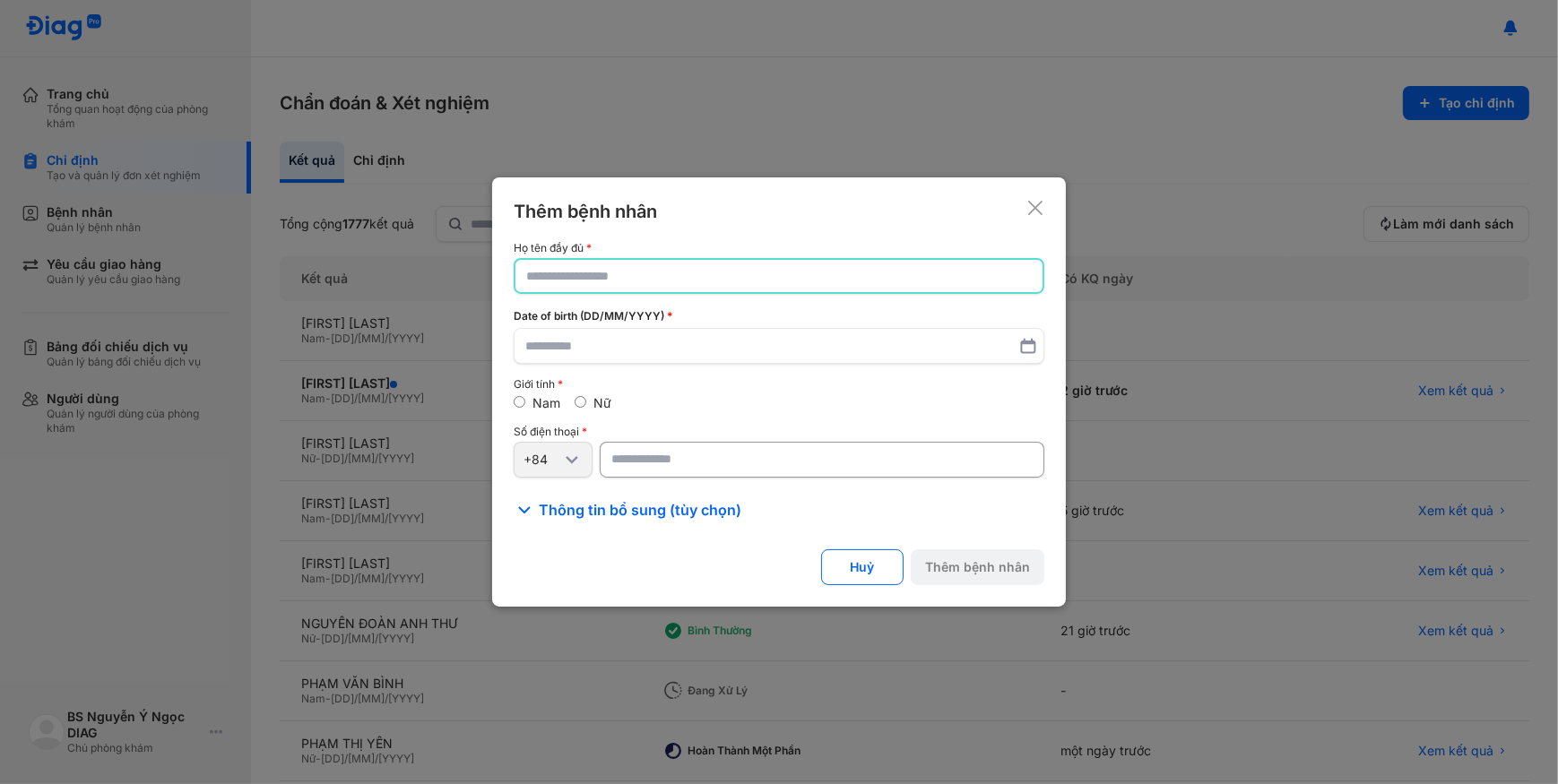 click 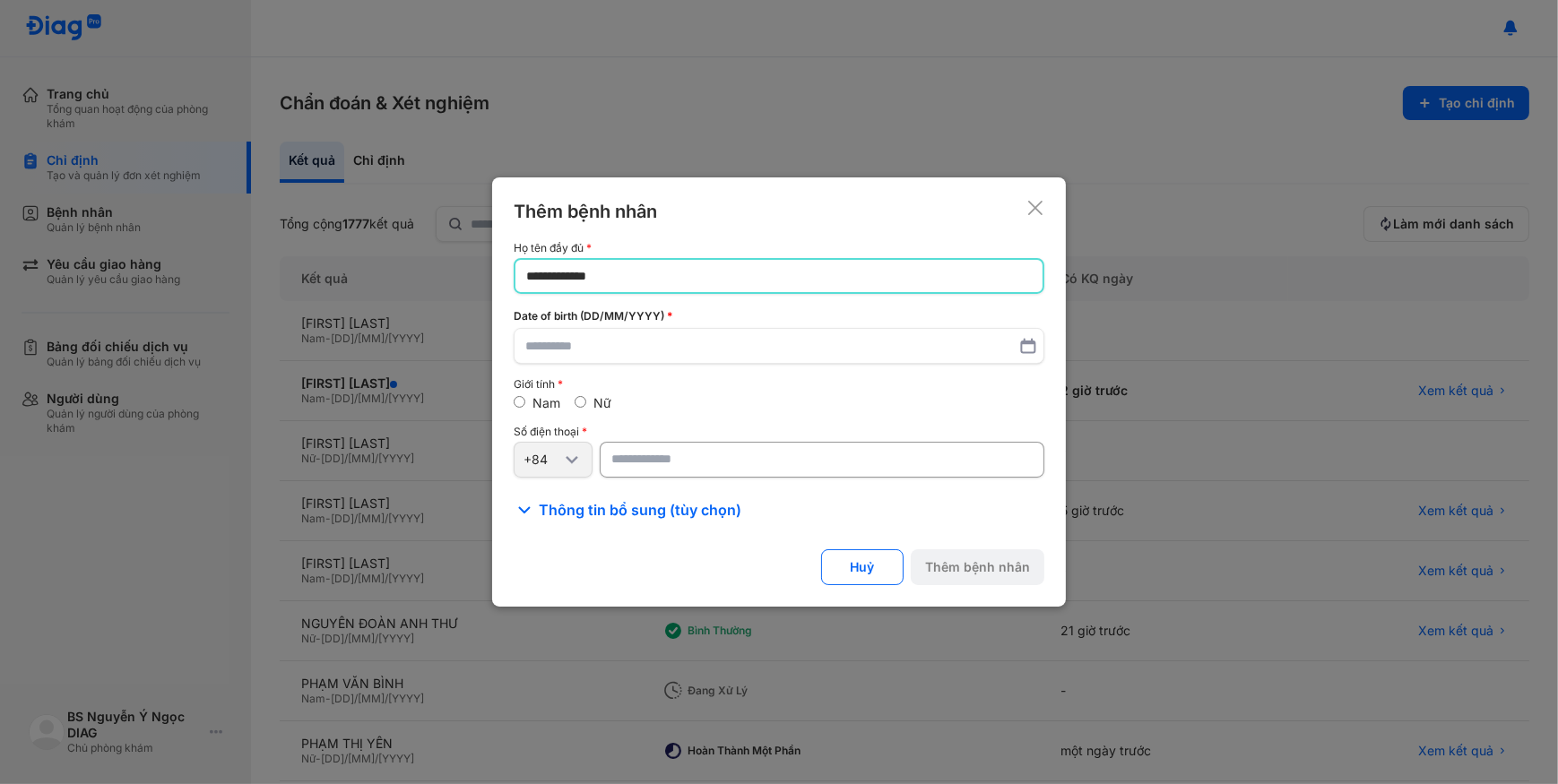 type on "**********" 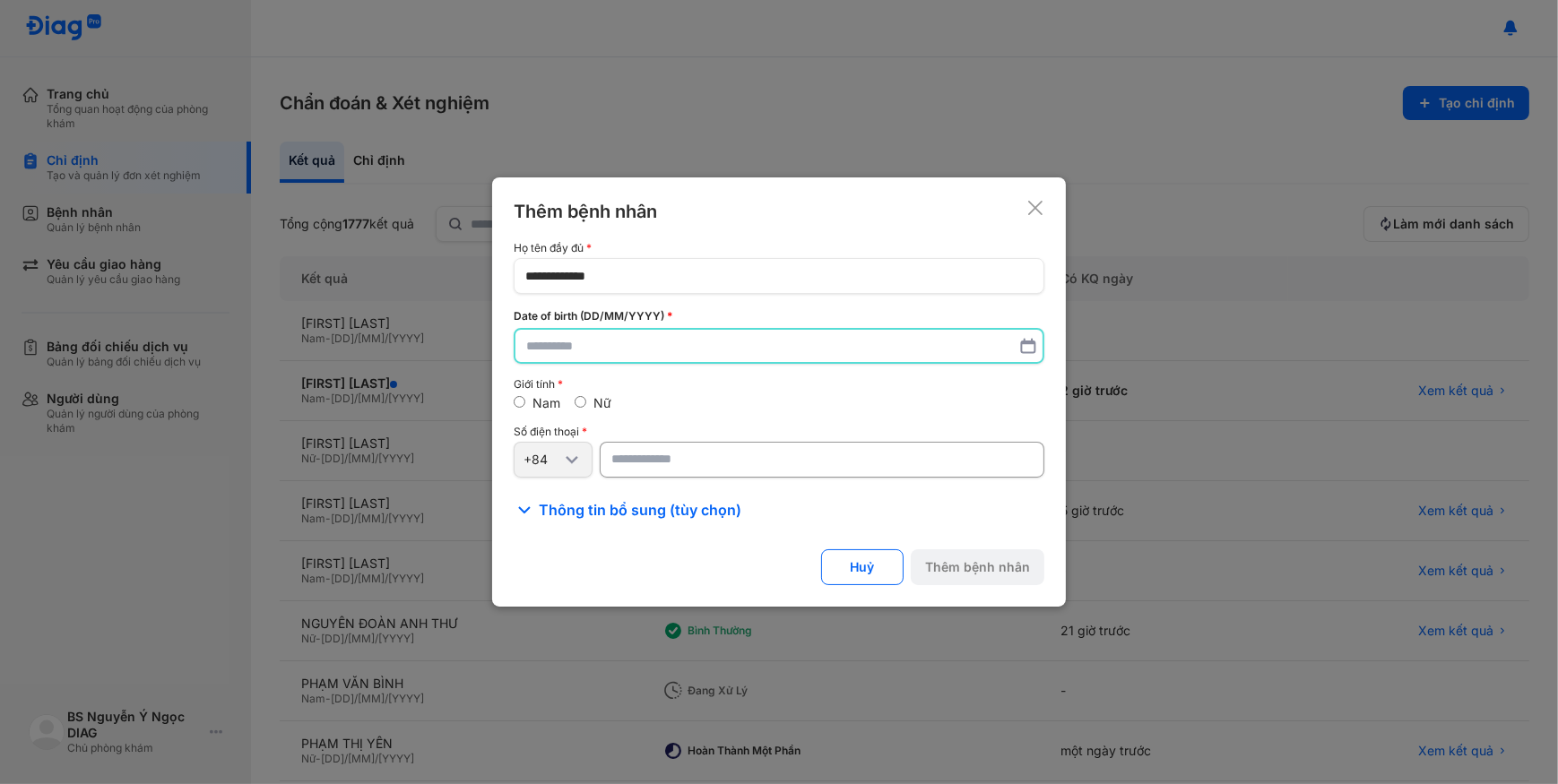 click at bounding box center (779, 346) 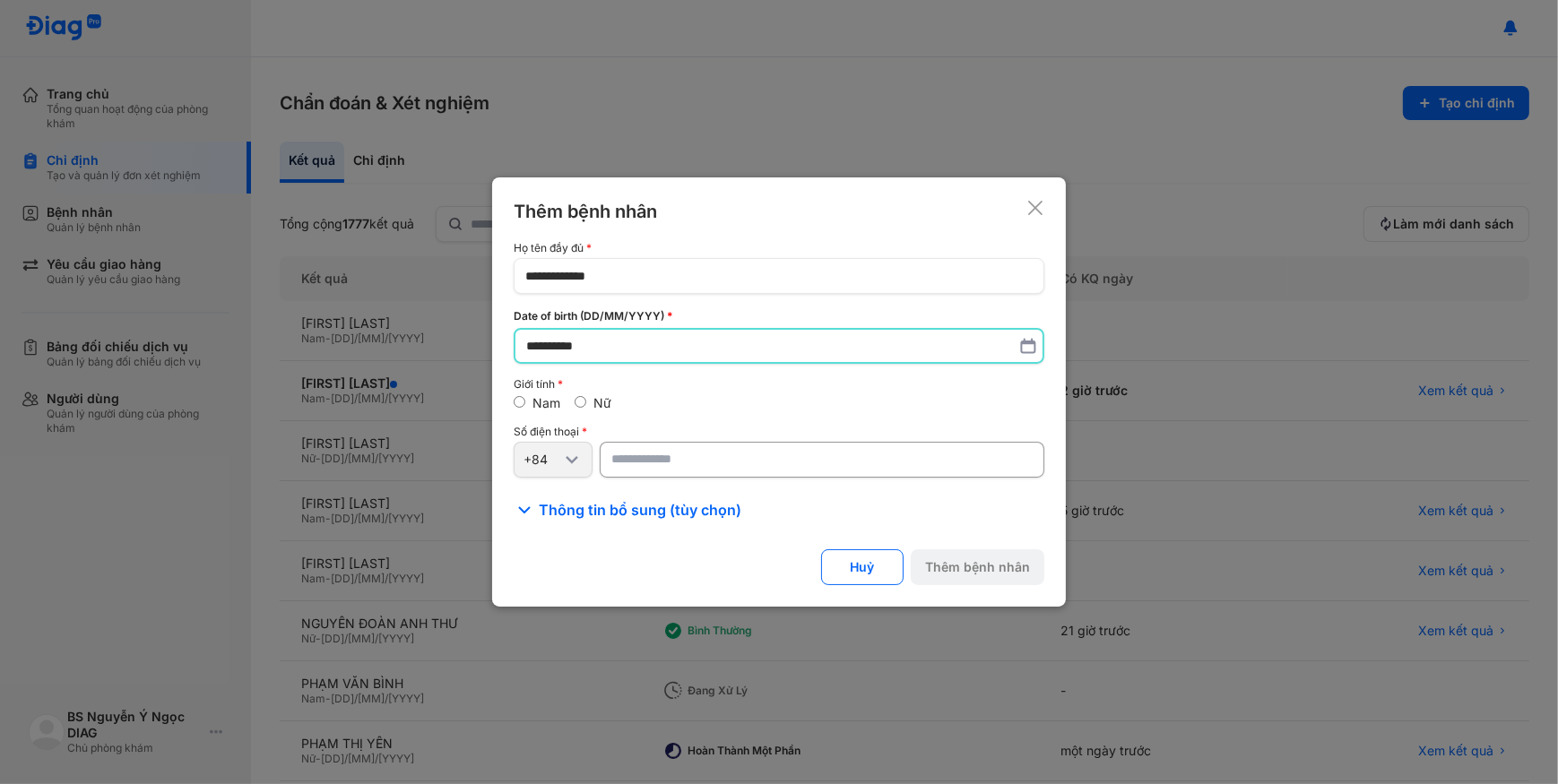 type on "**********" 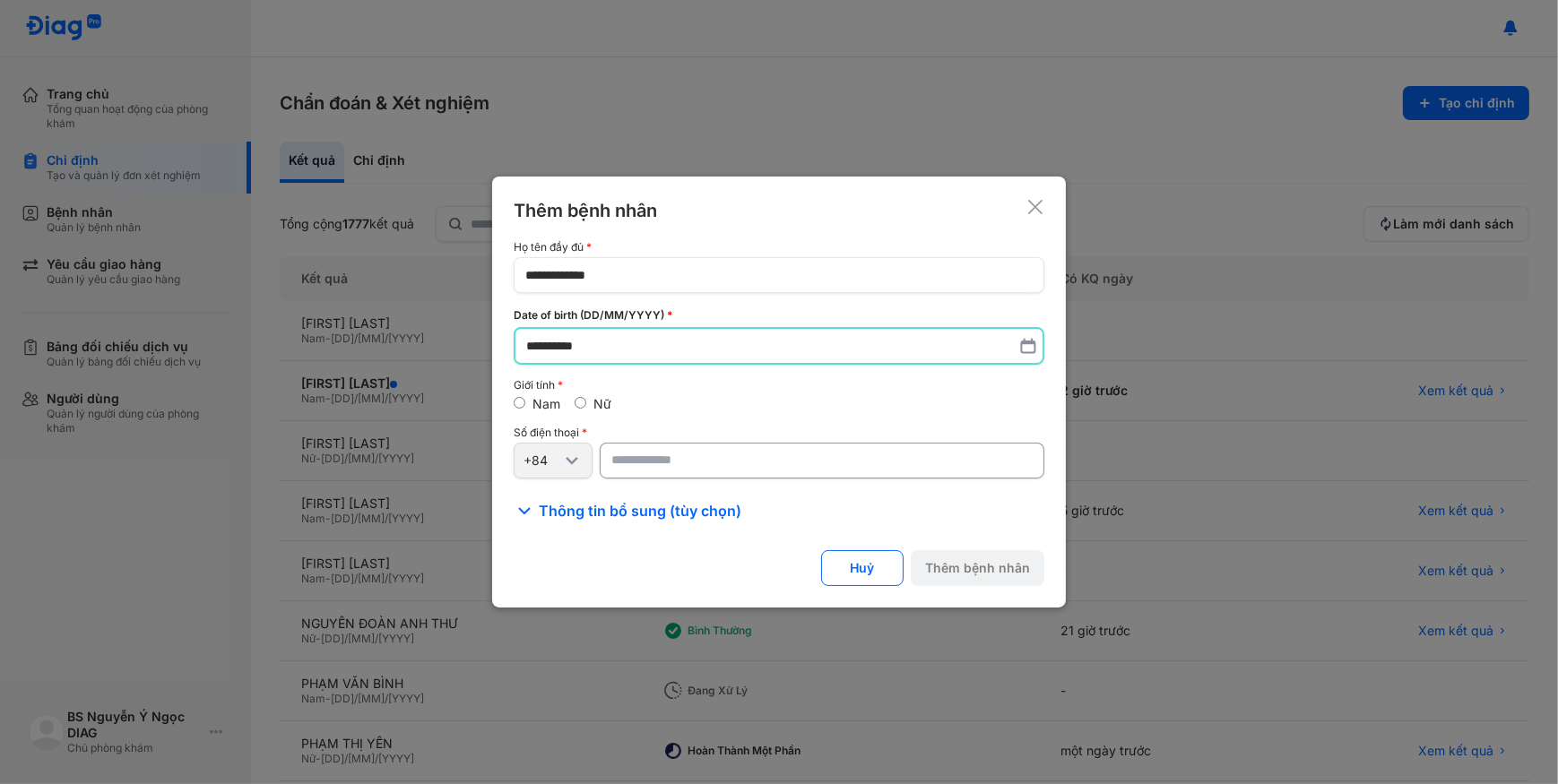 click at bounding box center (822, 461) 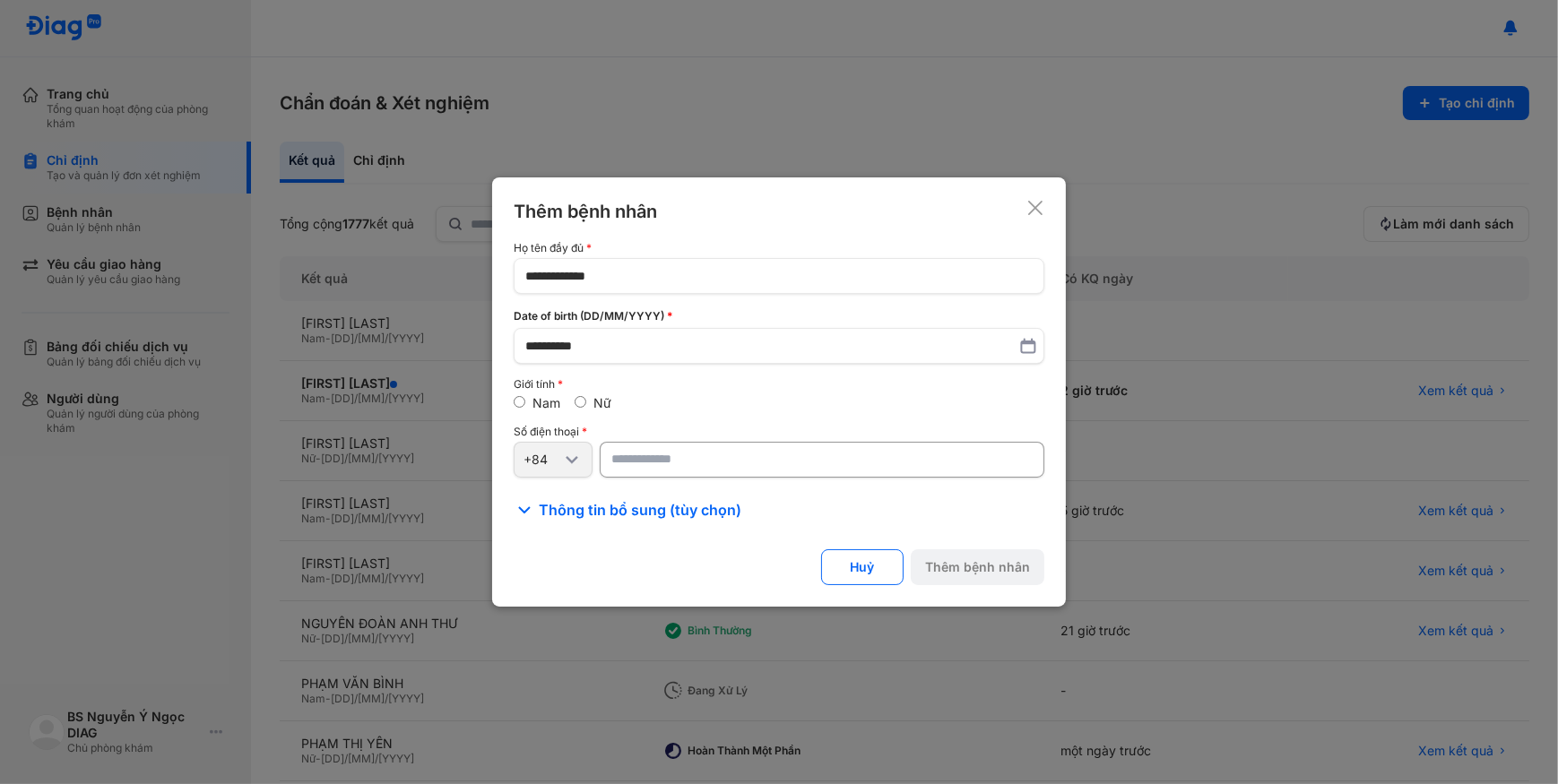 click at bounding box center (822, 460) 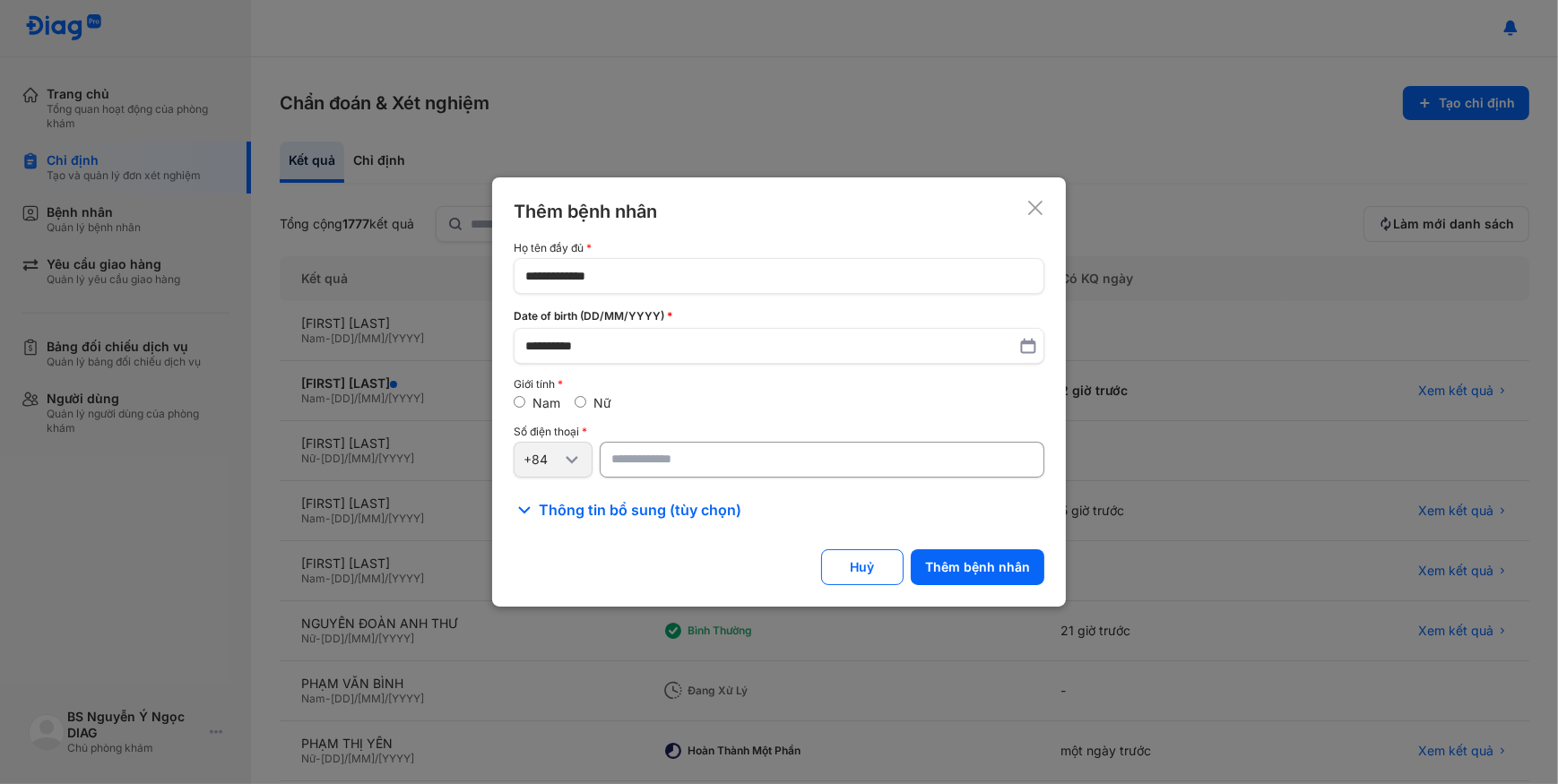 type on "**********" 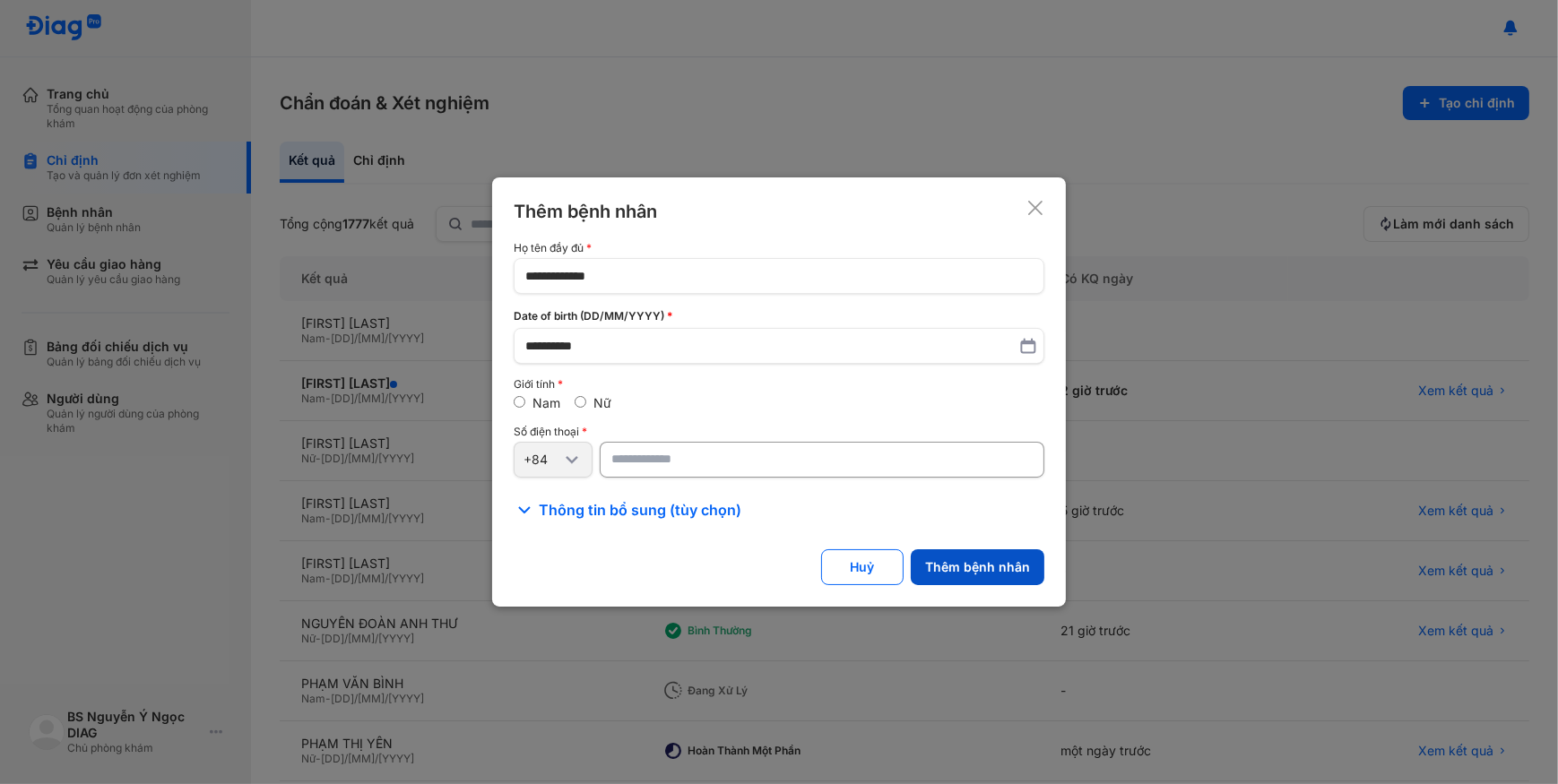 click on "Thêm bệnh nhân" at bounding box center [977, 567] 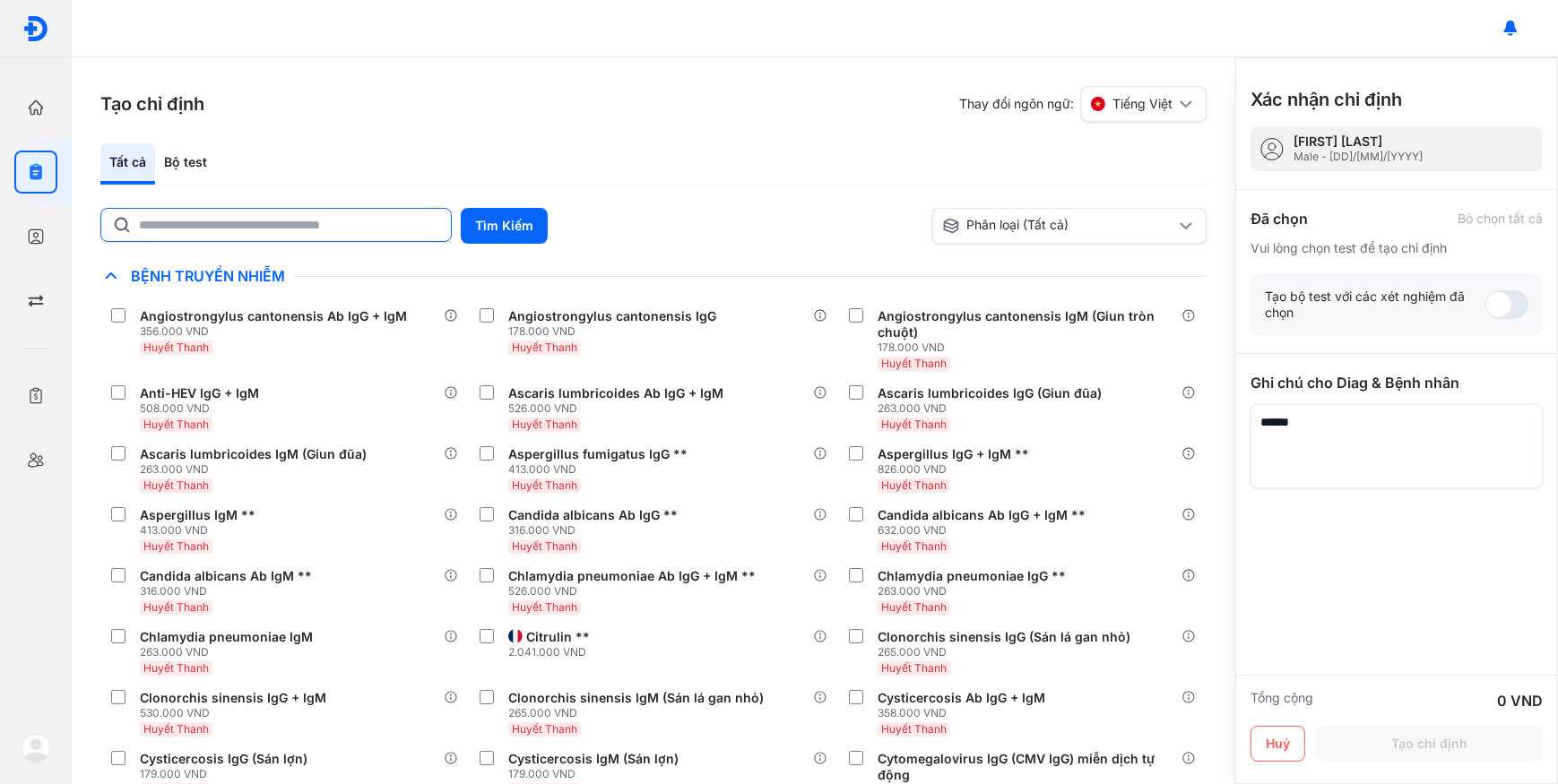 click 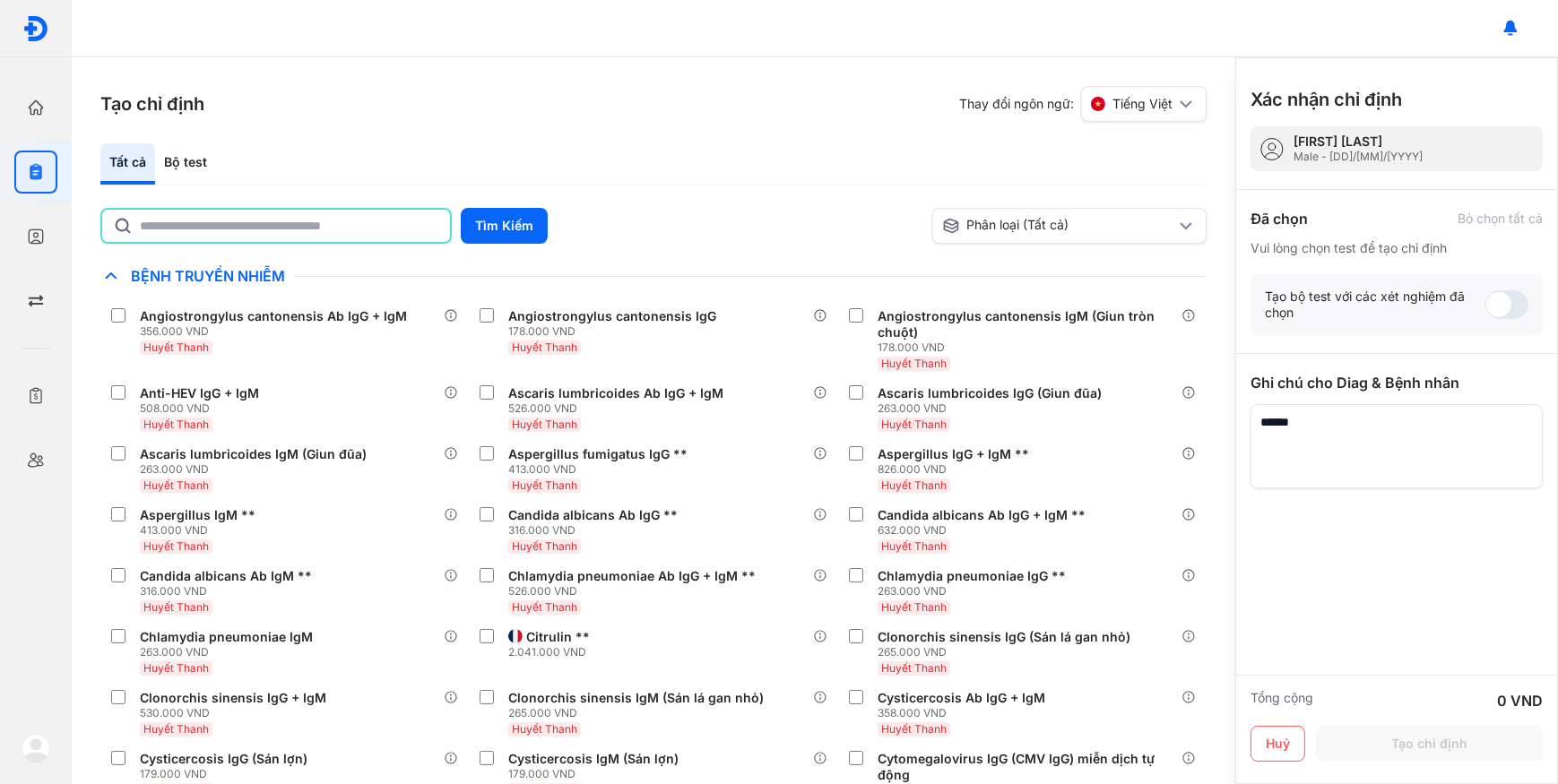 click 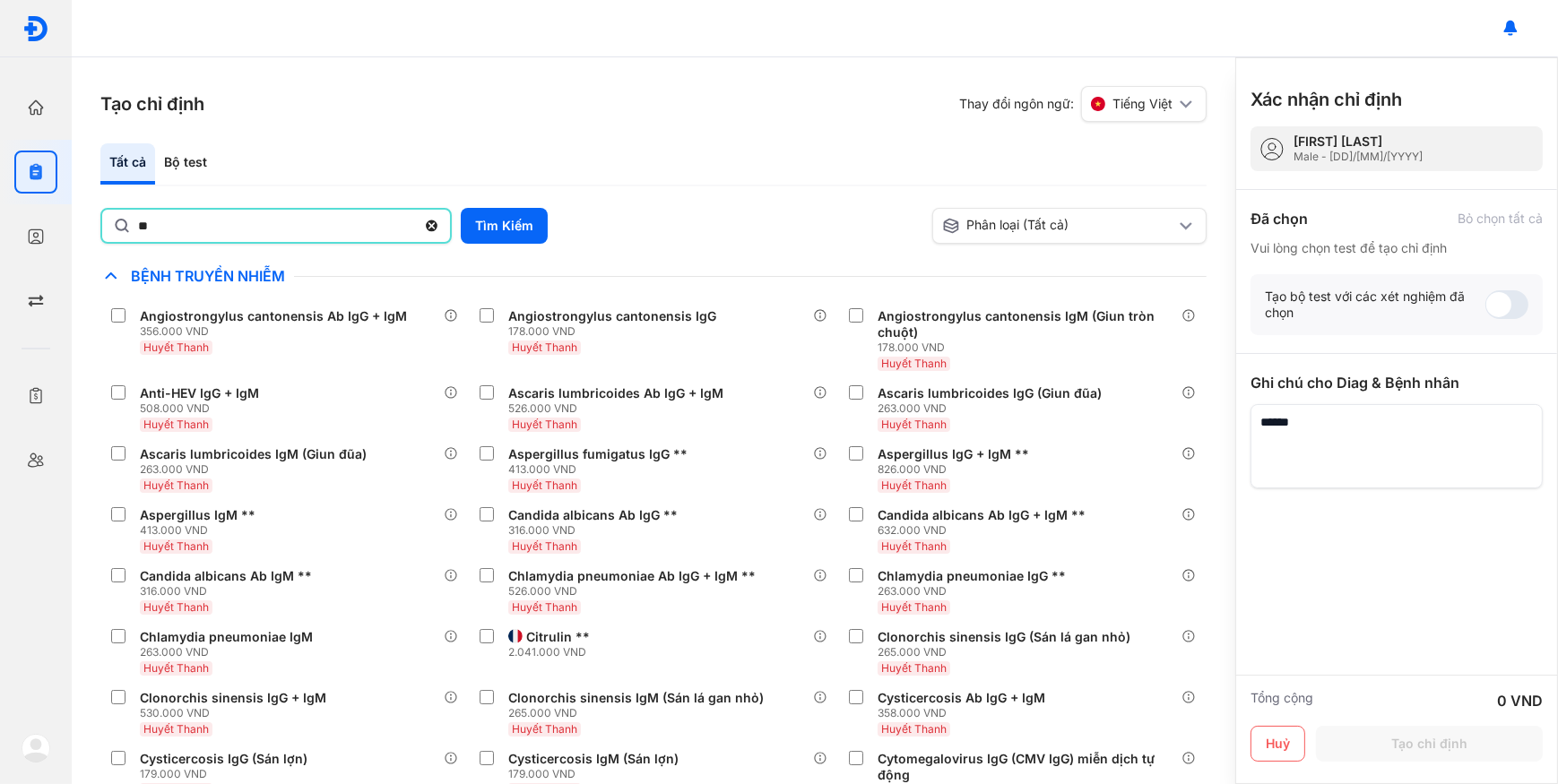 type on "*" 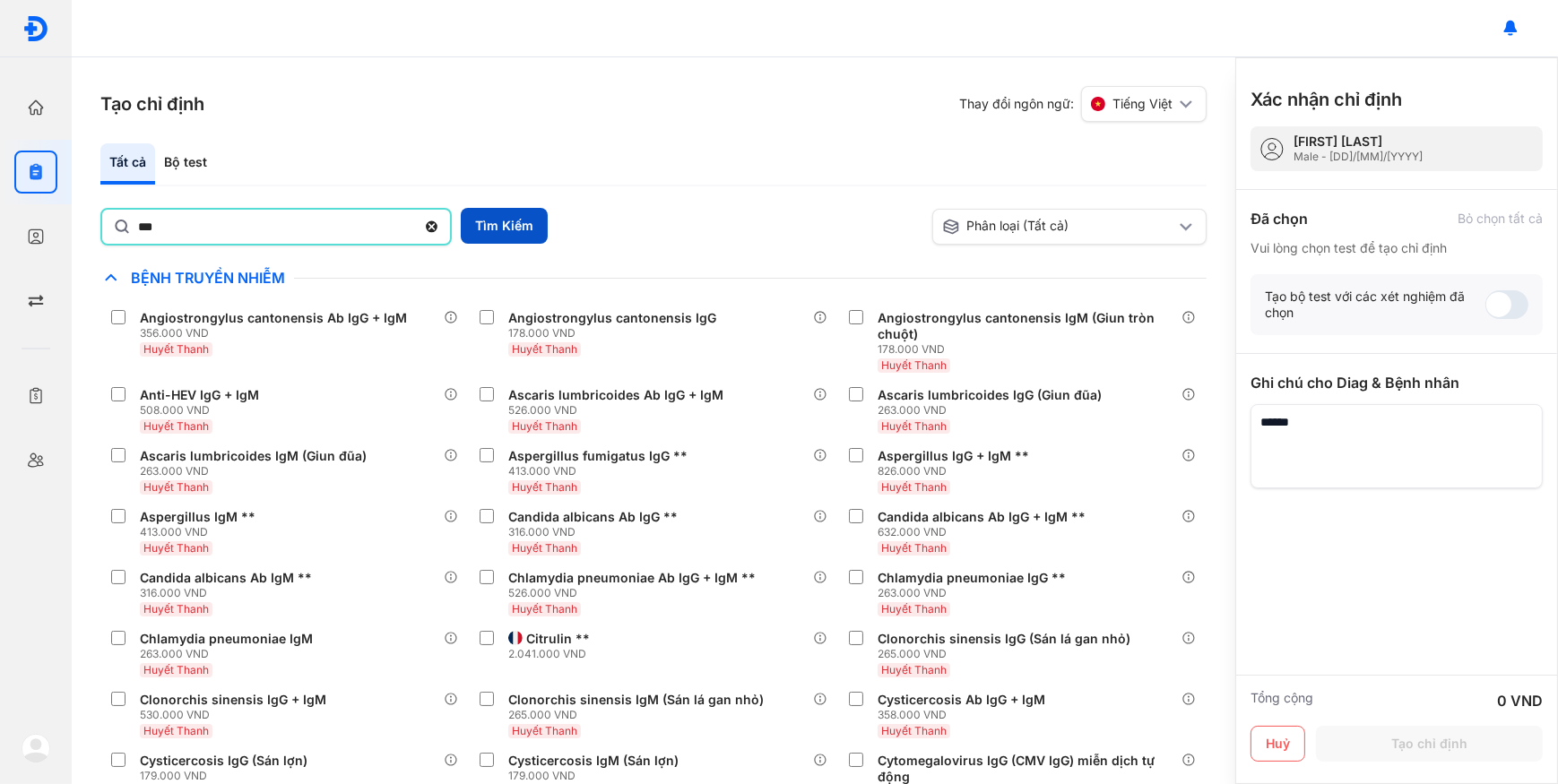 click on "Tìm Kiếm" at bounding box center [504, 226] 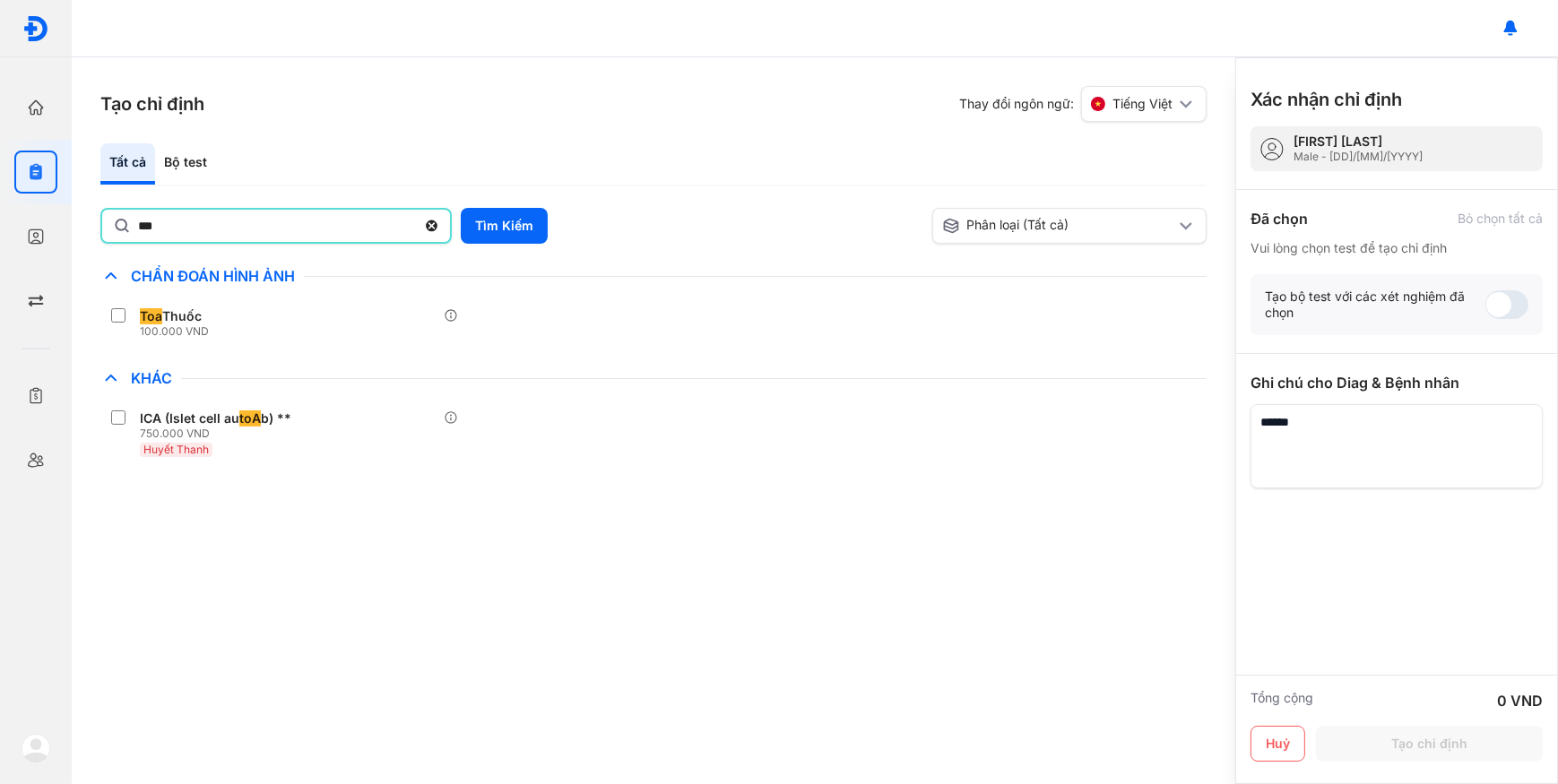 click on "***" 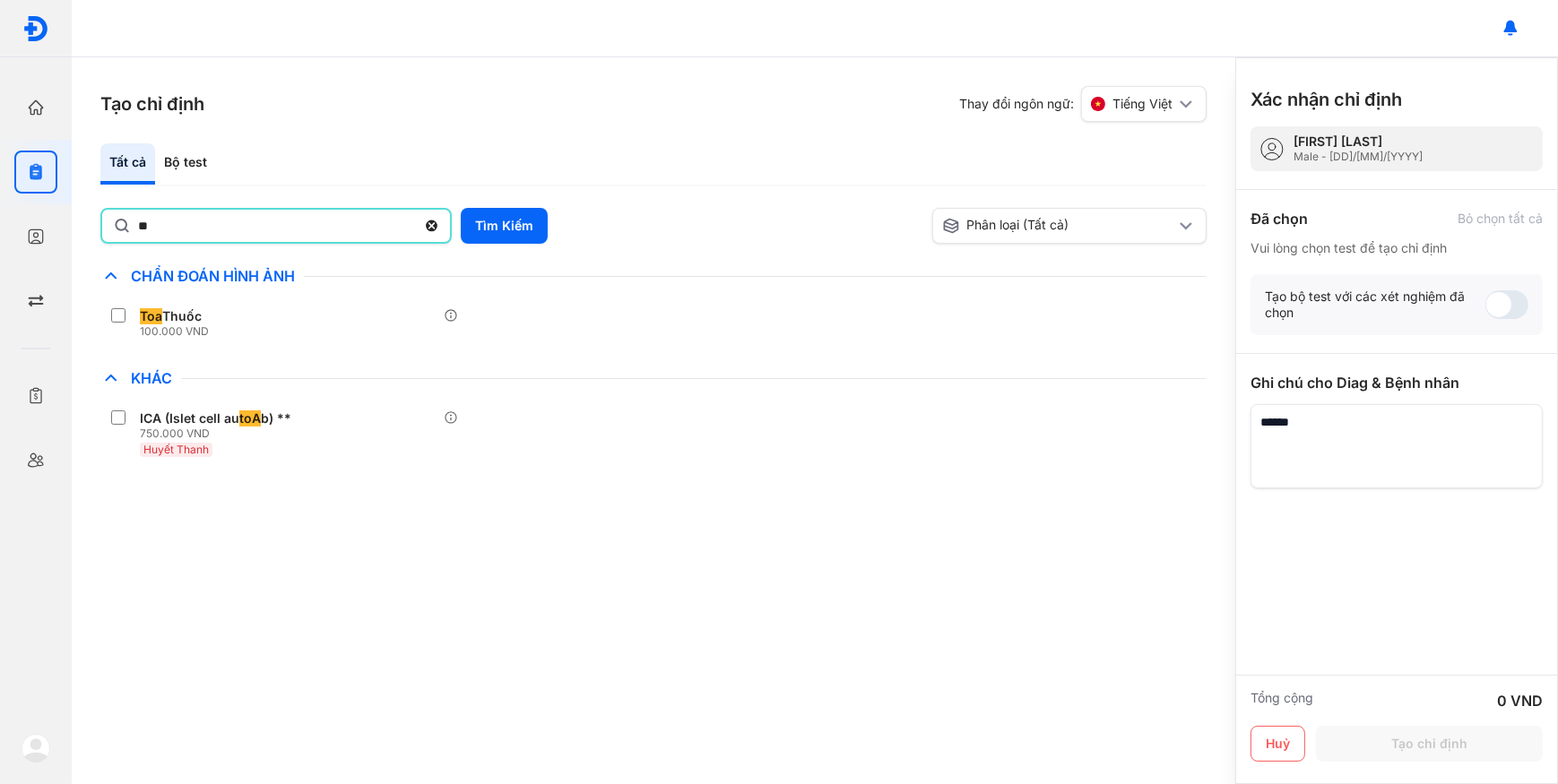 type on "*" 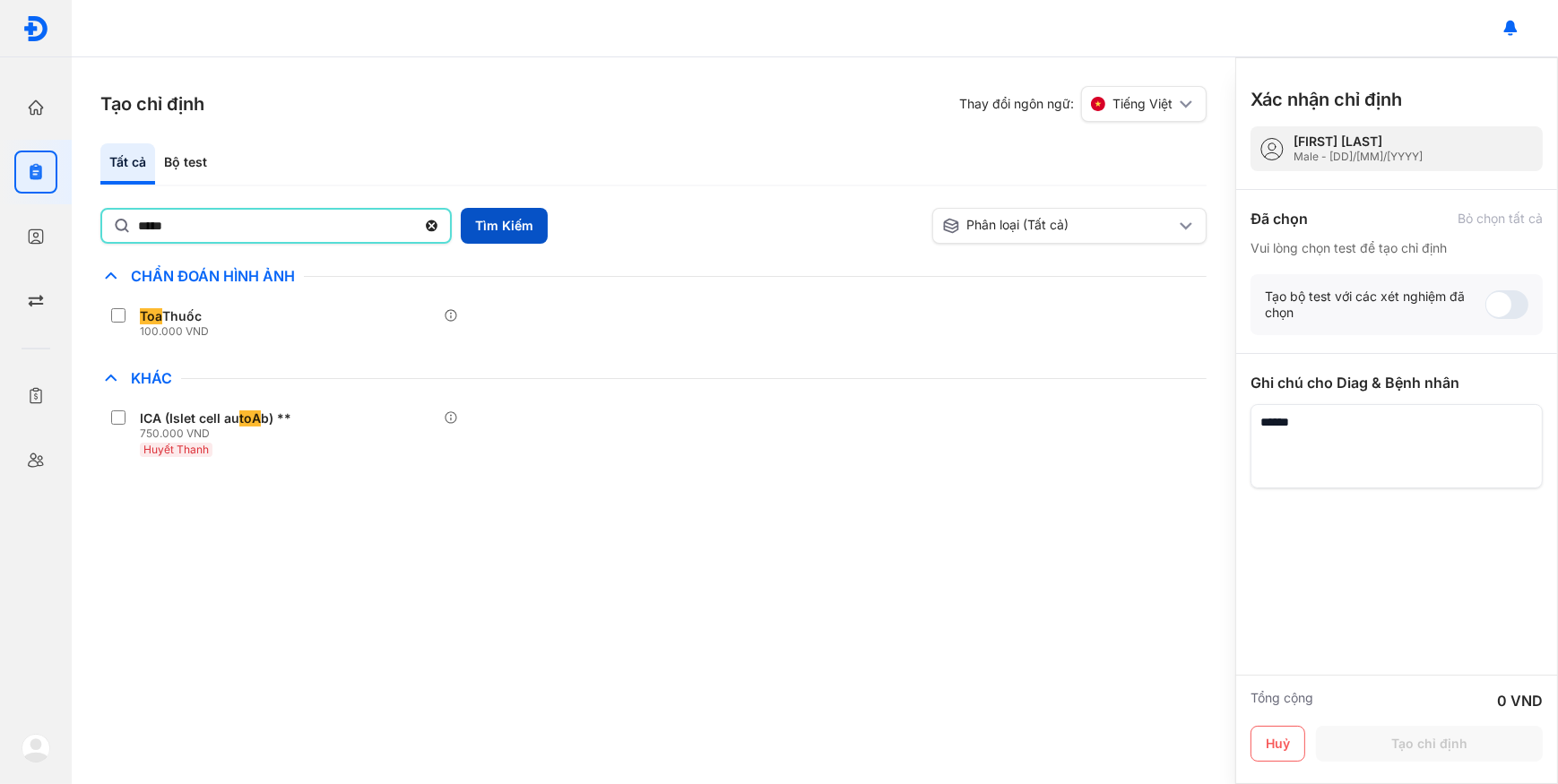 type on "****" 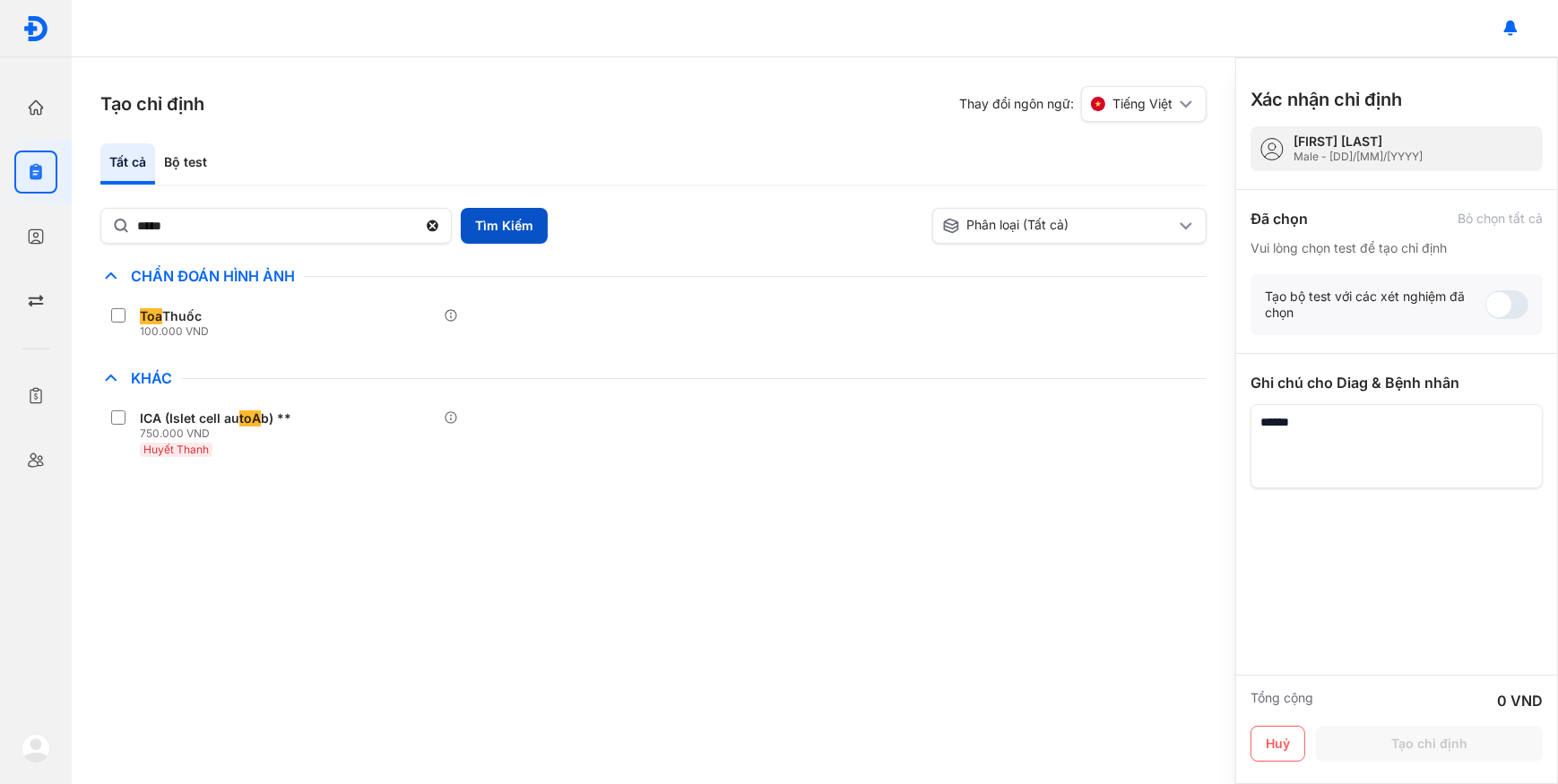 click on "Tìm Kiếm" at bounding box center [504, 226] 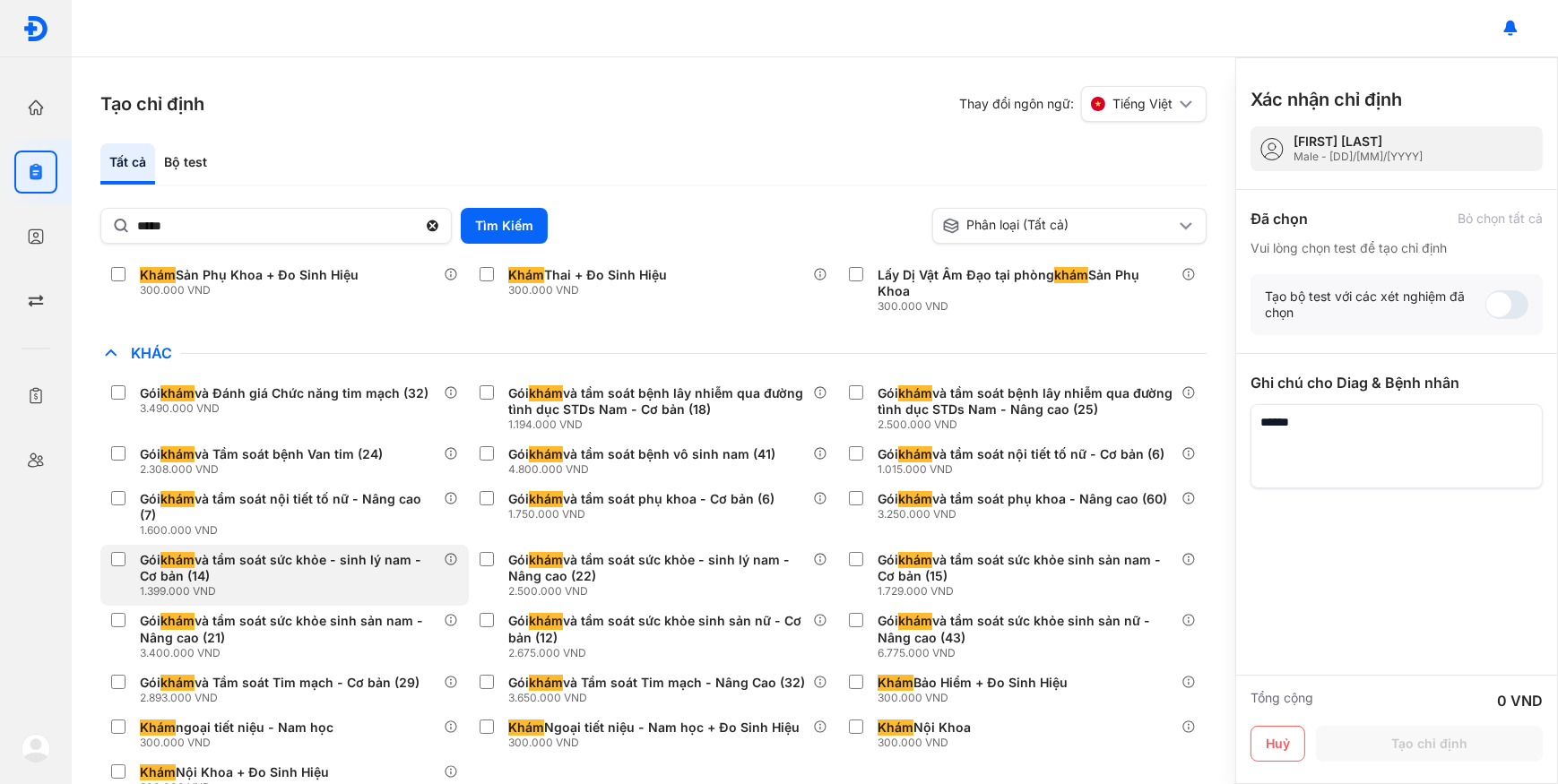 scroll, scrollTop: 64, scrollLeft: 0, axis: vertical 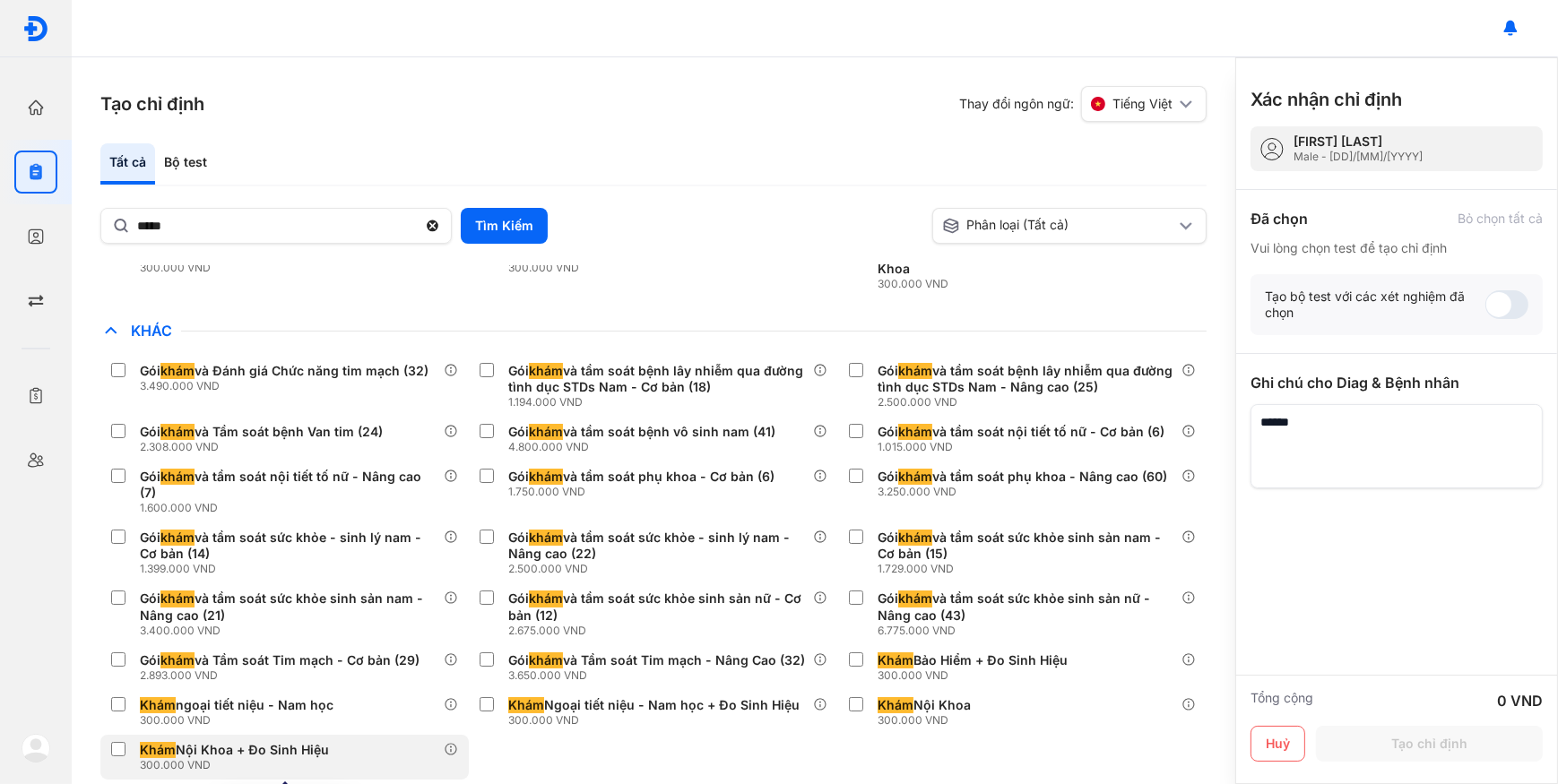 click on "Khám  Nội Khoa + Đo Sinh Hiệu 300.000 VND" 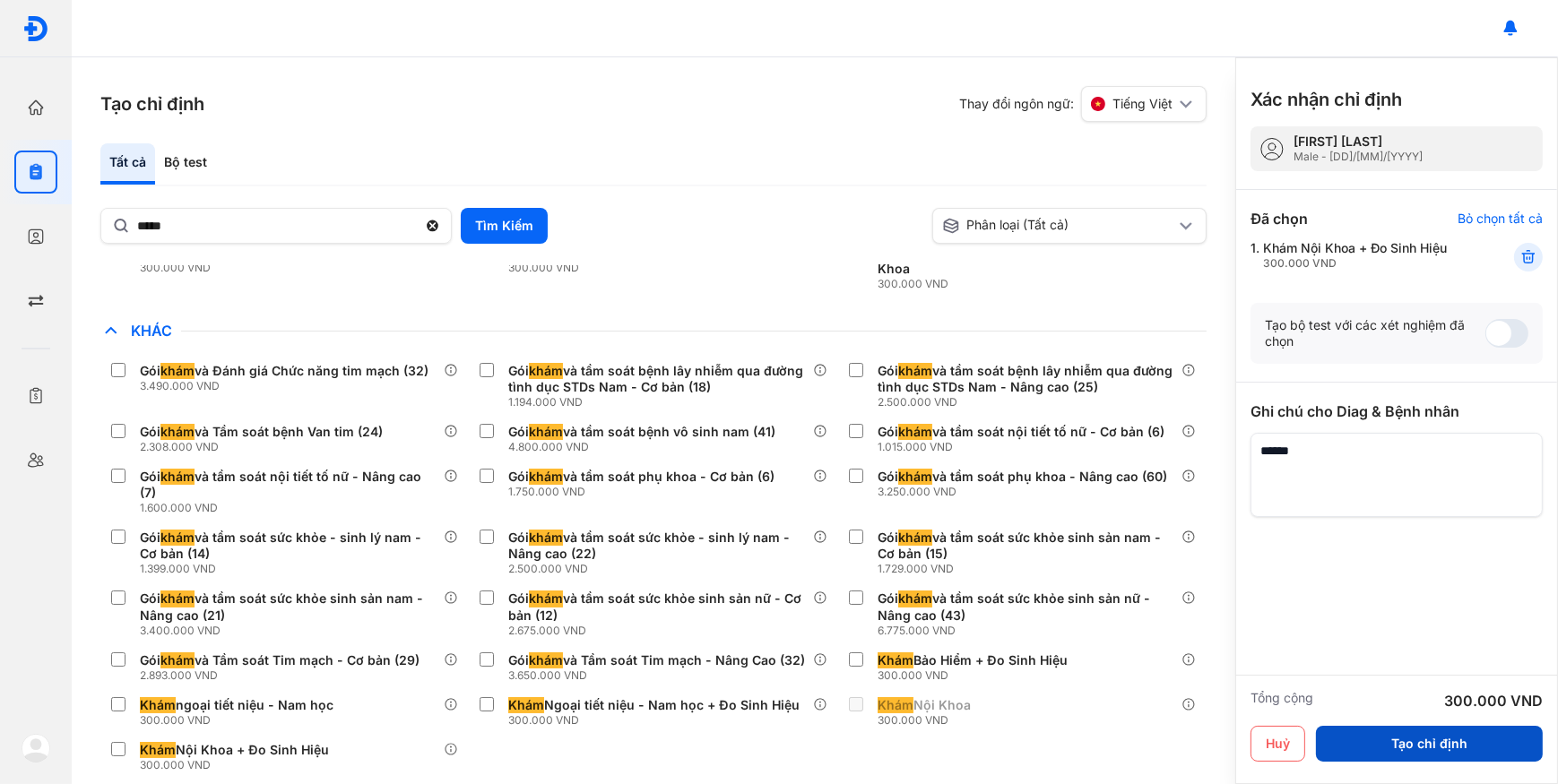 click on "Tạo chỉ định" at bounding box center (1429, 744) 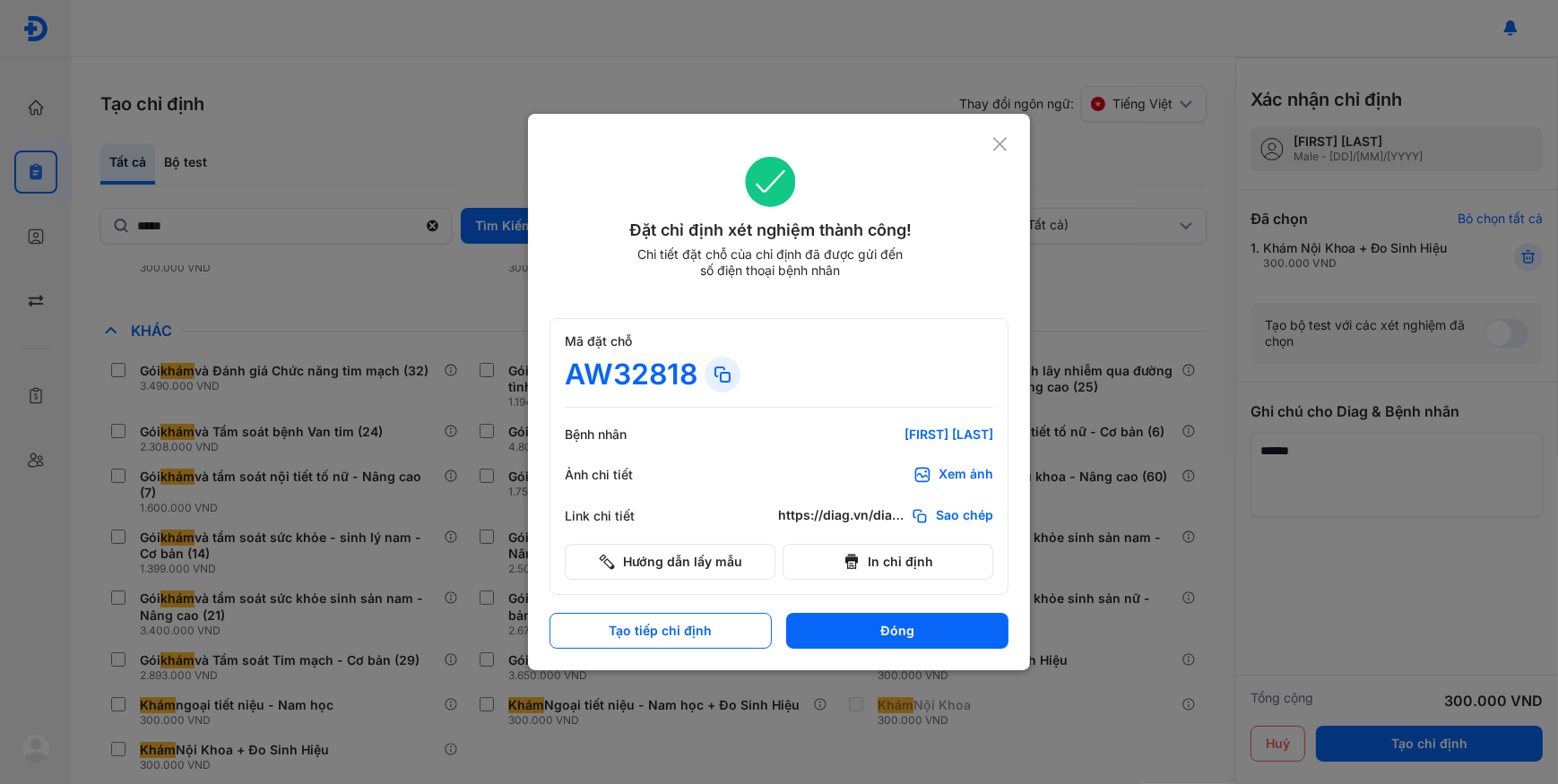 click on "Xem ảnh" at bounding box center (965, 475) 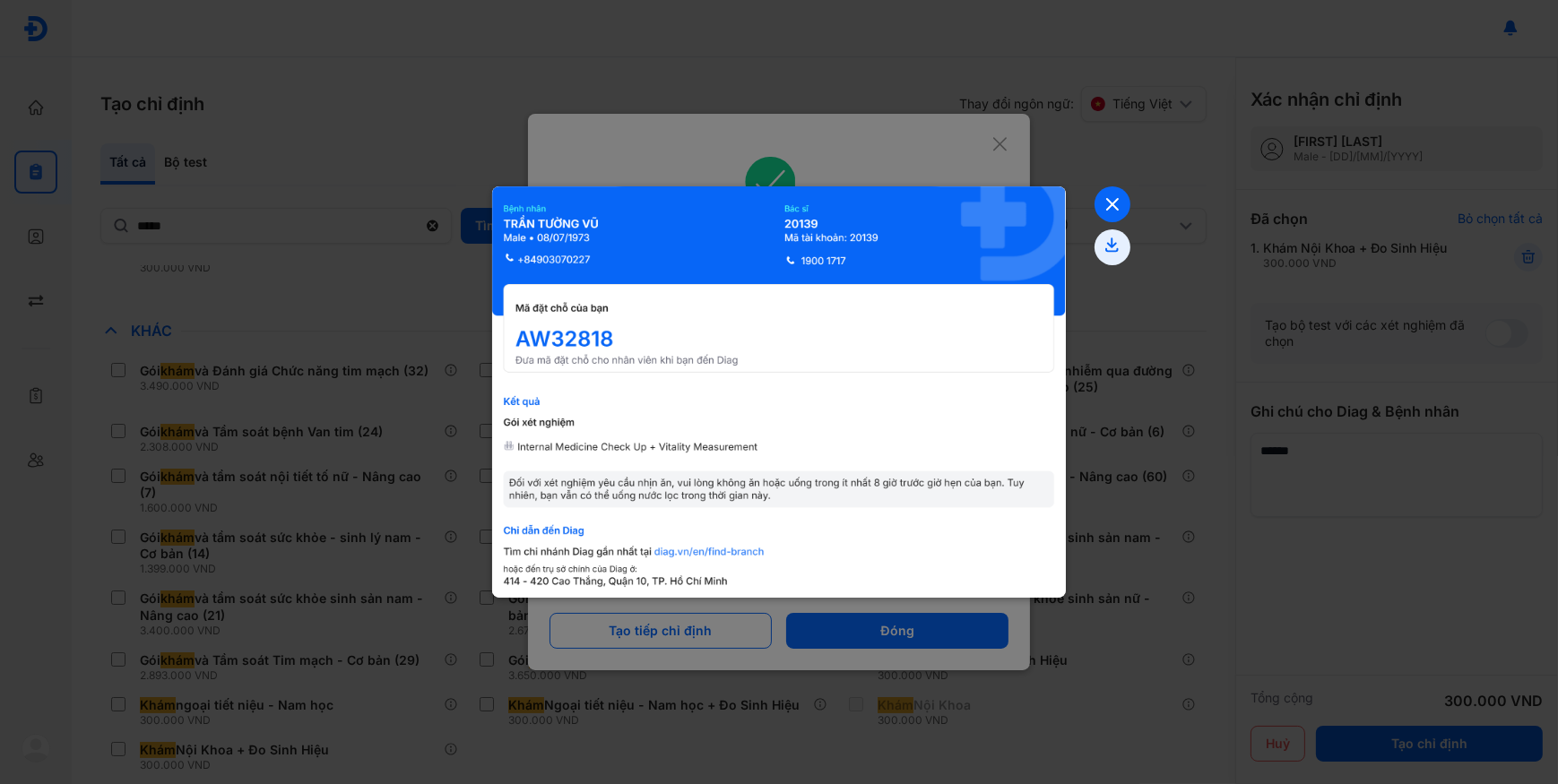 click 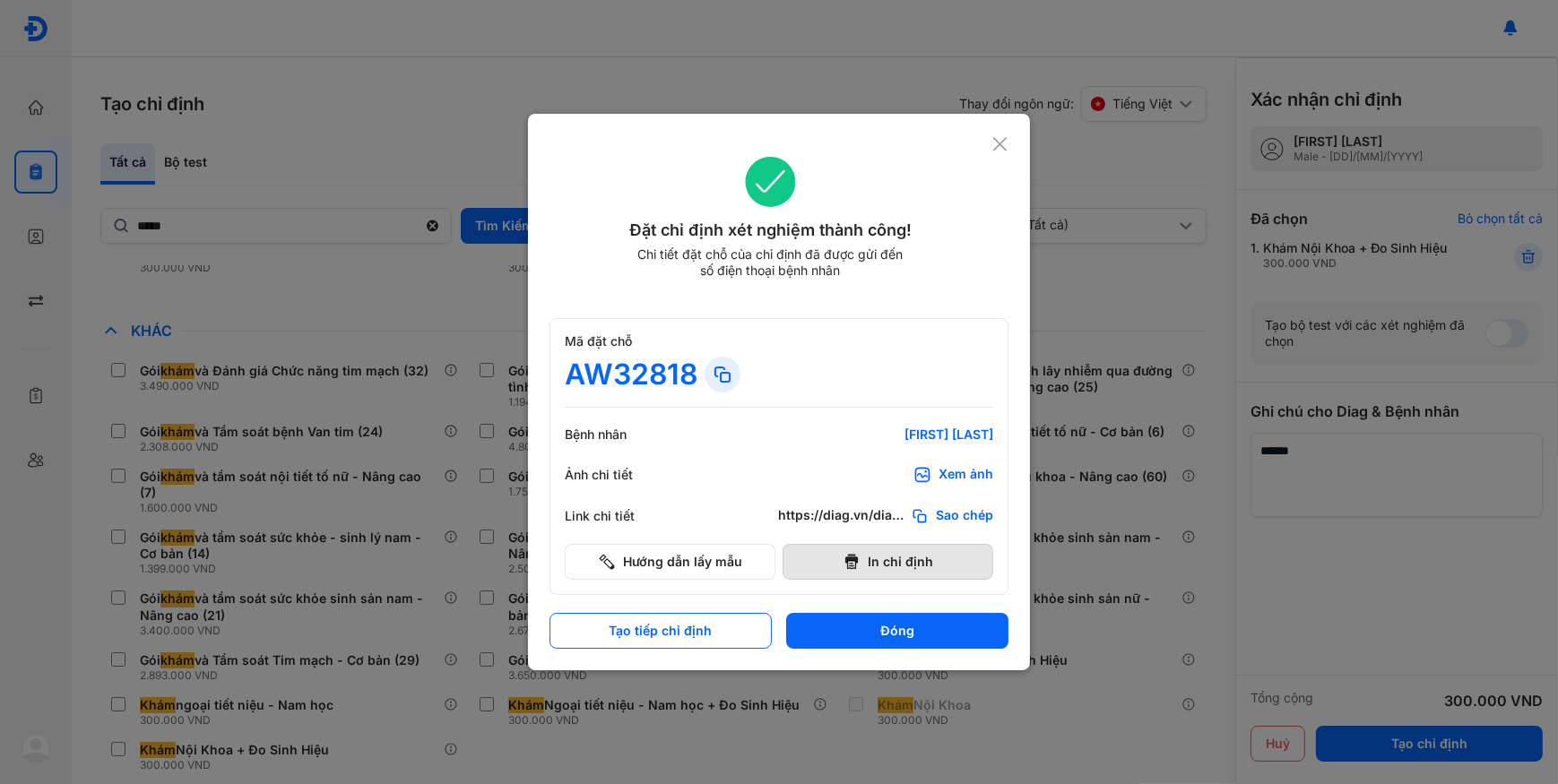 drag, startPoint x: 932, startPoint y: 560, endPoint x: 103, endPoint y: 376, distance: 849.1743 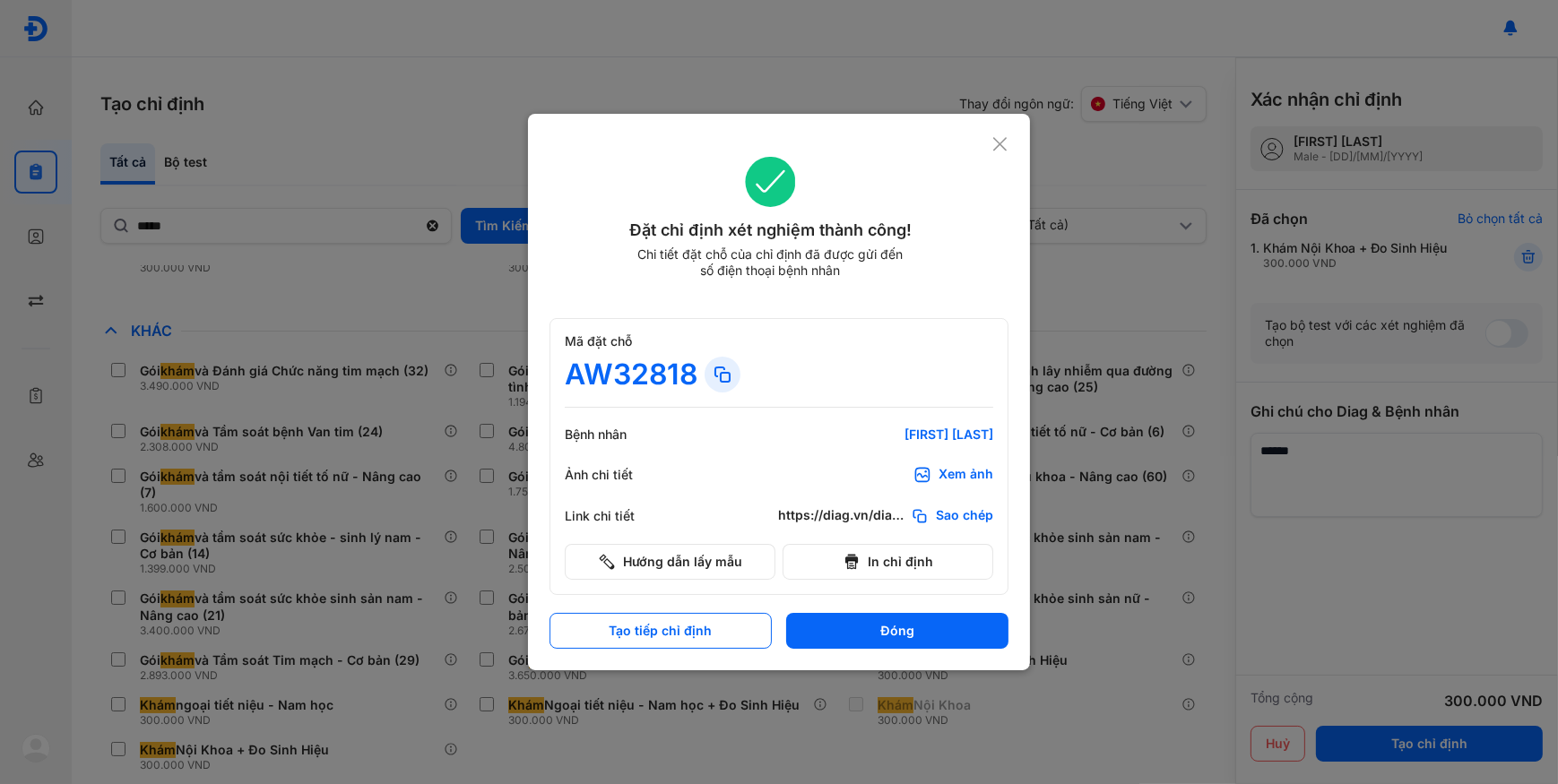 scroll, scrollTop: 0, scrollLeft: 0, axis: both 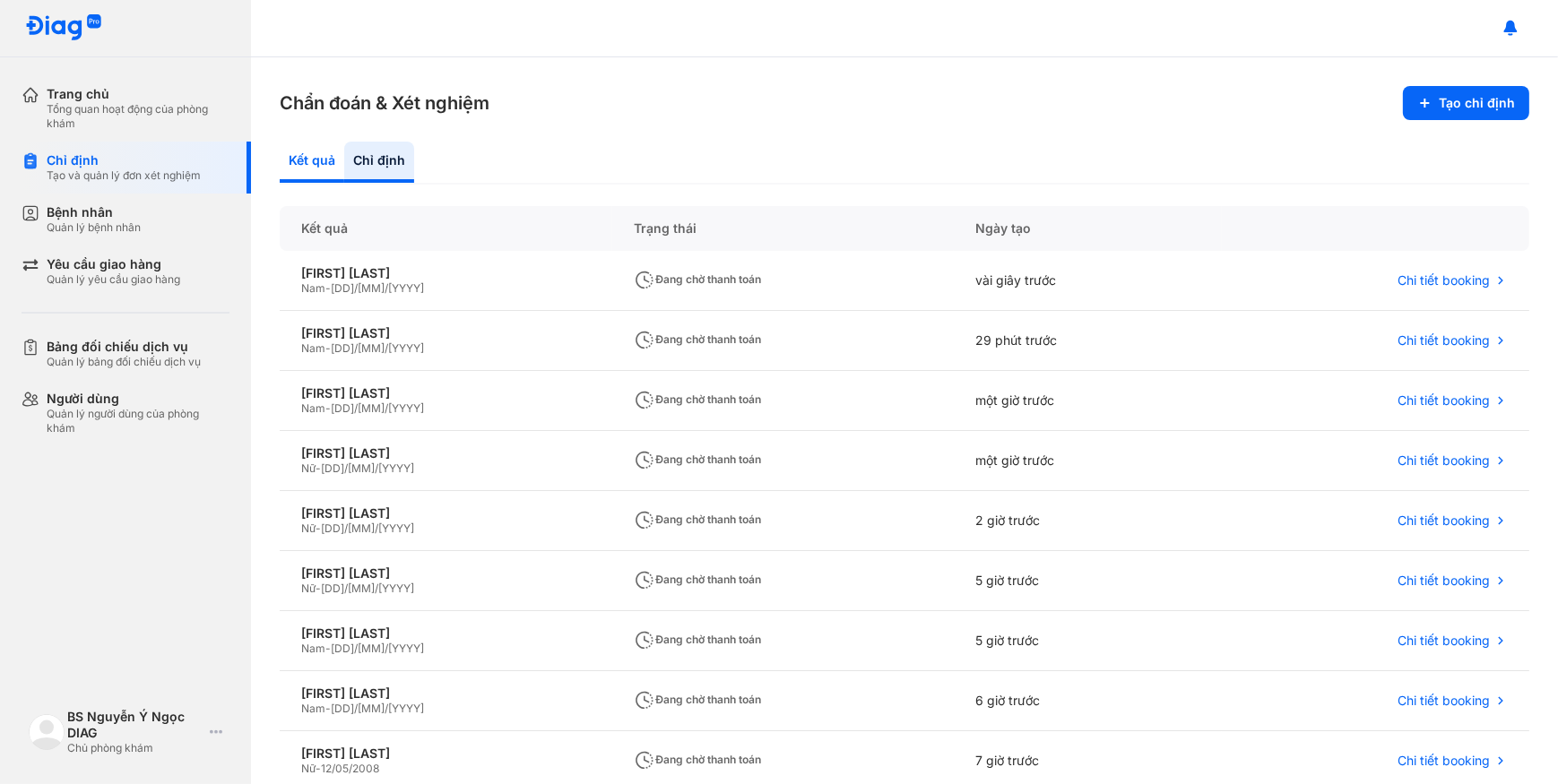 click on "Kết quả" 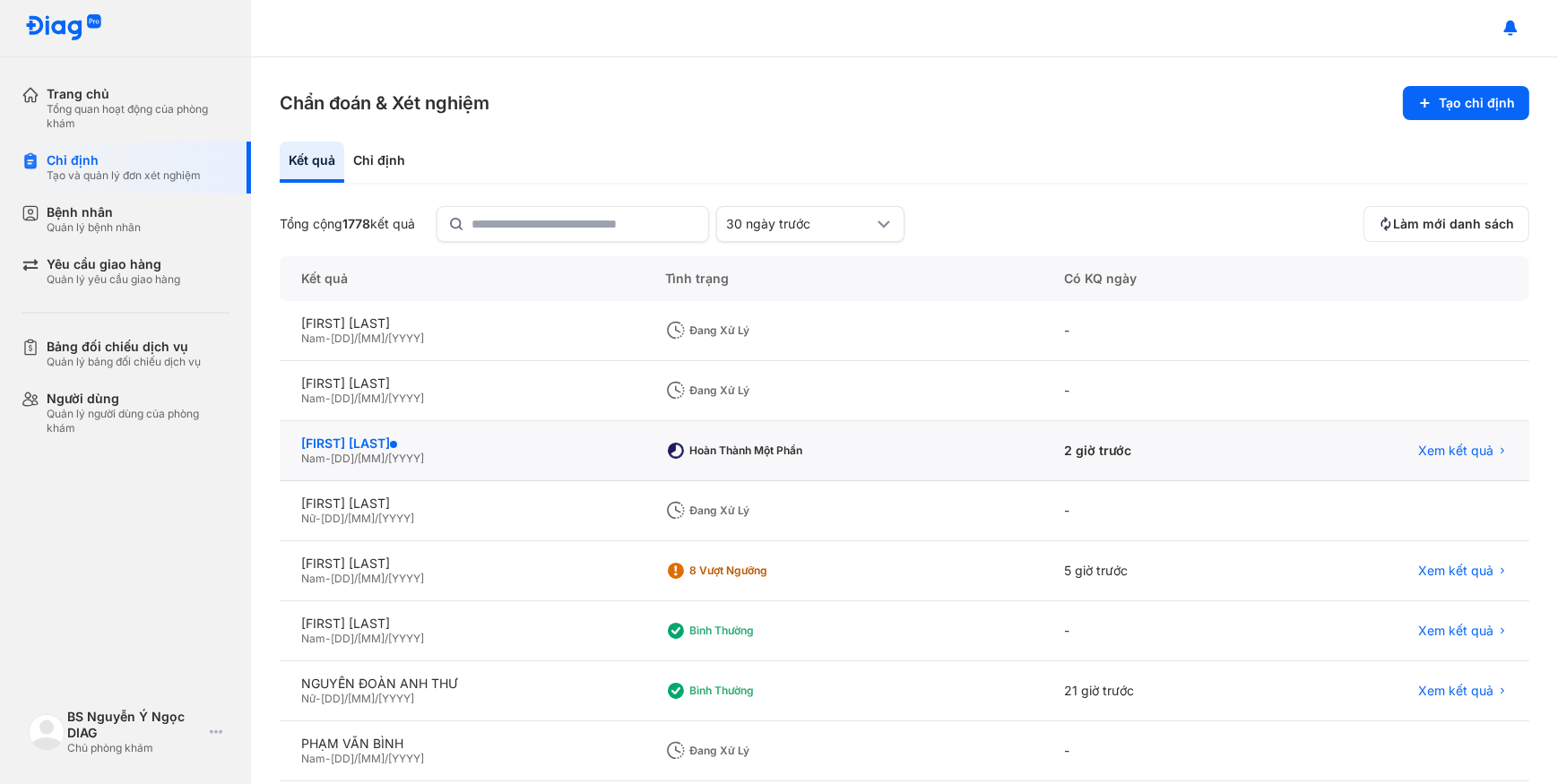 click on "NGUYỄN TẤN TÀI" 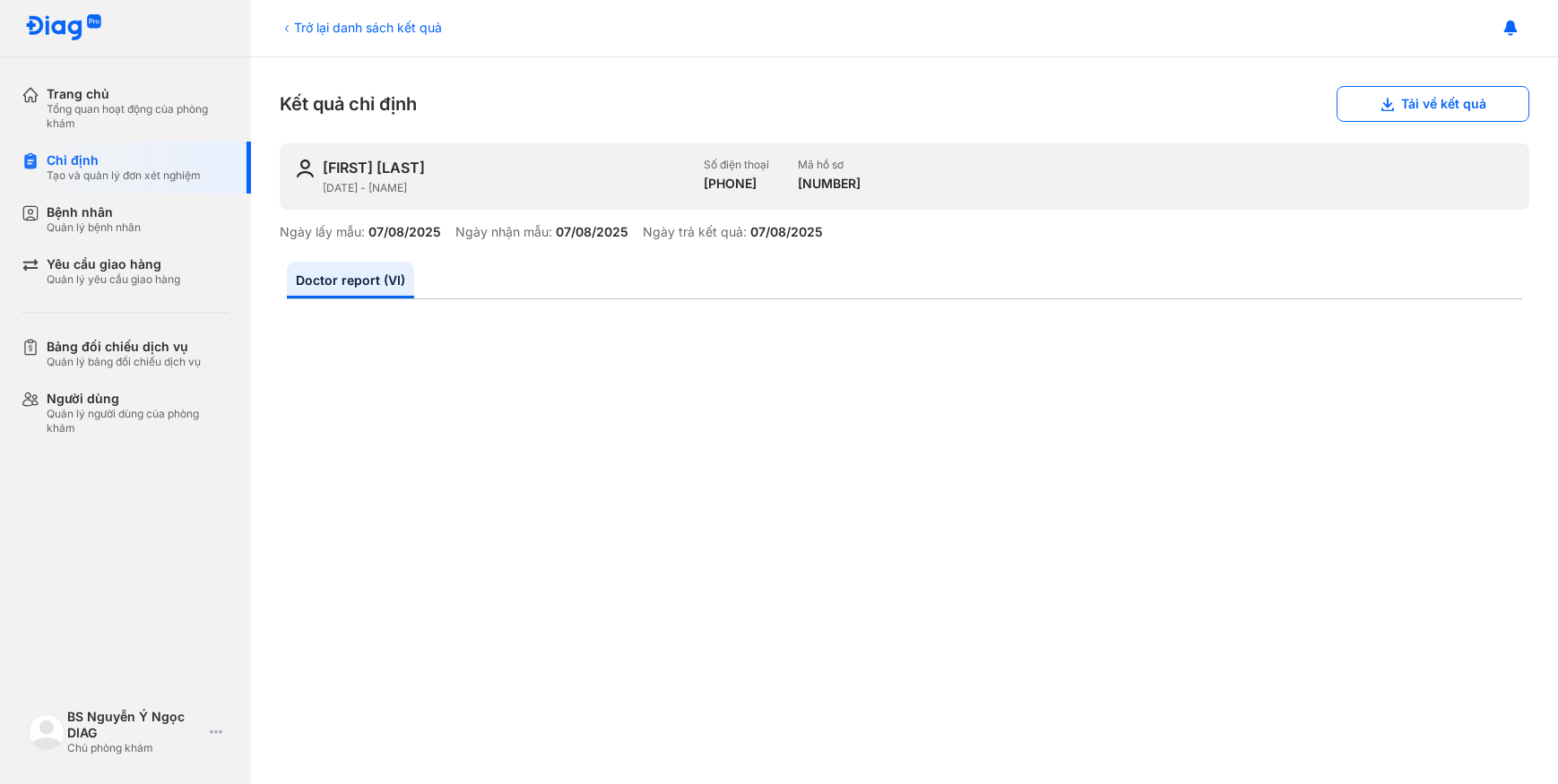 scroll, scrollTop: 0, scrollLeft: 0, axis: both 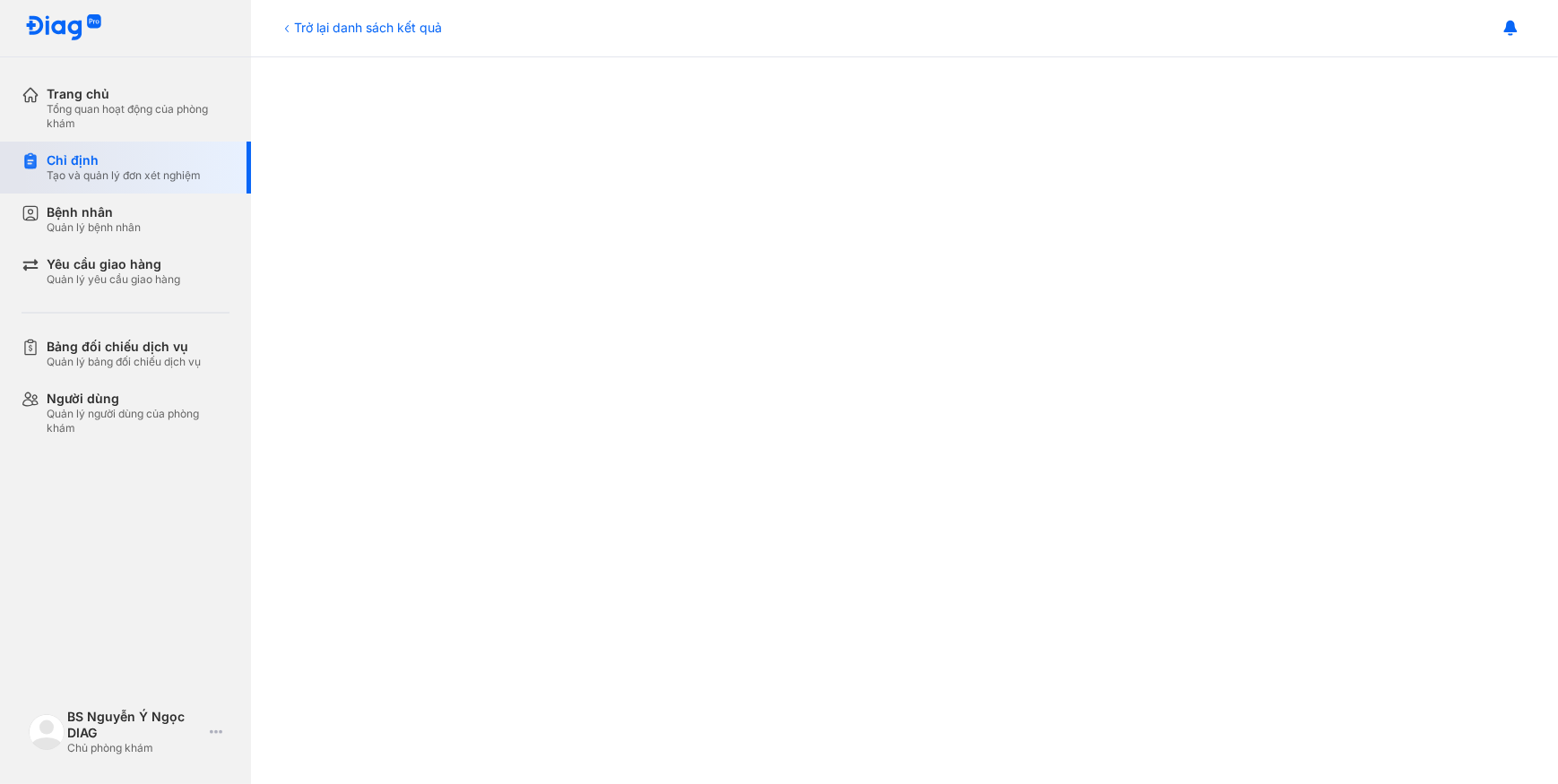 click on "Chỉ định" at bounding box center [124, 160] 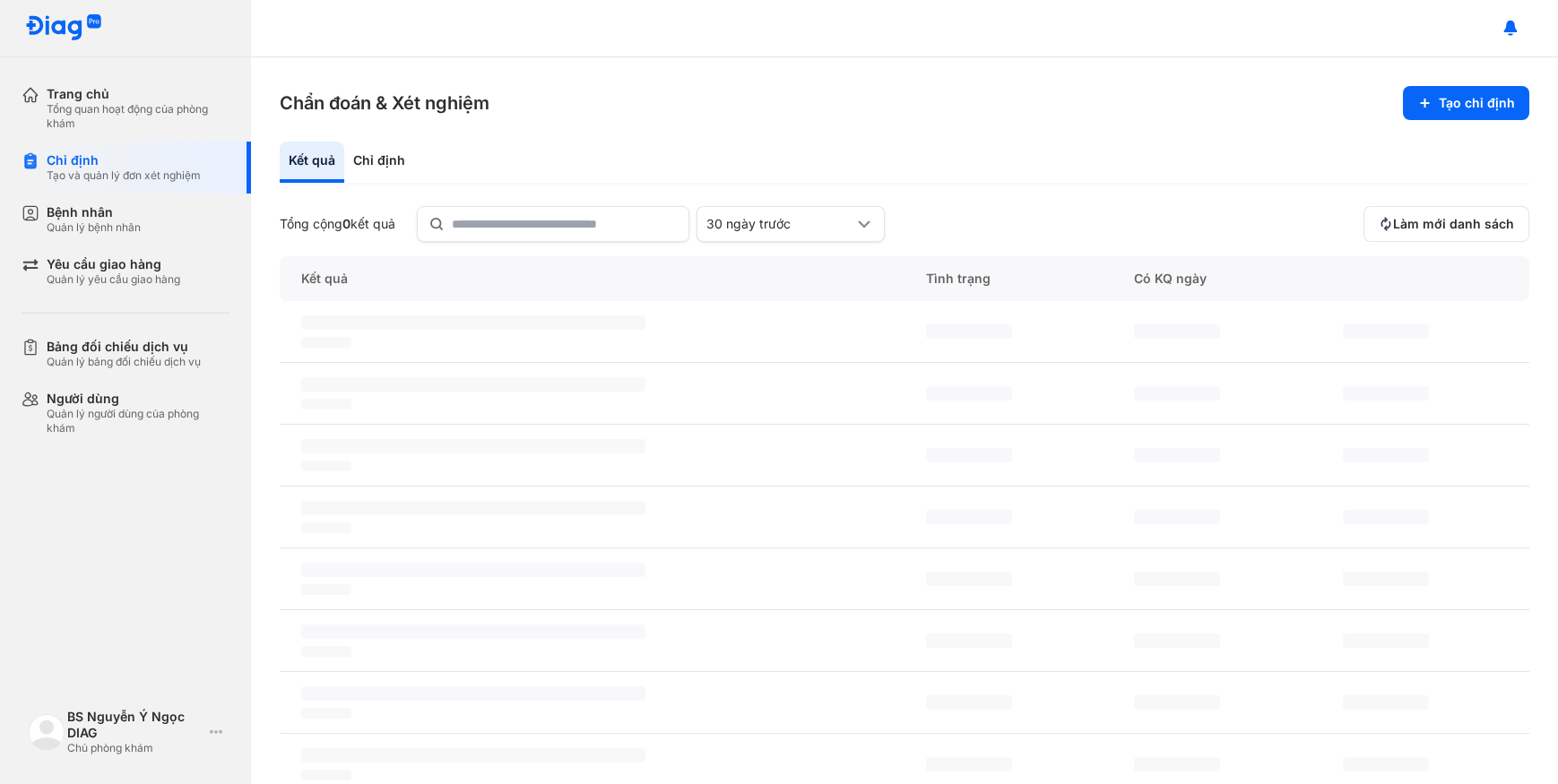 scroll, scrollTop: 0, scrollLeft: 0, axis: both 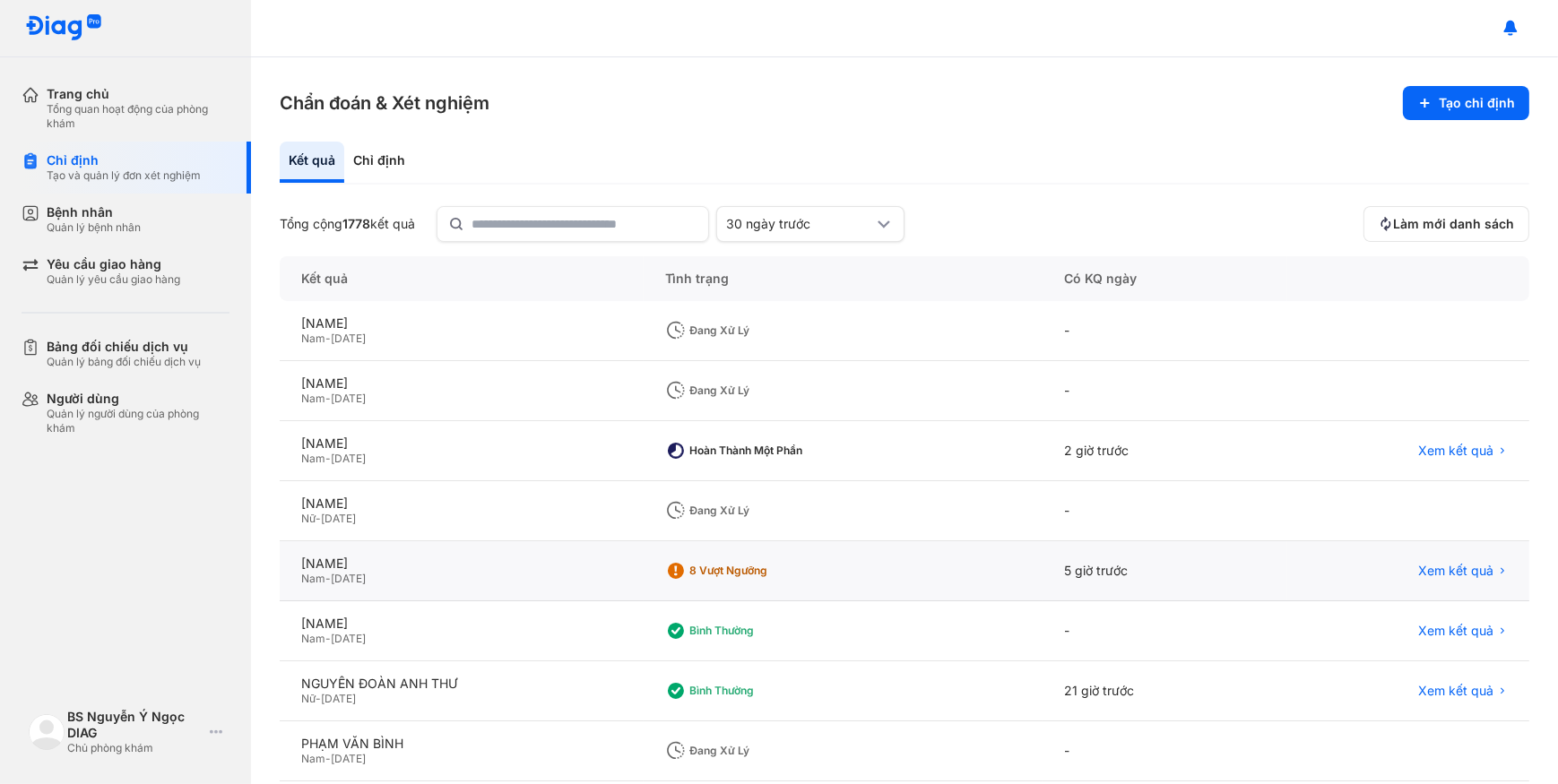 click on "[NAME]  -  [DATE]" 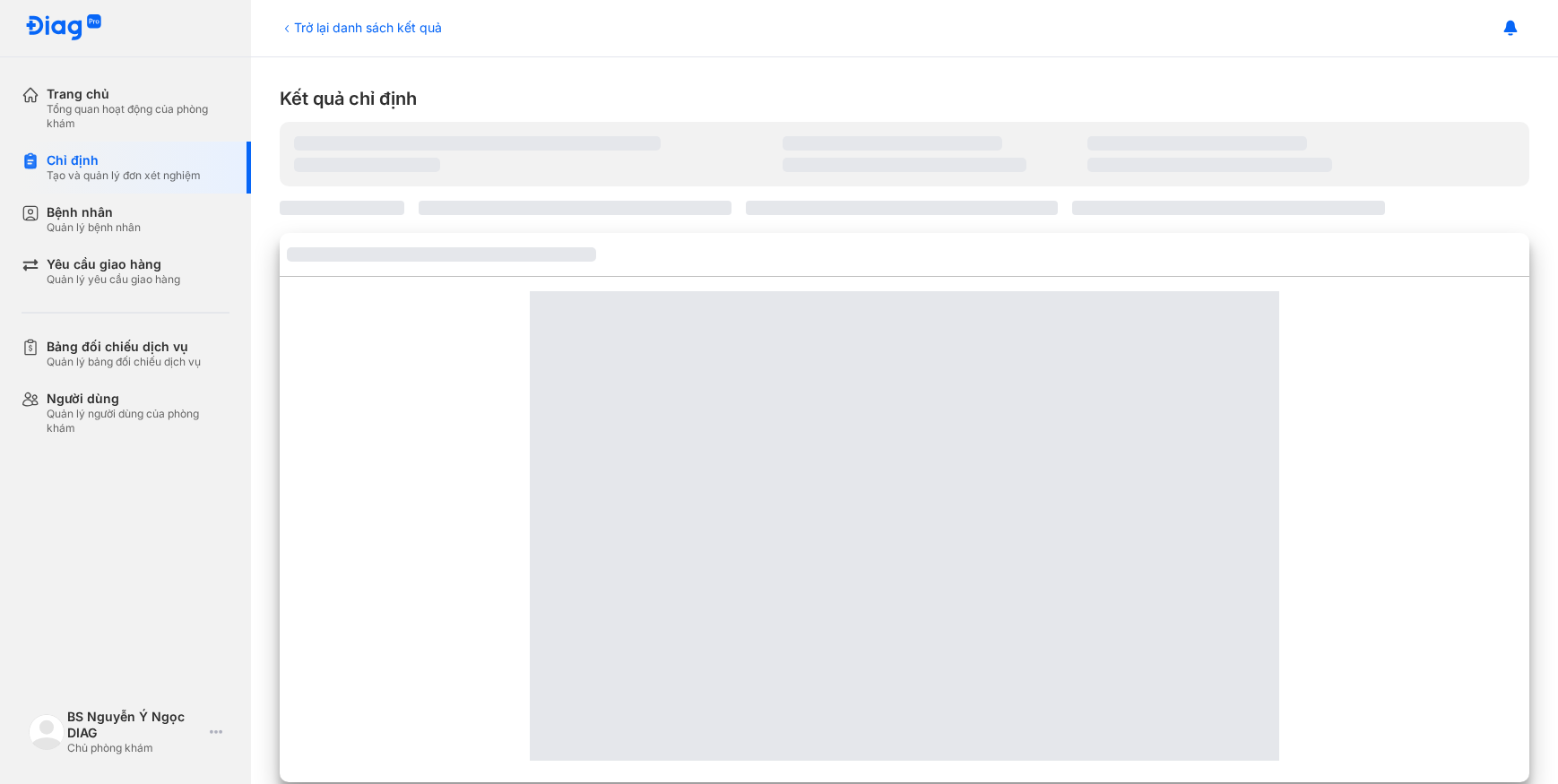 scroll, scrollTop: 0, scrollLeft: 0, axis: both 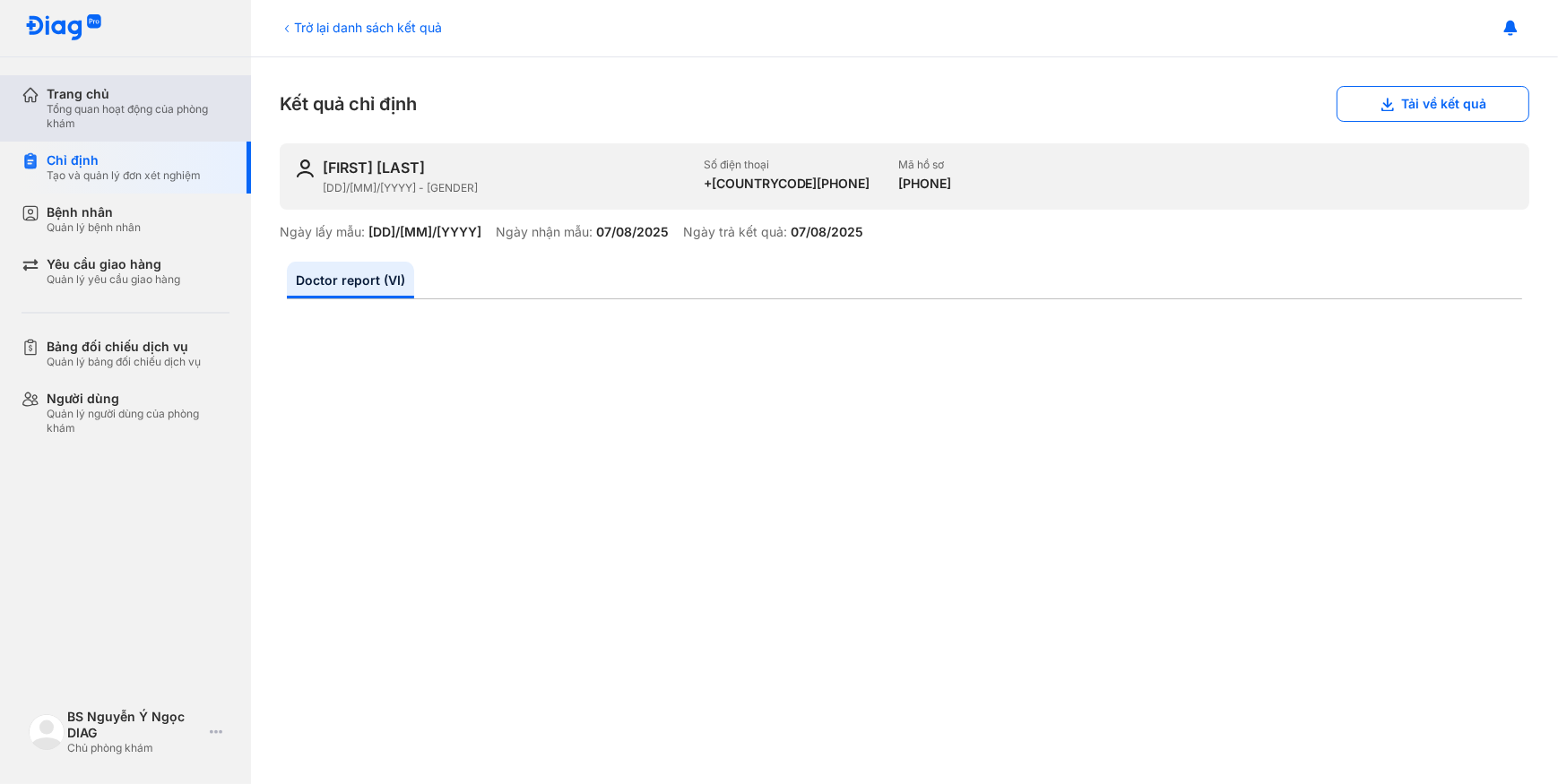 click on "Tổng quan hoạt động của phòng khám" at bounding box center [138, 116] 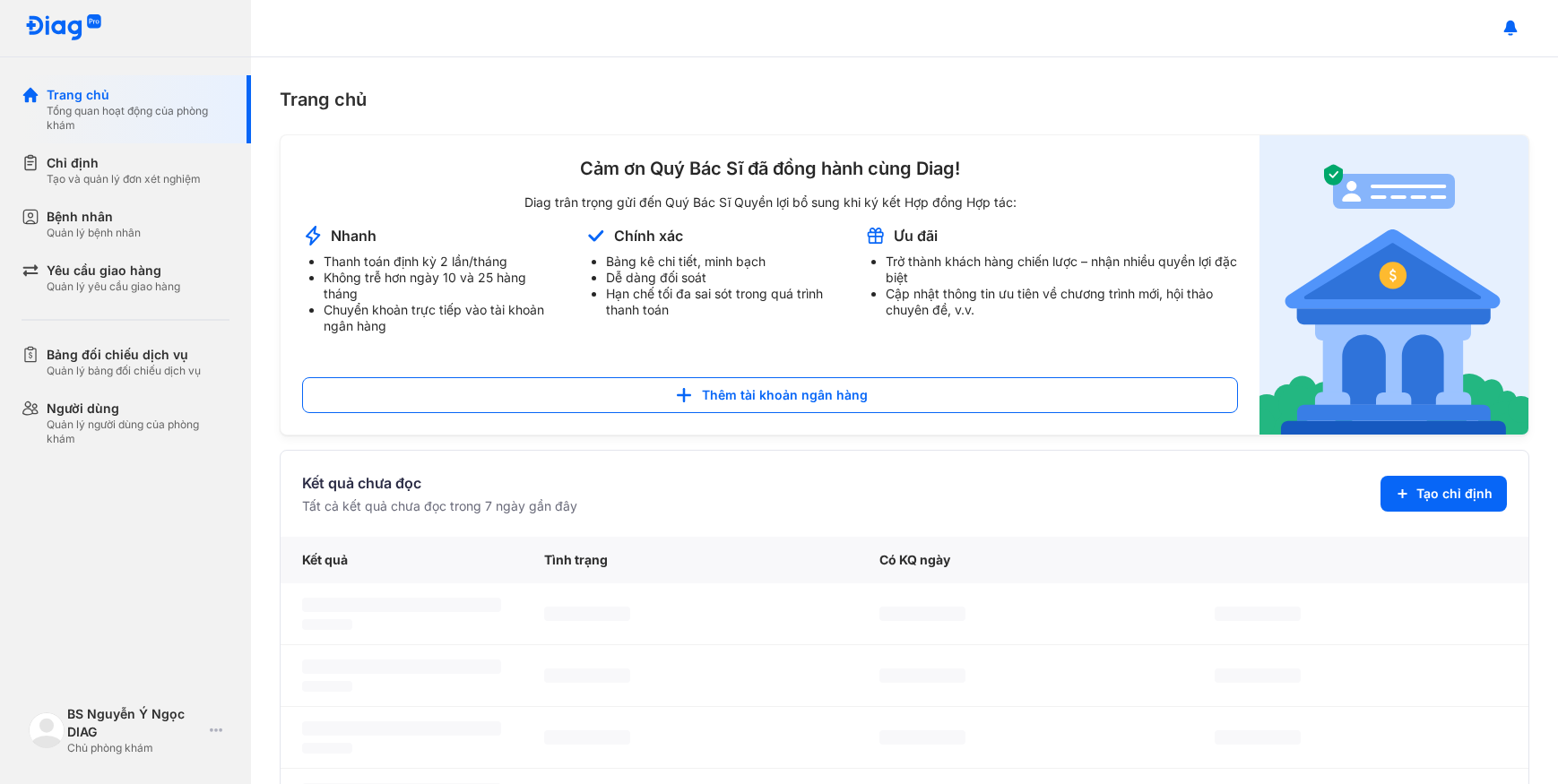 scroll, scrollTop: 0, scrollLeft: 0, axis: both 